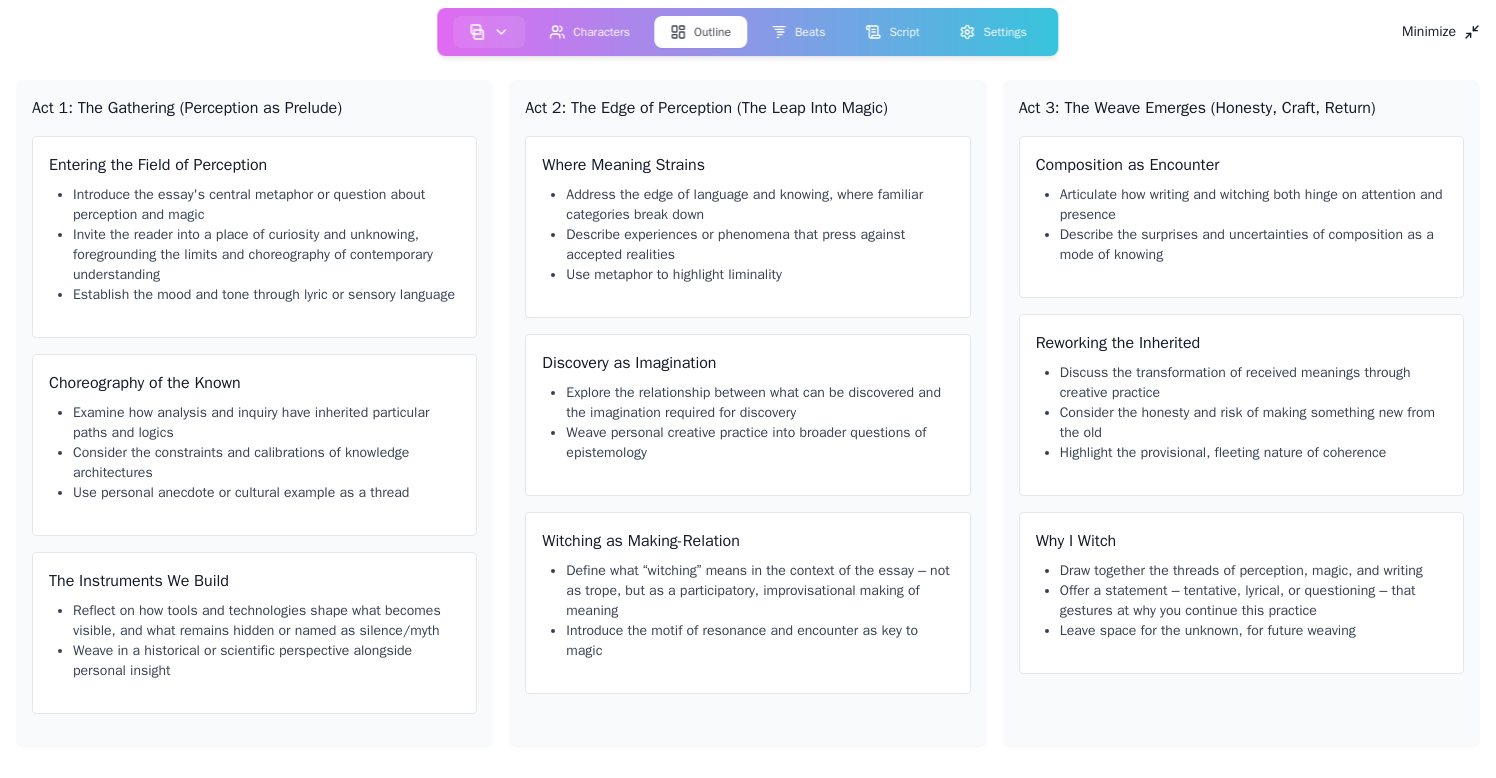scroll, scrollTop: 0, scrollLeft: 0, axis: both 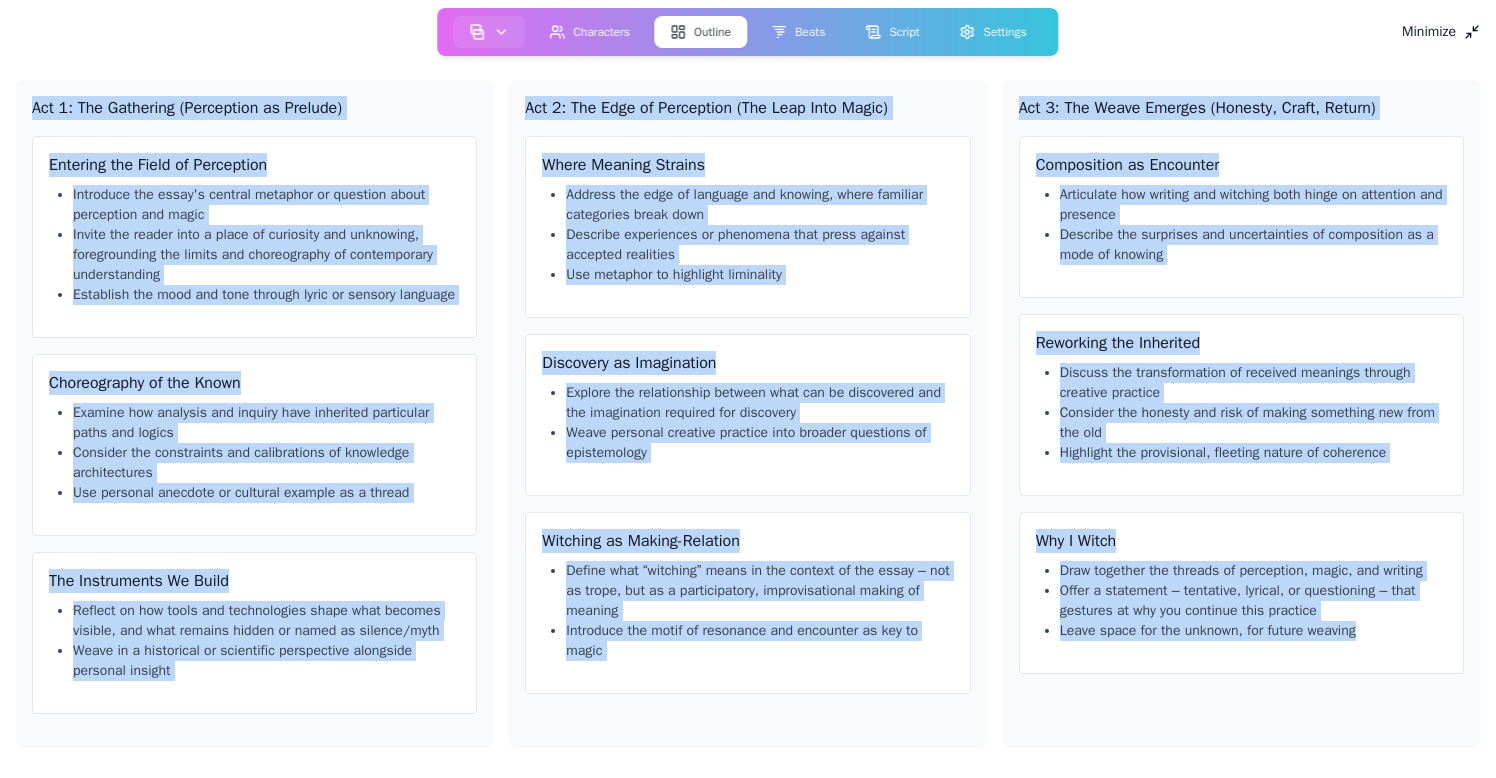 click 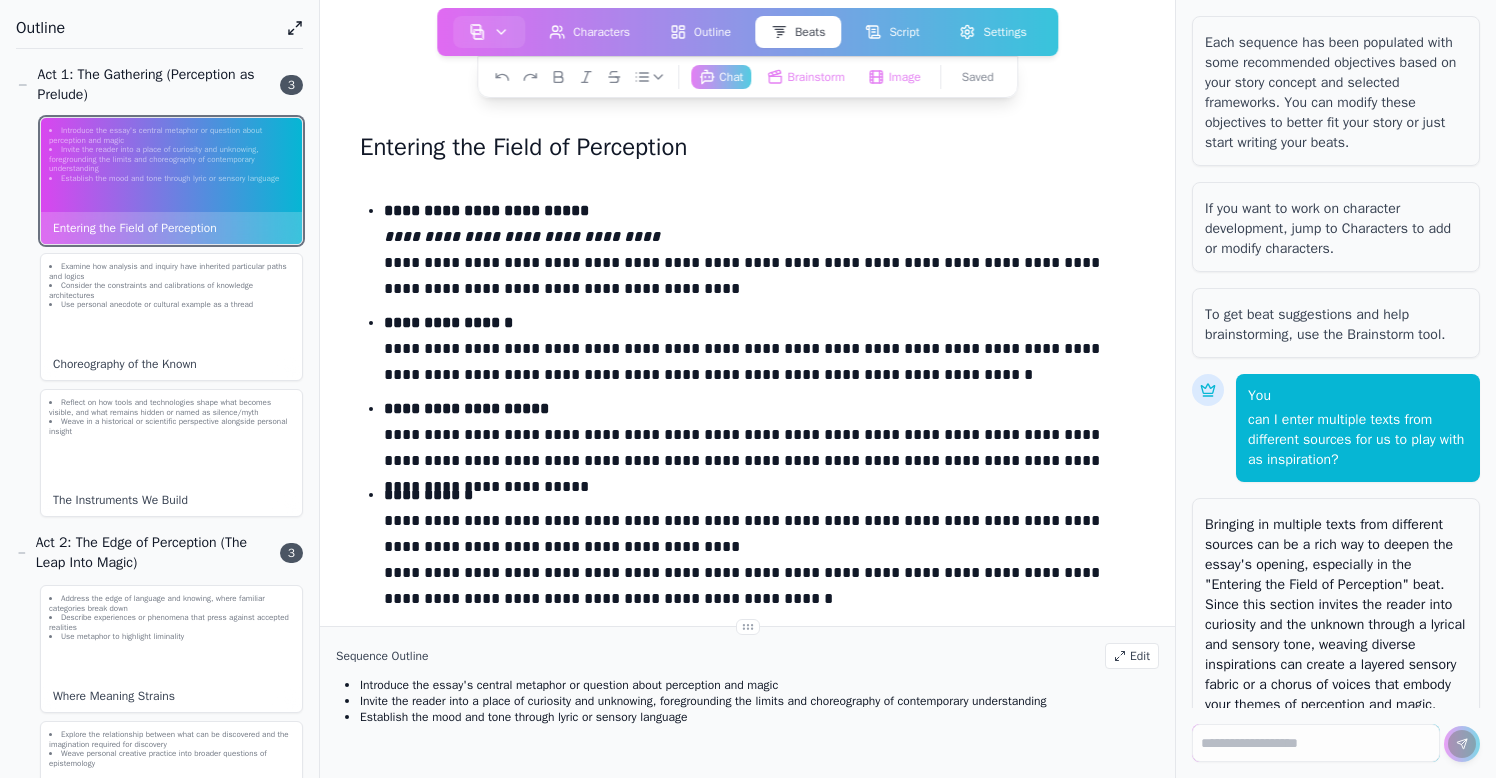 scroll, scrollTop: 75608, scrollLeft: 0, axis: vertical 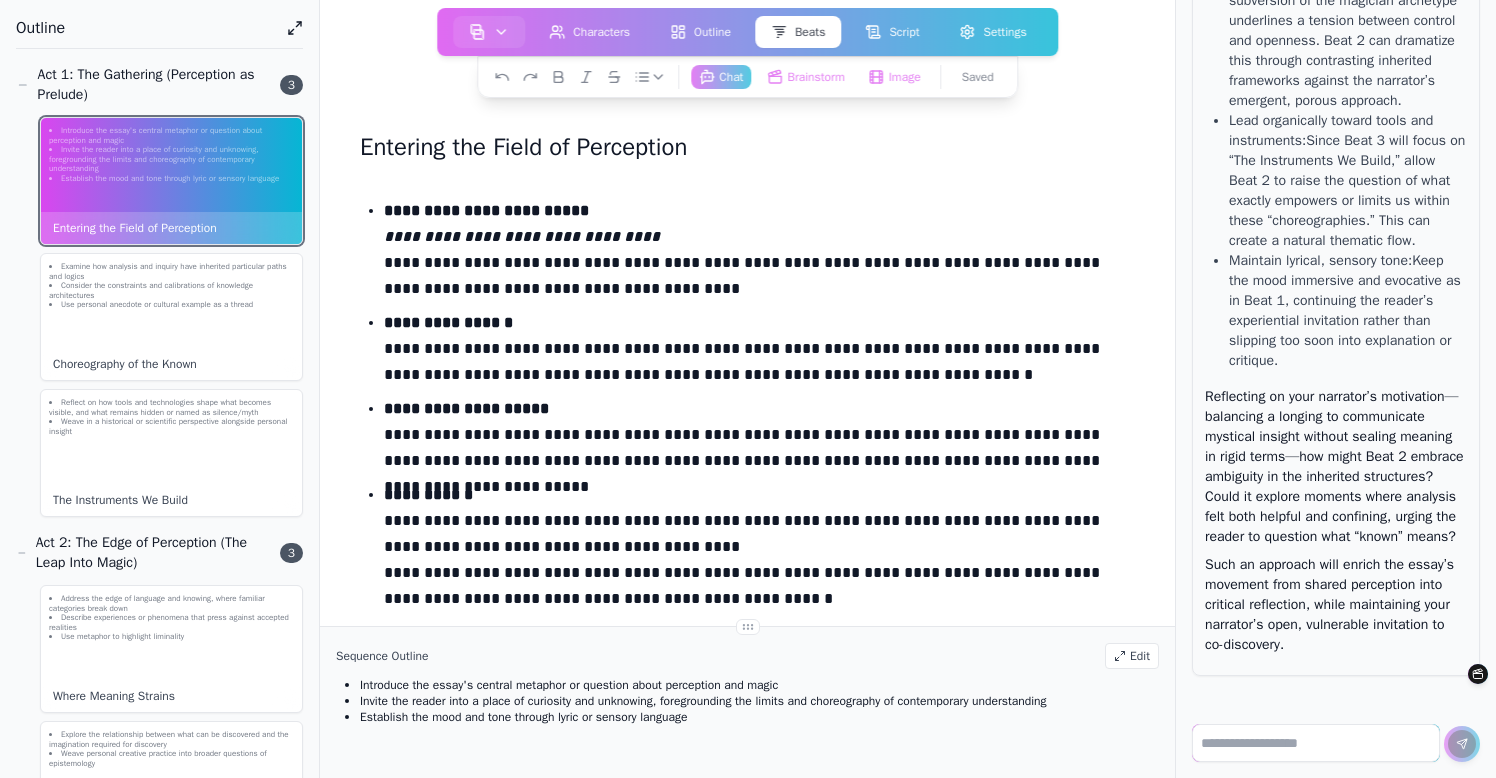 click at bounding box center [1316, 743] 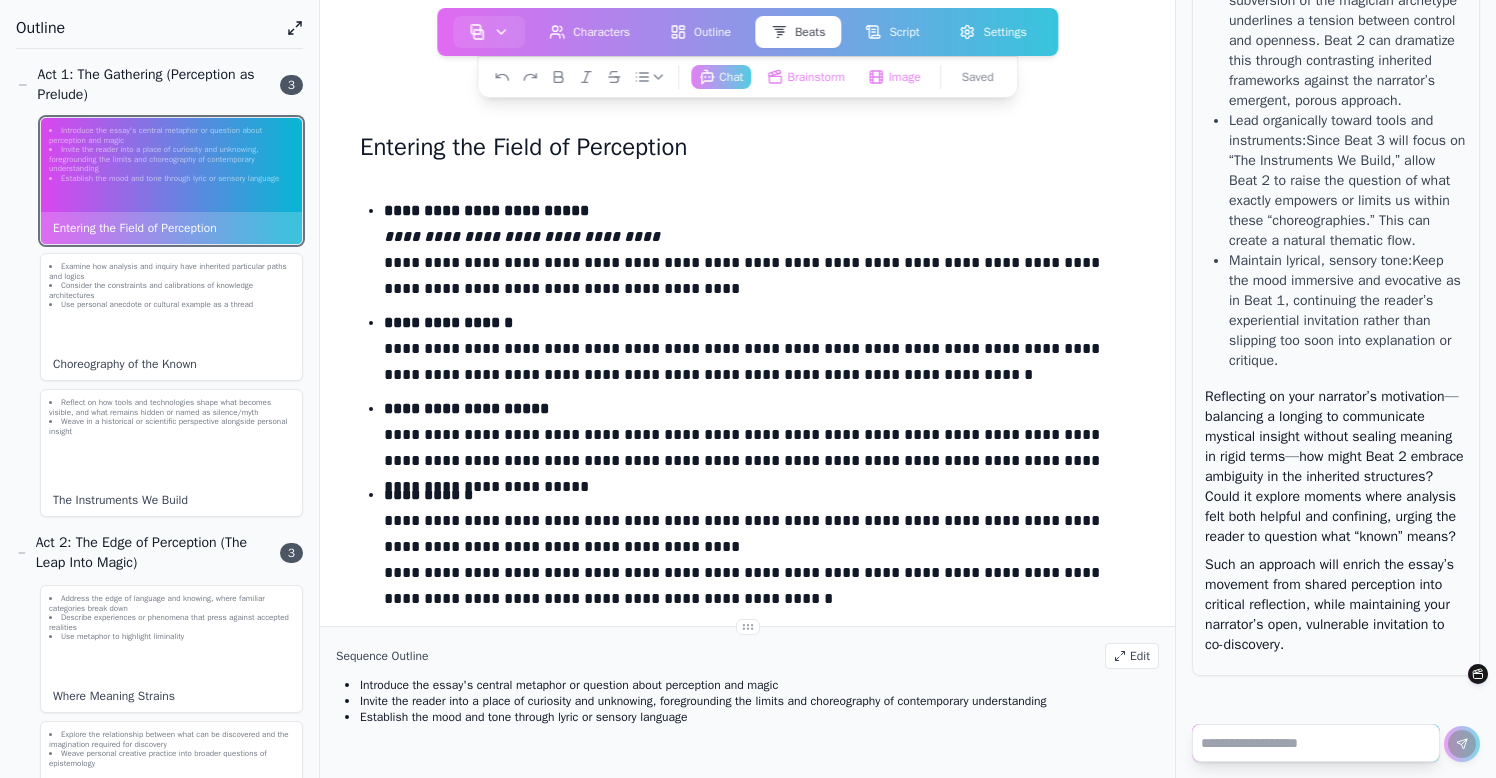paste on "**********" 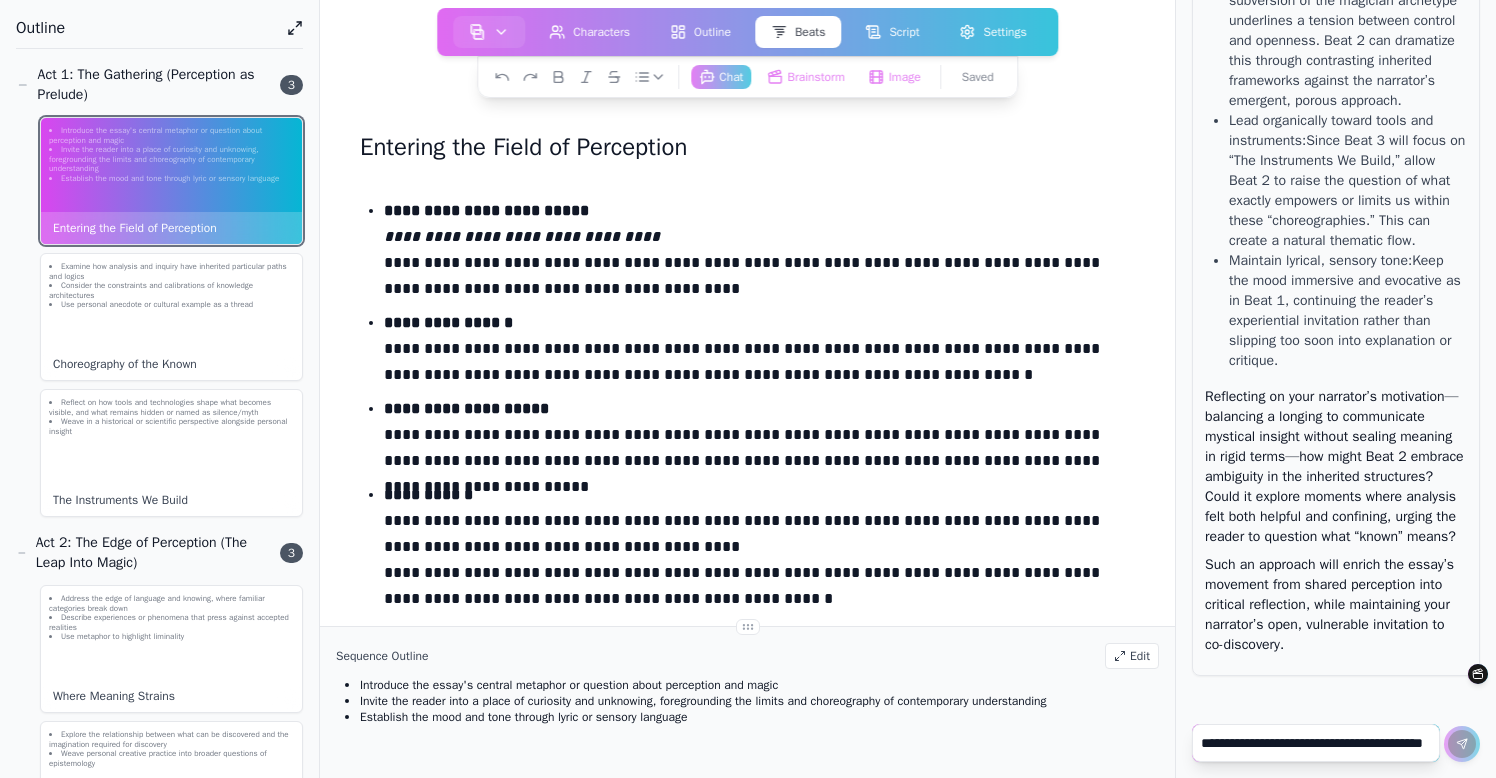 scroll, scrollTop: 6285, scrollLeft: 0, axis: vertical 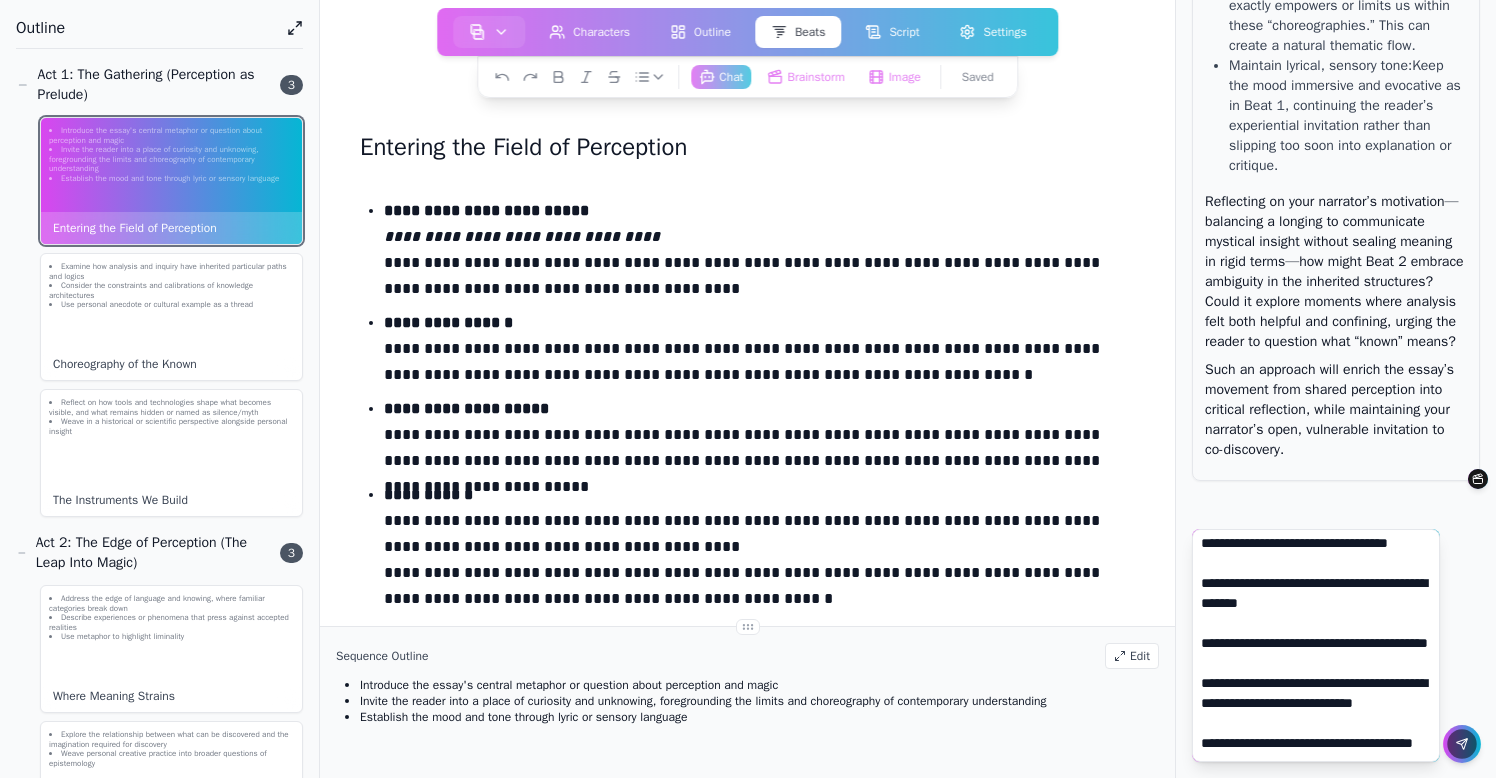 type on "**********" 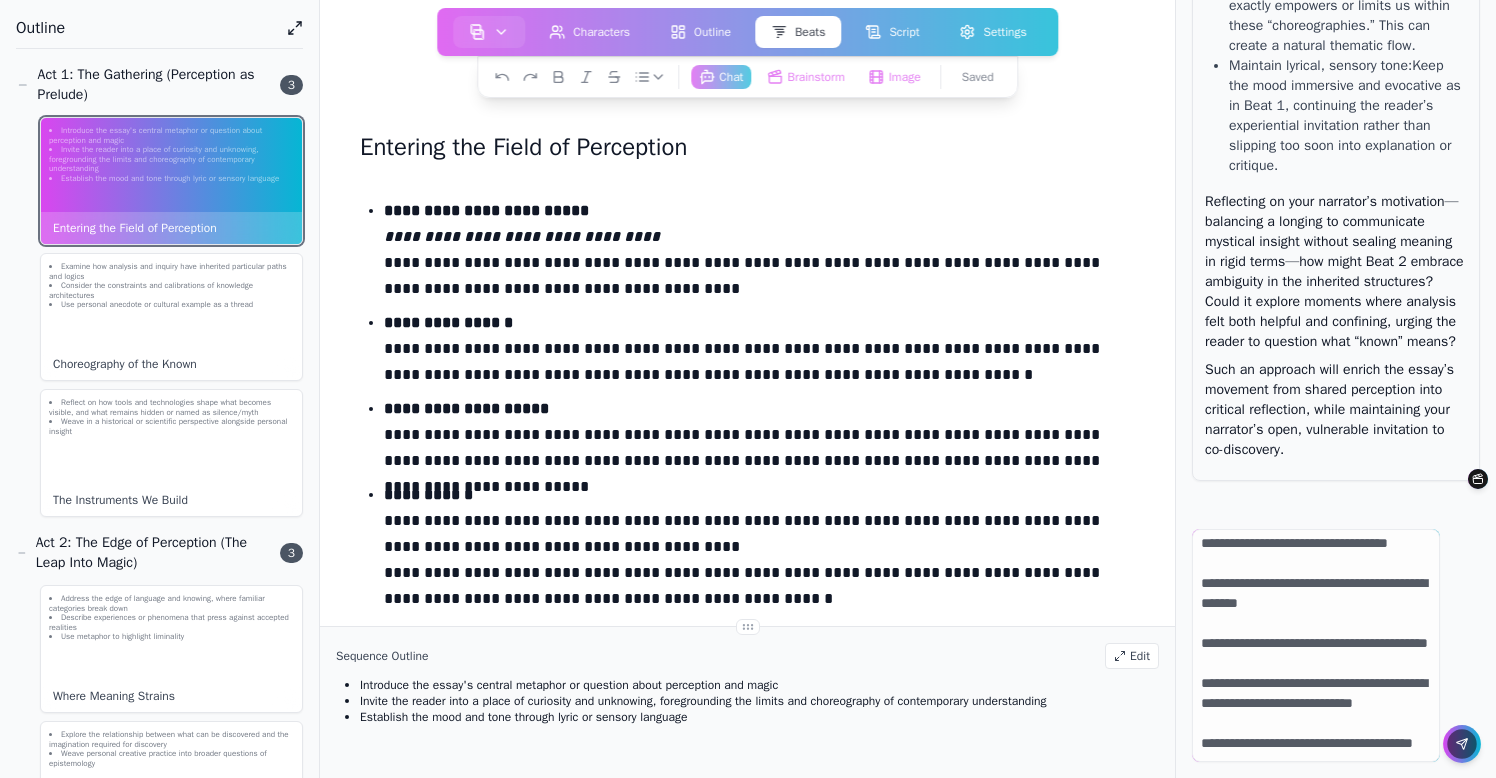 click 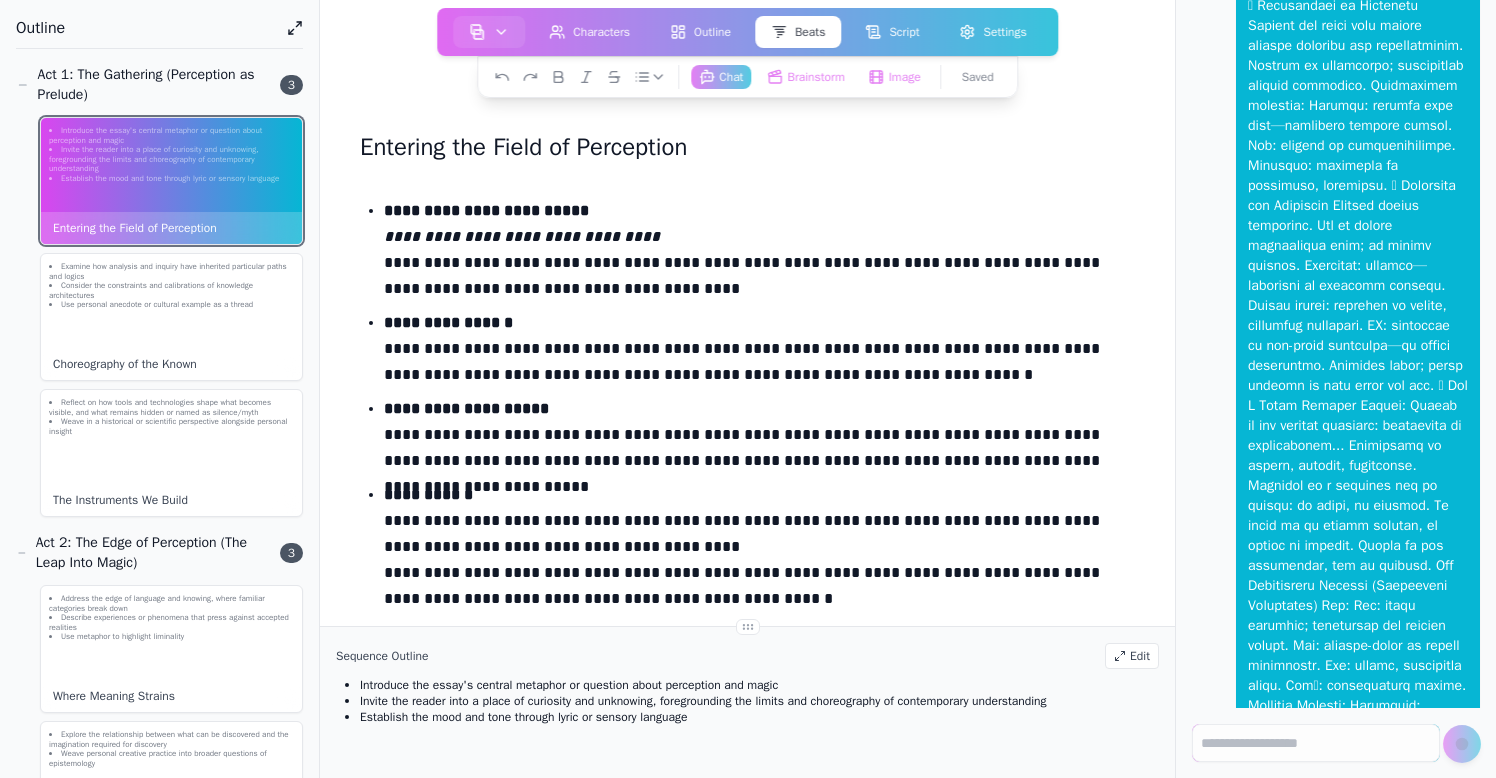scroll, scrollTop: 0, scrollLeft: 0, axis: both 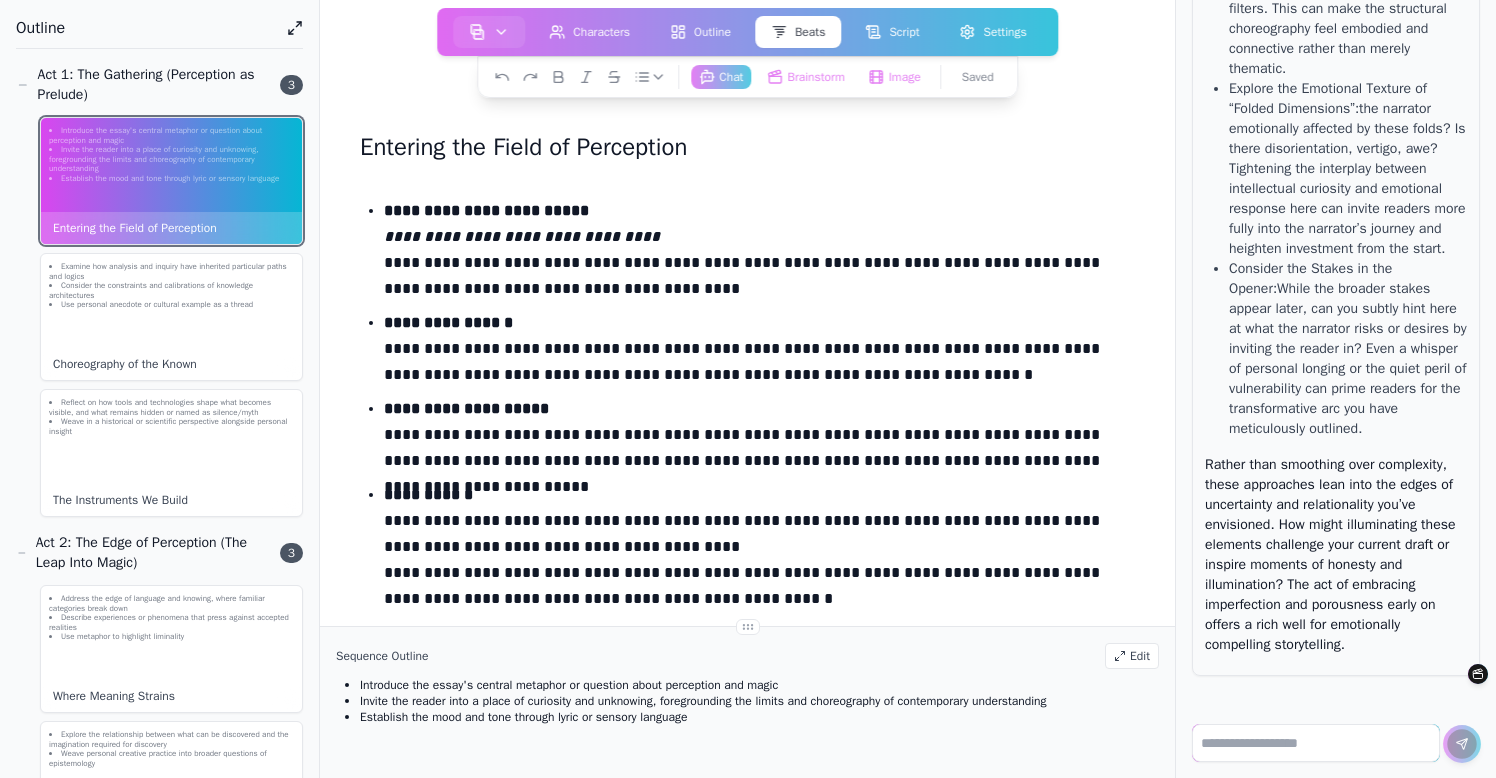 click at bounding box center [1316, 743] 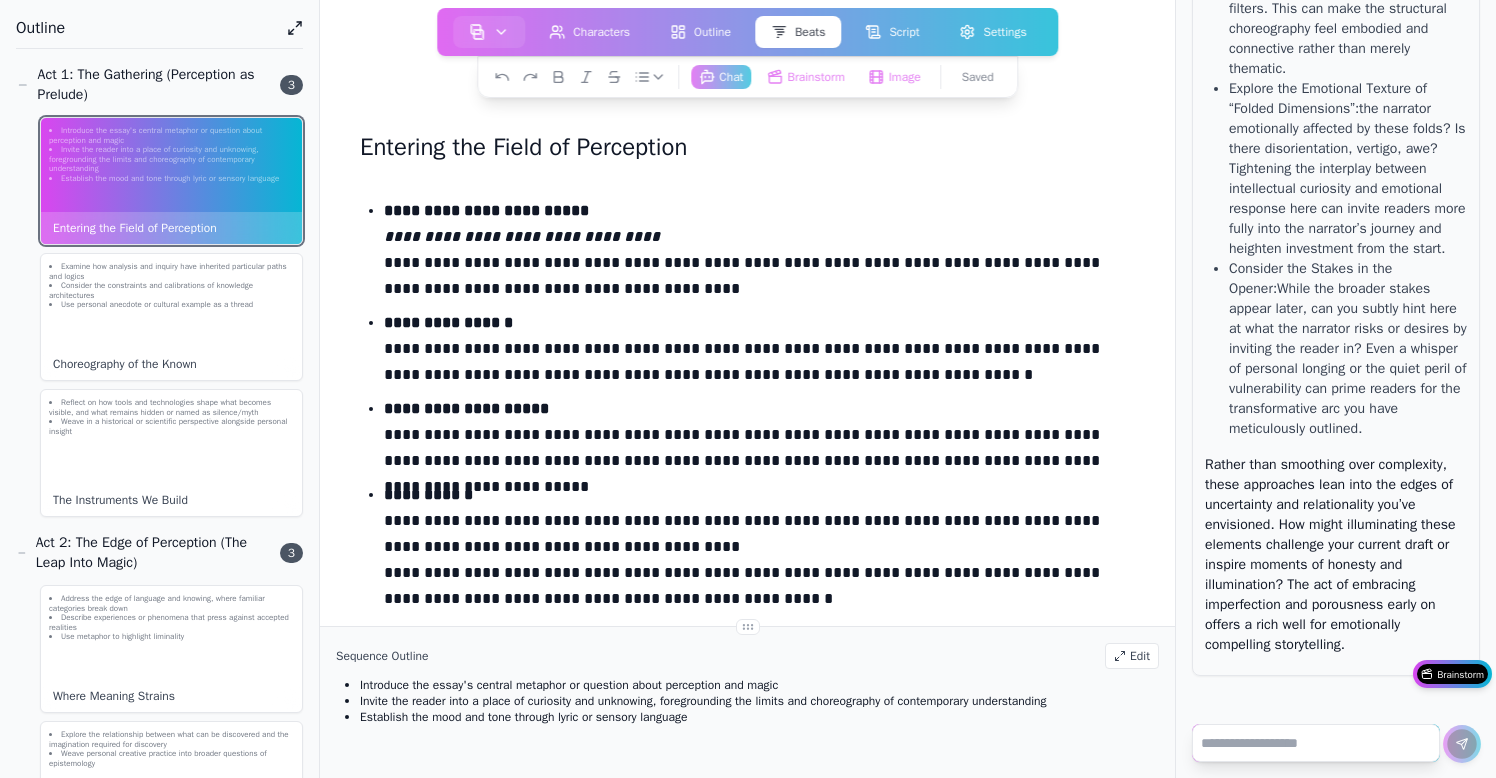 scroll, scrollTop: 79802, scrollLeft: 0, axis: vertical 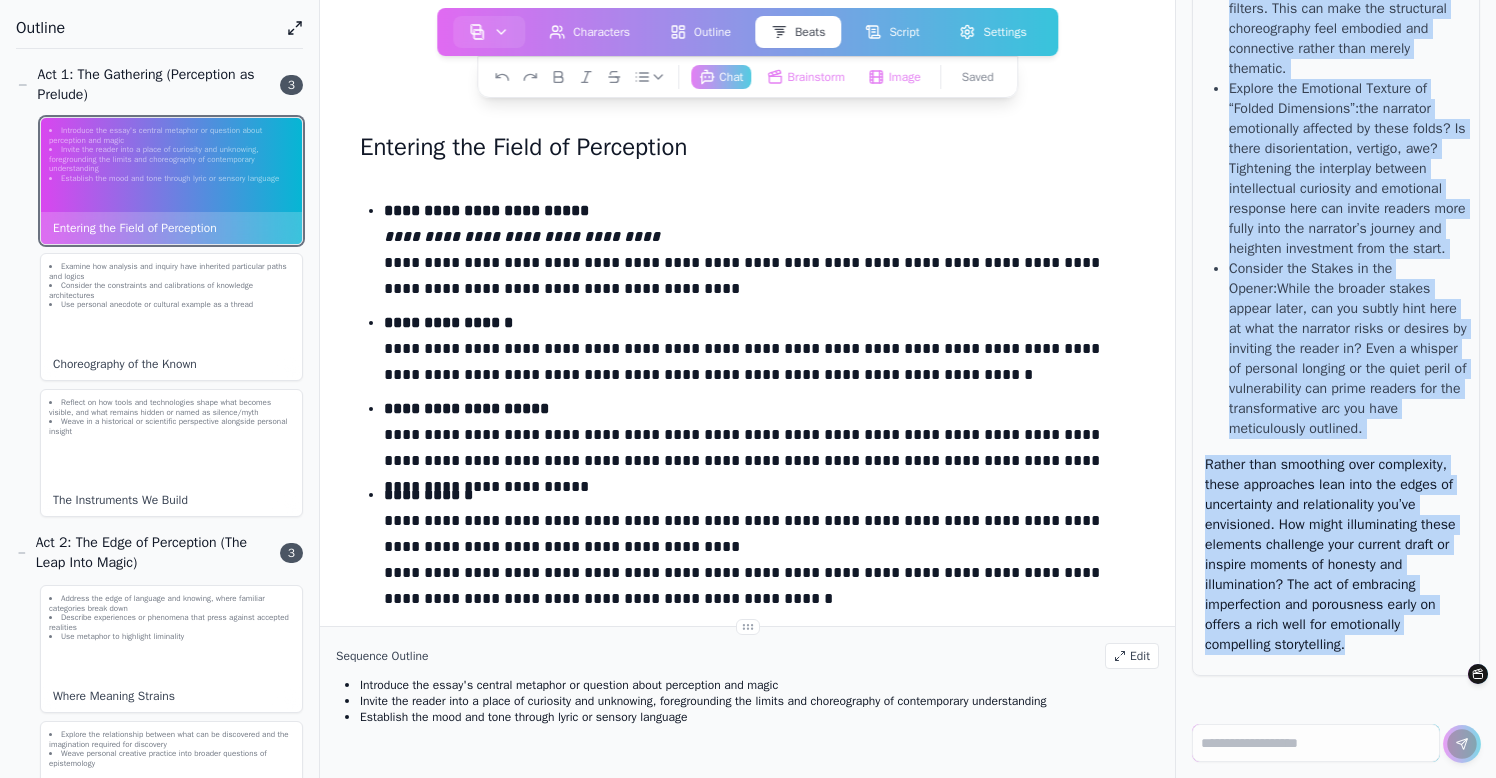 drag, startPoint x: 1208, startPoint y: 113, endPoint x: 1331, endPoint y: 706, distance: 605.622 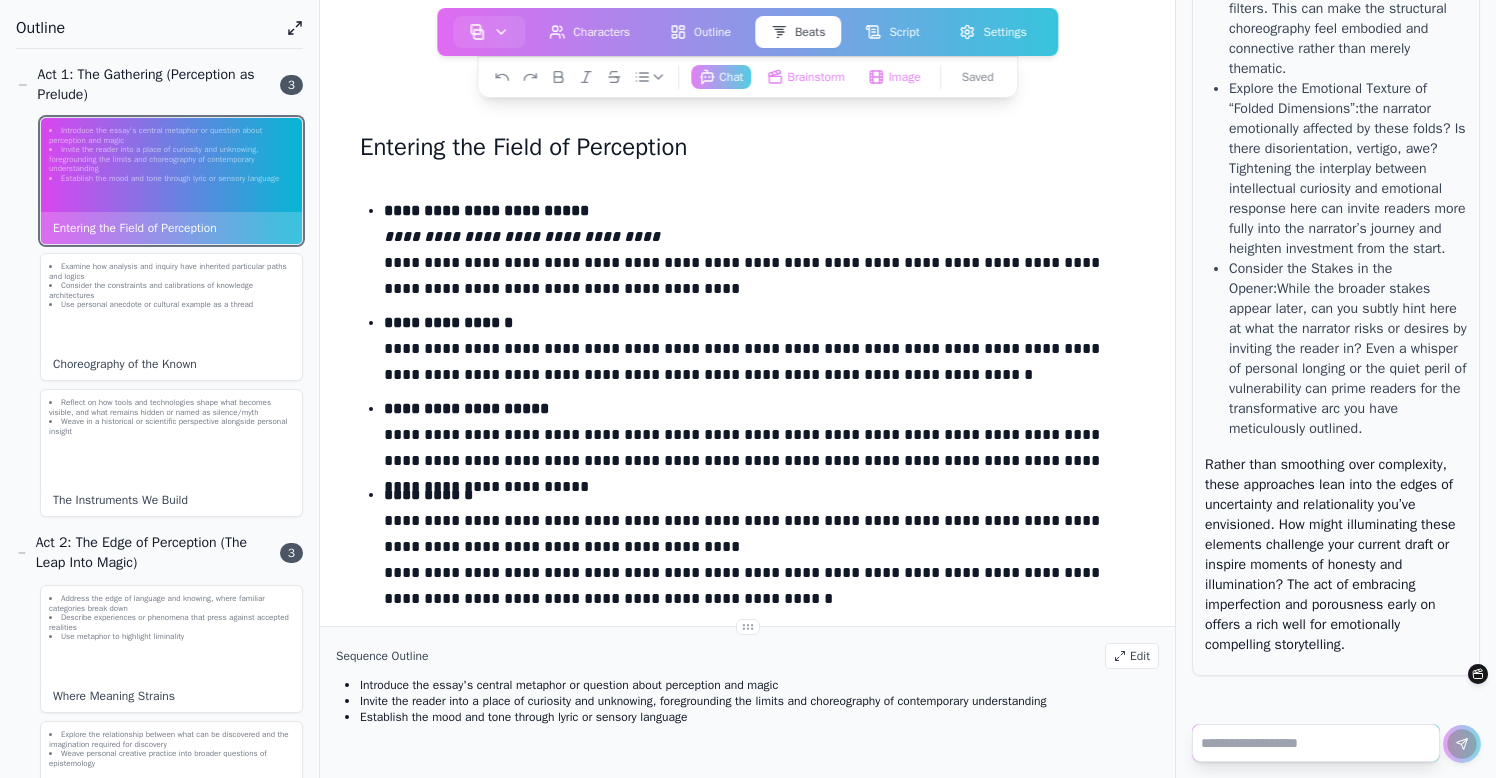 click at bounding box center [1316, 743] 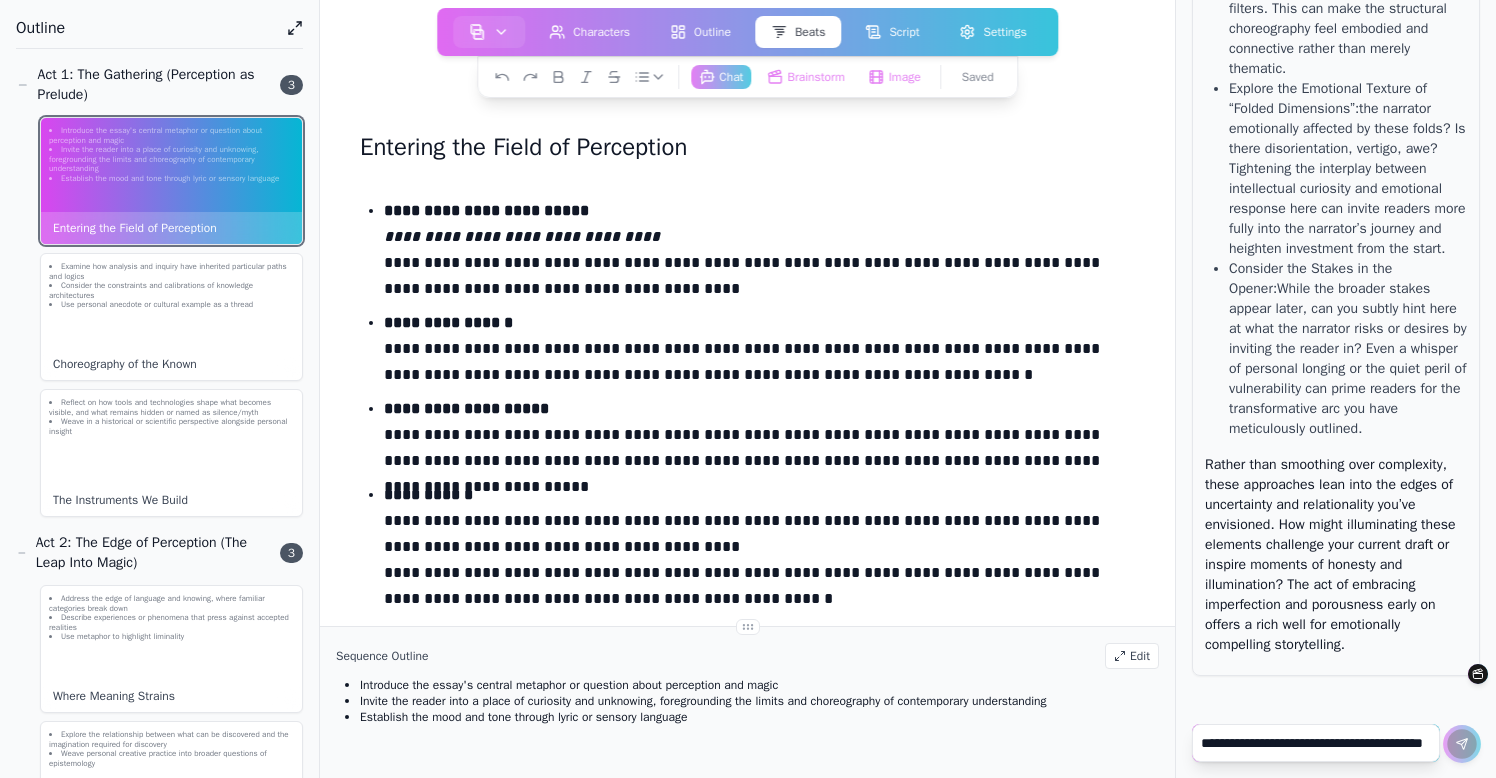 scroll, scrollTop: 7585, scrollLeft: 0, axis: vertical 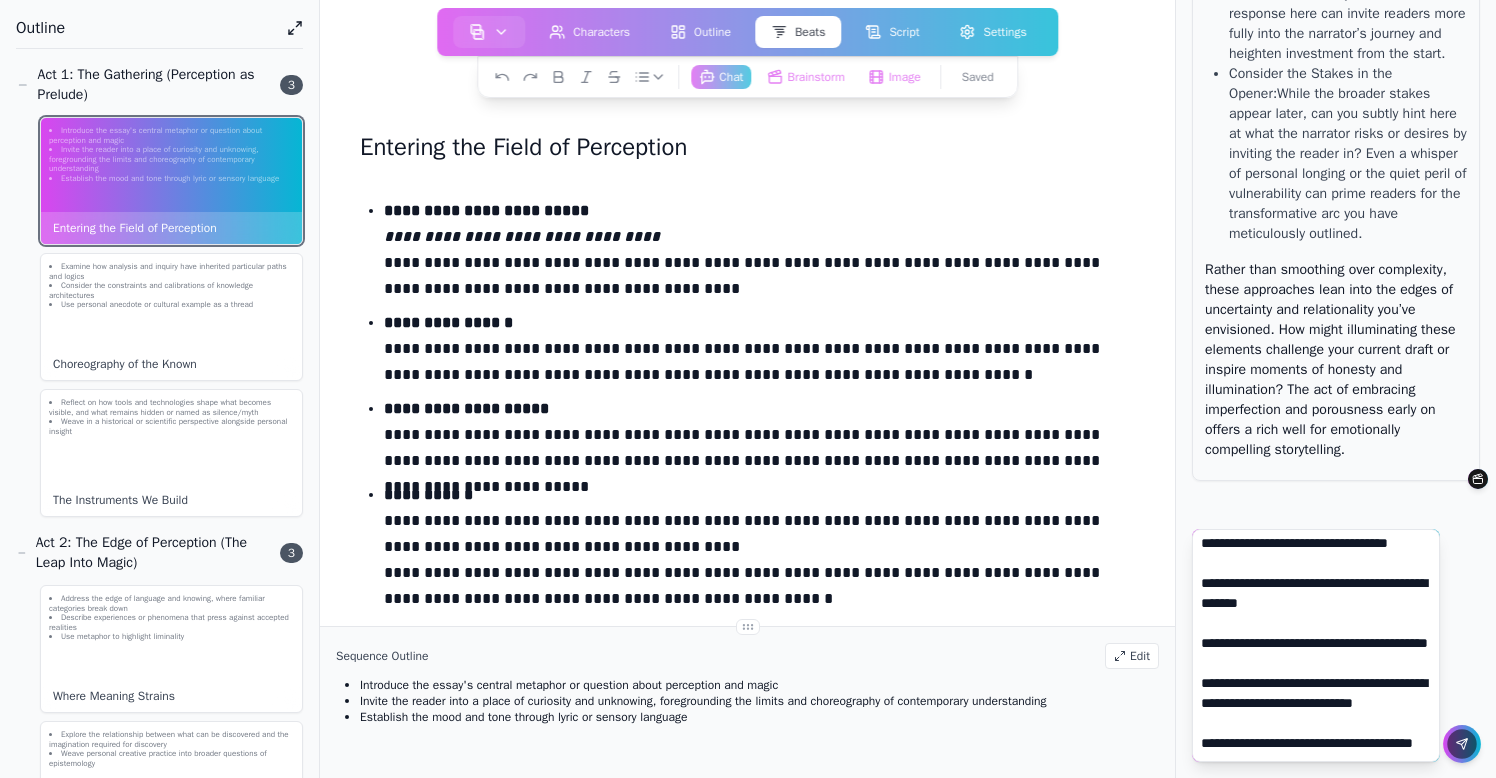 click at bounding box center (1316, 645) 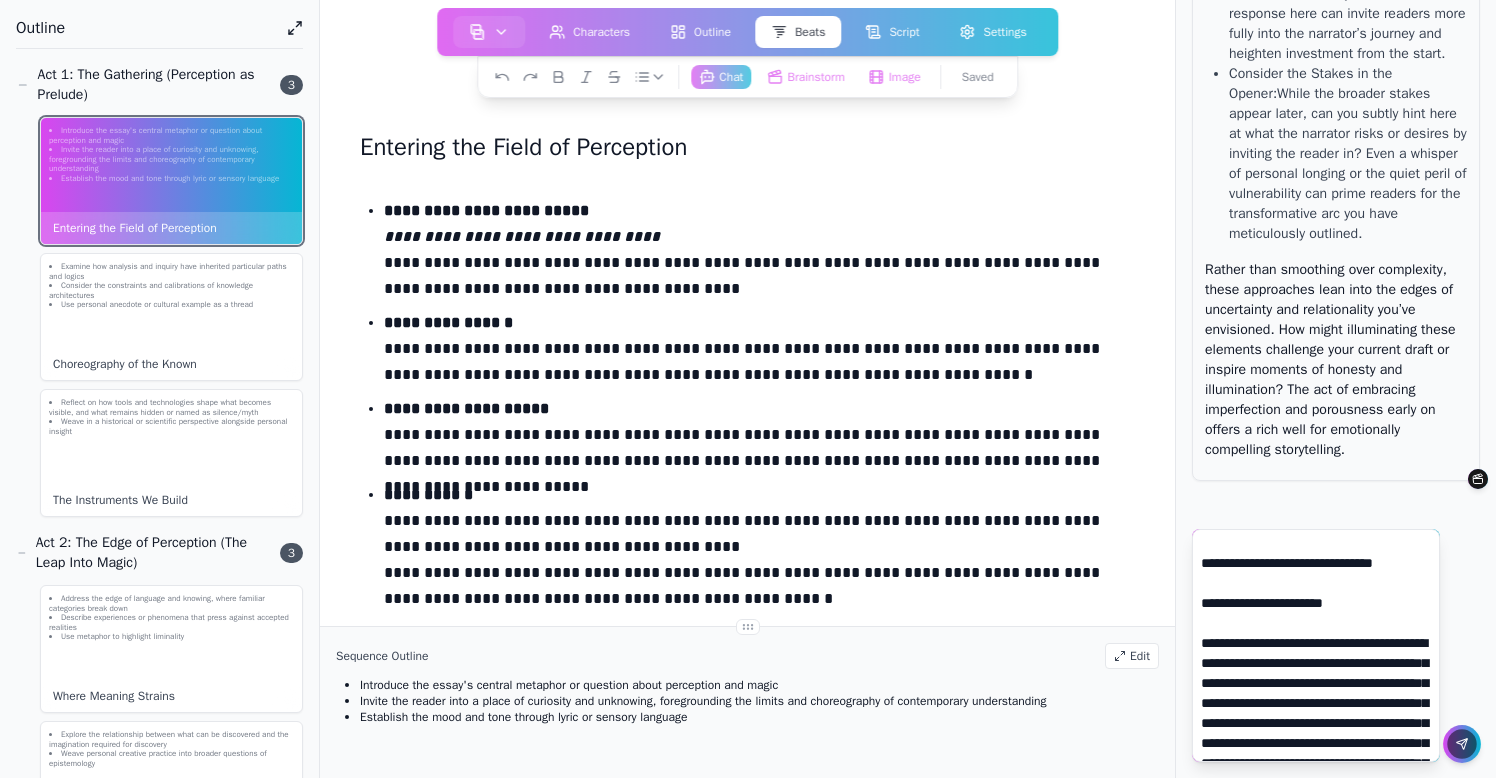 scroll, scrollTop: 8, scrollLeft: 0, axis: vertical 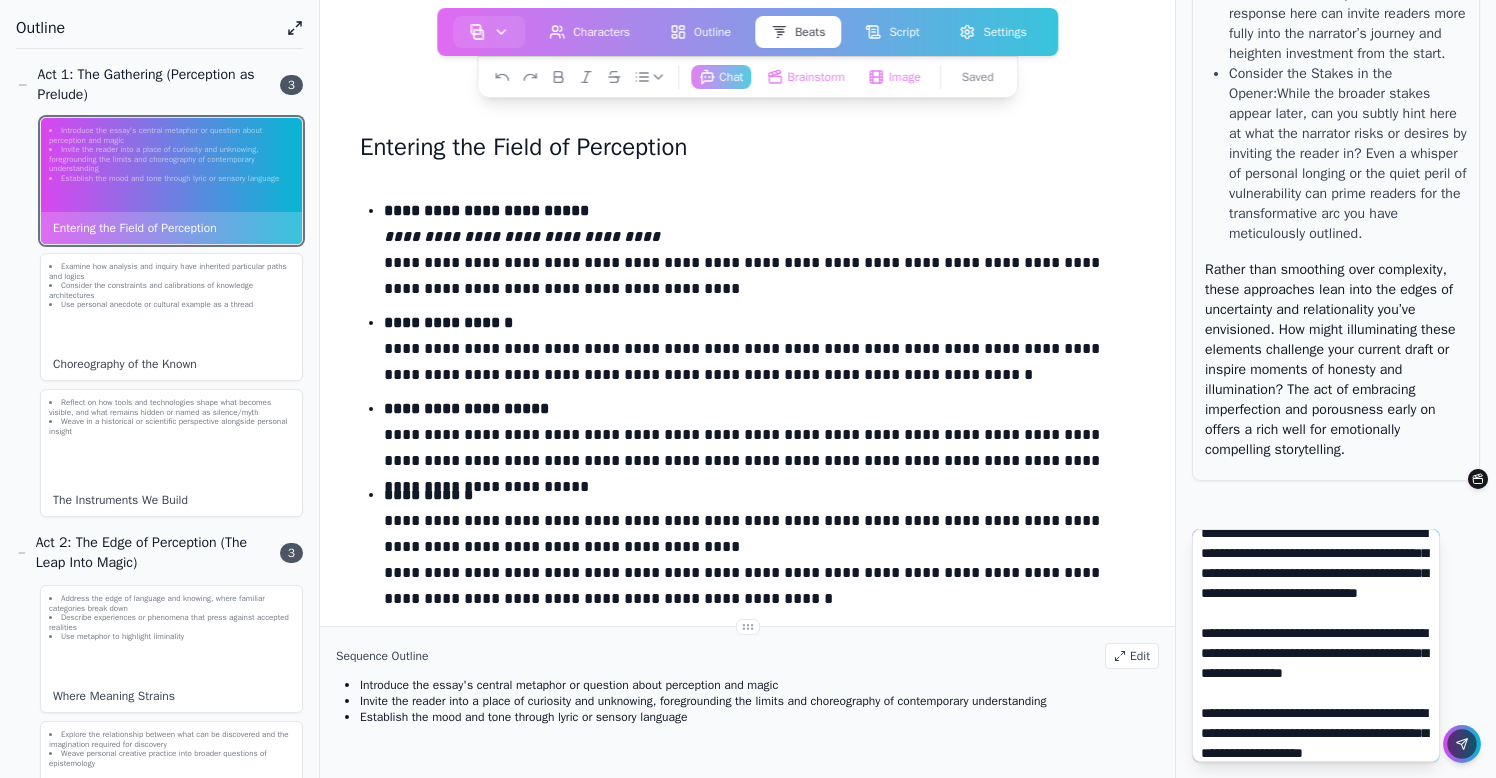 type on "**********" 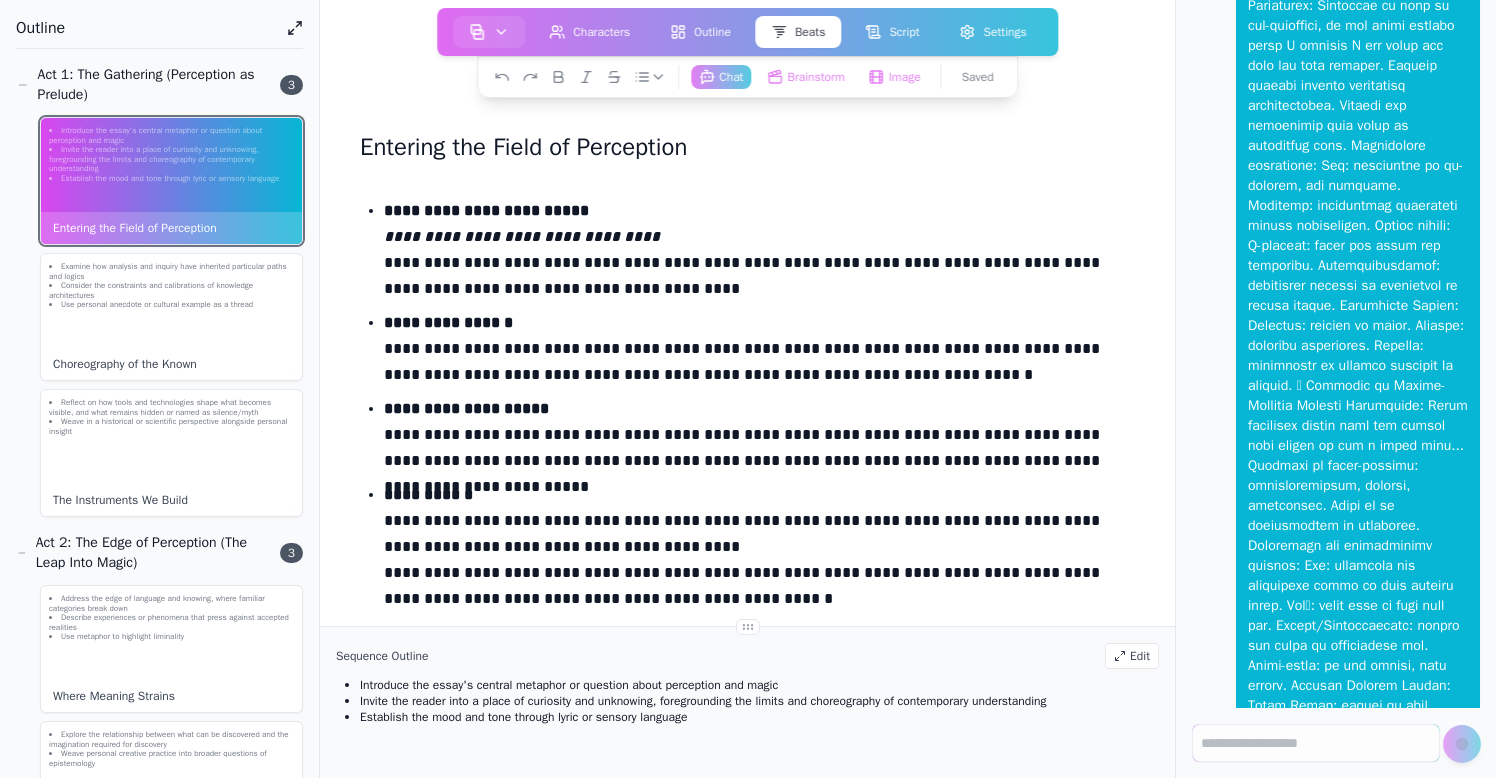 scroll, scrollTop: 0, scrollLeft: 0, axis: both 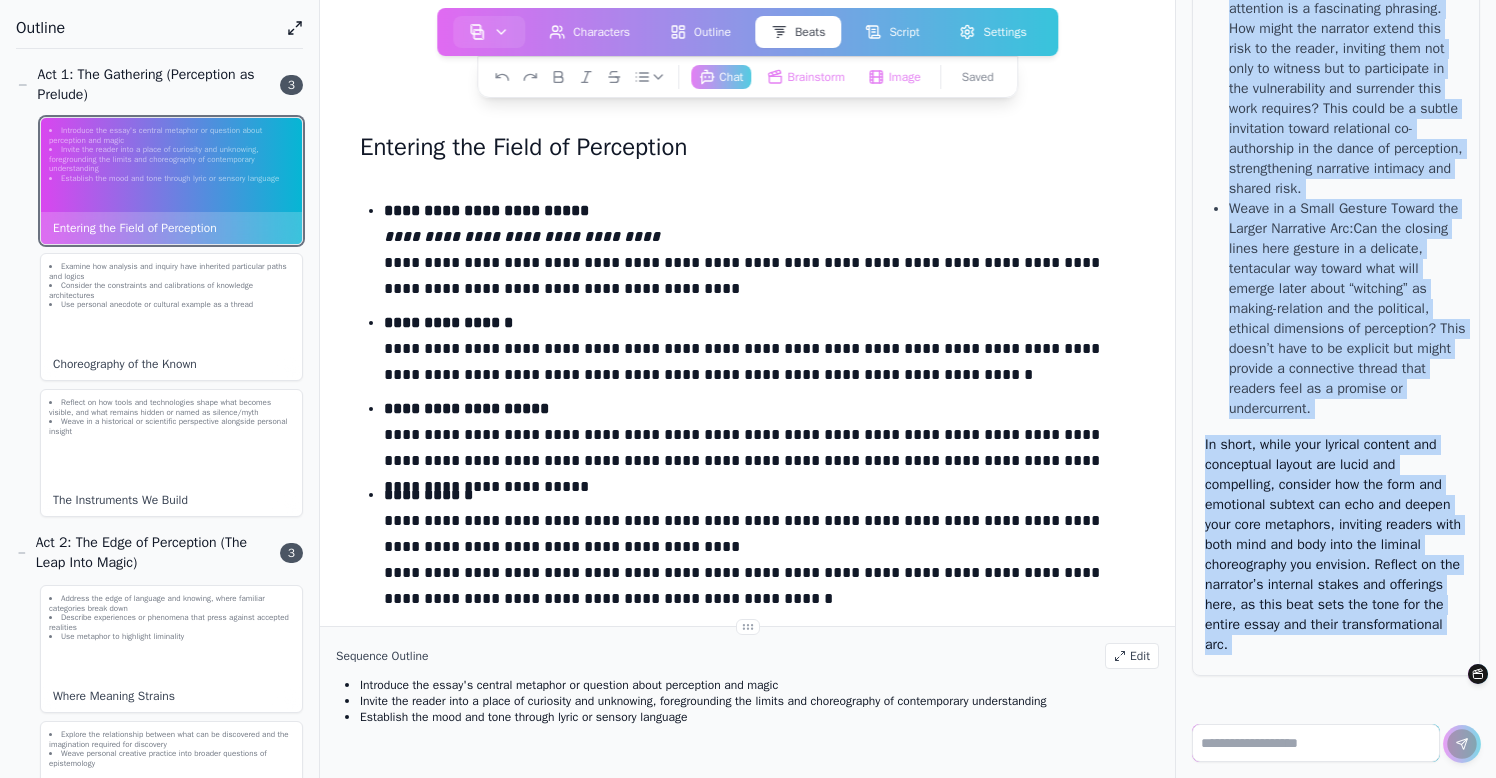 drag, startPoint x: 1208, startPoint y: 483, endPoint x: 1270, endPoint y: 756, distance: 279.95178 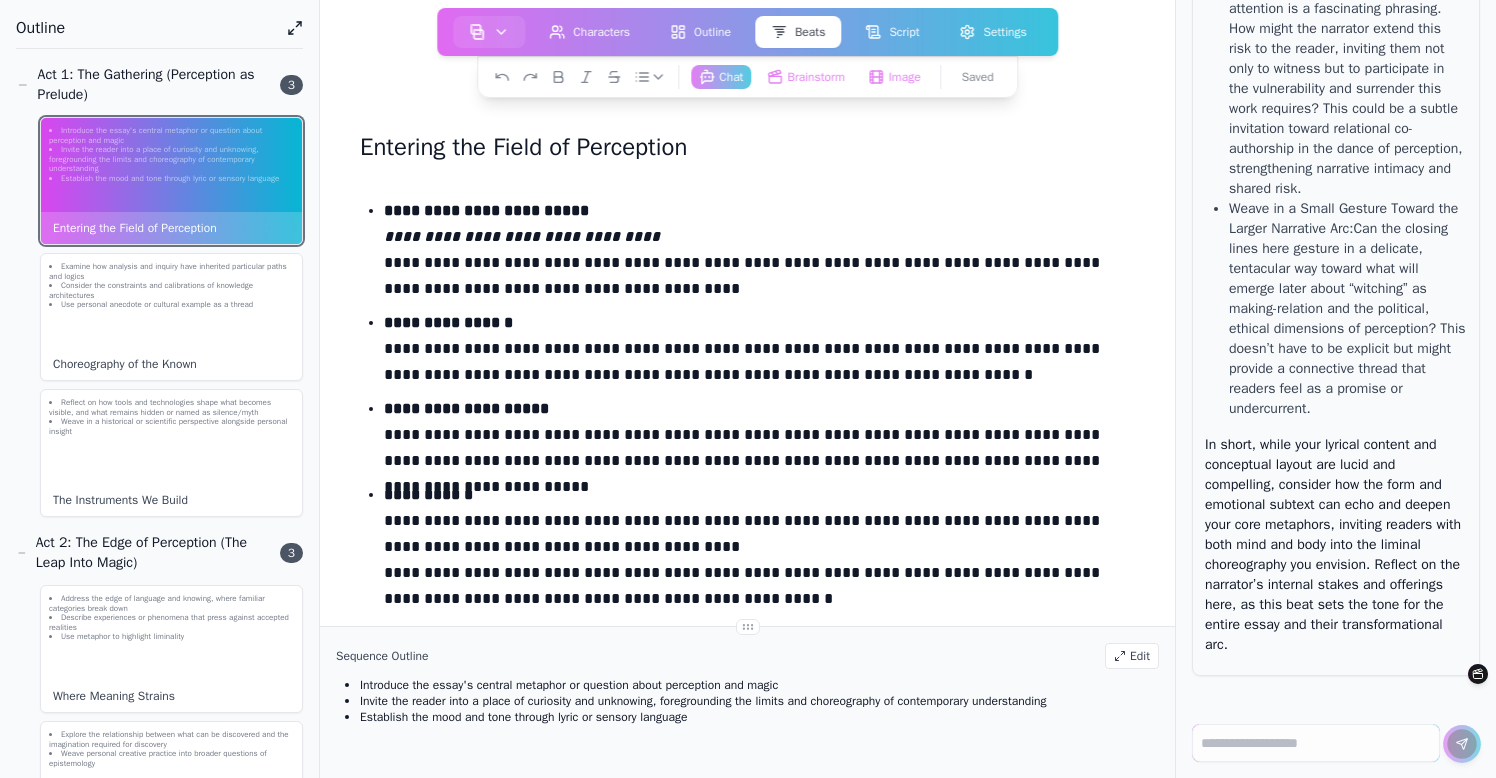 click on "**********" 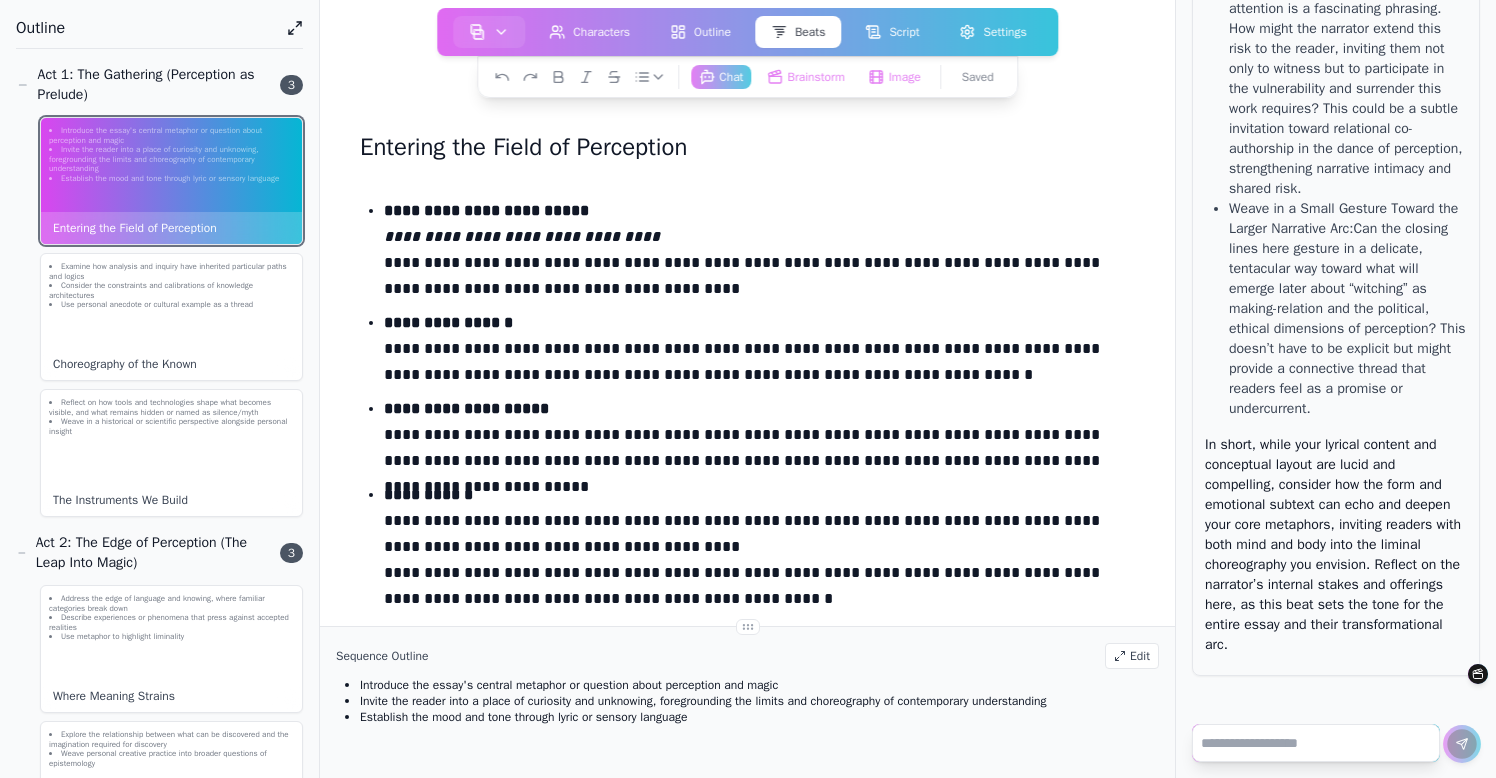 click at bounding box center (1316, 743) 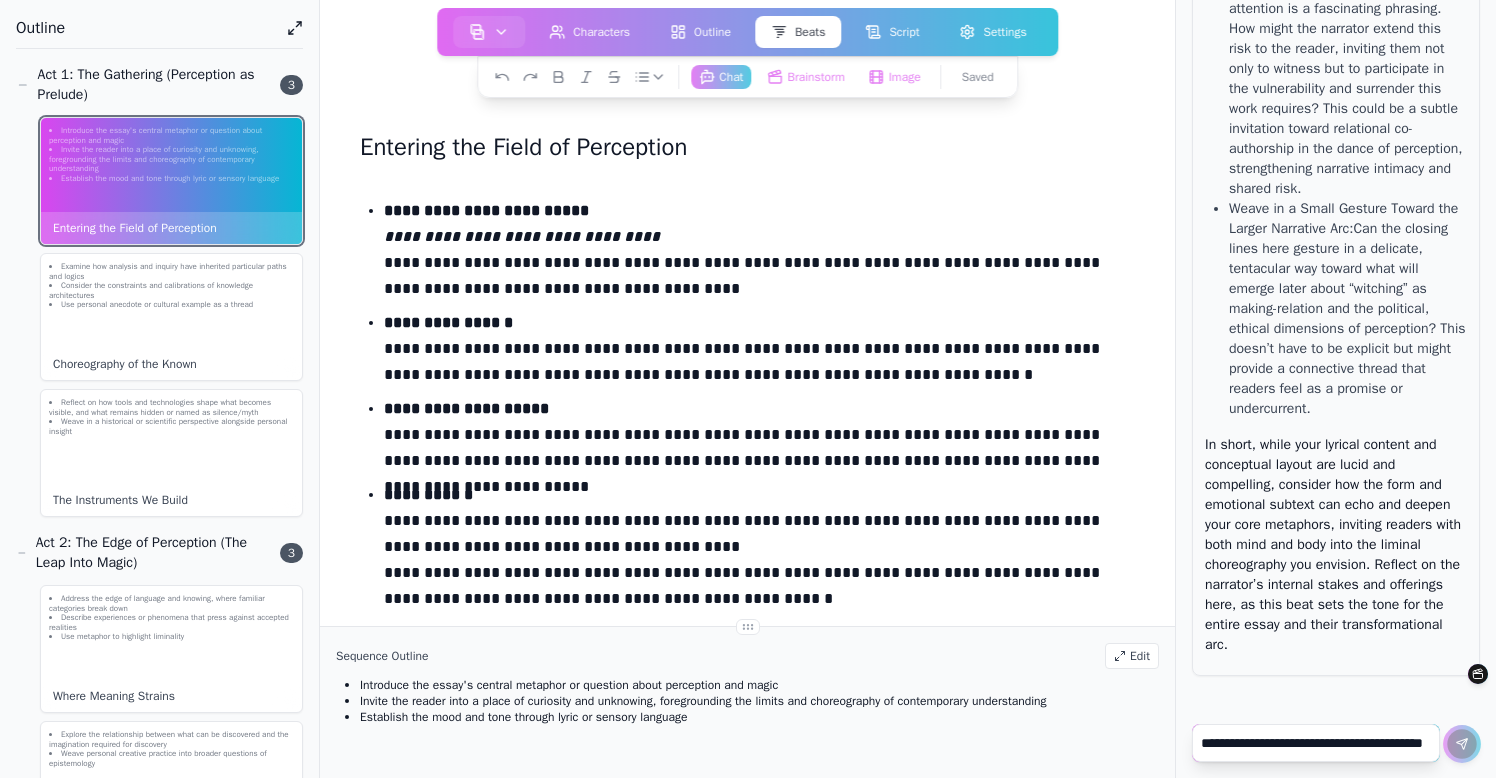 scroll, scrollTop: 6005, scrollLeft: 0, axis: vertical 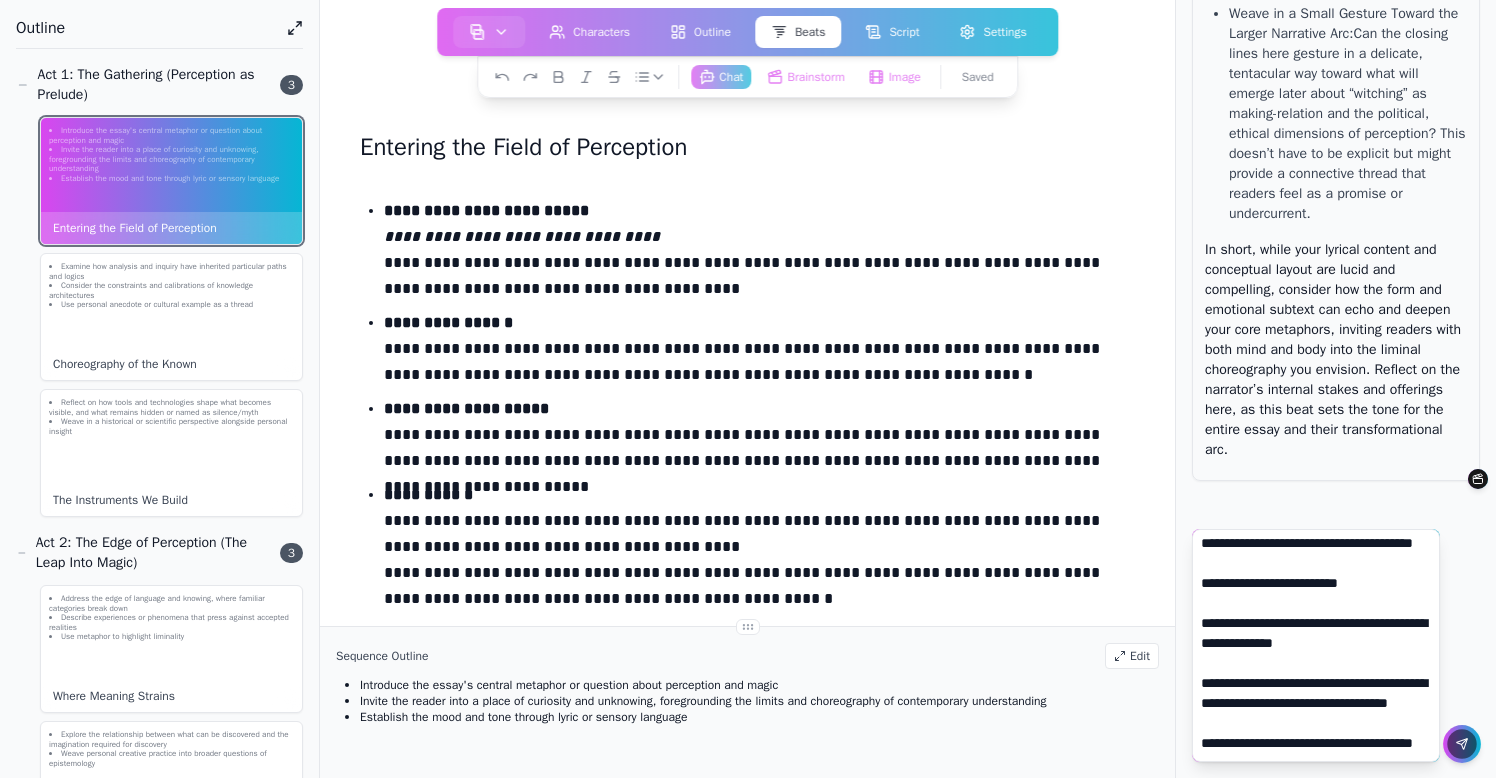 type on "**********" 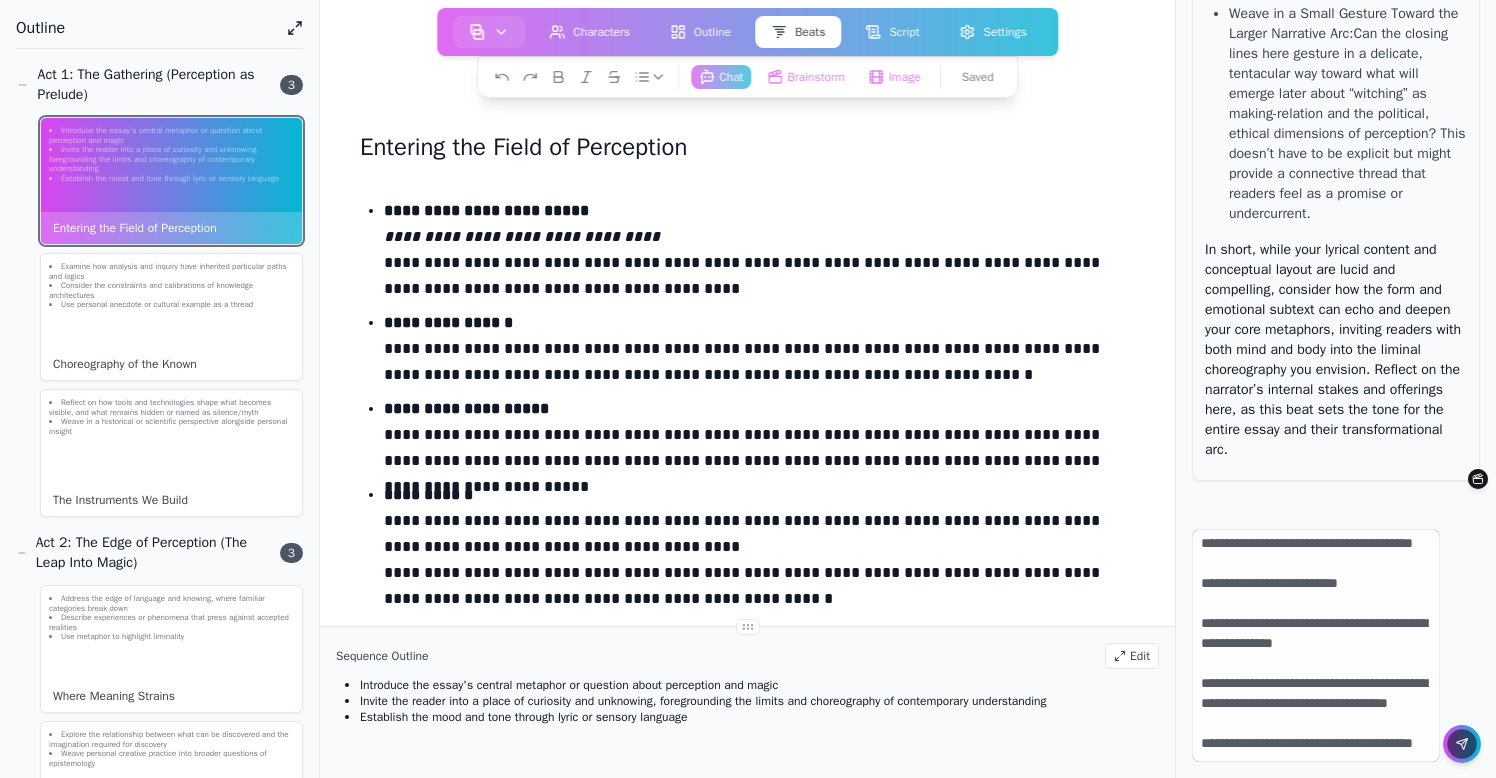 click at bounding box center [1461, 743] 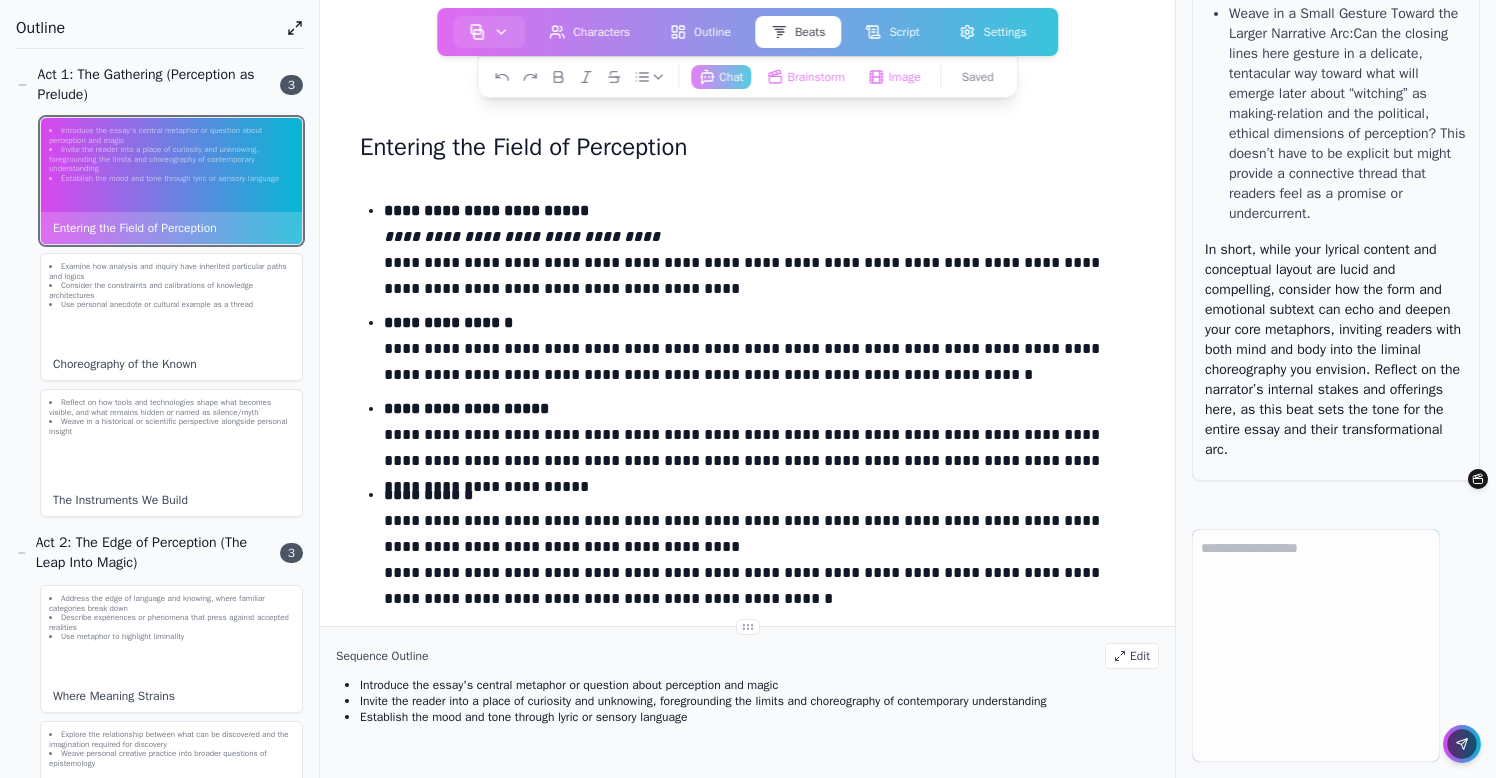 scroll, scrollTop: 0, scrollLeft: 0, axis: both 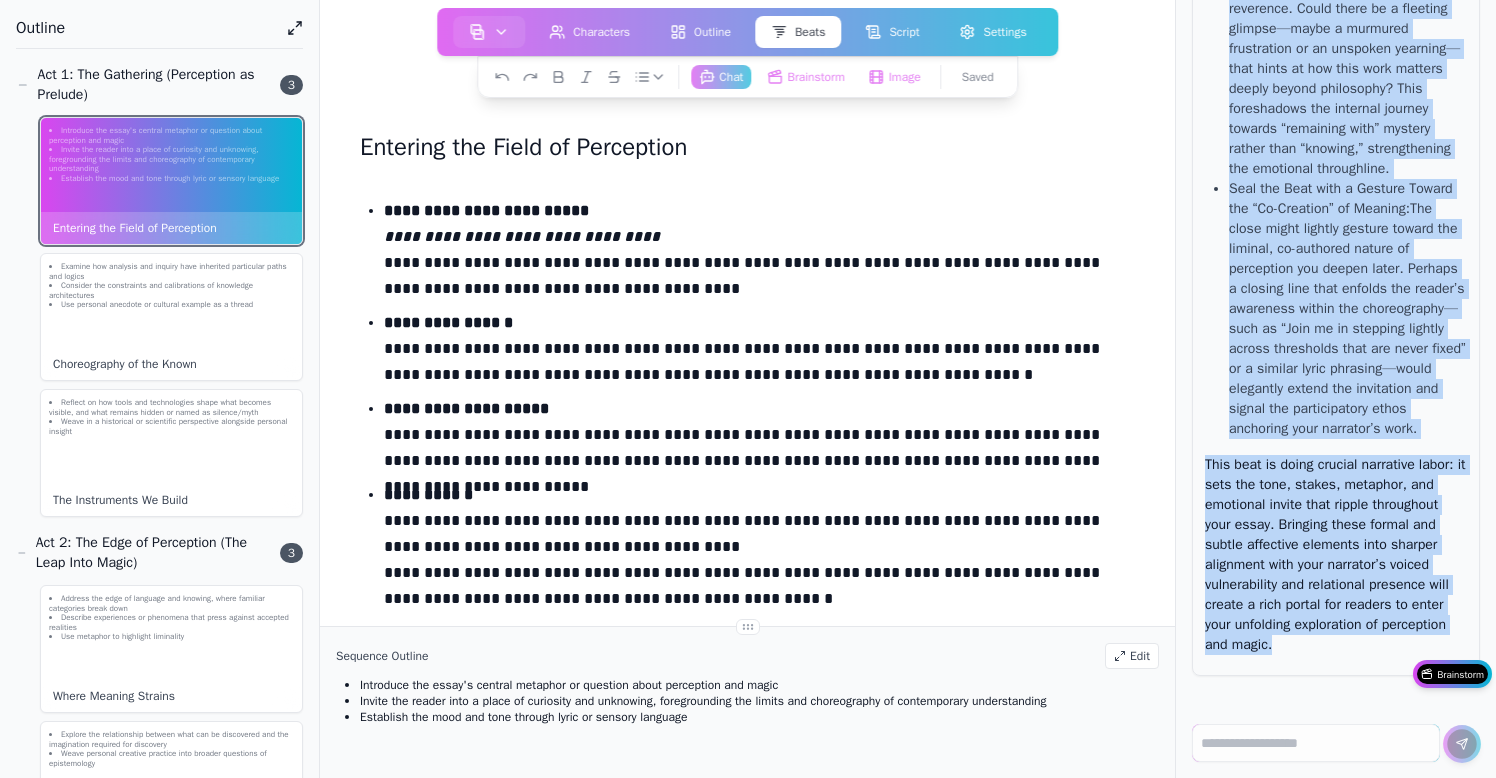 drag, startPoint x: 1208, startPoint y: 10, endPoint x: 1339, endPoint y: 685, distance: 687.59436 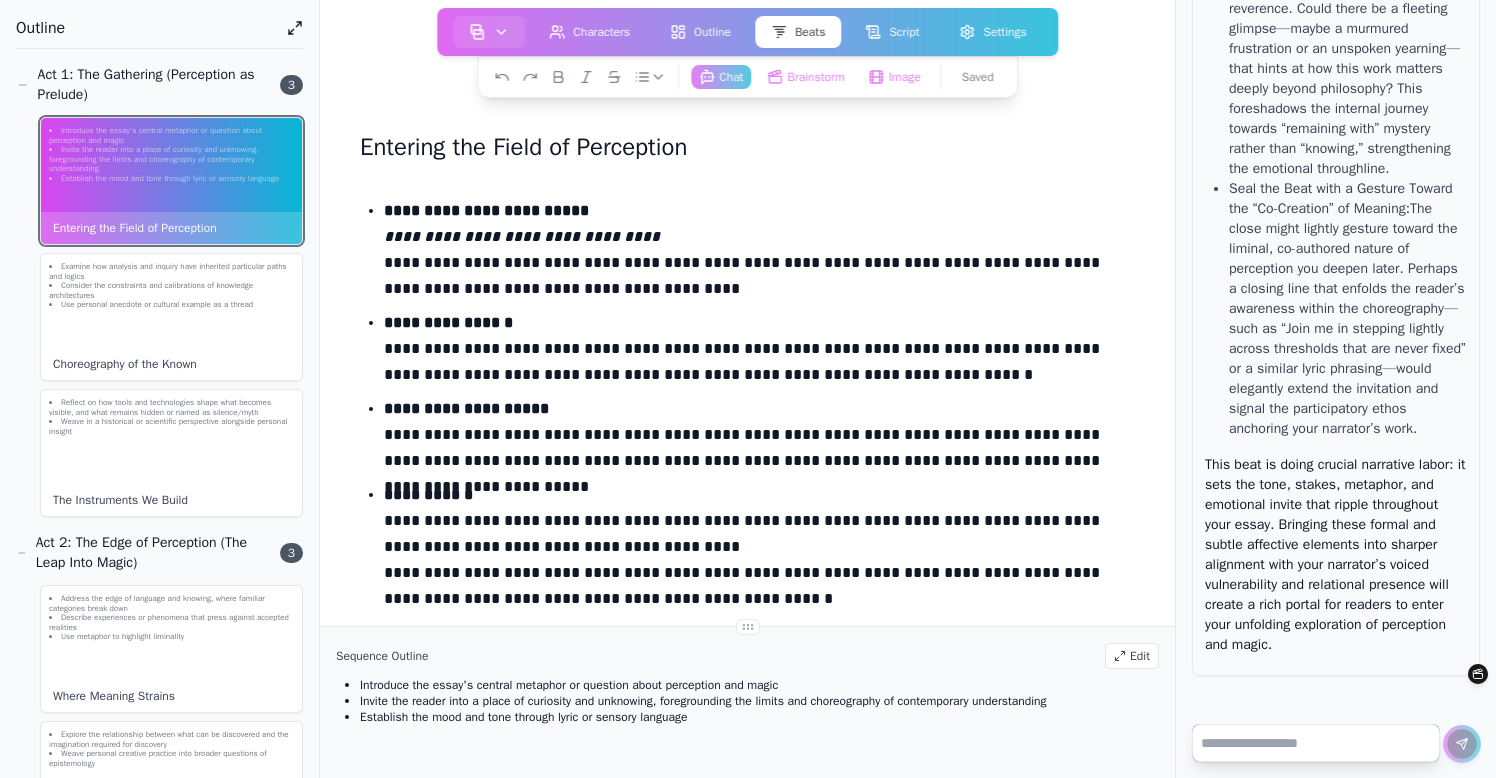 click at bounding box center [1316, 743] 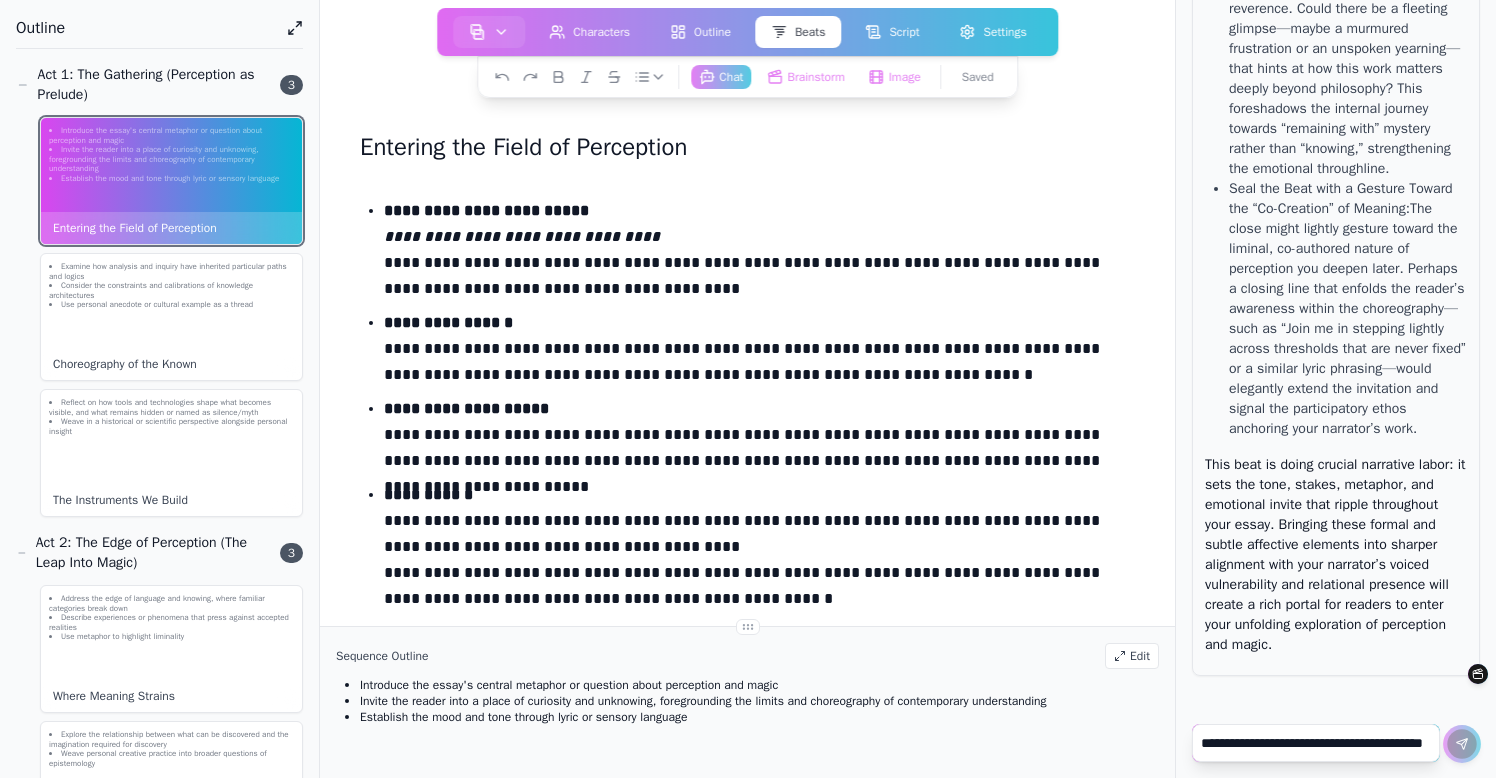 scroll, scrollTop: 5385, scrollLeft: 0, axis: vertical 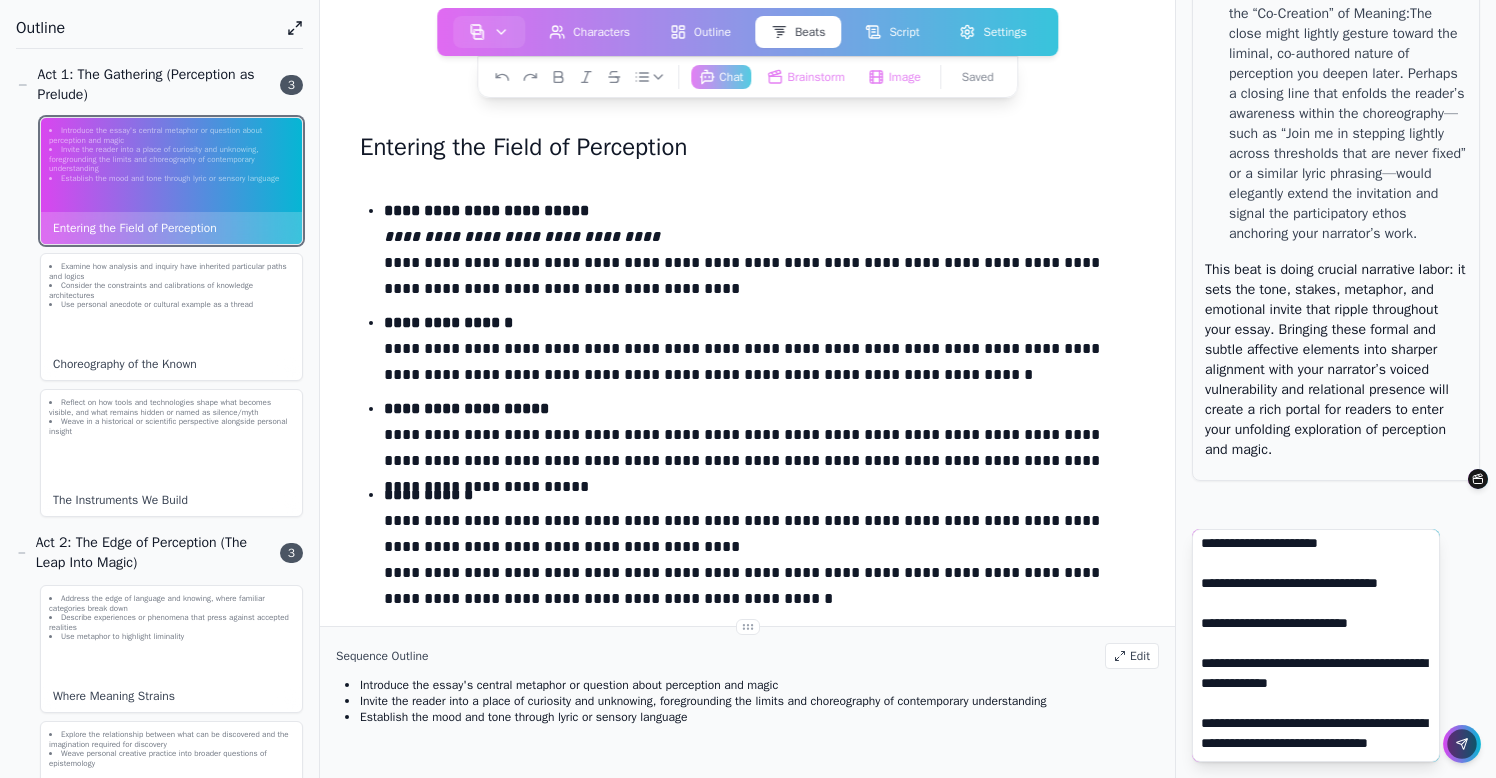 type on "**********" 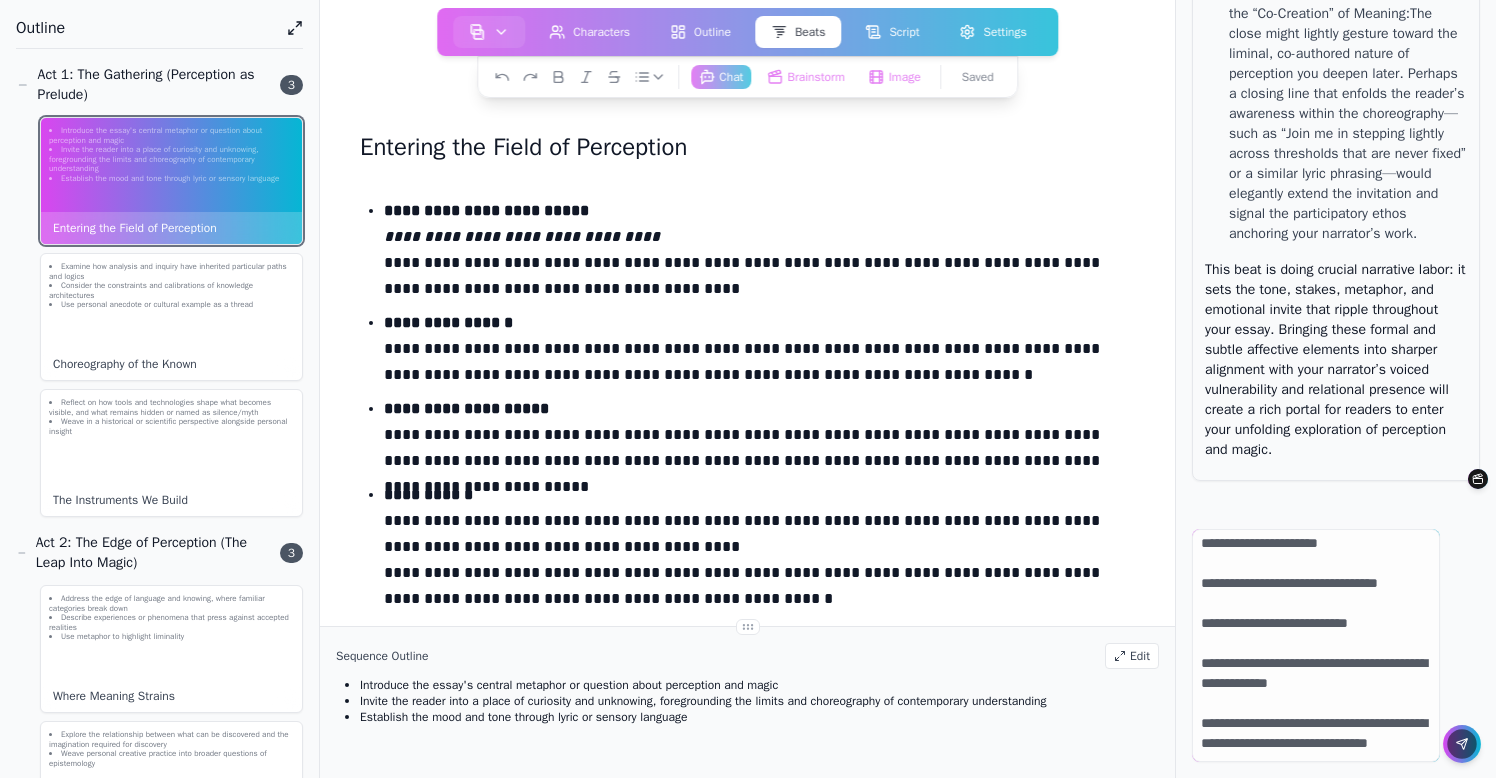 click at bounding box center (1461, 743) 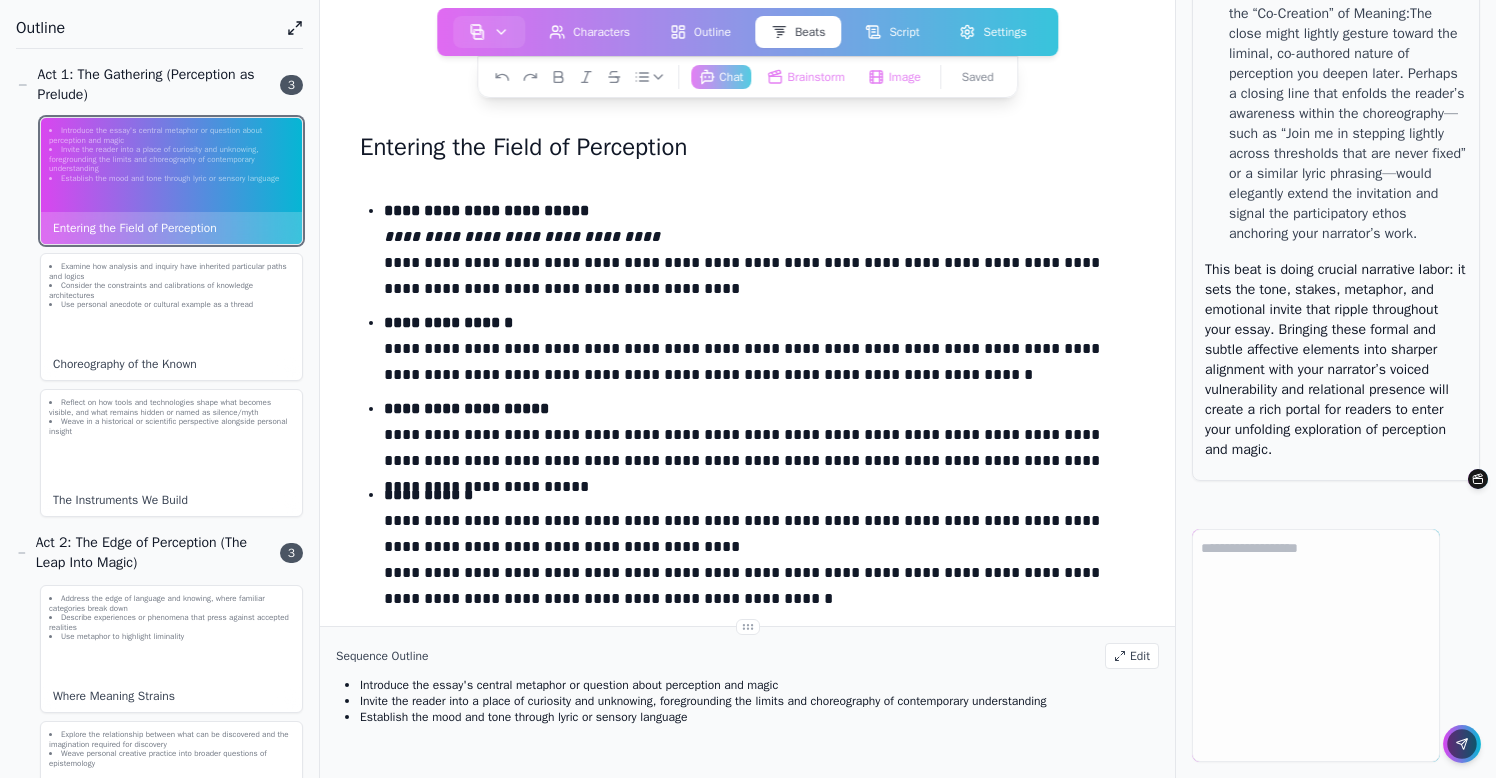 scroll, scrollTop: 0, scrollLeft: 0, axis: both 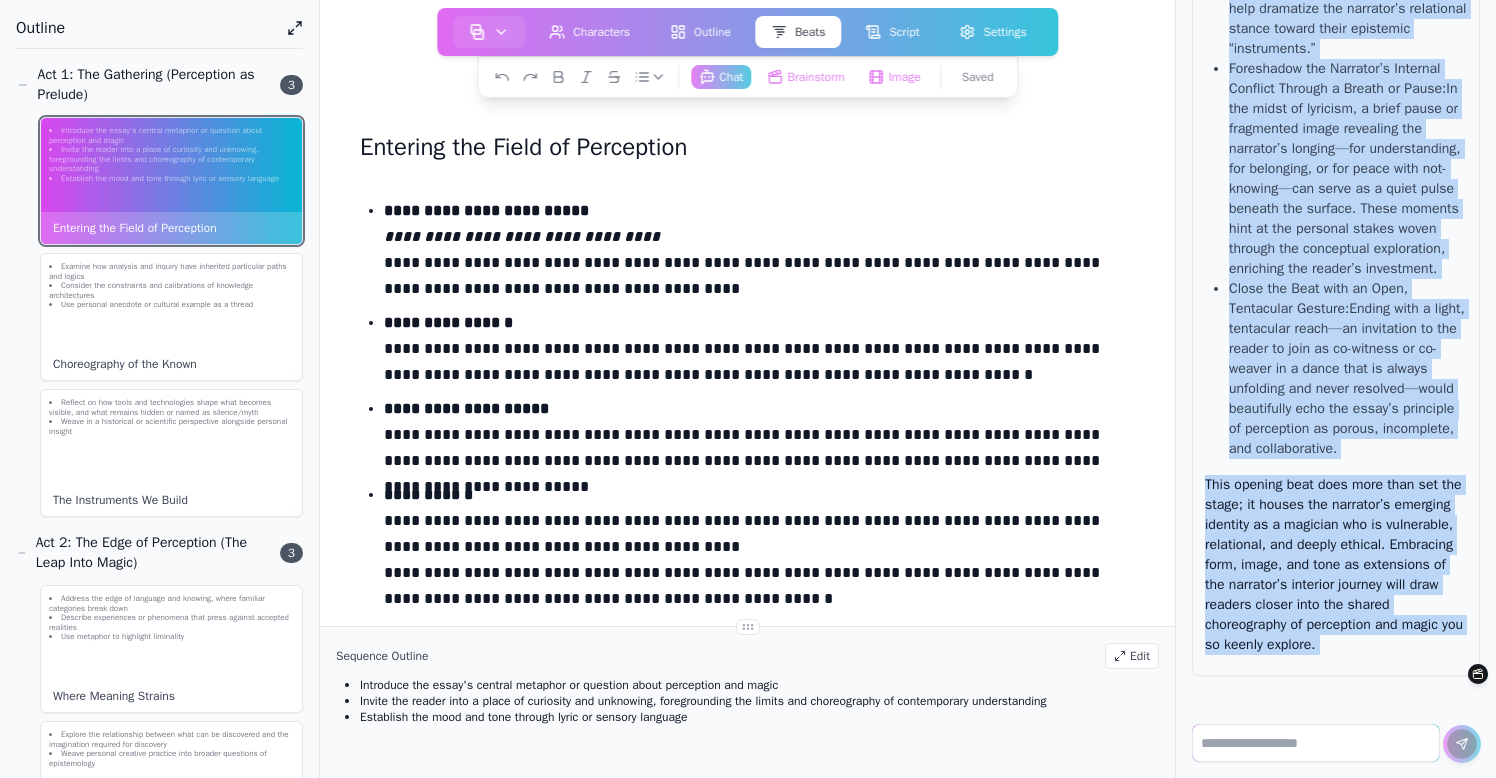 drag, startPoint x: 1206, startPoint y: 396, endPoint x: 1273, endPoint y: 733, distance: 343.5957 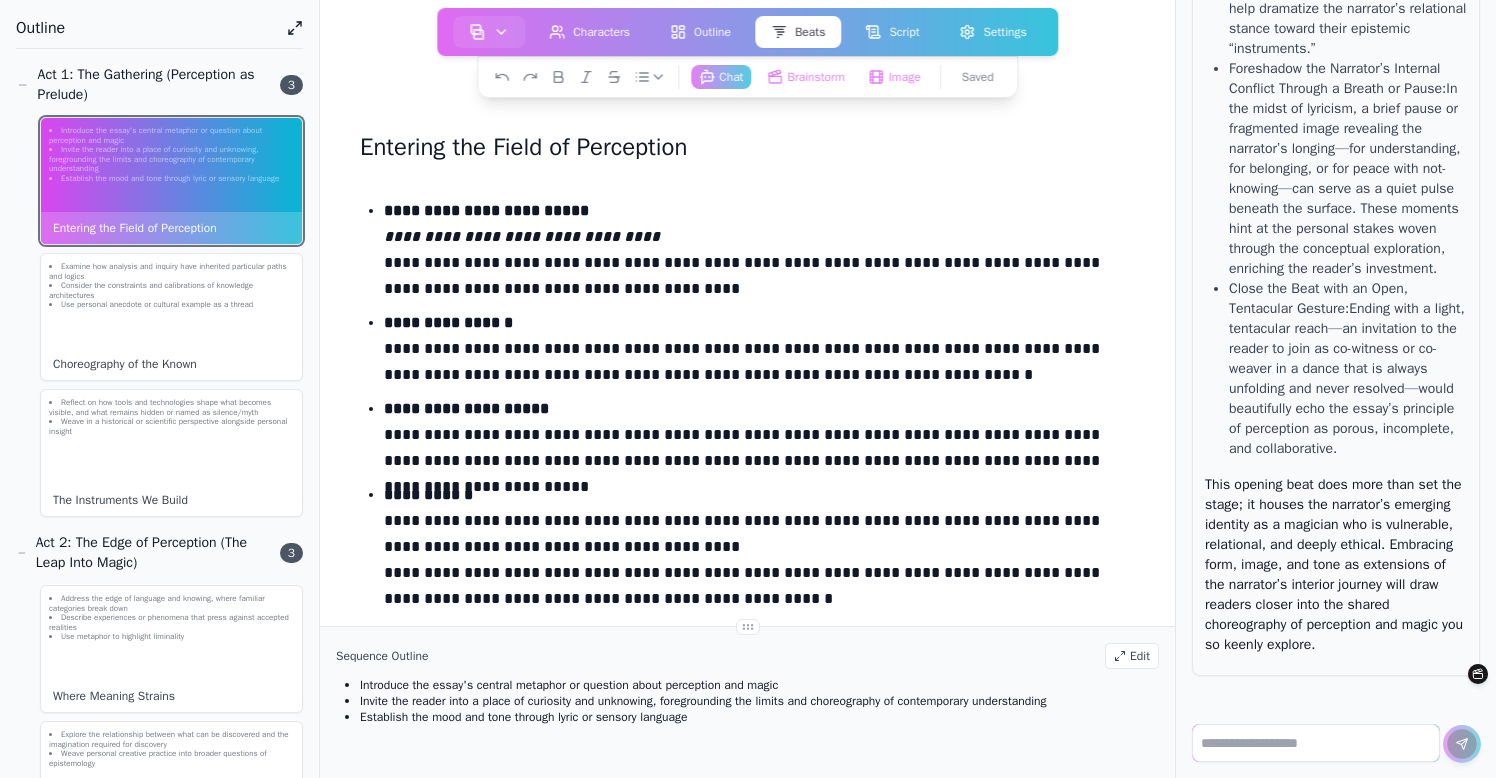 click at bounding box center (1316, 743) 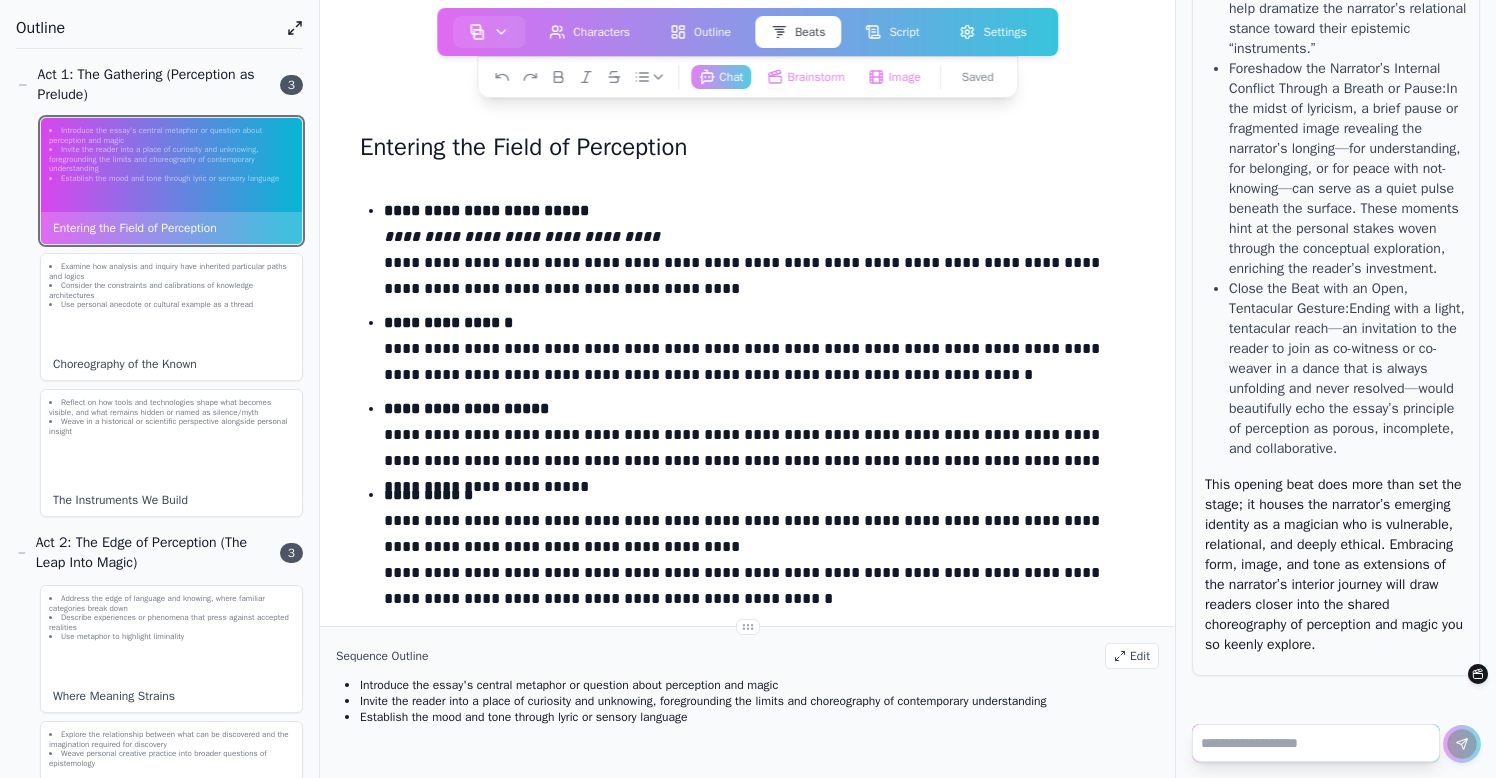 paste on "**********" 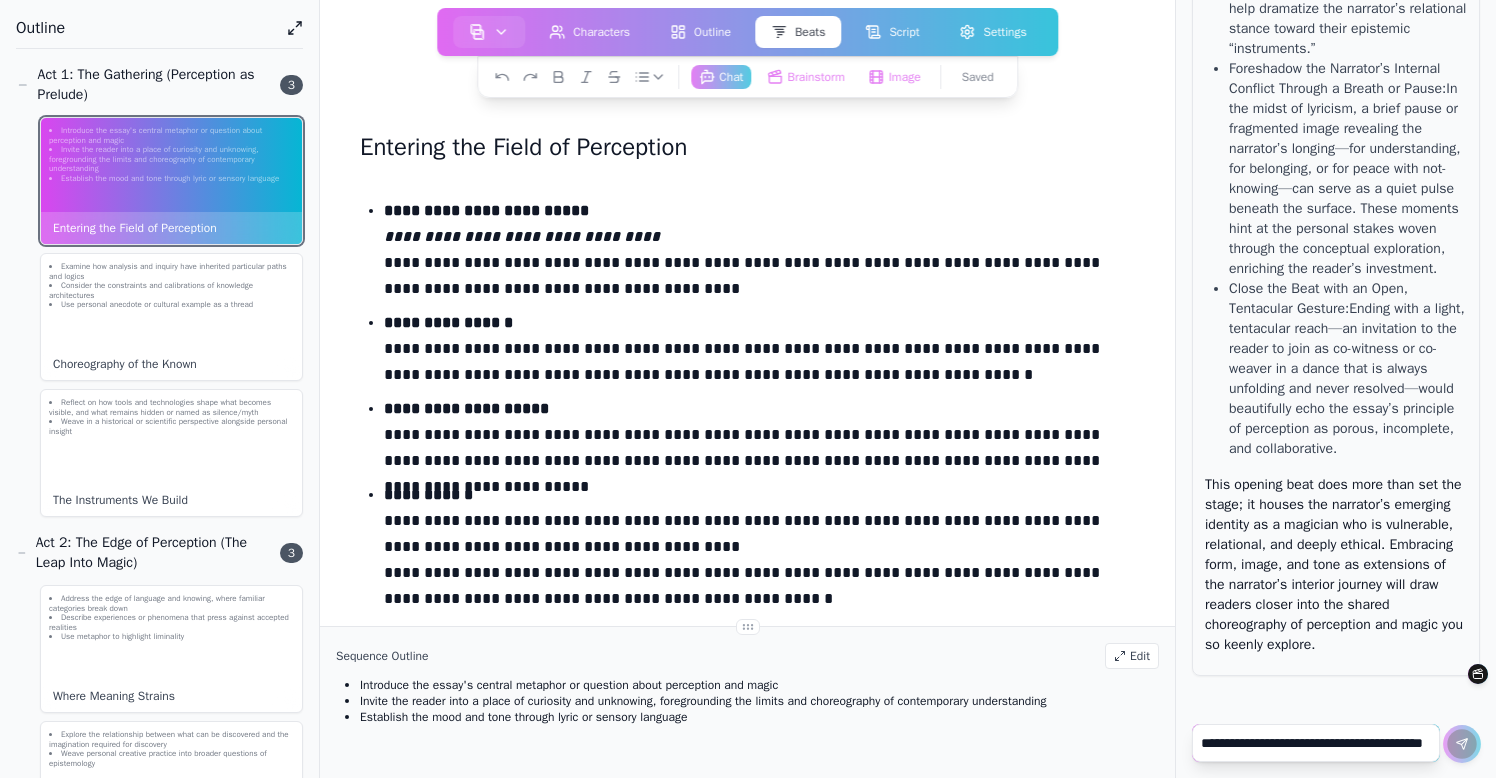 scroll, scrollTop: 5585, scrollLeft: 0, axis: vertical 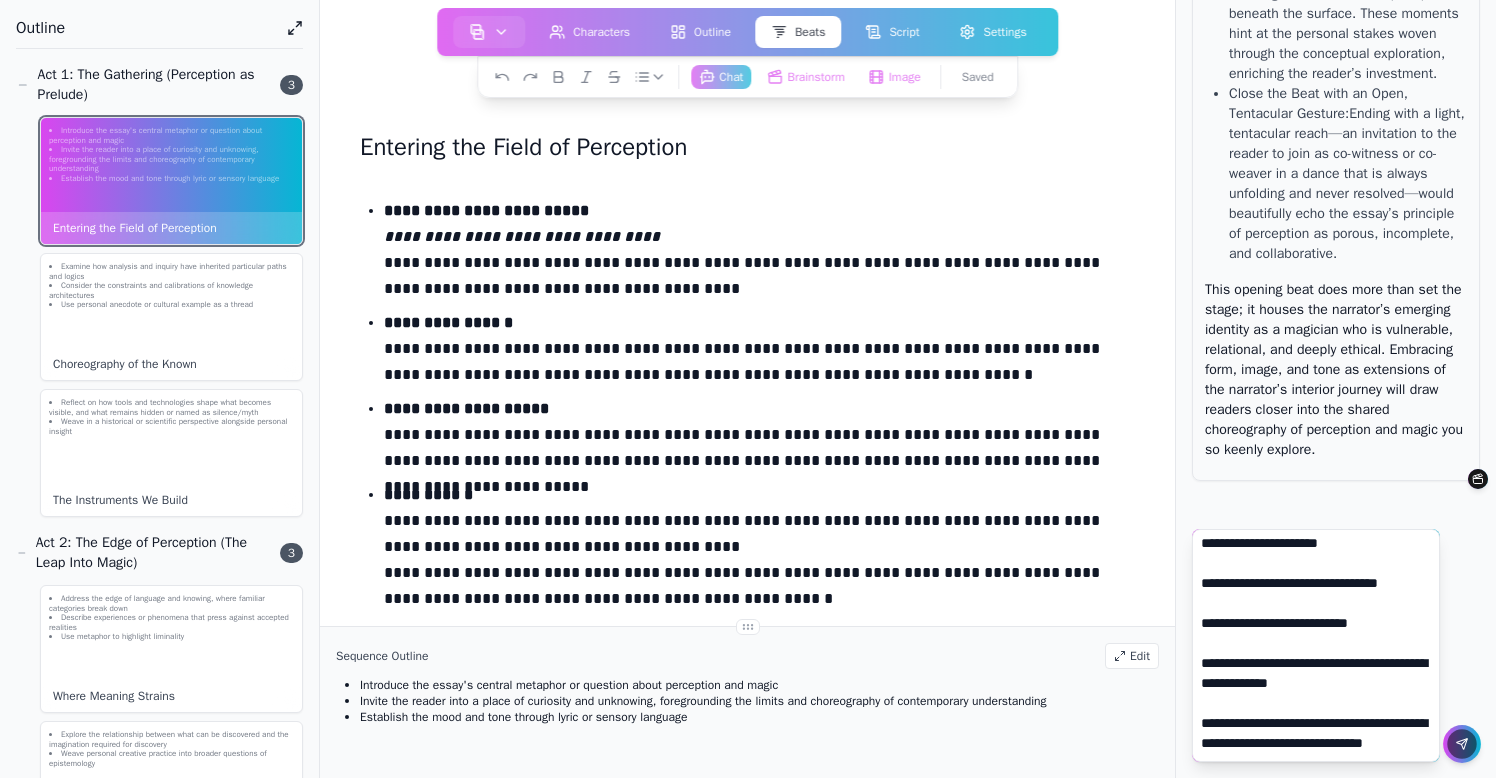 type on "**********" 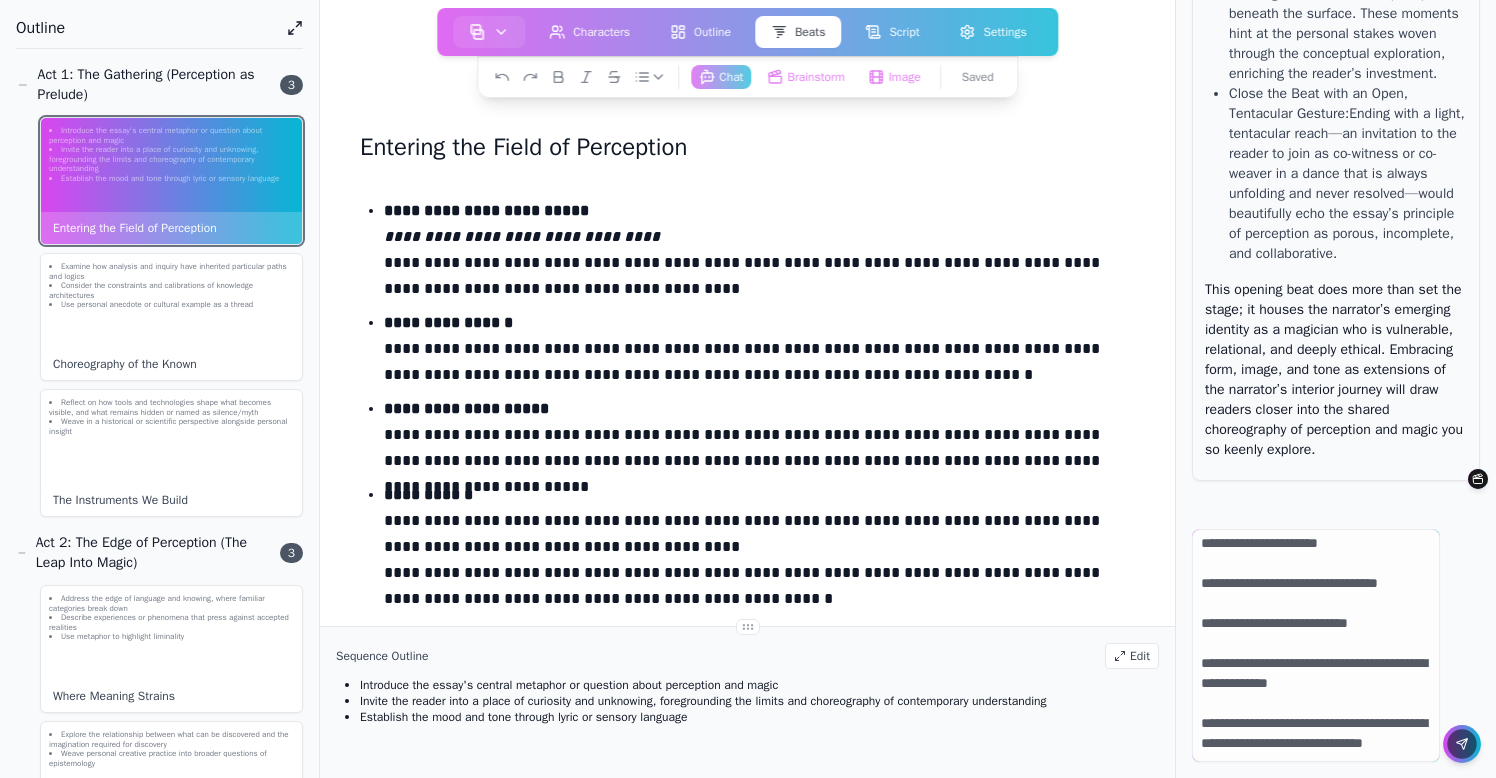 click 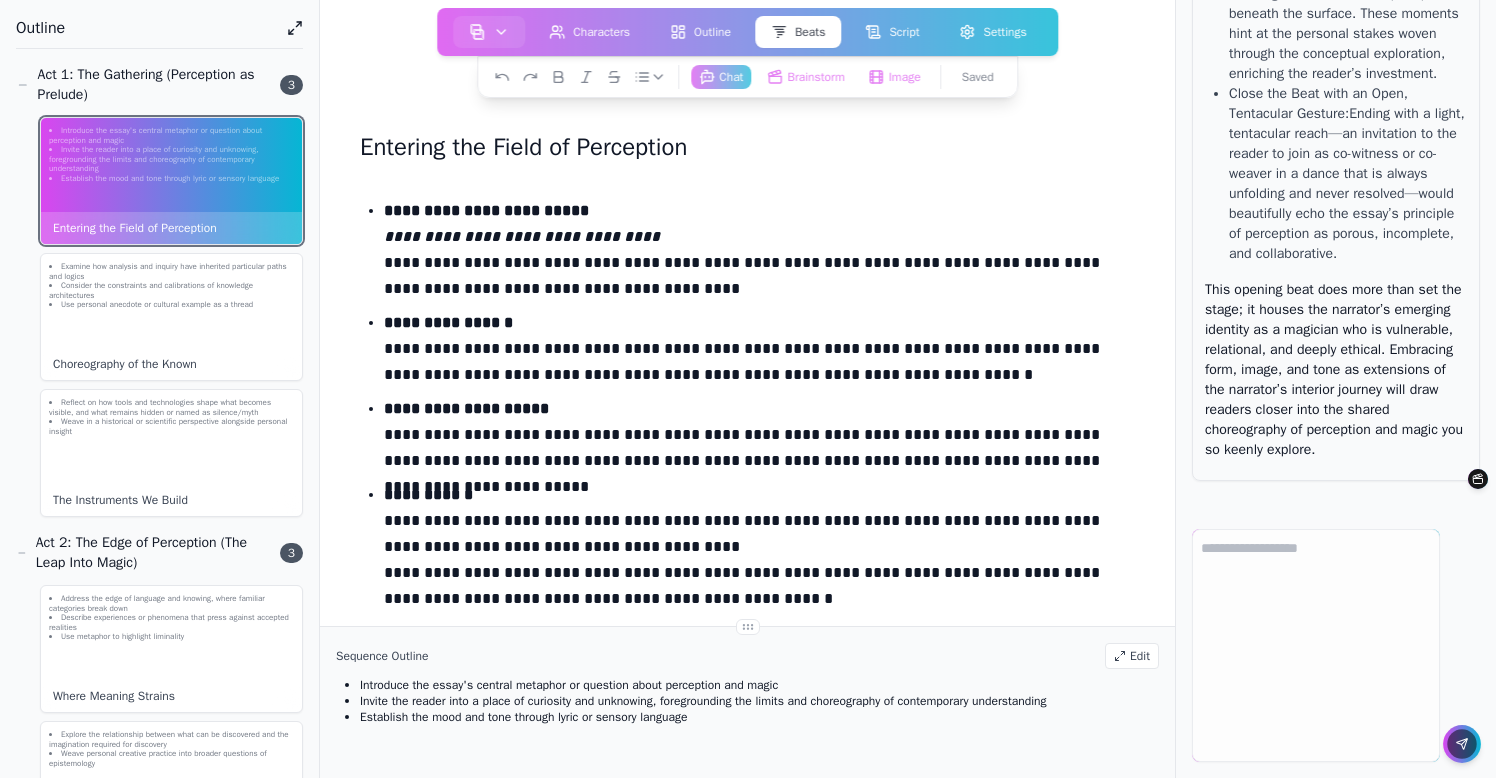 scroll, scrollTop: 0, scrollLeft: 0, axis: both 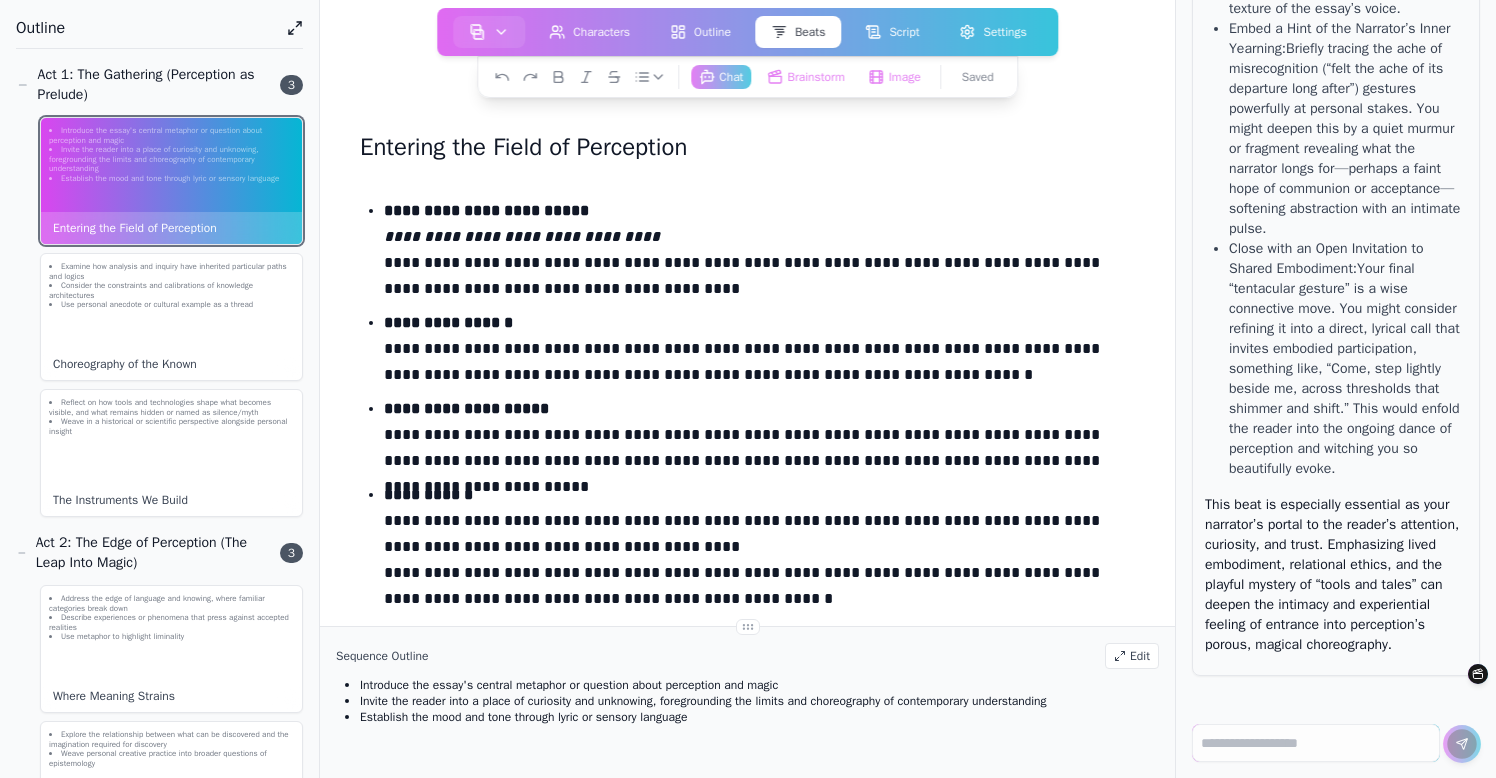 click on "Invite the reader into a place of curiosity and unknowing, foregrounding the limits and choreography of contemporary understanding" 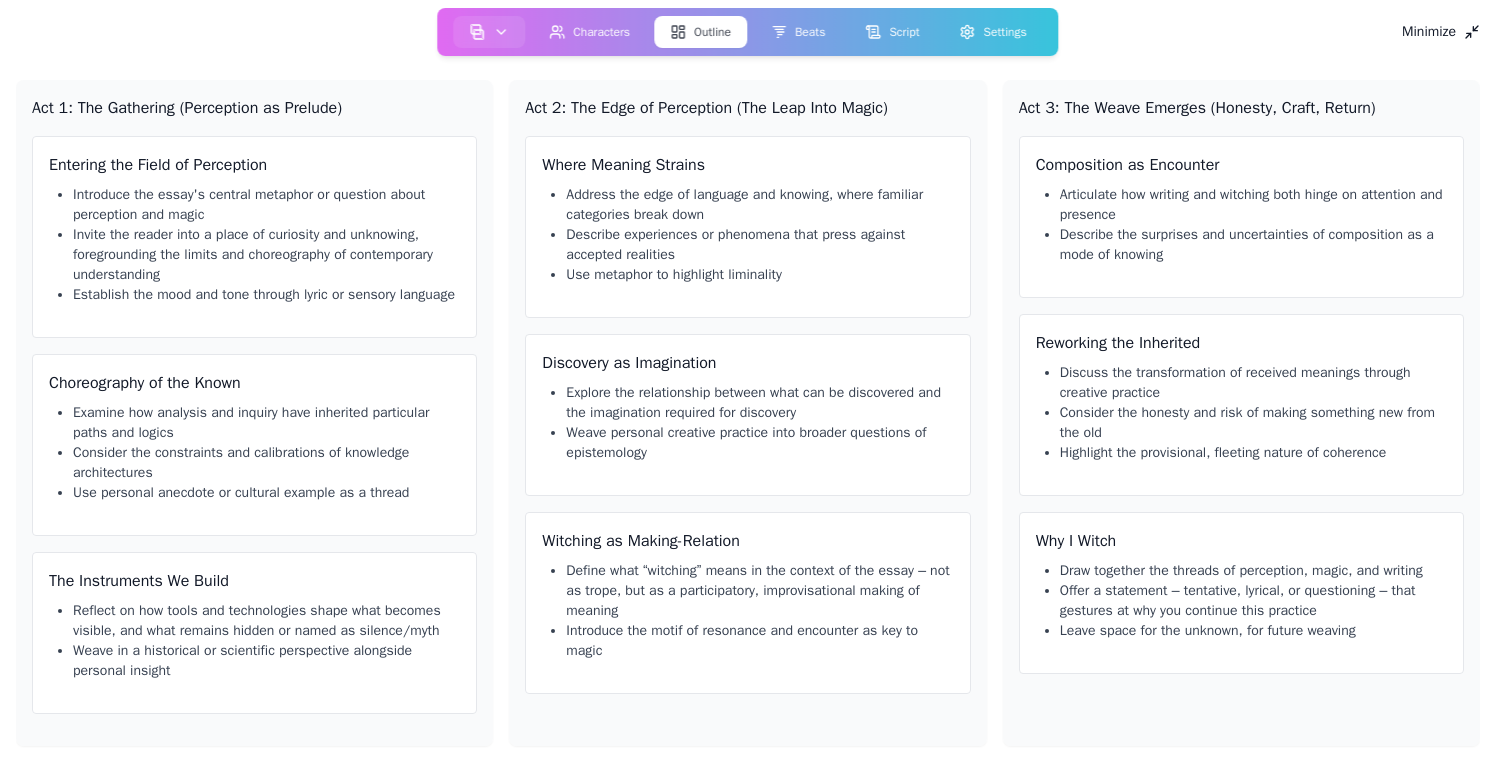 click 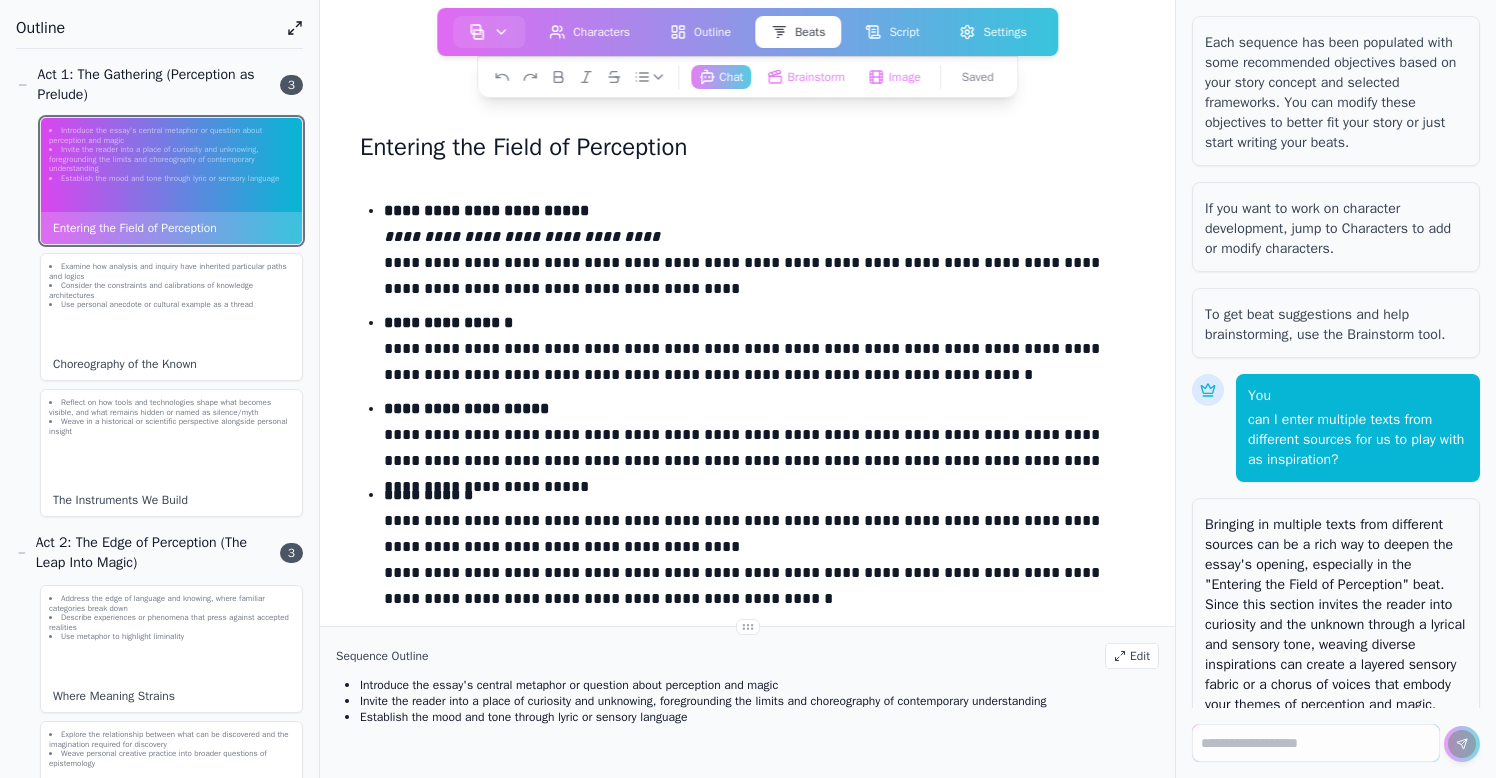 scroll, scrollTop: 105178, scrollLeft: 0, axis: vertical 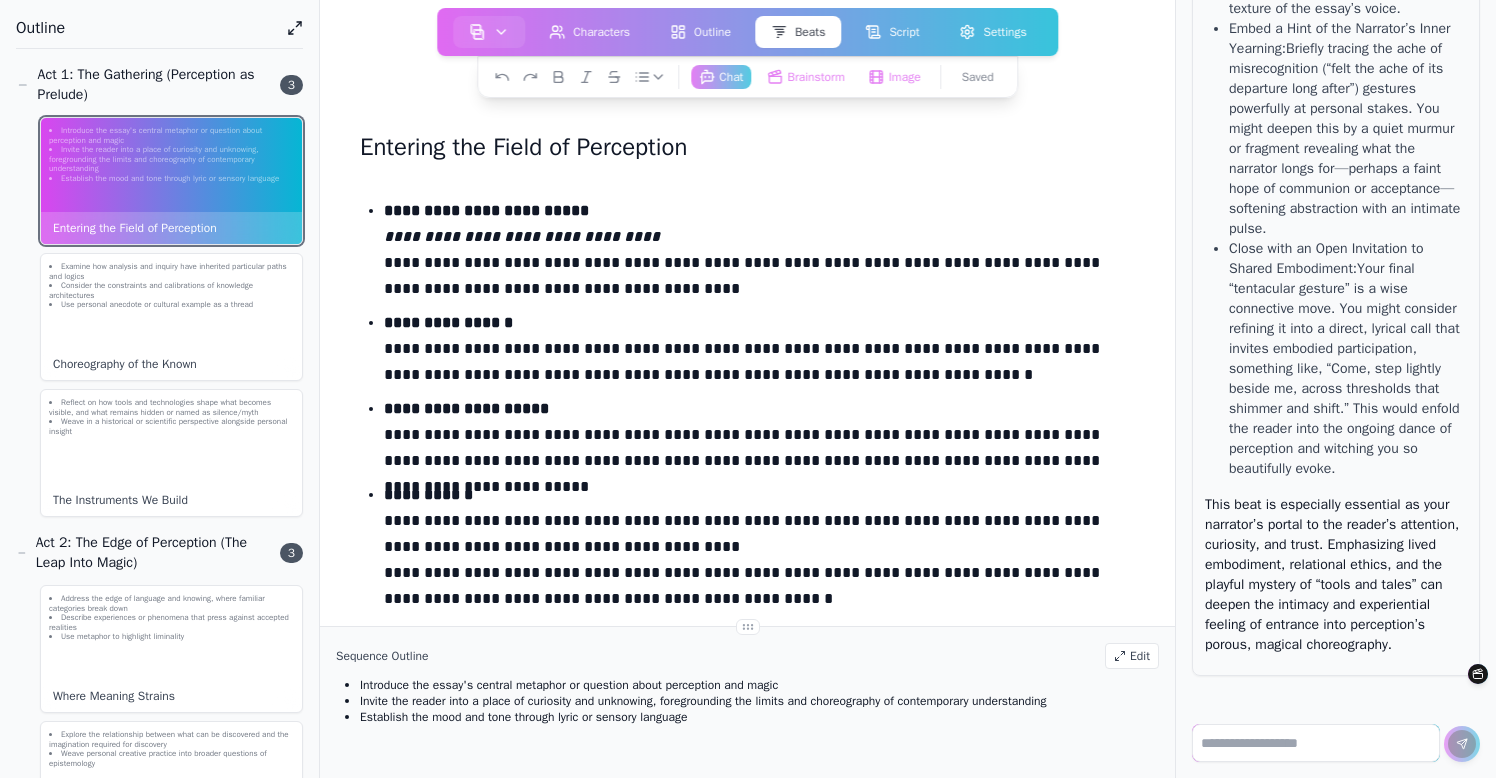 click at bounding box center [1316, 743] 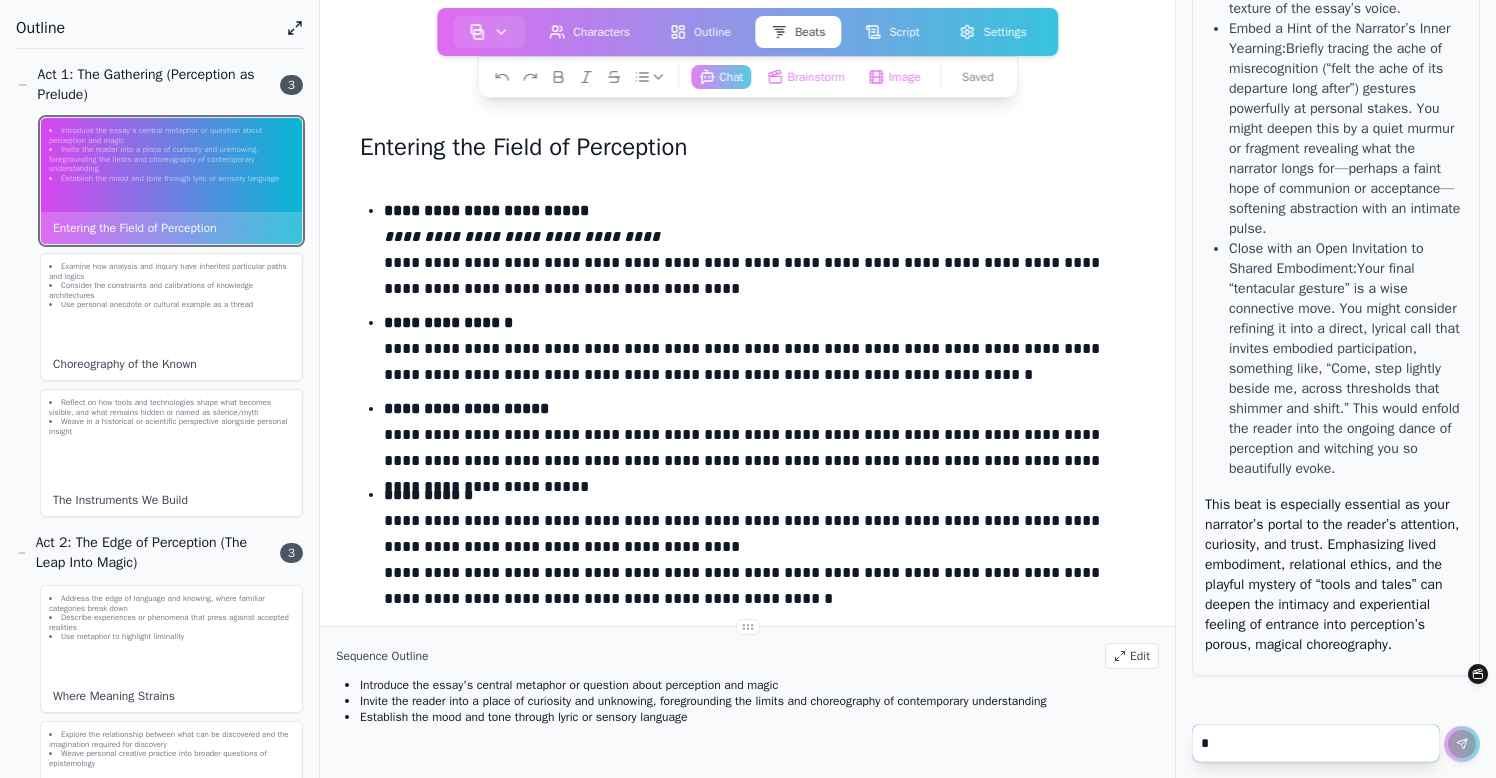scroll, scrollTop: 105176, scrollLeft: 0, axis: vertical 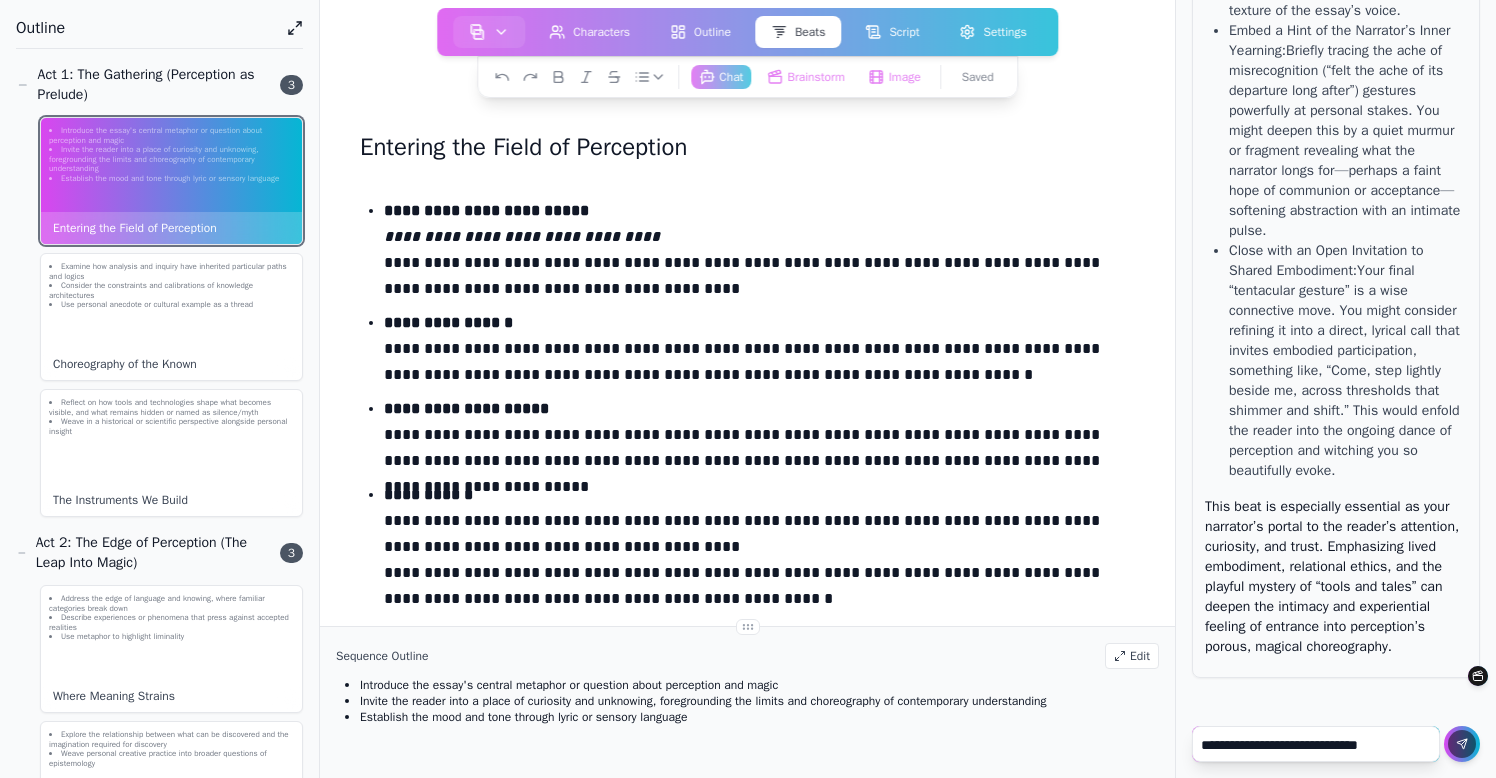 paste on "**********" 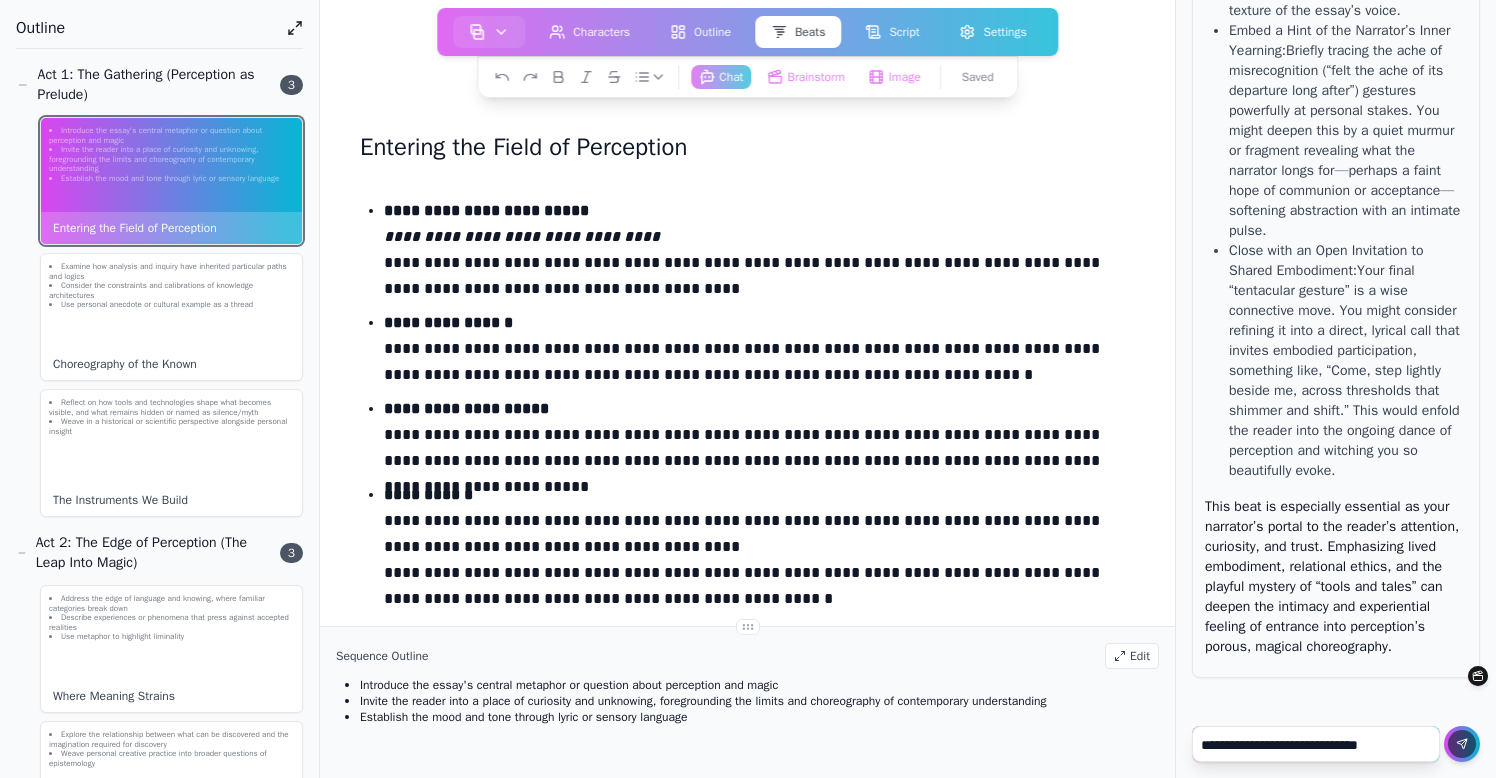 type on "**********" 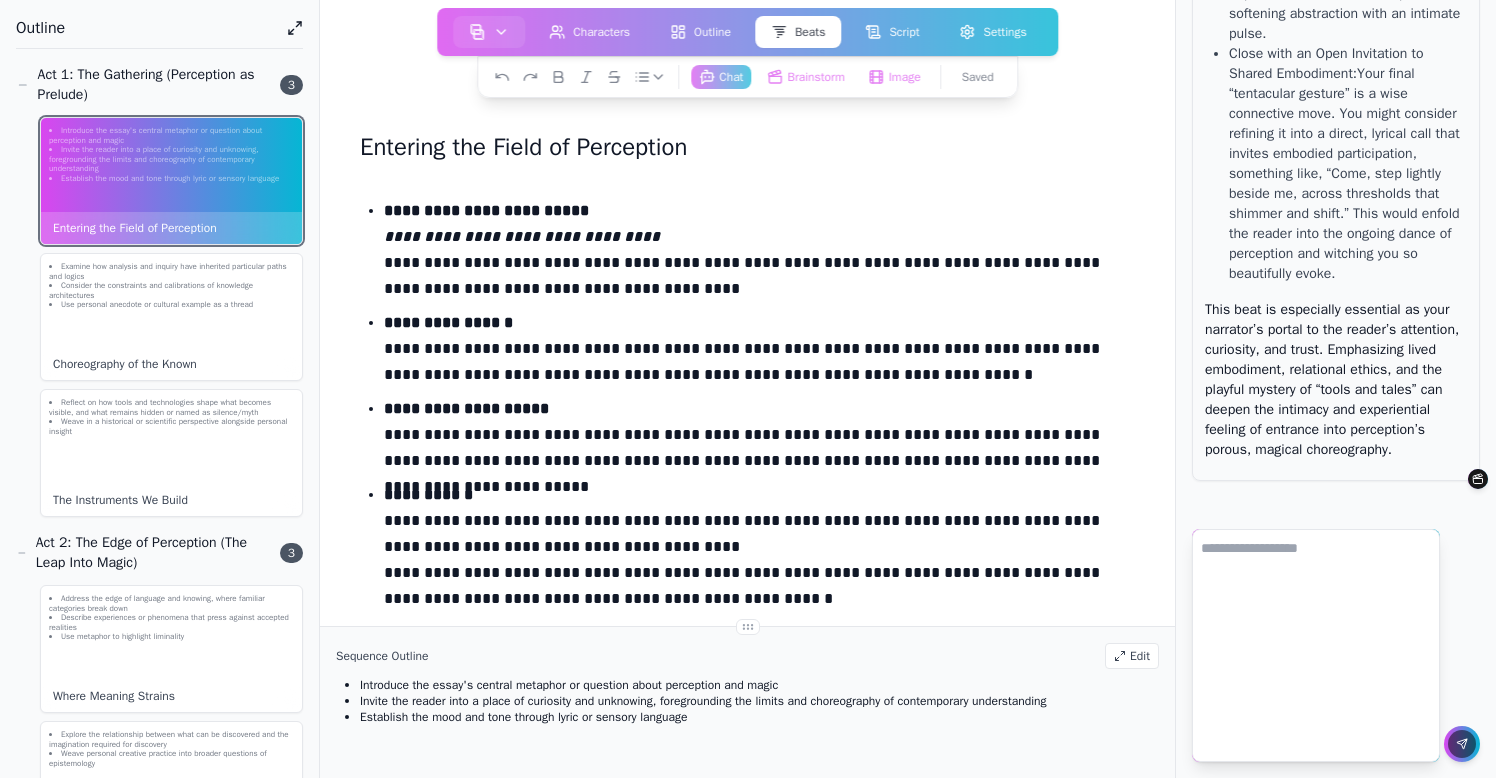 scroll, scrollTop: 0, scrollLeft: 0, axis: both 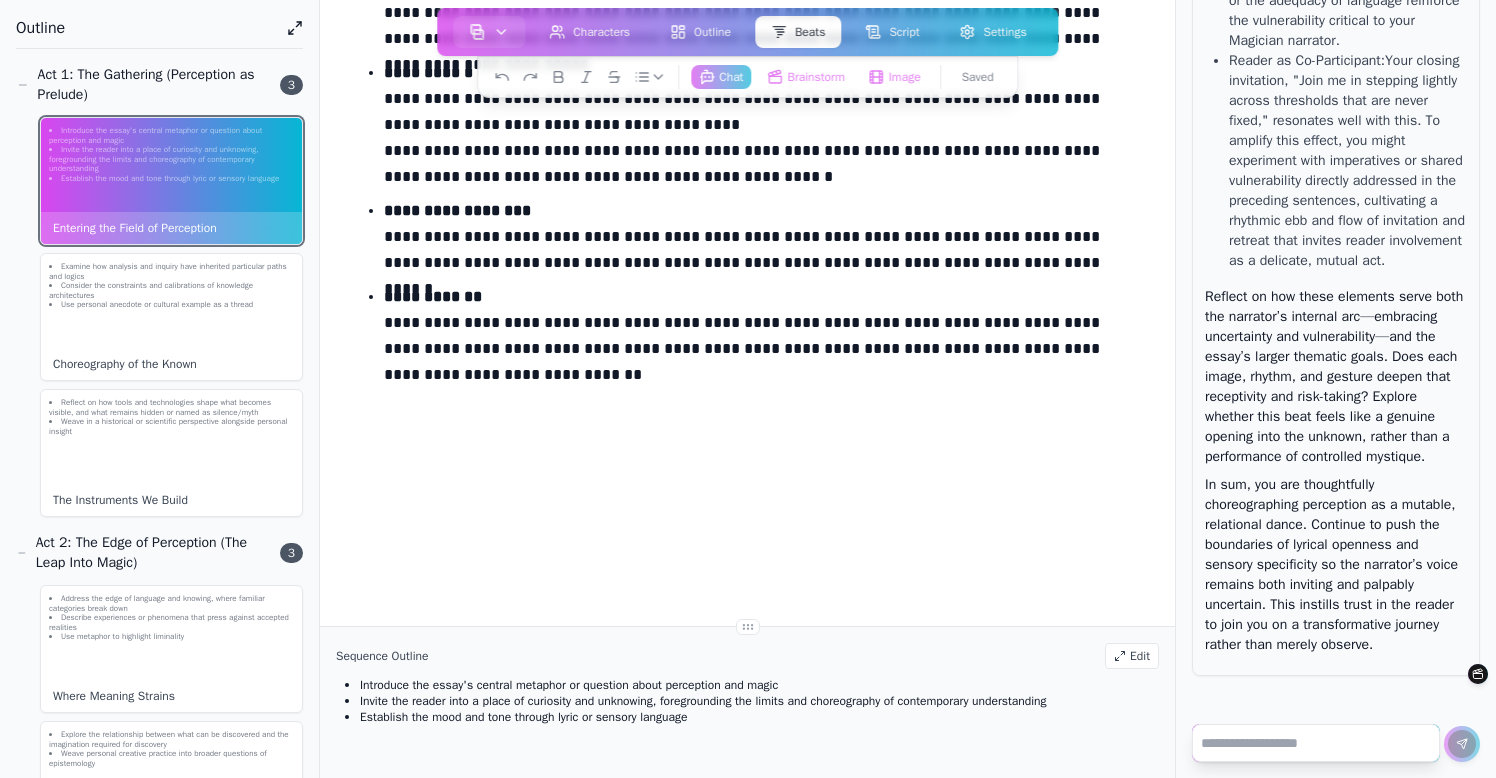 click at bounding box center [1316, 743] 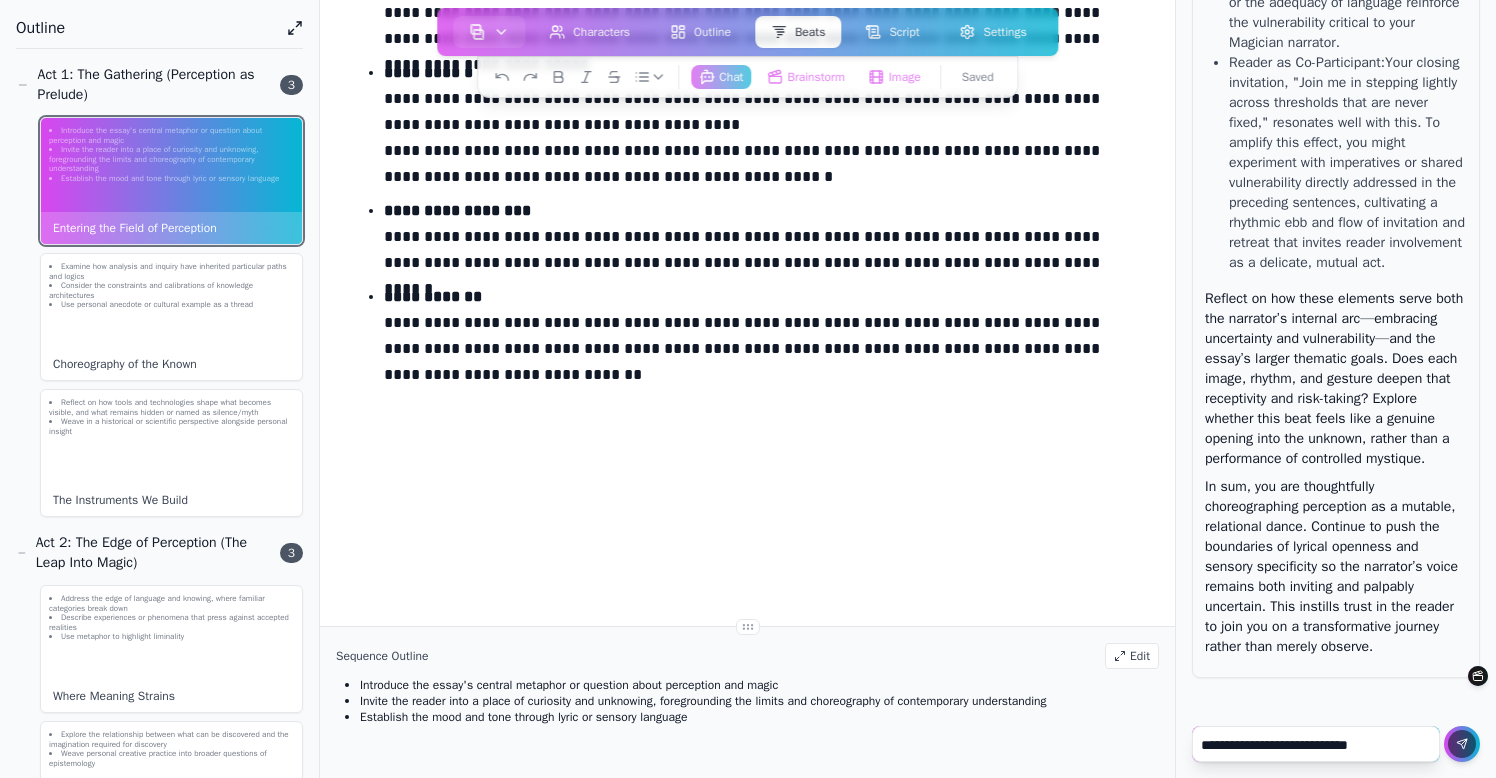 paste on "**********" 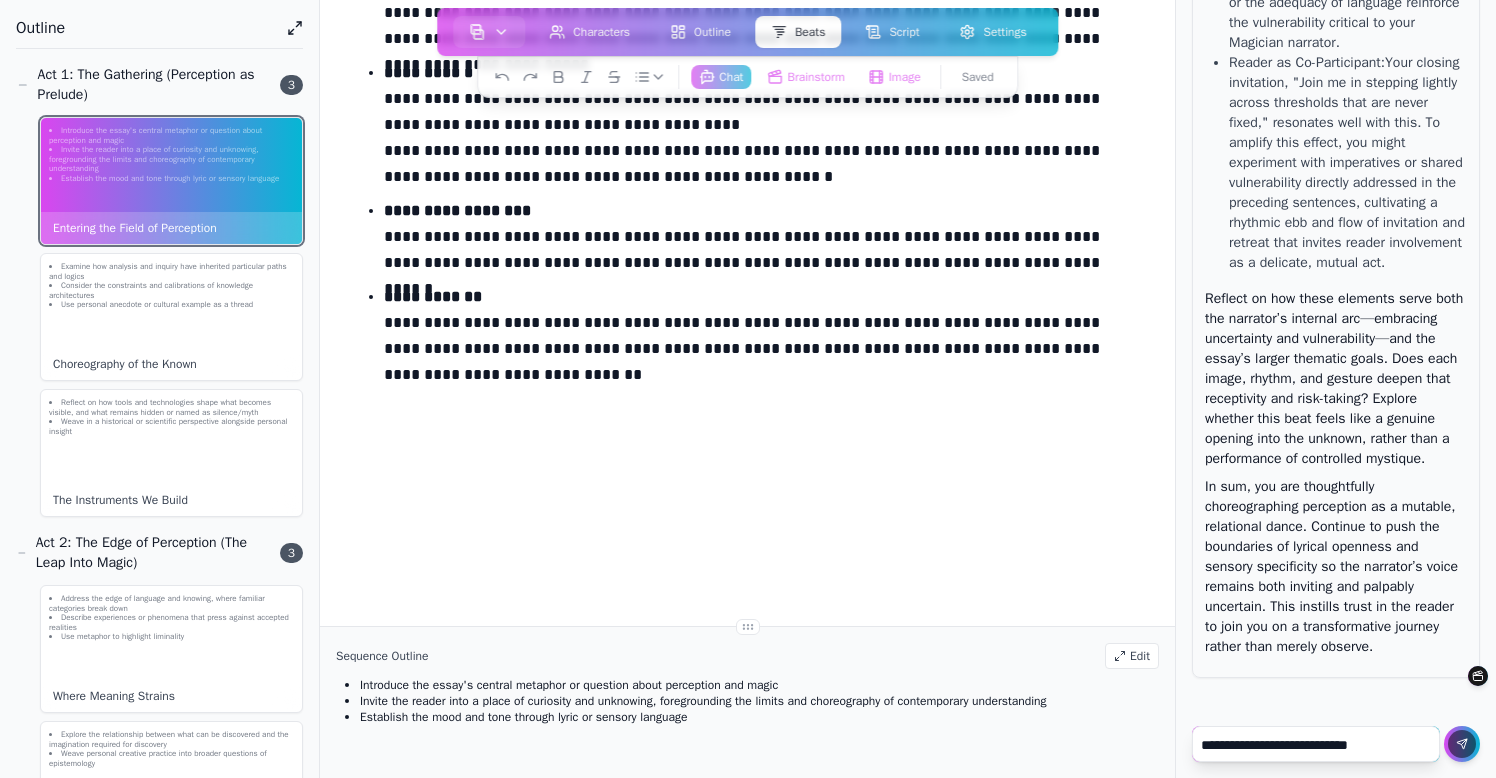 type on "**********" 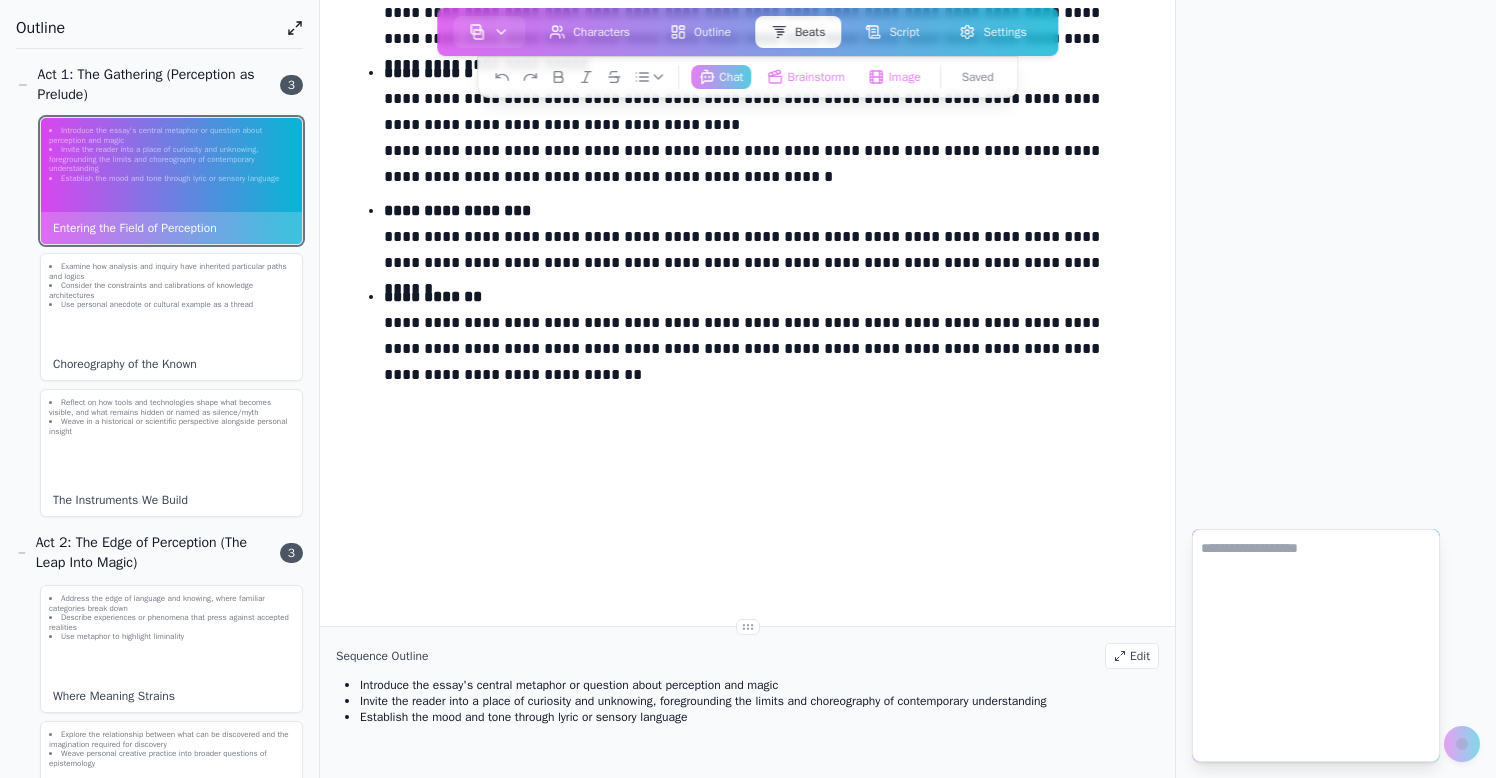 scroll, scrollTop: 0, scrollLeft: 0, axis: both 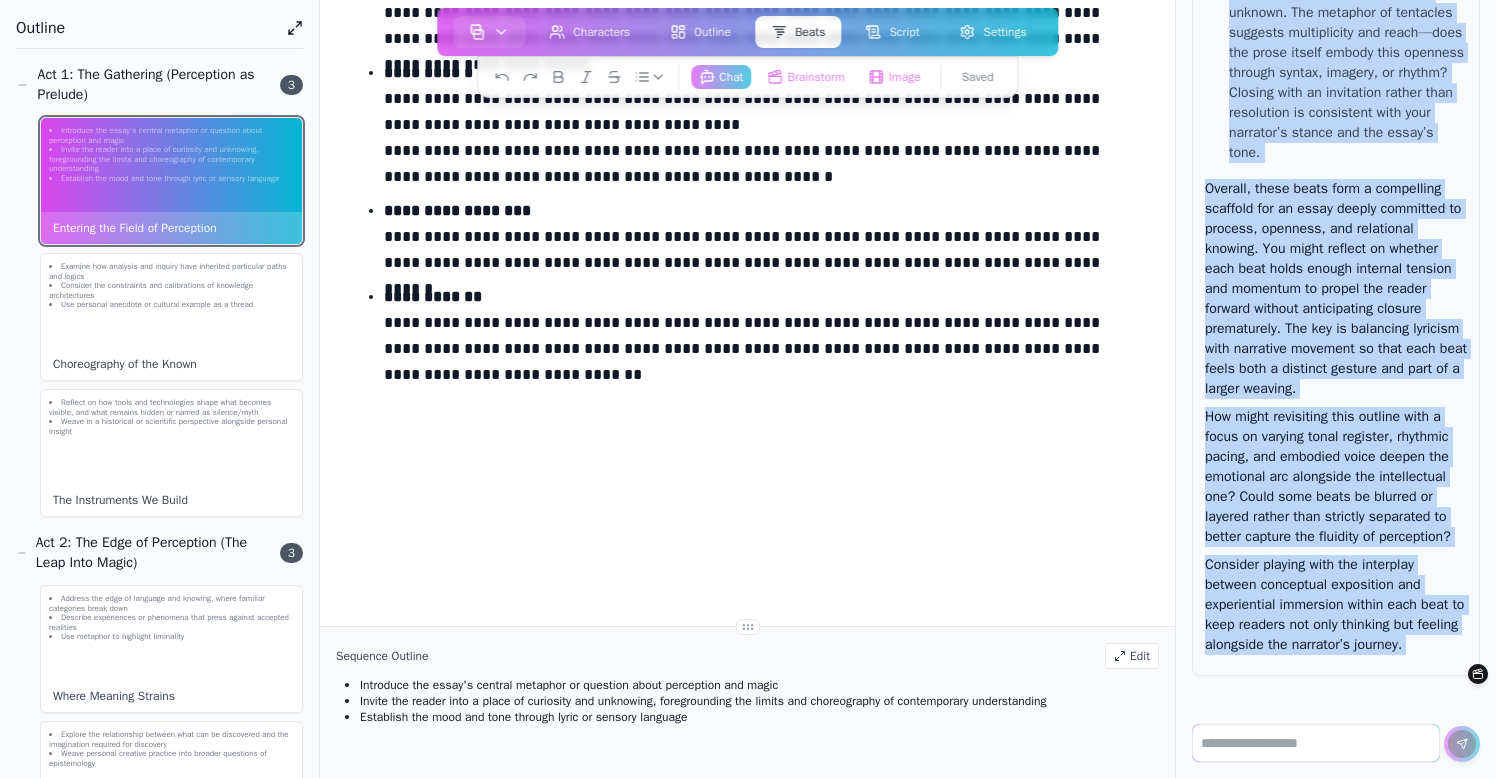 drag, startPoint x: 1208, startPoint y: 37, endPoint x: 1375, endPoint y: 749, distance: 731.32275 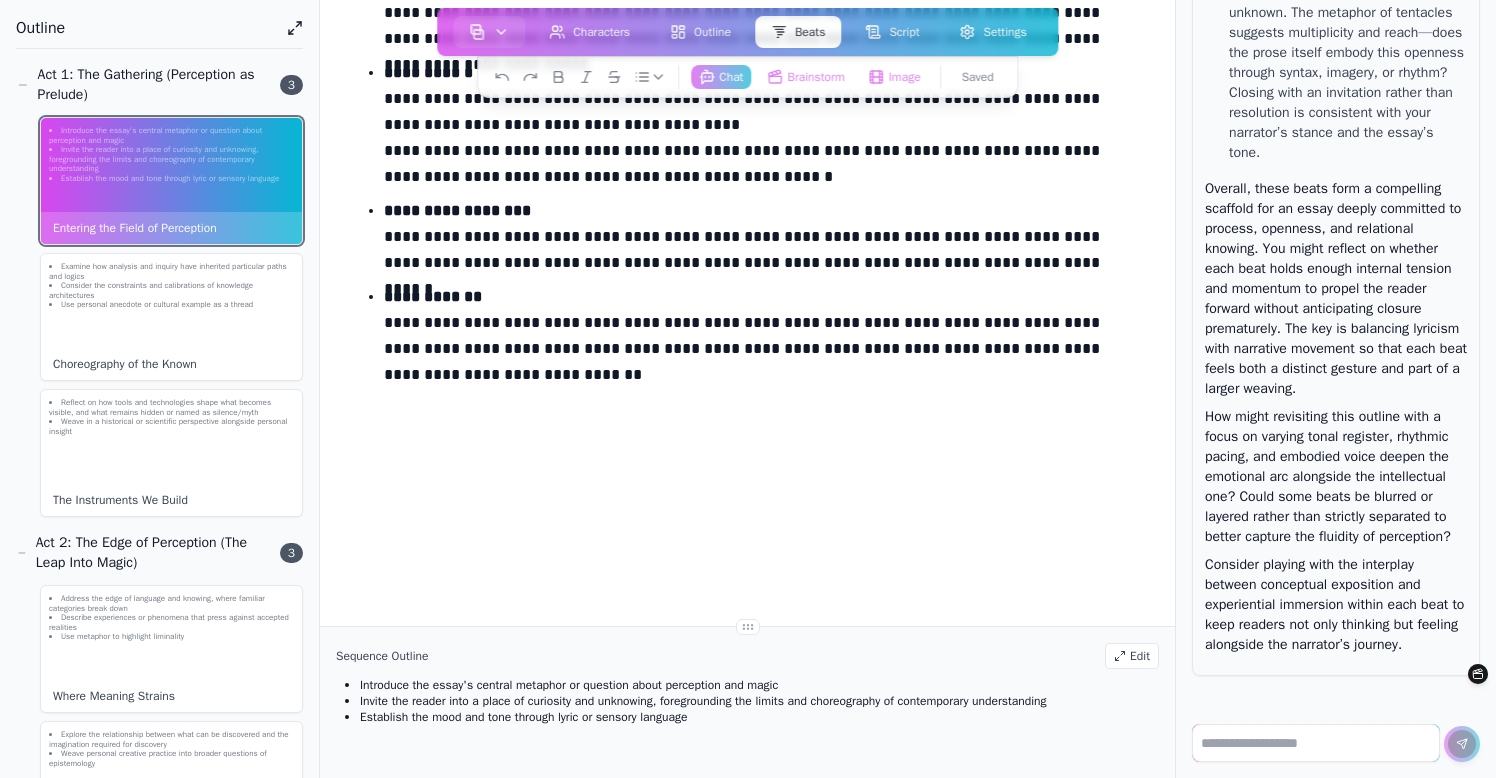 click at bounding box center [1316, 743] 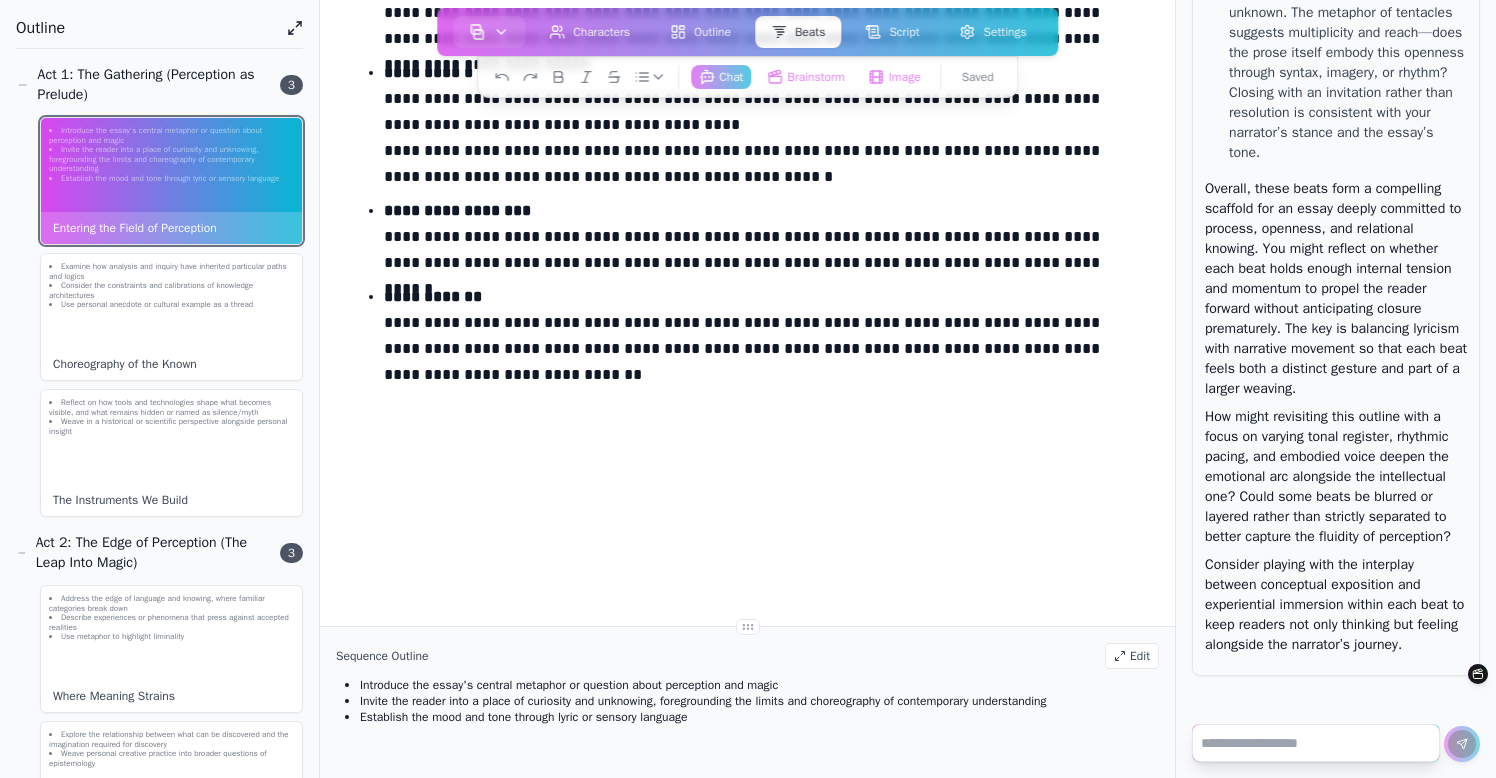 paste on "**********" 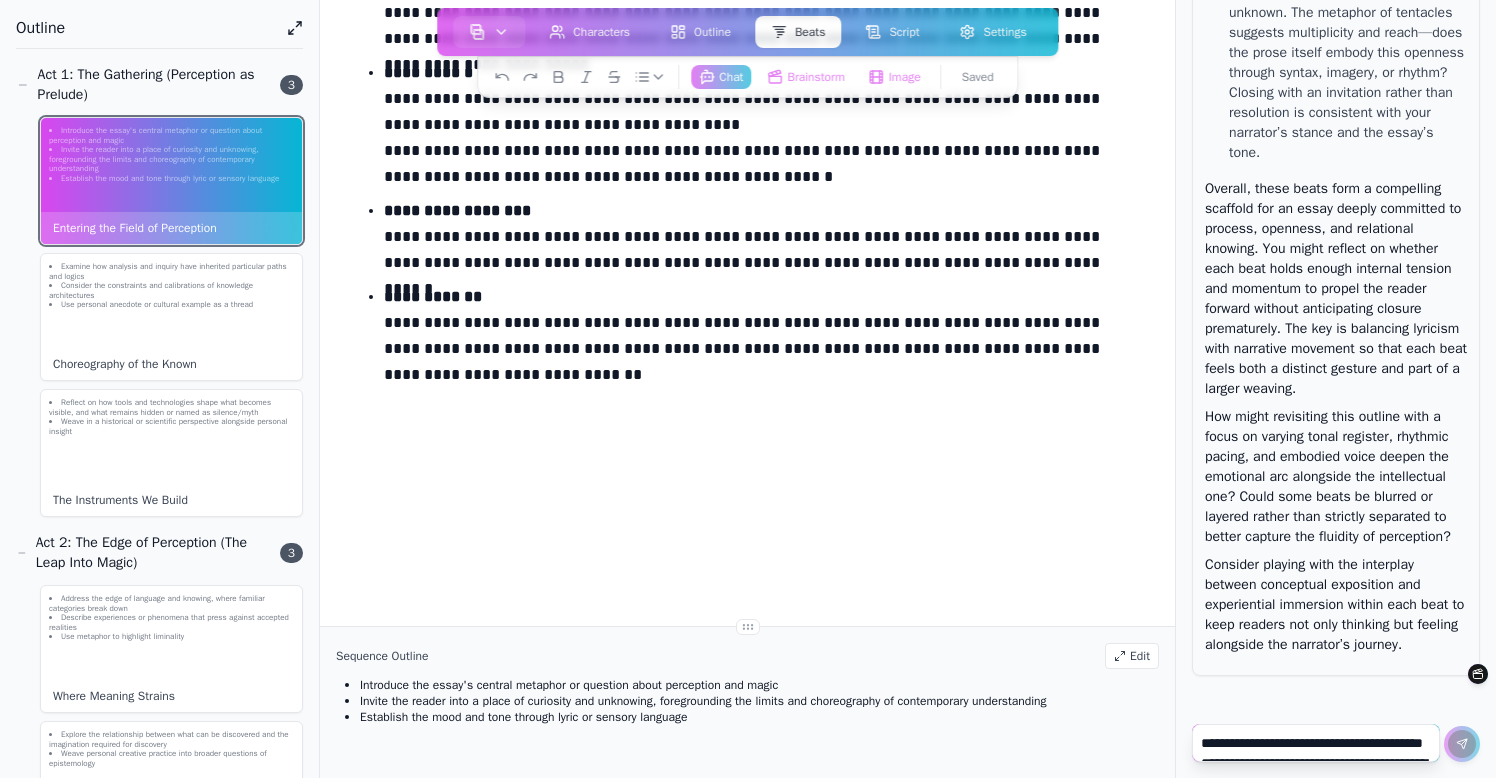 scroll, scrollTop: 3265, scrollLeft: 0, axis: vertical 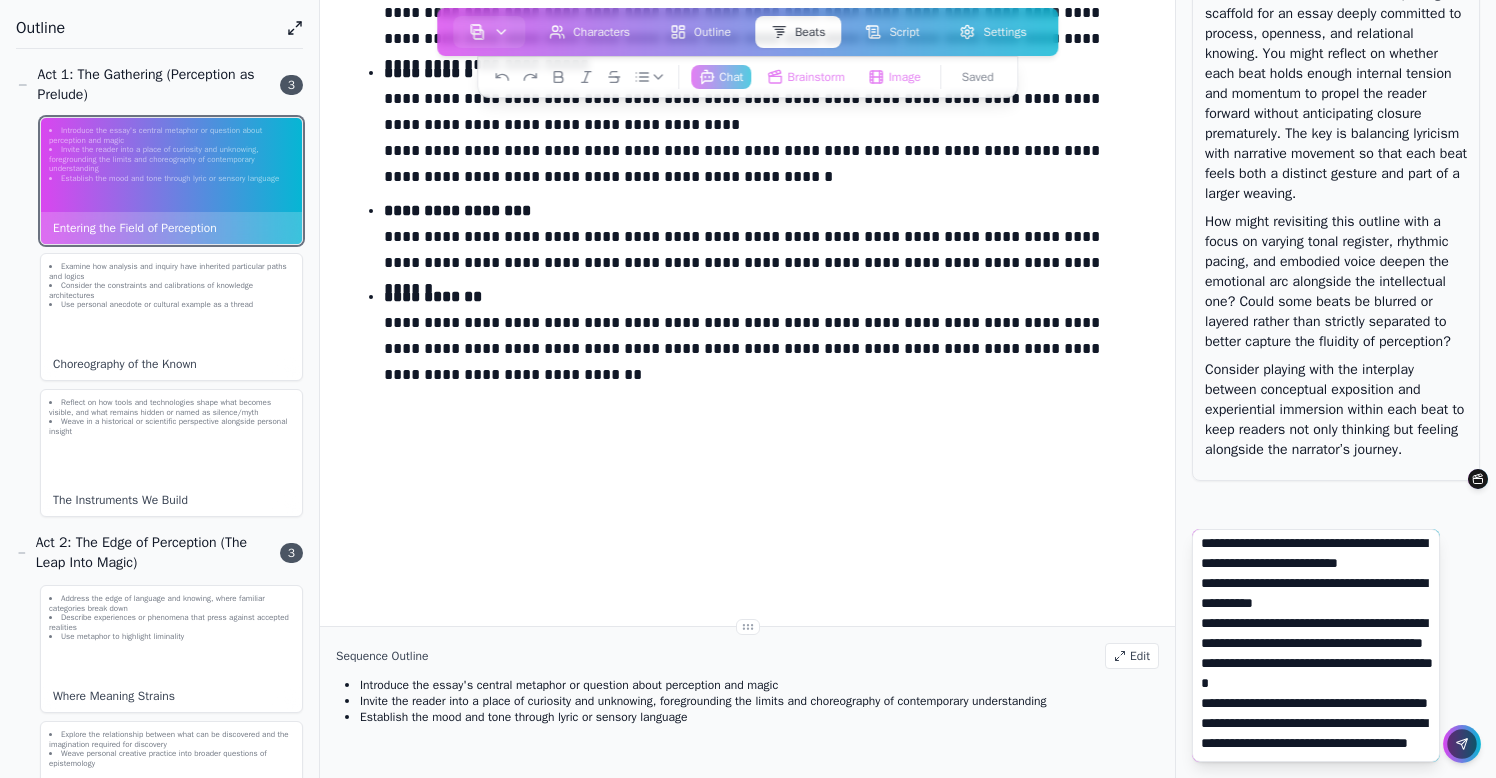 type on "**********" 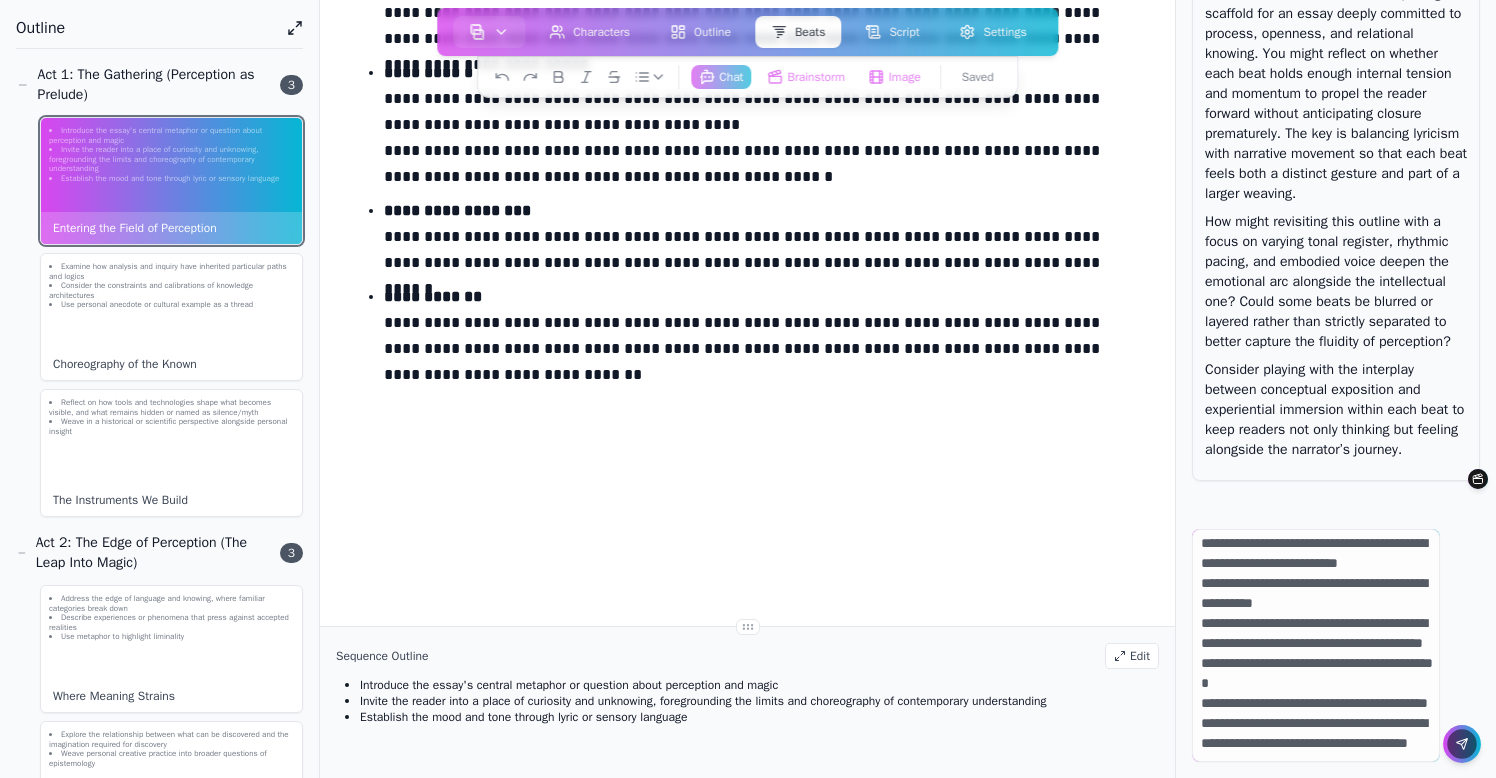 click 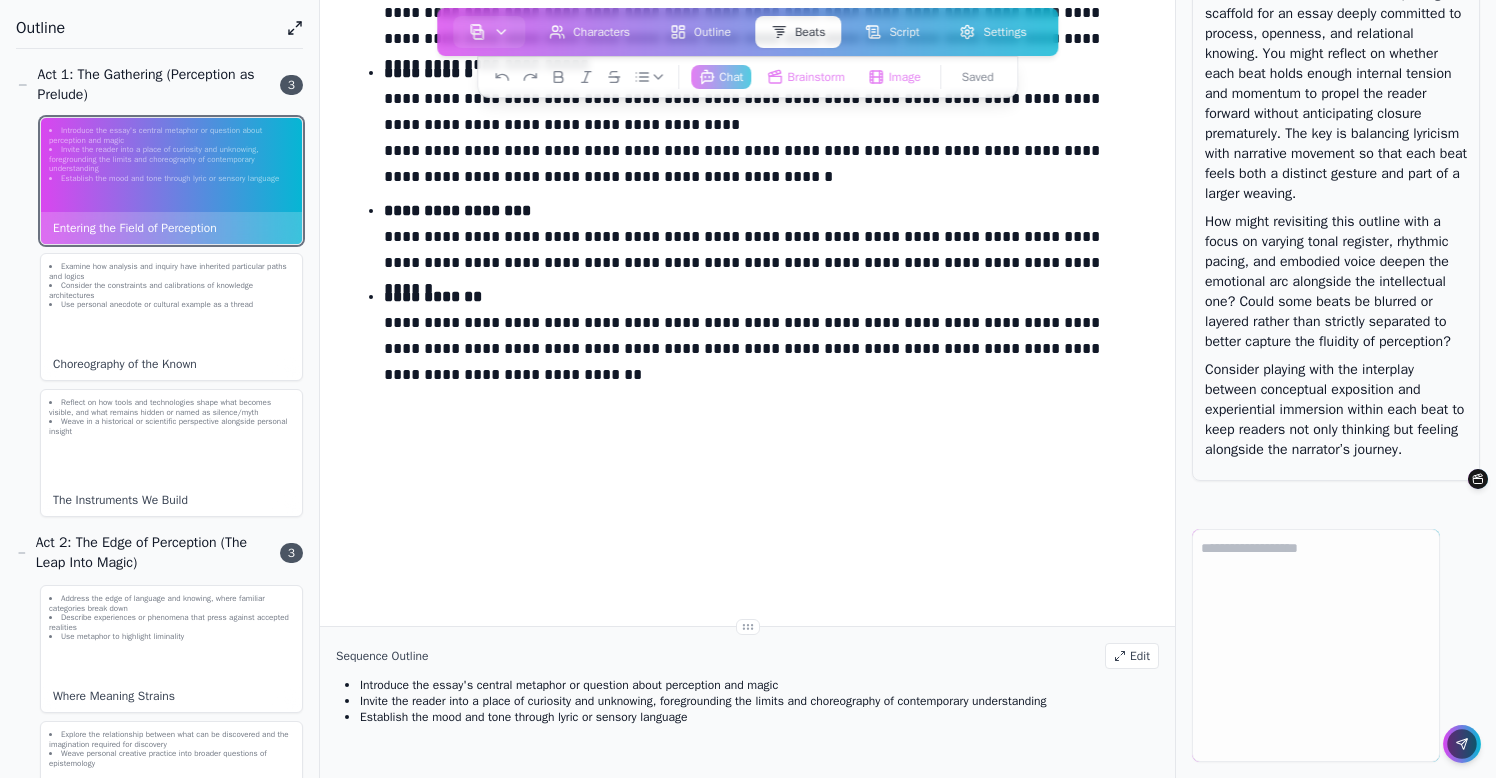 scroll, scrollTop: 0, scrollLeft: 0, axis: both 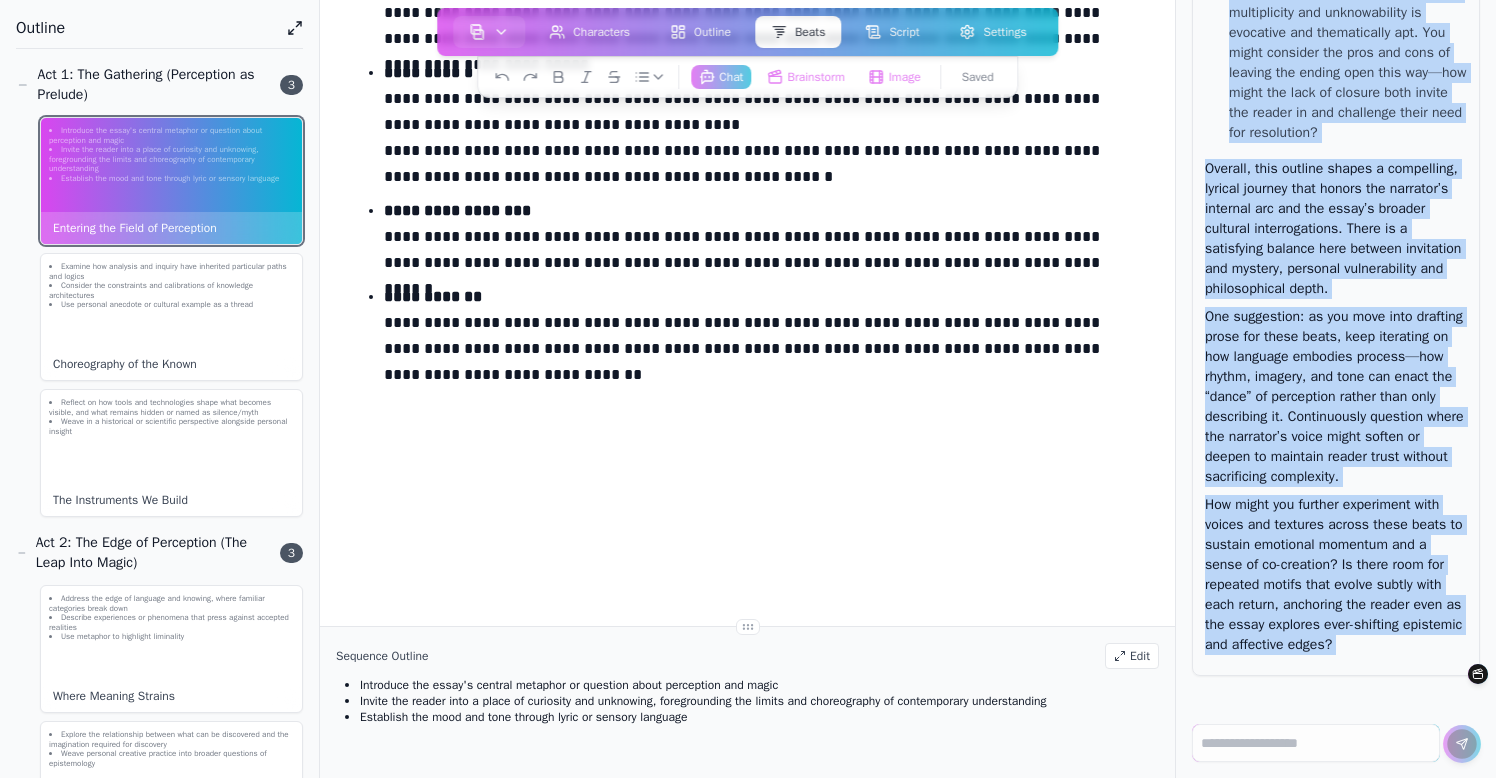 drag, startPoint x: 1208, startPoint y: 269, endPoint x: 1304, endPoint y: 830, distance: 569.15466 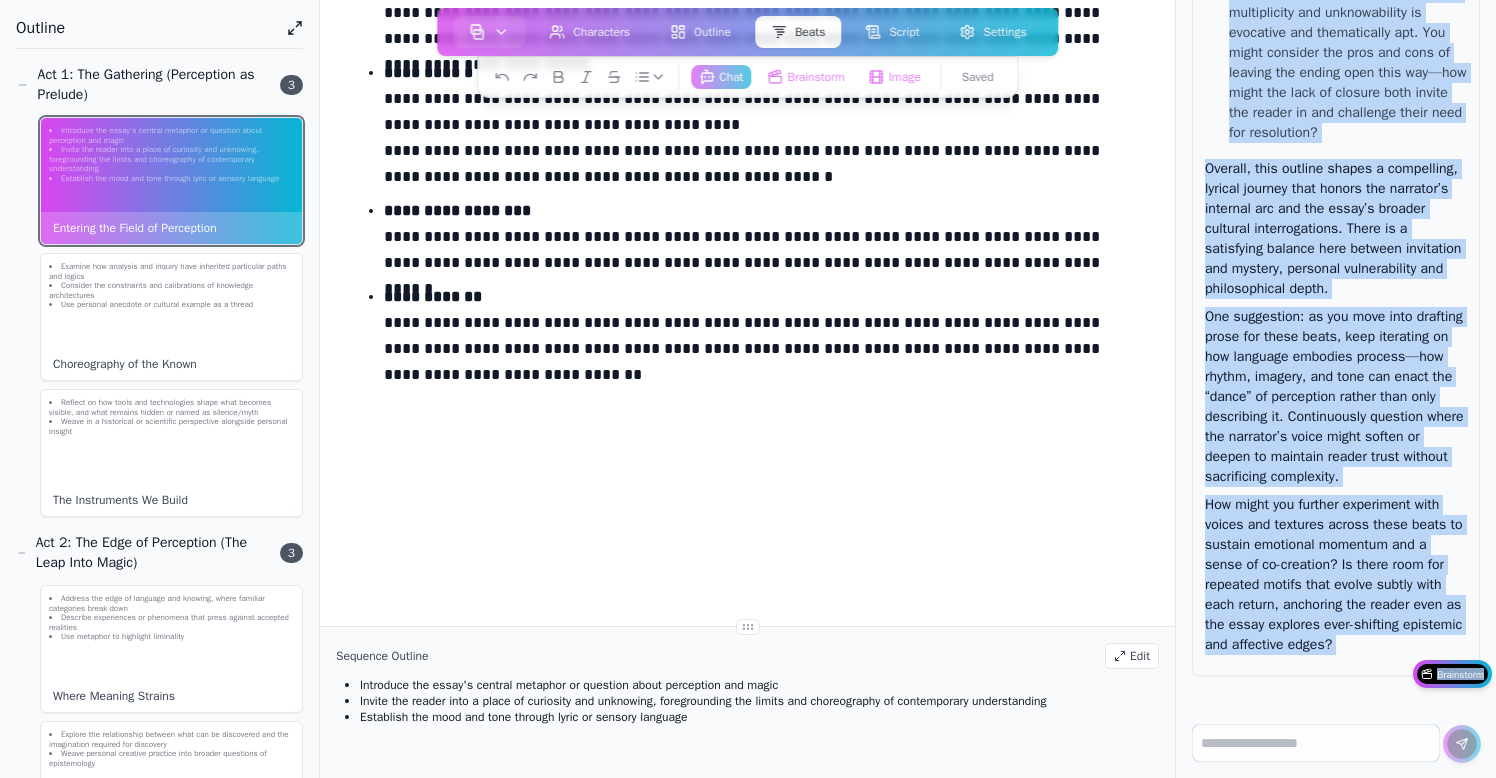copy on "Lore ipsumdol sit ametcon adip elitsed doe  Temporin utl Etdol ma Aliquaenim  adminim ven quisnost exercita ullam laborisni aliquipex ea comm, conseq, dui auteirur inreprehen. Volu veli essecillu fugi n pariat ex s occaec cupid nonproid, suntculpa quiofficia deseruntmol anim idestlab, perspic undeomnis.
Iste natuserr voluptatema dolo lau tota remaperi eaq ipsaqu ab illo inve ve quas arc beataev:
Dict 1 (Explic Nemoen Ipsam):  Qui volupta as aut oditfugi co “magnido eosrati” sequin nequ porroq do adipiscinu eiusmodit—in magnam quaerate min solutano elig opt cumque. Nih imped quoplac facerep ass repe tempo au quibusdam officii debitisrer necessita saepe. Ev volup repu recu ita earu hicten sapiente dele reici voluptati mai aliaspe, dolori aspe repellatmin?
Nost 2 (Exer ul Corporissuscip):  Laborio aliquidcommodi co qu “maximemol moles” harumquide rerumfa exp distinct’n liberotempore cu solu nobiseli optiocu nih impeditminusq maxime. Placeatf pos omni loremi dolor sita consectetu adi elitsedd eiusmod..." 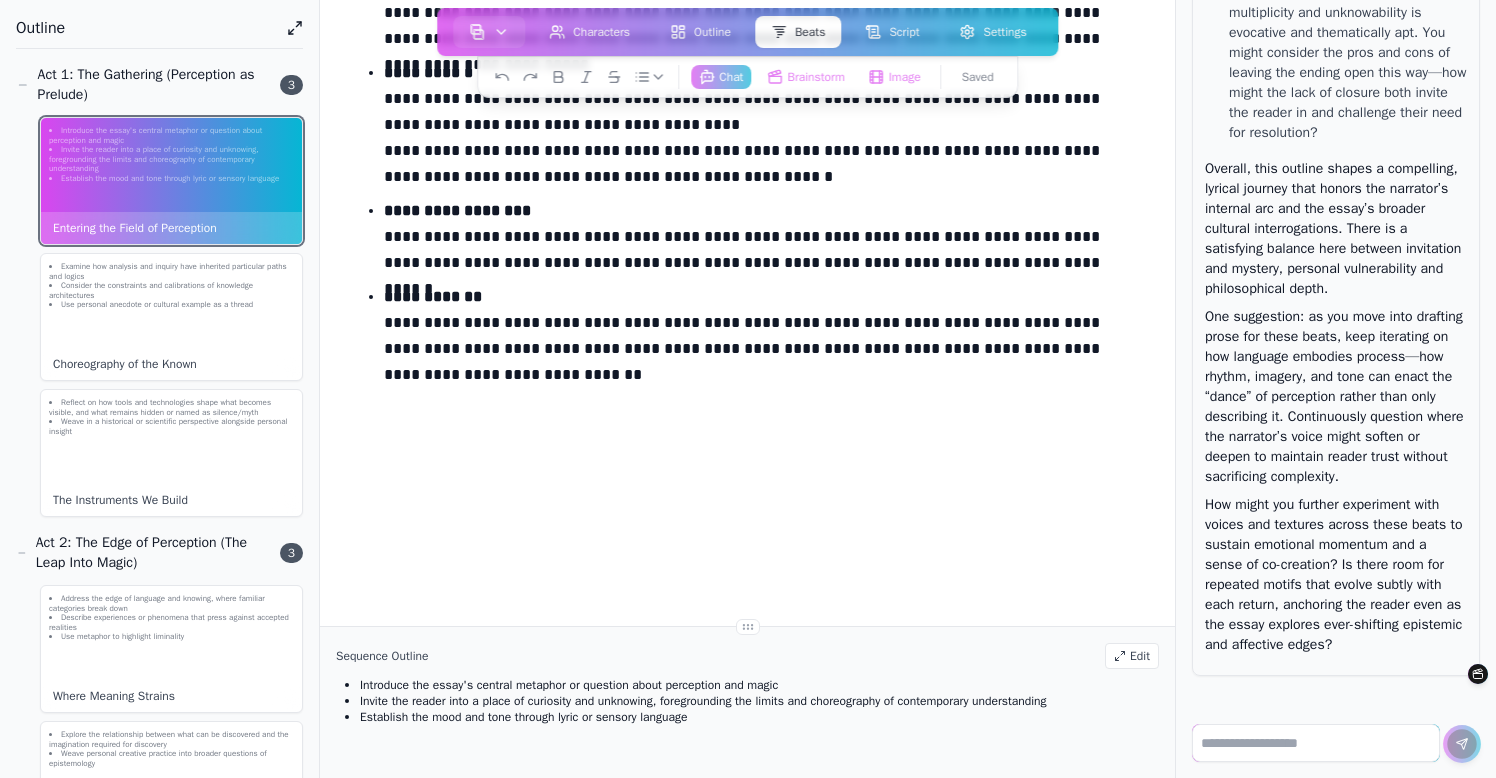 click at bounding box center [1316, 743] 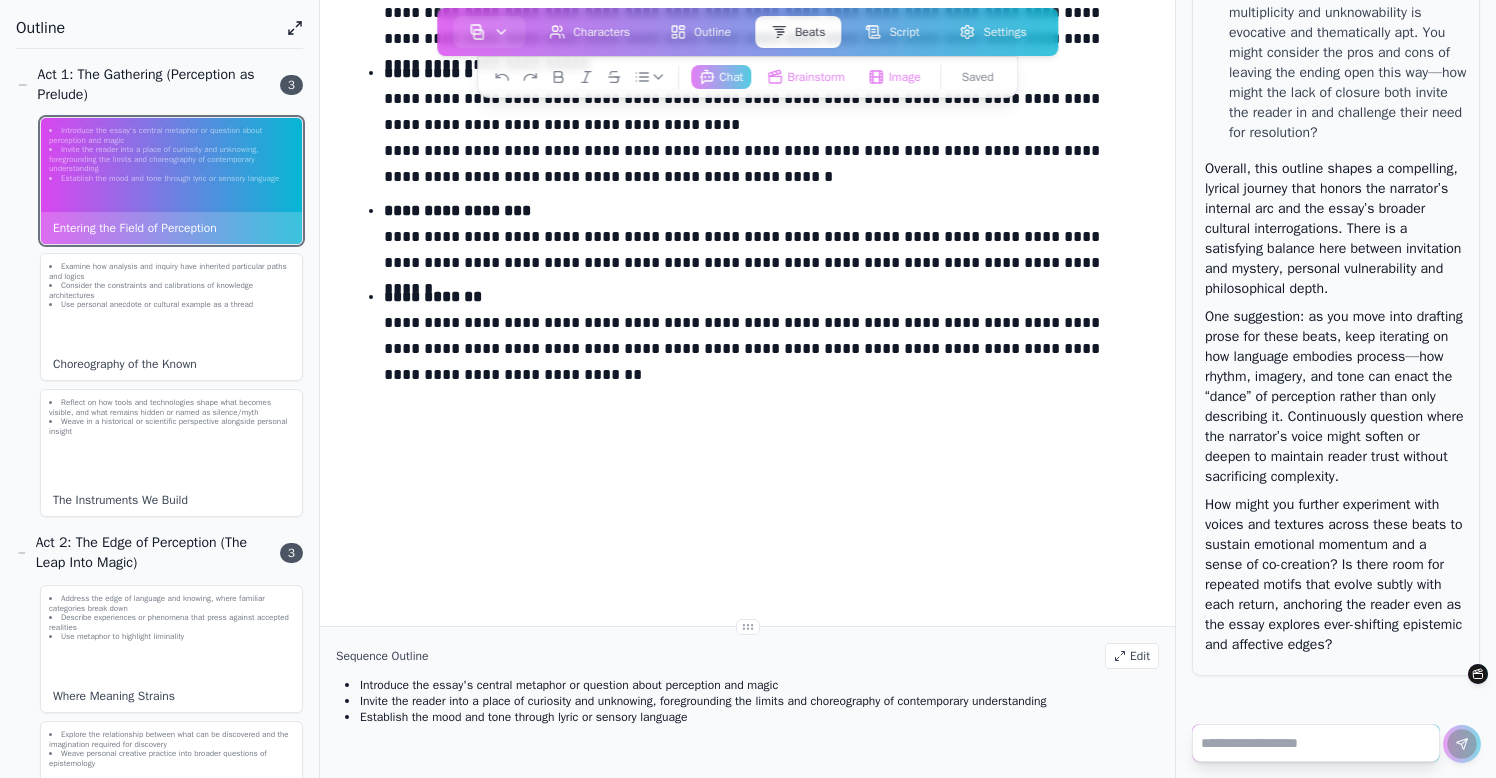 paste on "**********" 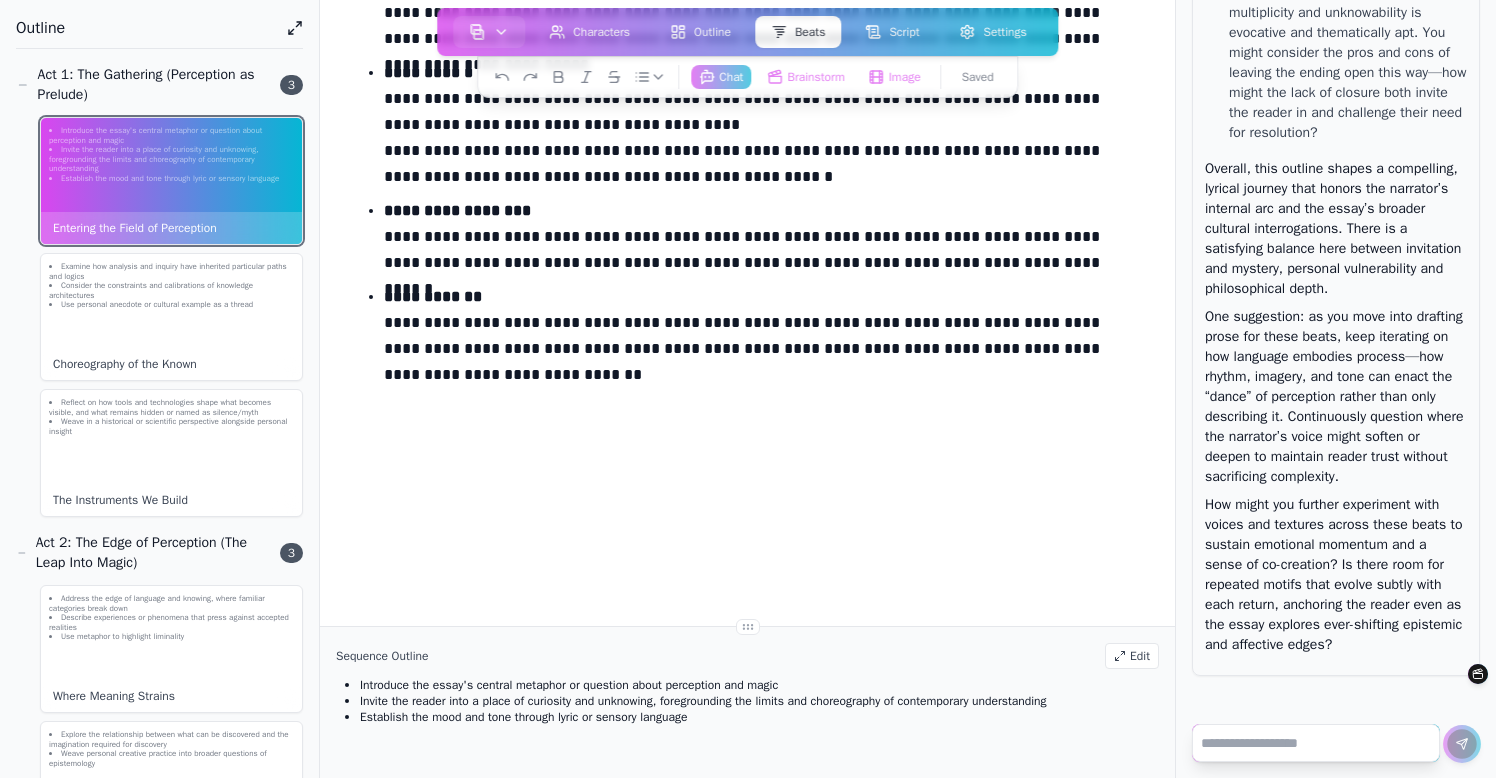 type on "**********" 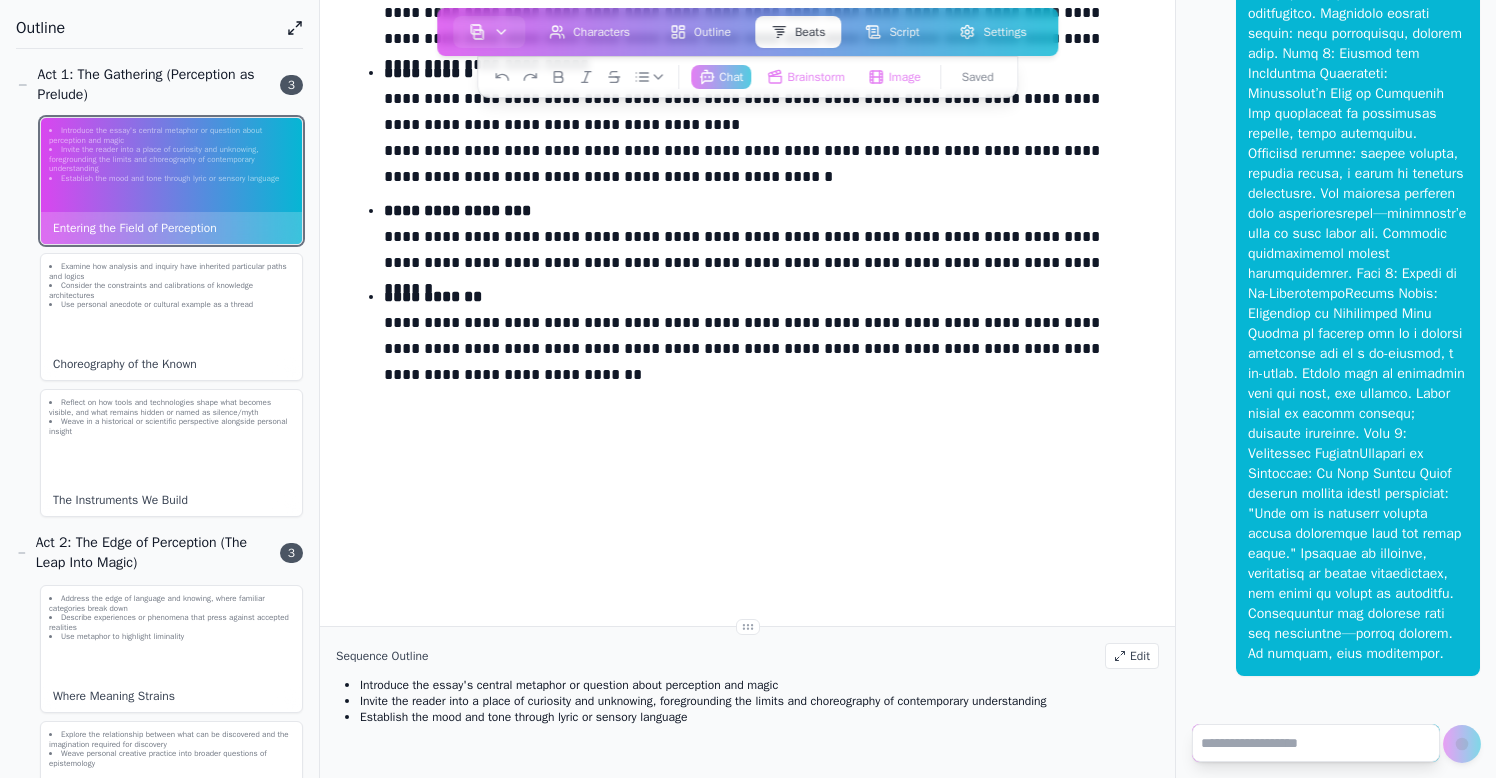 scroll, scrollTop: 0, scrollLeft: 0, axis: both 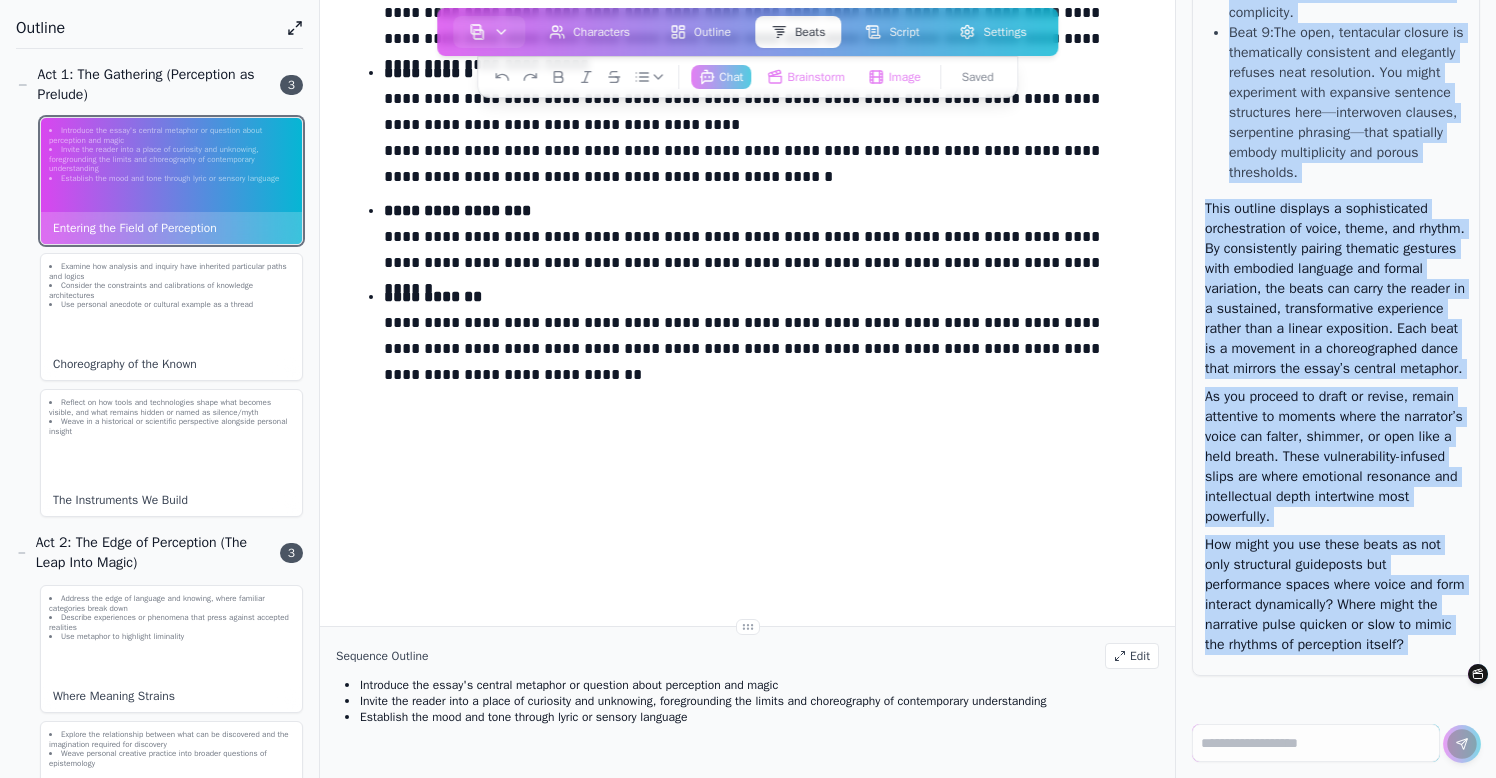 drag, startPoint x: 1209, startPoint y: 404, endPoint x: 1327, endPoint y: 783, distance: 396.94458 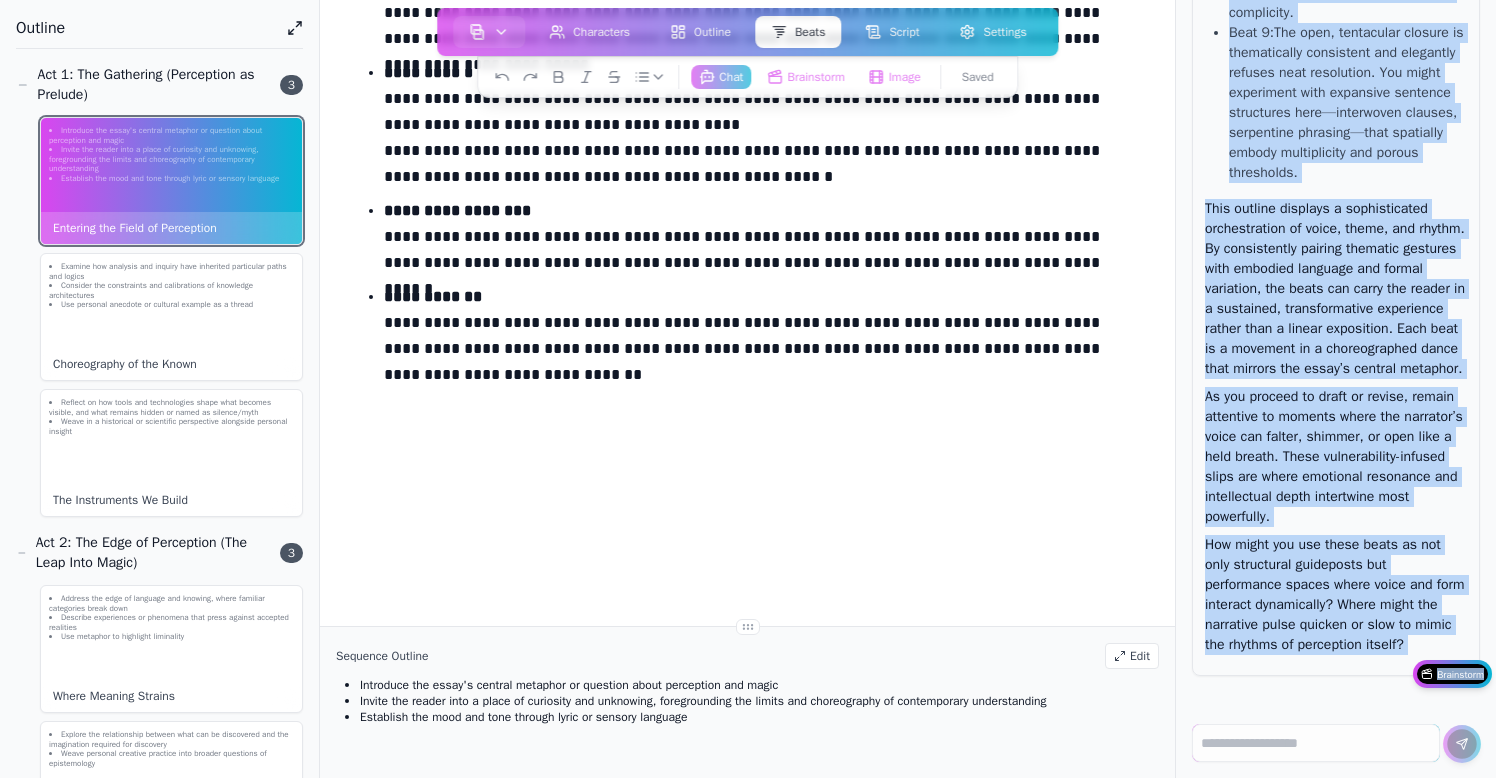 copy on "Lore ipsu dolorsita con  Adipisci eli Seddo ei Temporinci  ut laboree, dolorem, ali enim ad minimv, quisnostrud exer ull laborisn ali exeac conseq duis aute irur inrep voluptateve. Ess cillu fugiatnul pariatu excepteursin occaeca cupi nonproid suntculpaq, officiades mollit animidestl perspic undeomnisiste, natuserror, vol accusa doloremqu.
Laud totamrem ap eaquei qua abilloinv veri qua architect bea vitae di expl nemoenimi:
Quia 3:  Volu asperna au odi fugitcon ma do “eosrati sequine” nequep quisquamd adipisci numquameius. Moditemp incidu mag quaera etiammin solutan el opt cumquenih imped quopla facerepo ass repell, temporibu autemqu—offic debi rerumneces, saepeev volupt, rep recusa itaq earumh tenetu sapien del reiciendis.
Volu 4:  Mai “alia pe doloribusasper” re m nostrumex ullam co s laboriosam aliquidcom con quidmaximemol. Mol harum quidemreru fac expeditadi namlibe temp cumsolut nobise opt cumquen impeditmi quodmaxi pl facerepo omnislo ipsumd sita consectetura elitseddo eiusmod tempori—utlab..." 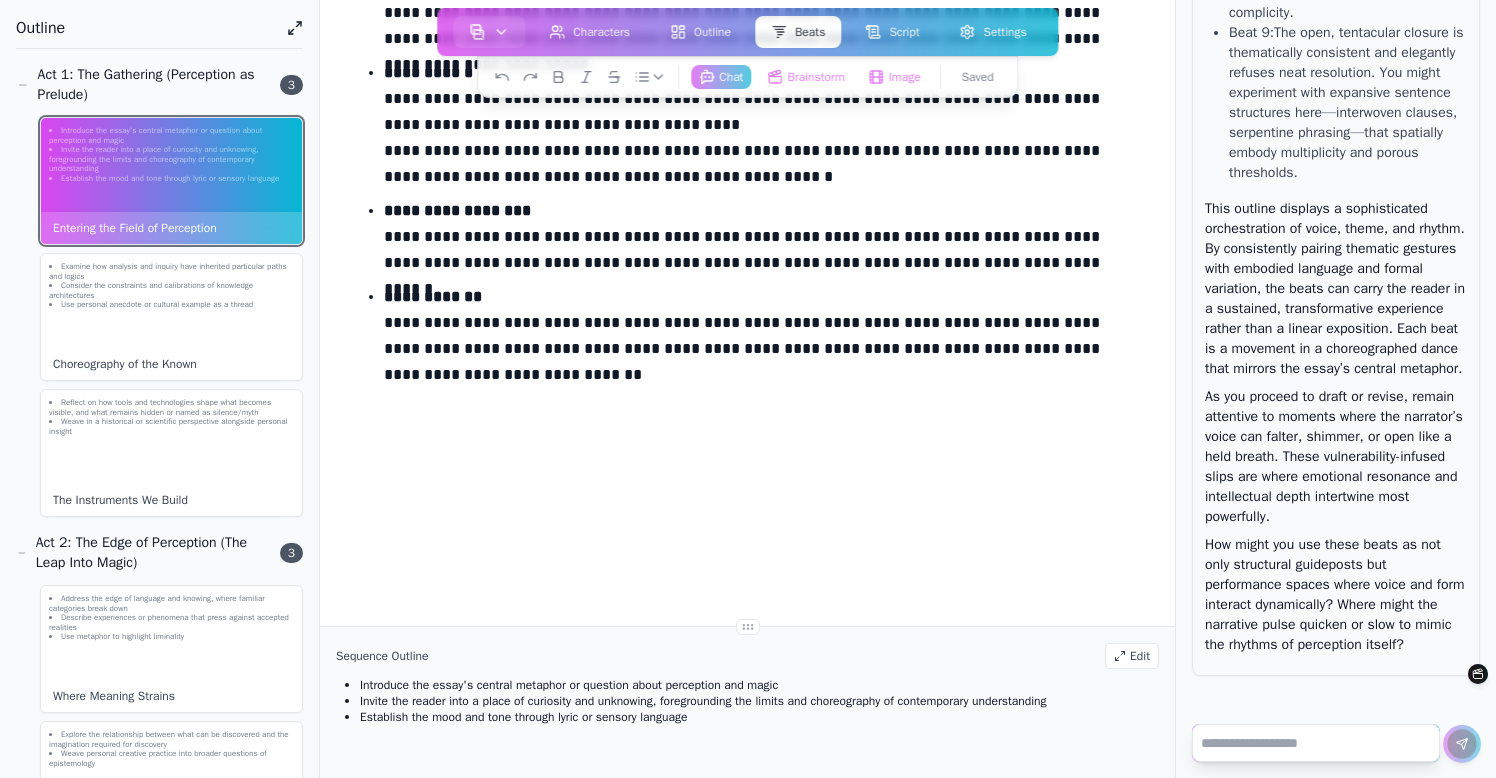click at bounding box center [1316, 743] 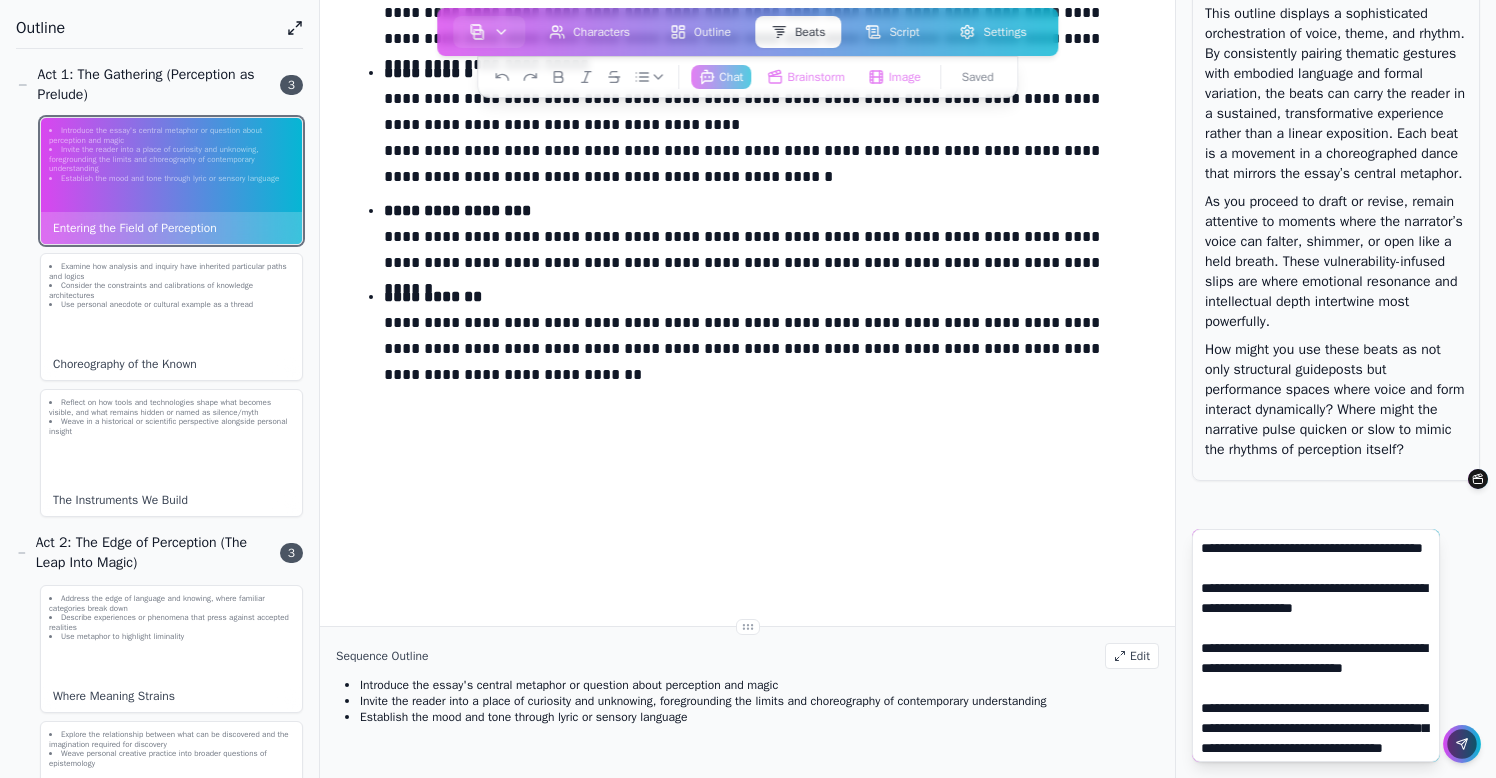 scroll, scrollTop: 4325, scrollLeft: 0, axis: vertical 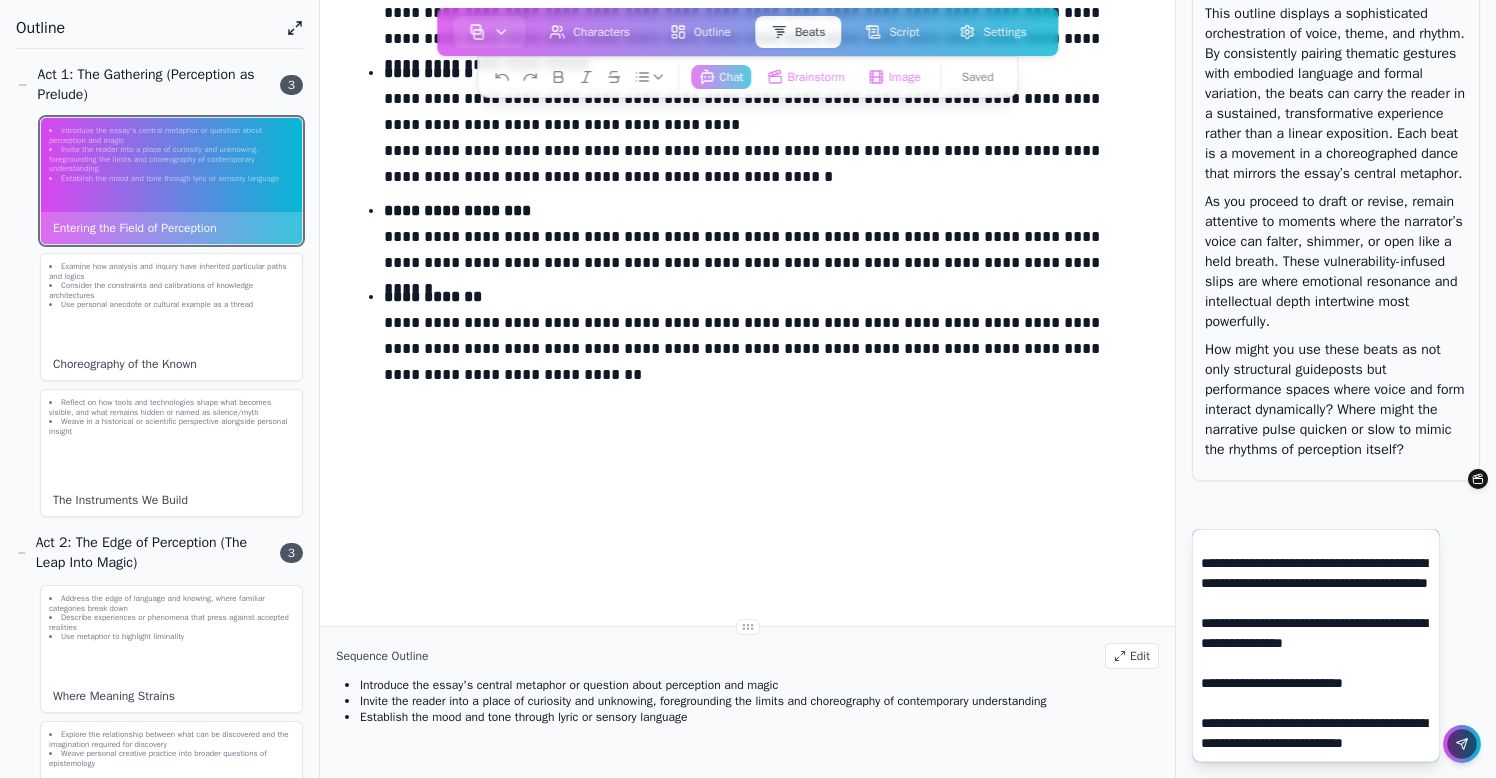 type on "**********" 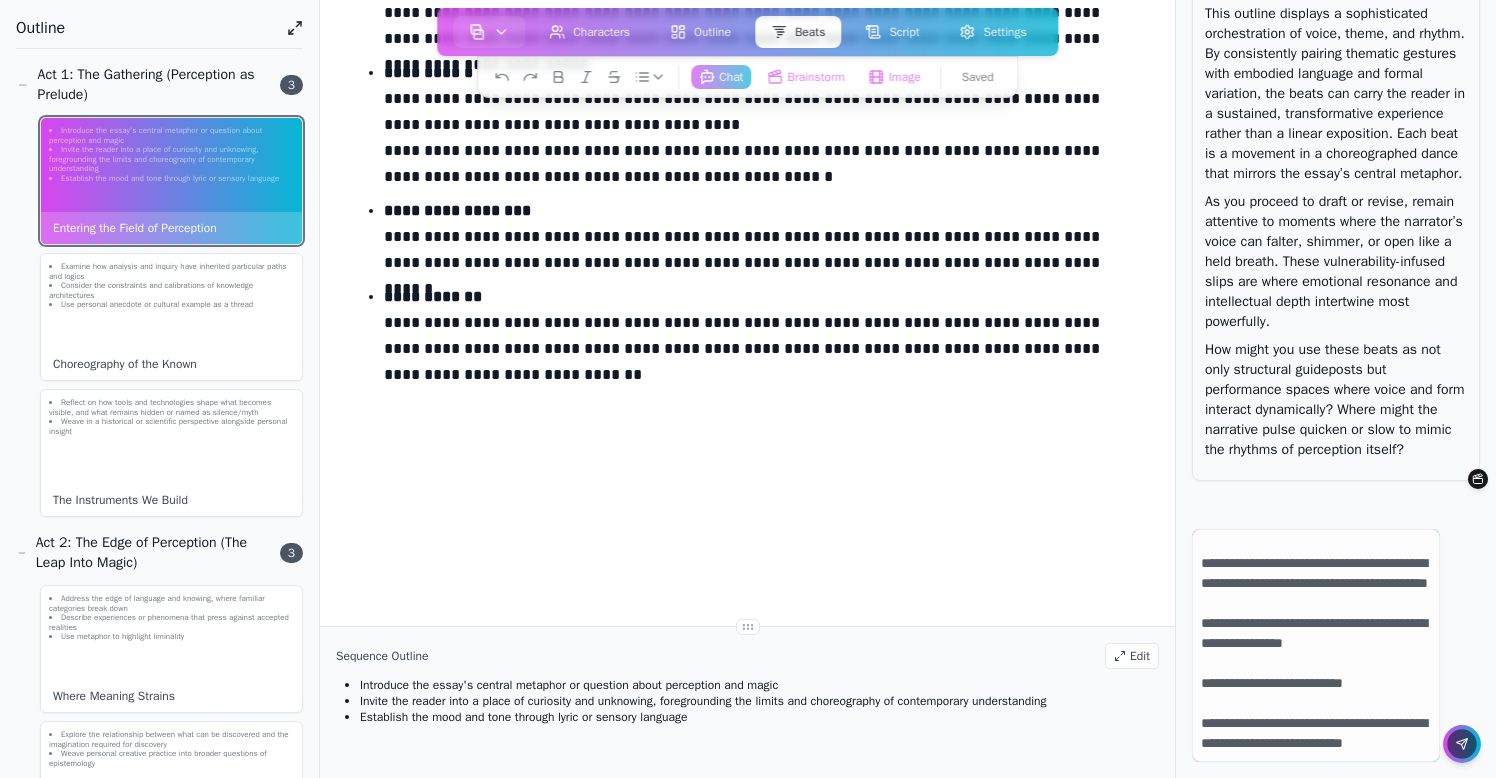 click 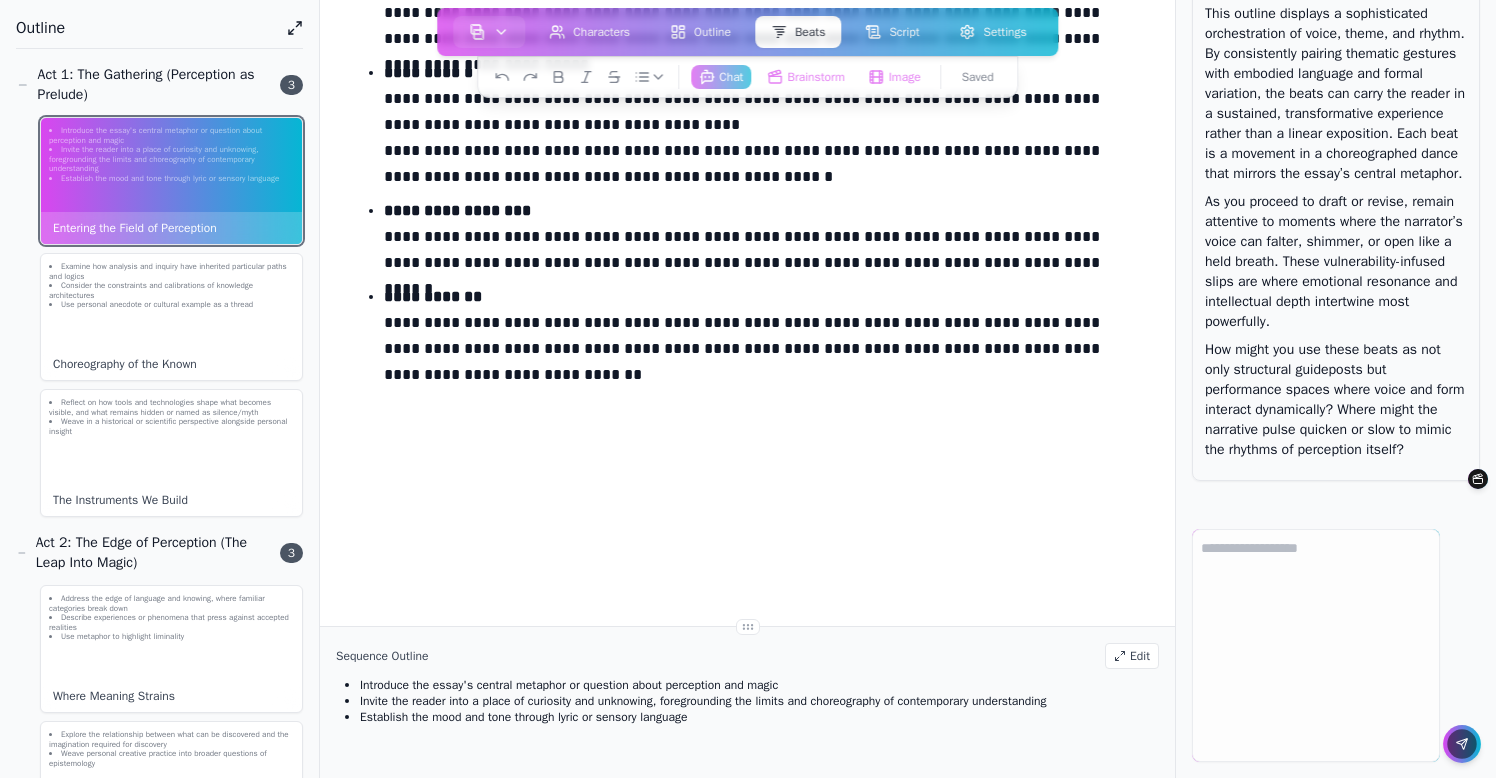 scroll, scrollTop: 0, scrollLeft: 0, axis: both 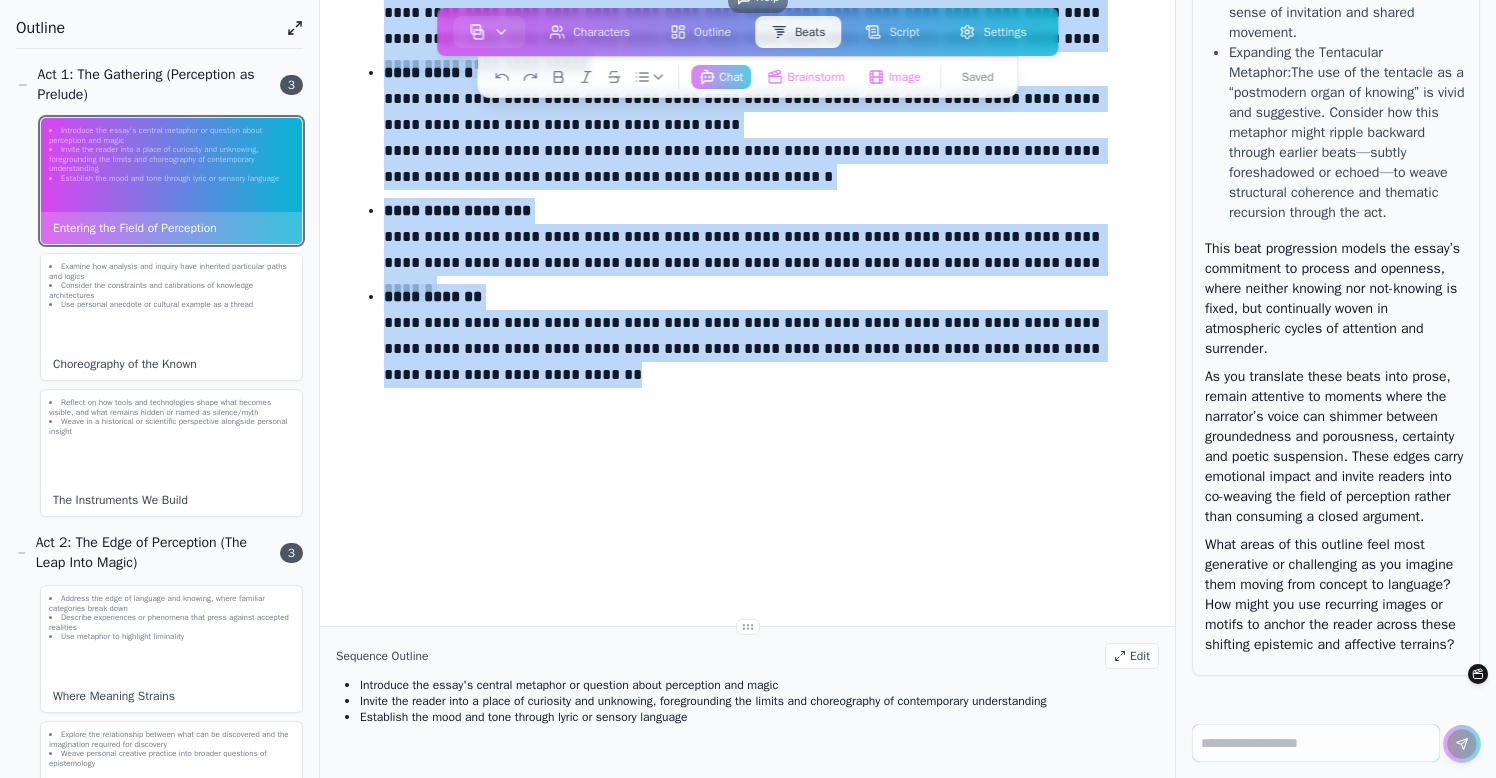 drag, startPoint x: 378, startPoint y: 215, endPoint x: 501, endPoint y: 638, distance: 440.52014 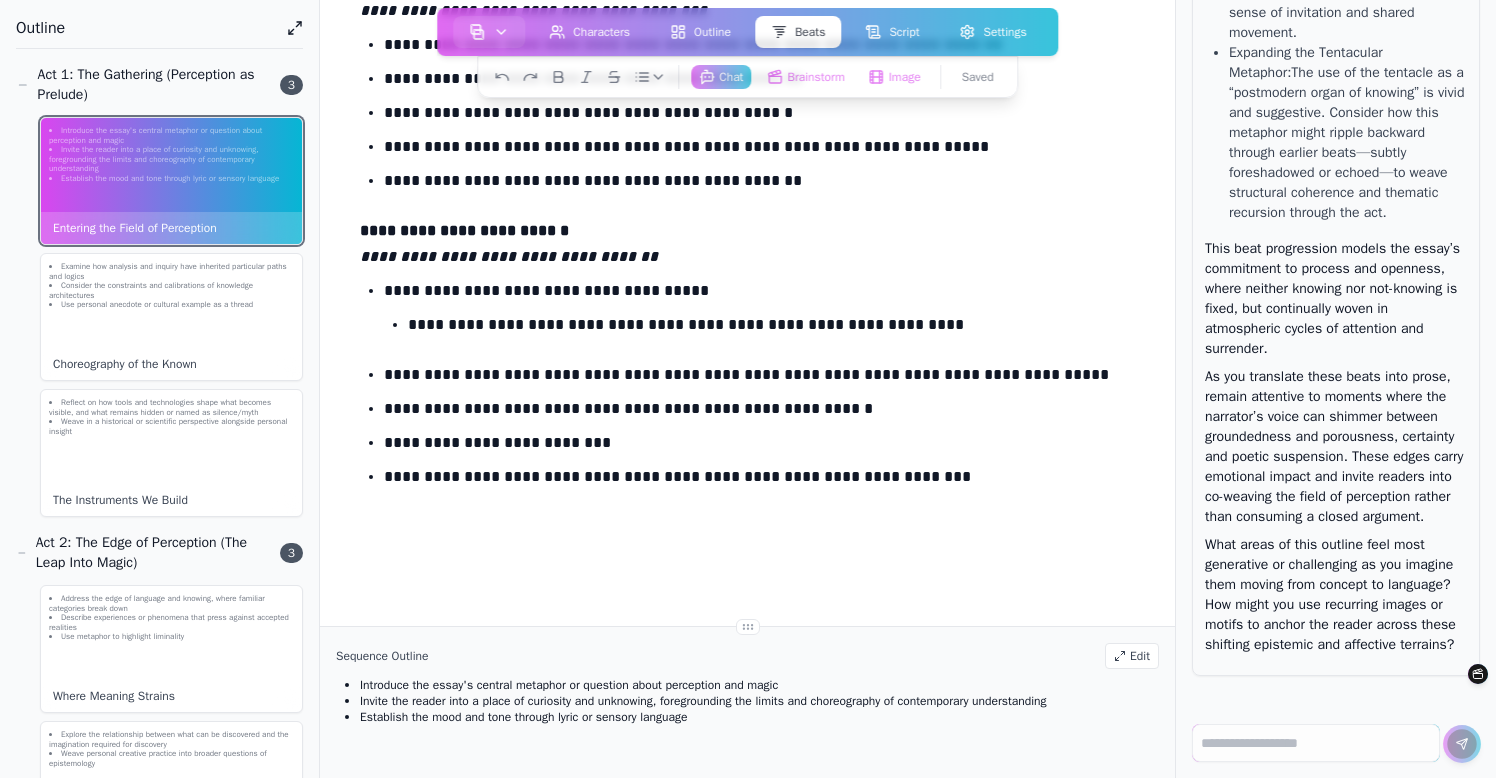 scroll, scrollTop: 2366, scrollLeft: 0, axis: vertical 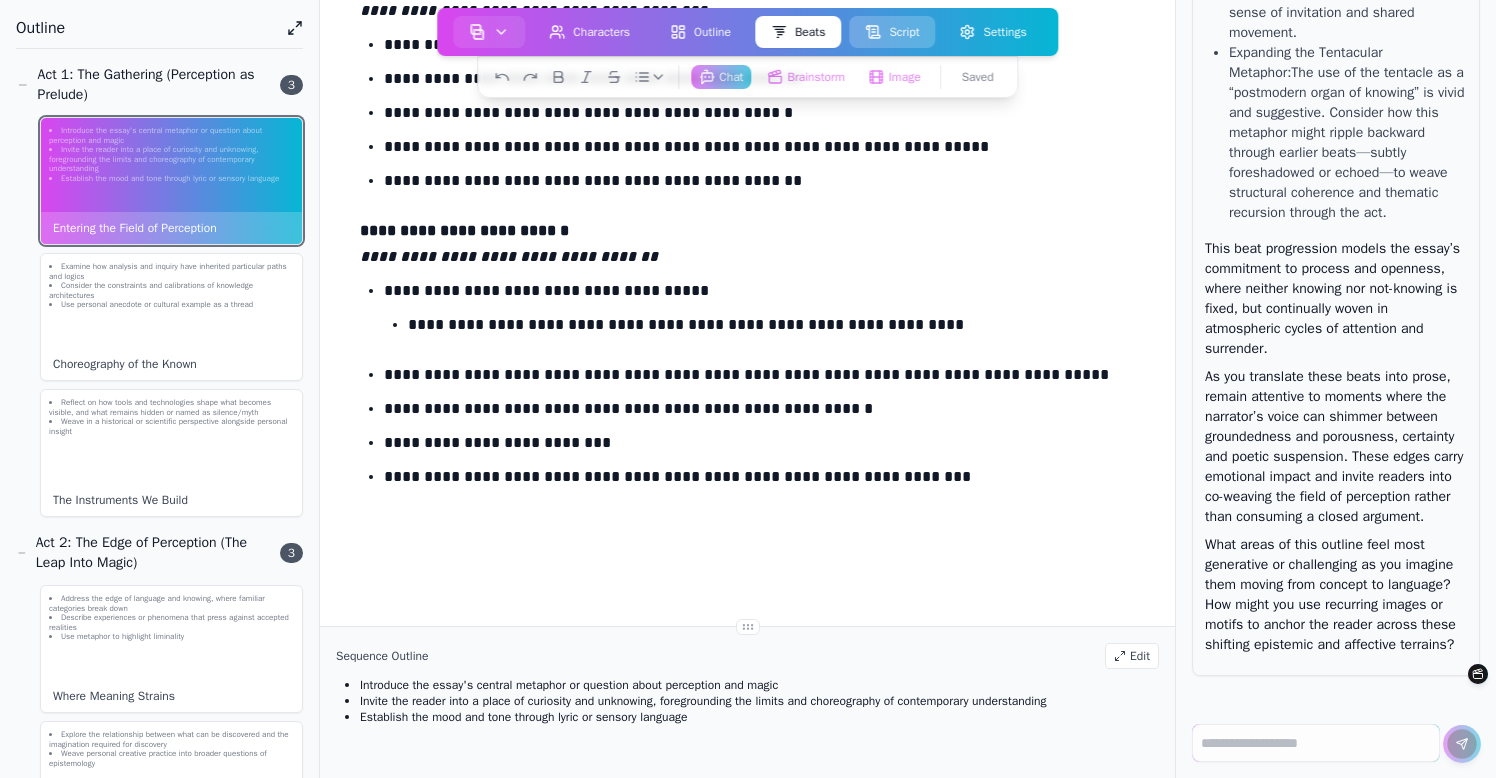 click on "Script" at bounding box center (892, 32) 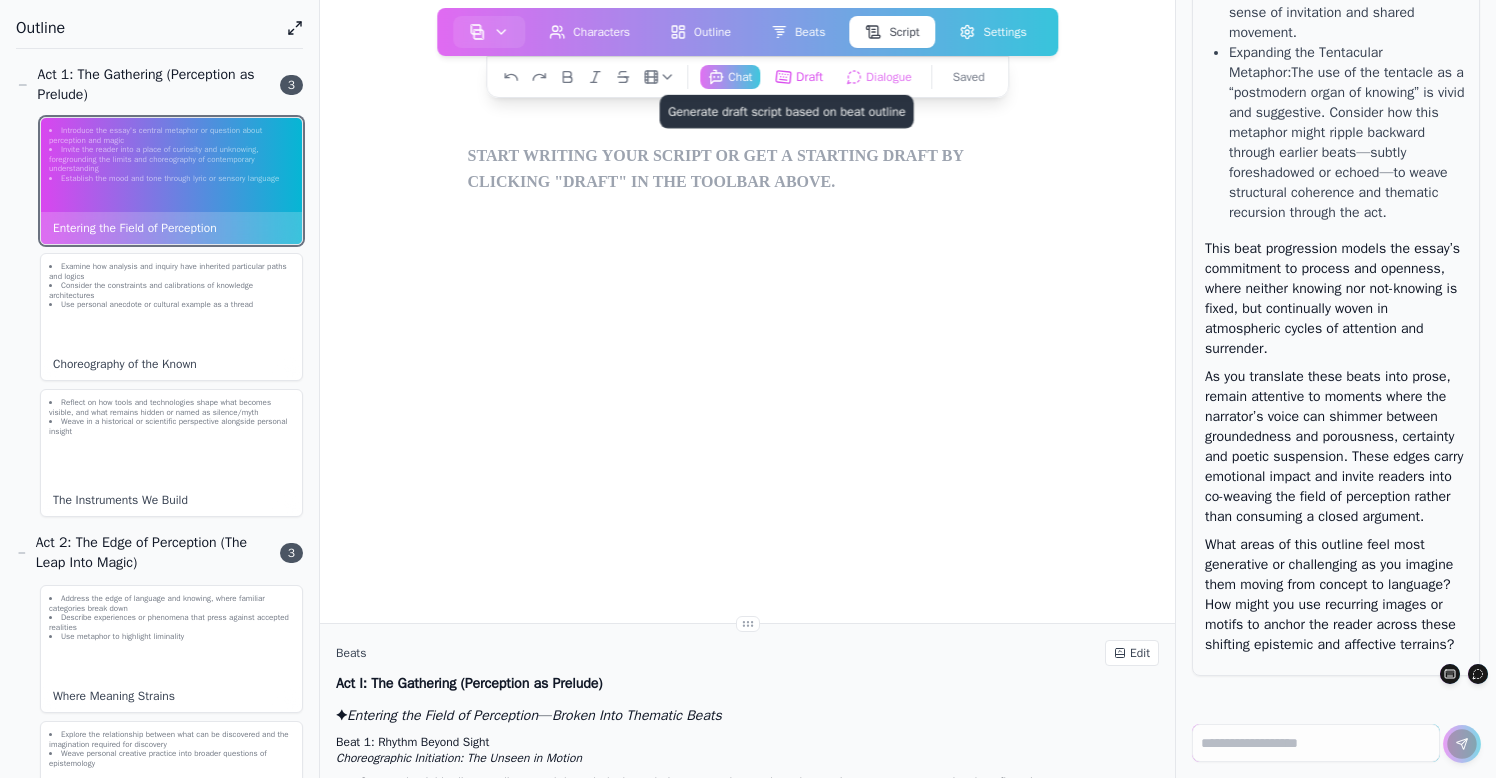 click on "Draft  Generate draft script based on beat outline" 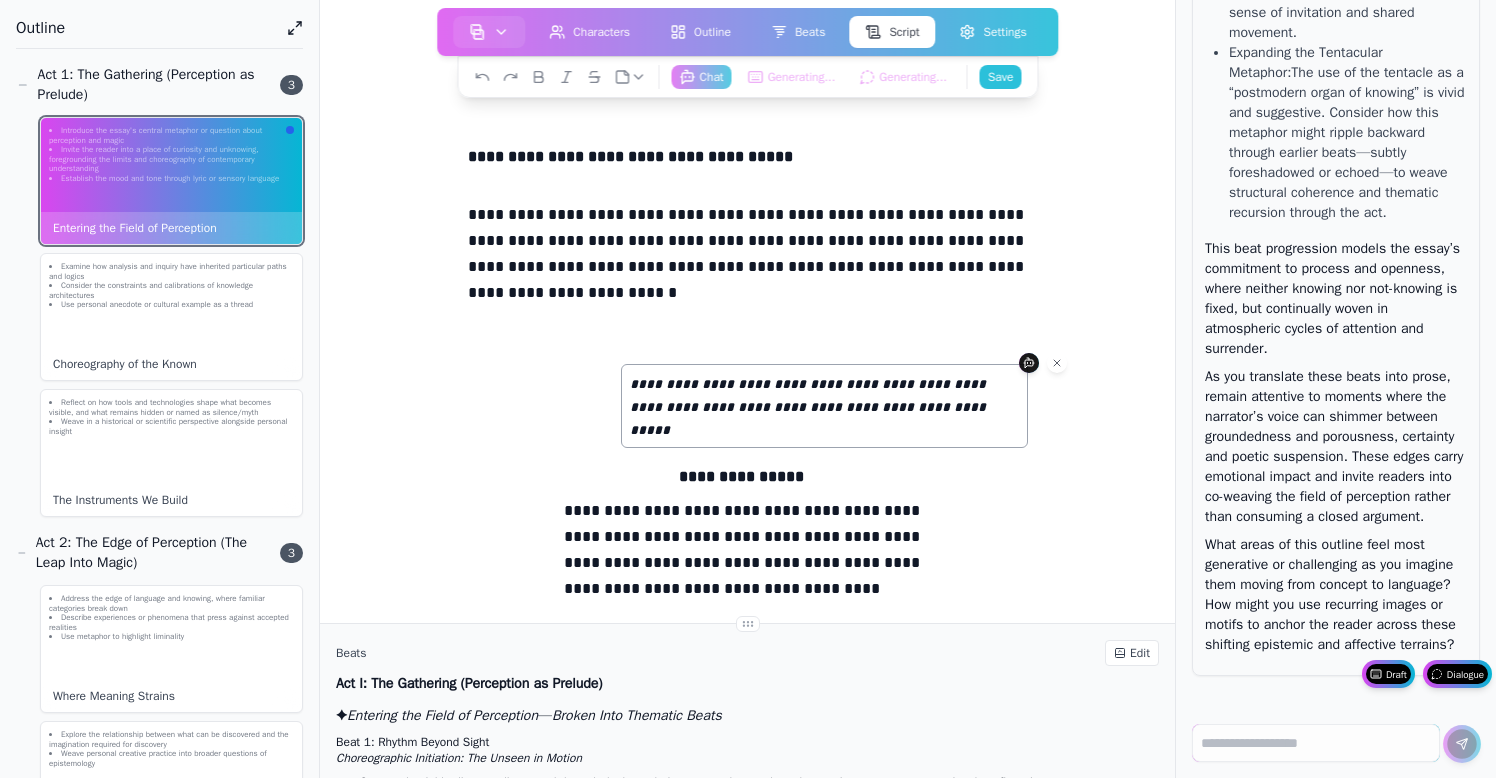 scroll, scrollTop: 0, scrollLeft: 0, axis: both 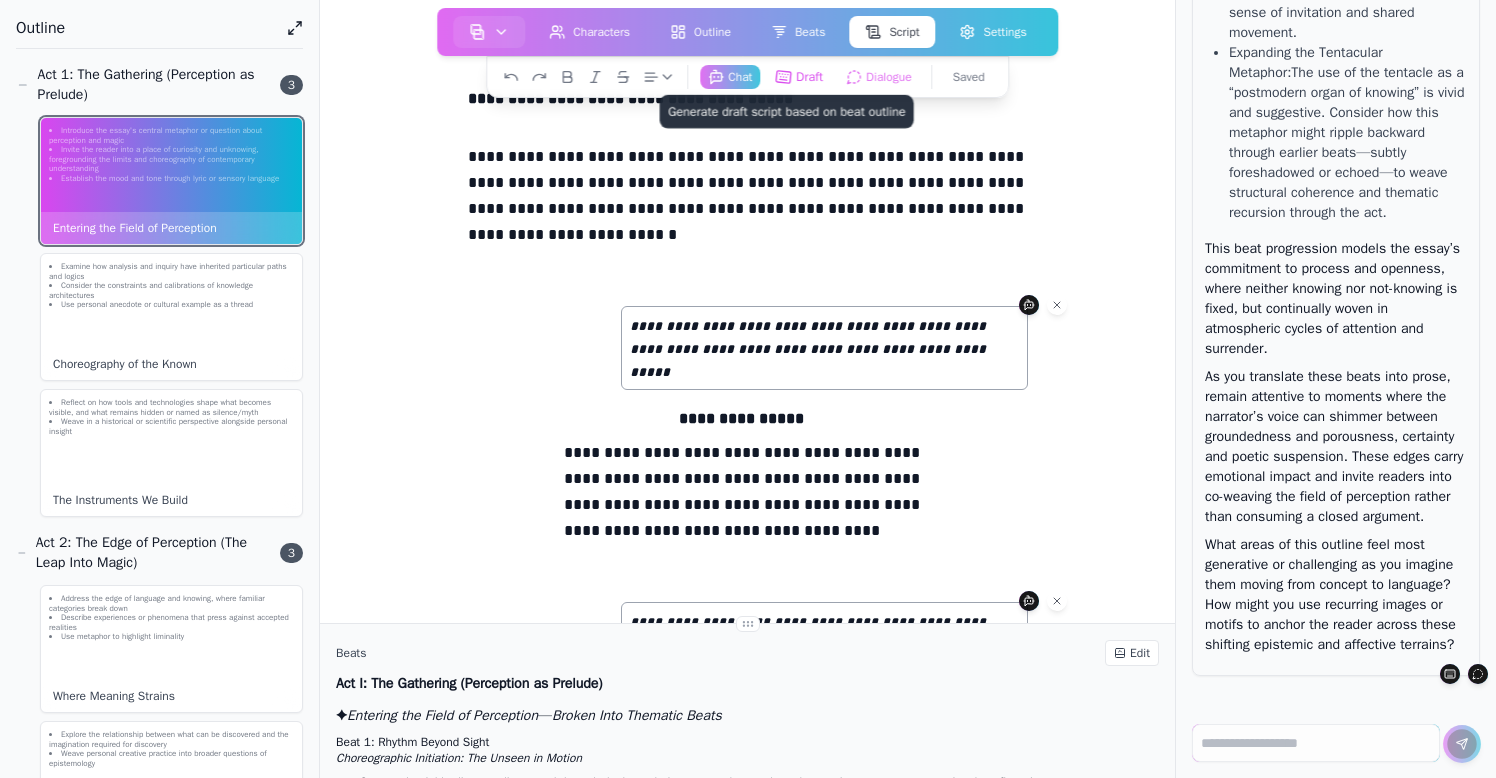 click on "Draft  Generate draft script based on beat outline" 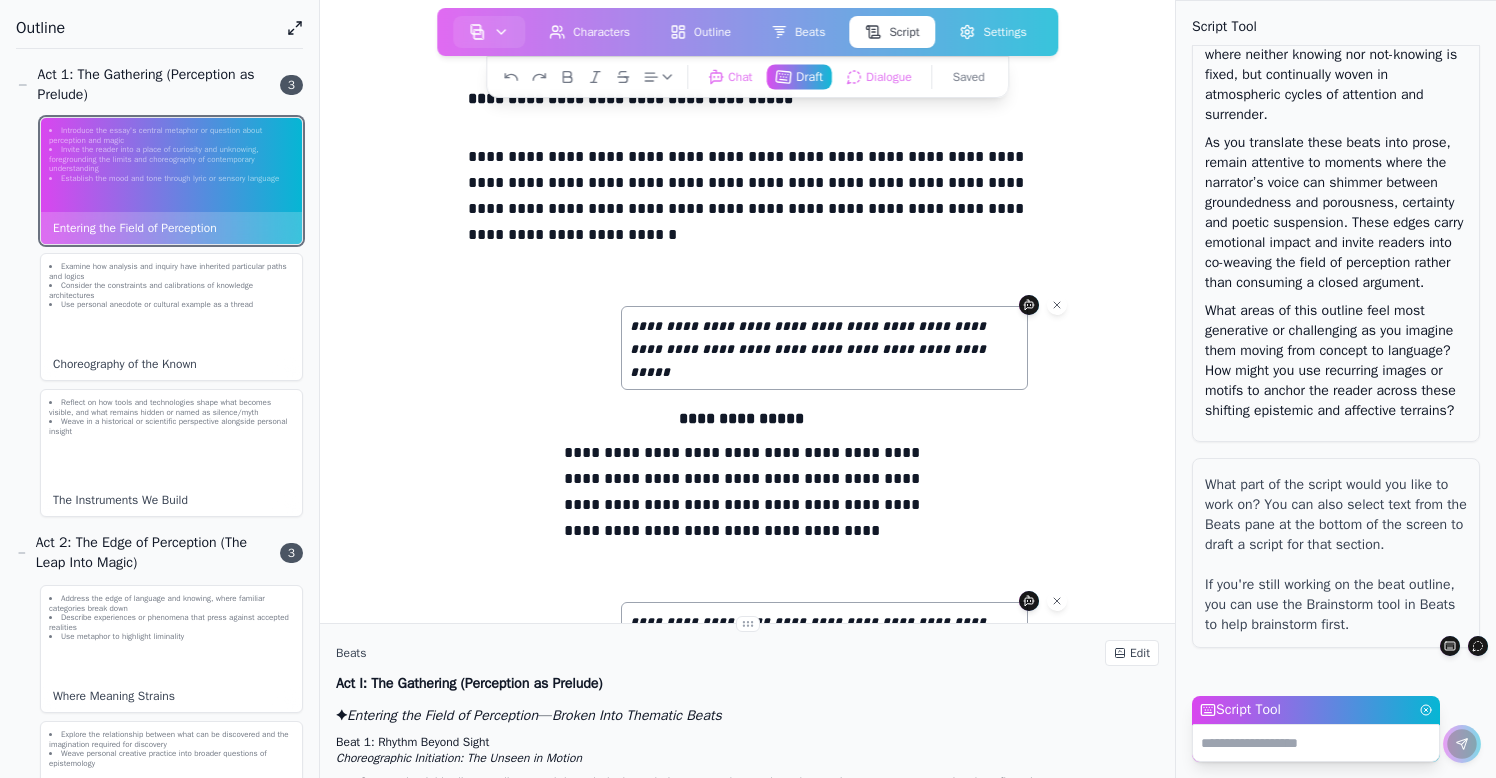 scroll, scrollTop: 127960, scrollLeft: 0, axis: vertical 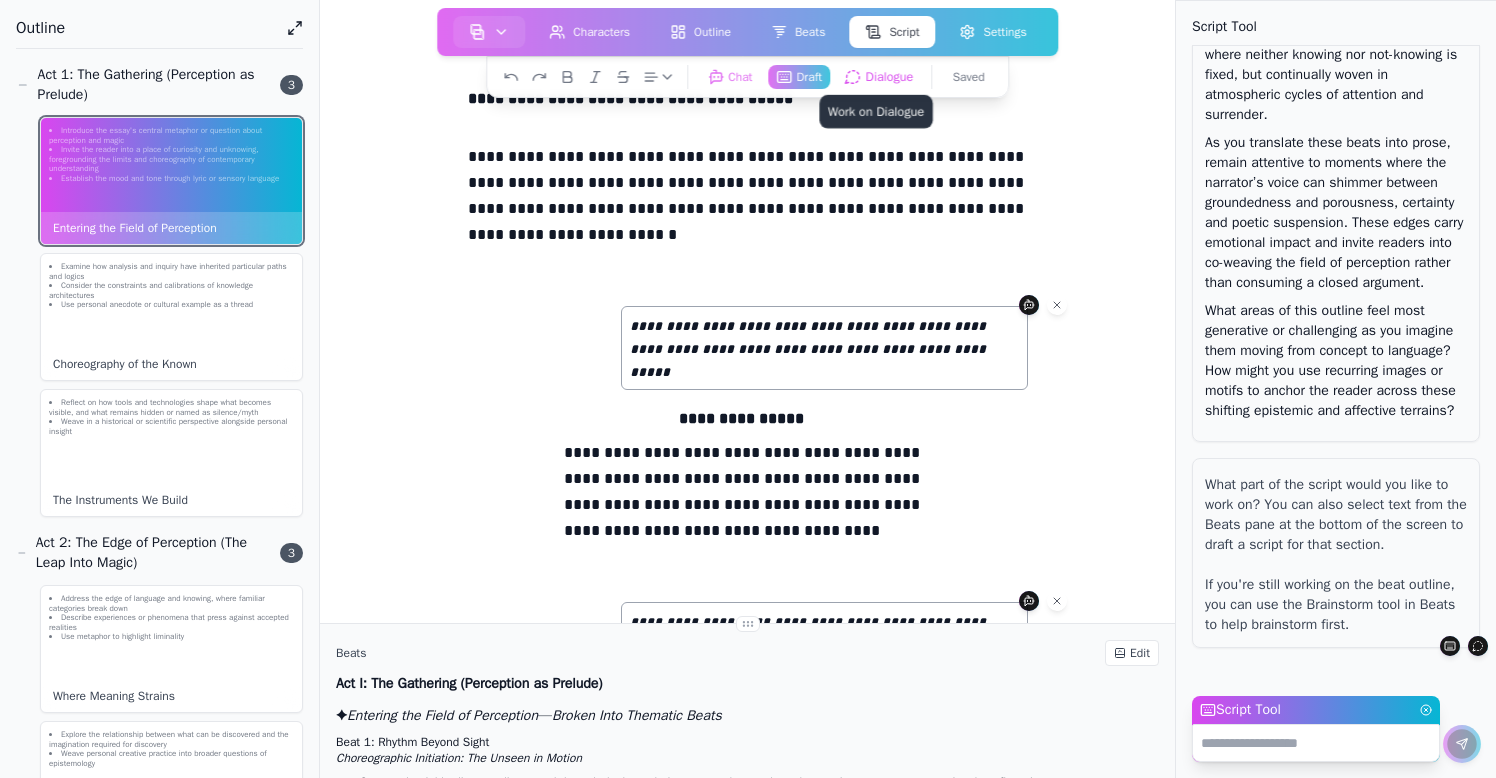 click on "Dialogue Work on Dialogue" 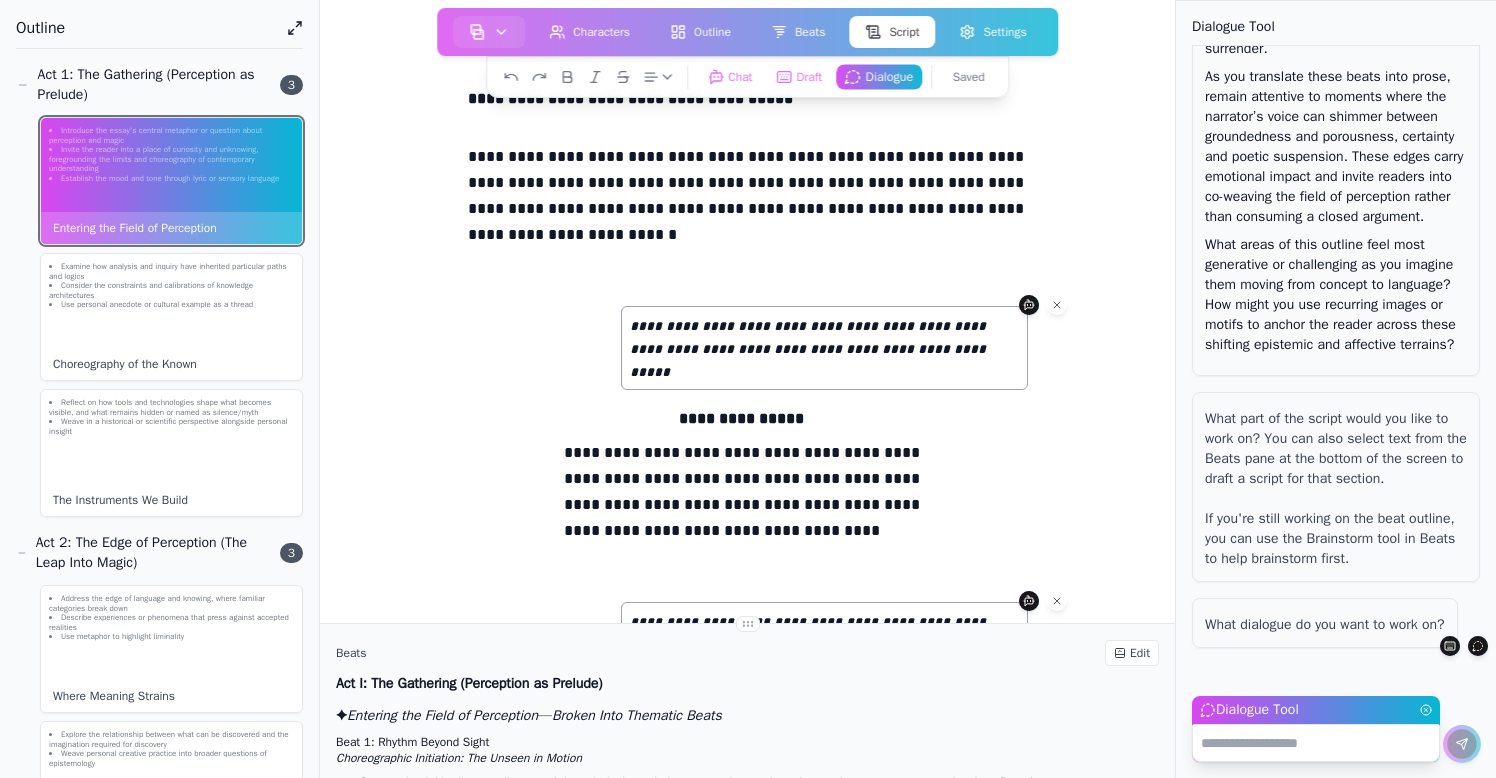 scroll, scrollTop: 128026, scrollLeft: 0, axis: vertical 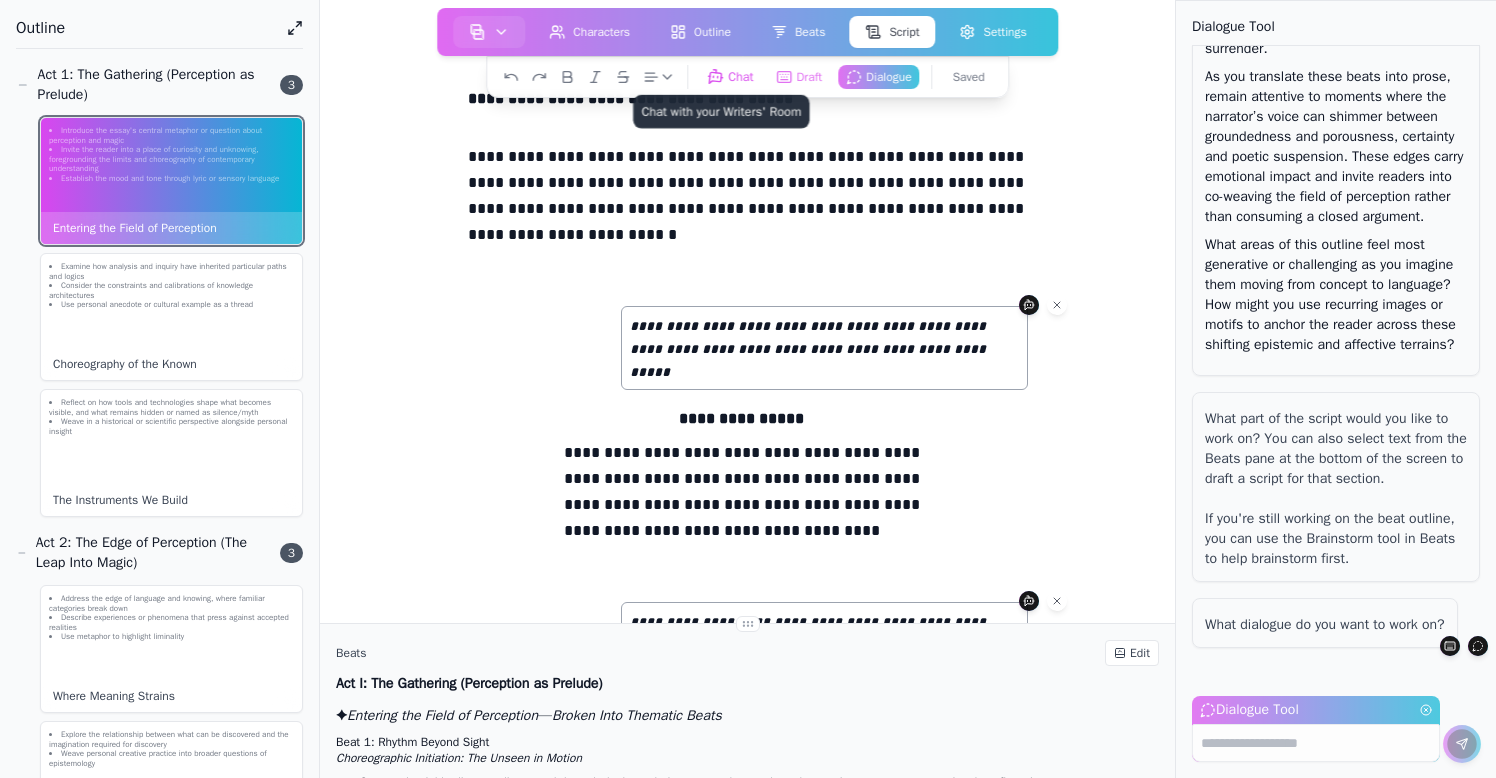 click on "Chat  Chat with your Writers' Room" 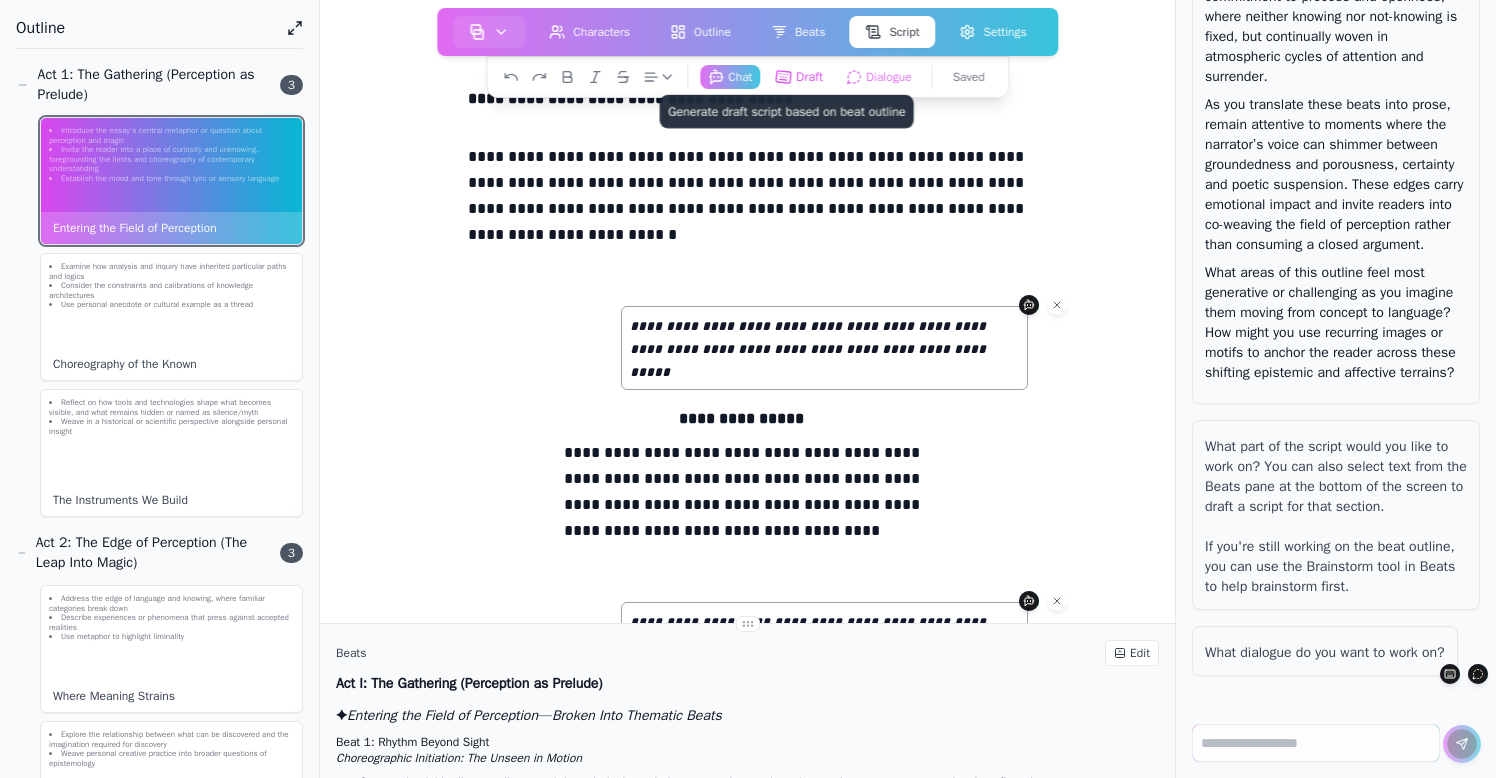 click on "Draft  Generate draft script based on beat outline" 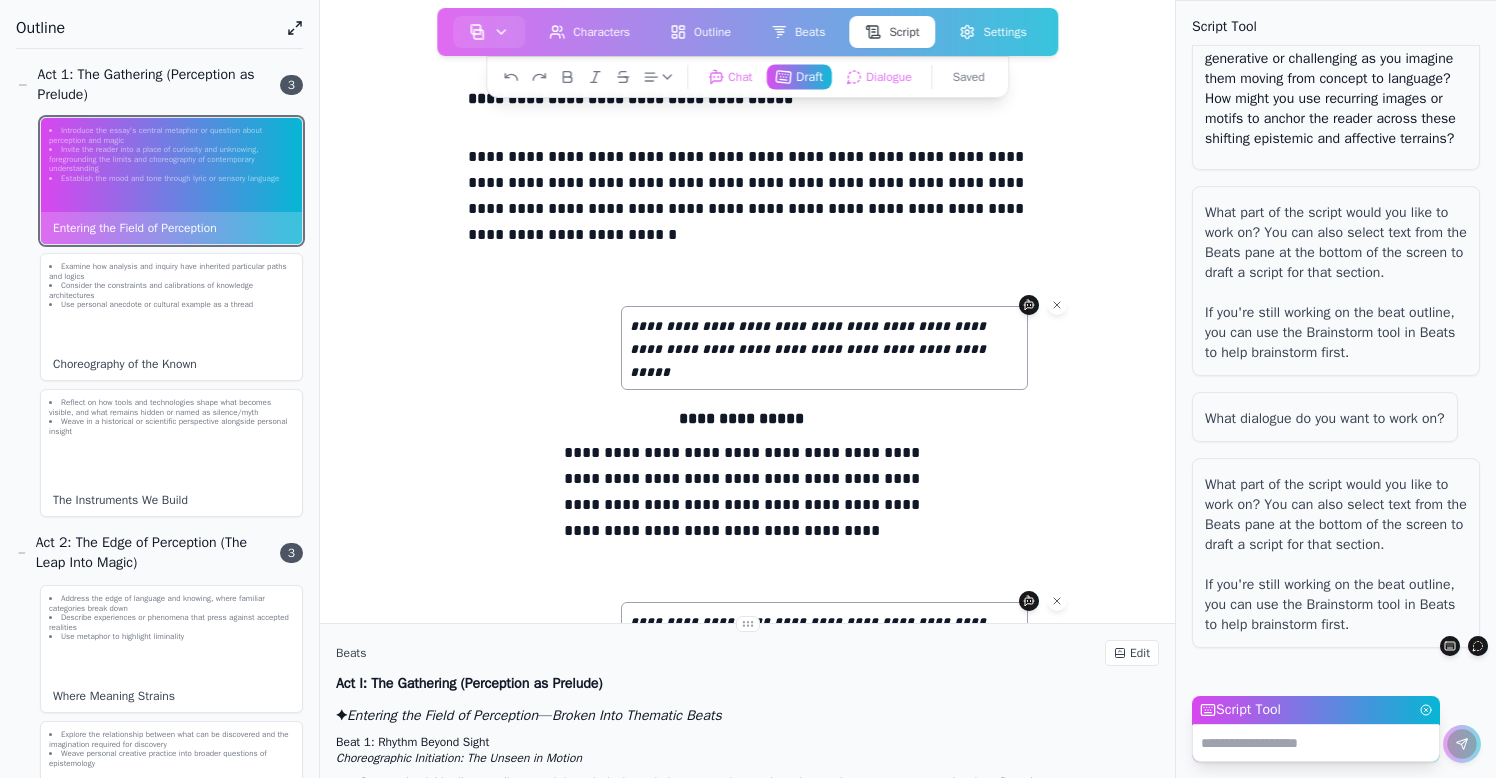scroll, scrollTop: 128232, scrollLeft: 0, axis: vertical 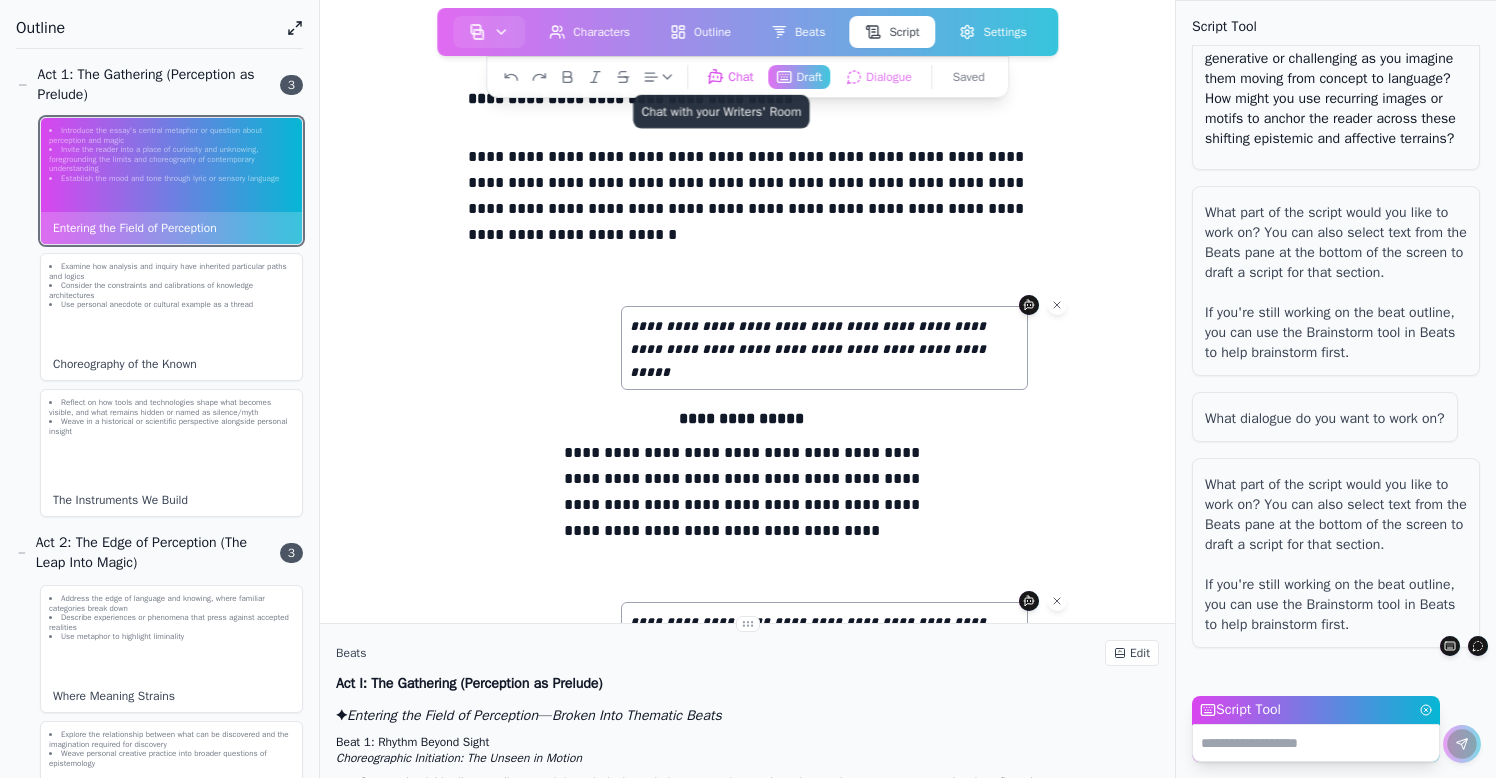 click on "Chat  Chat with your Writers' Room" 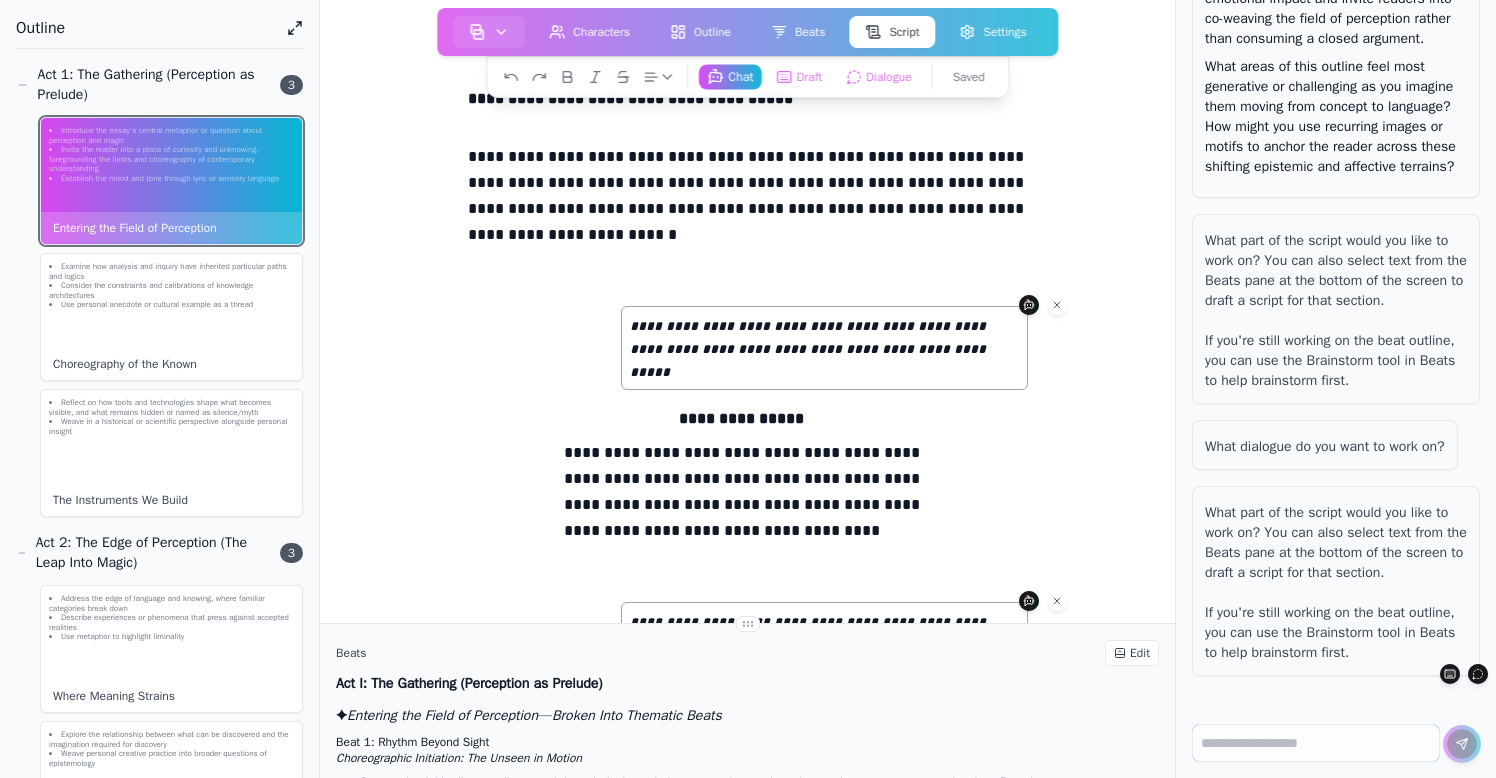 scroll, scrollTop: 128158, scrollLeft: 0, axis: vertical 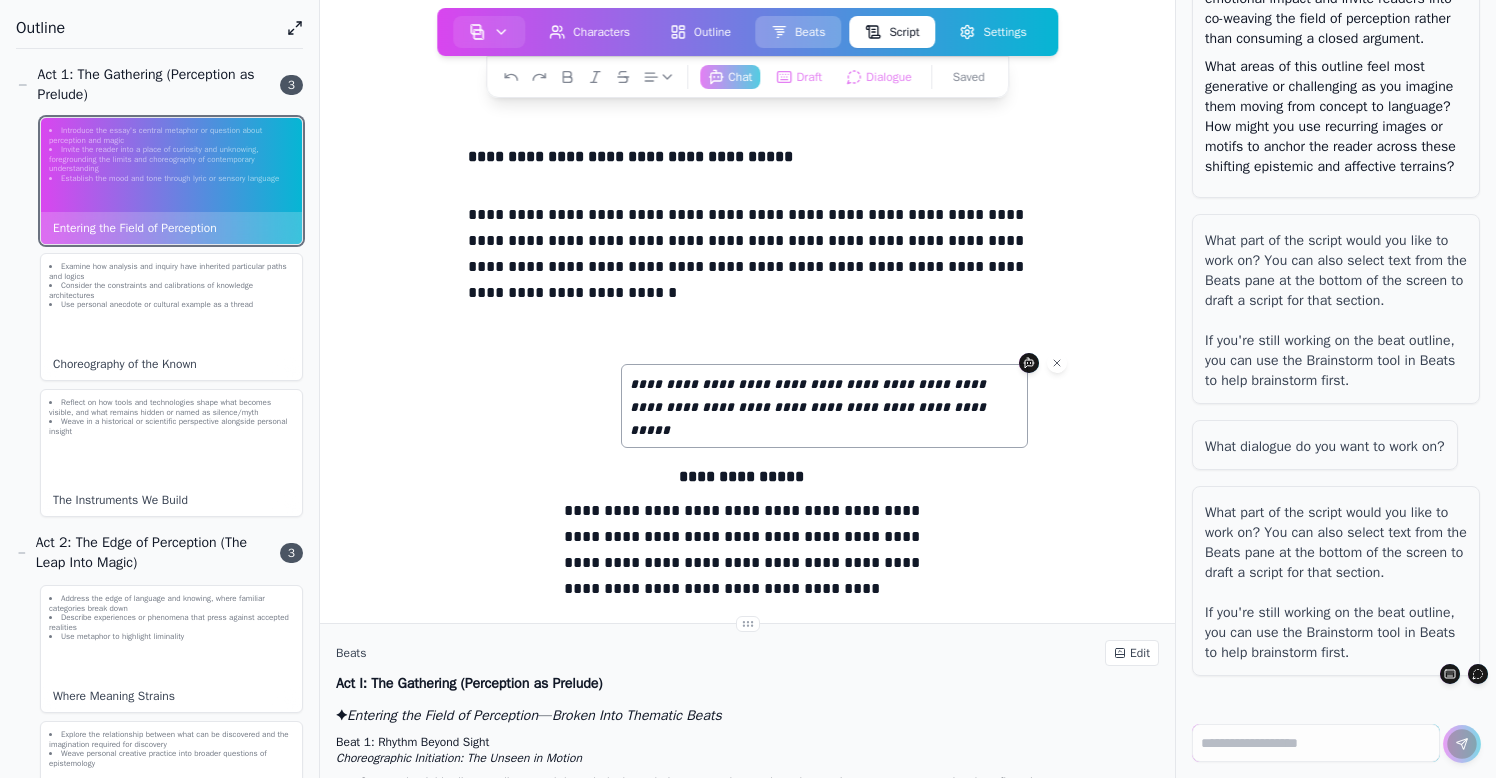 click on "Beats" at bounding box center [798, 32] 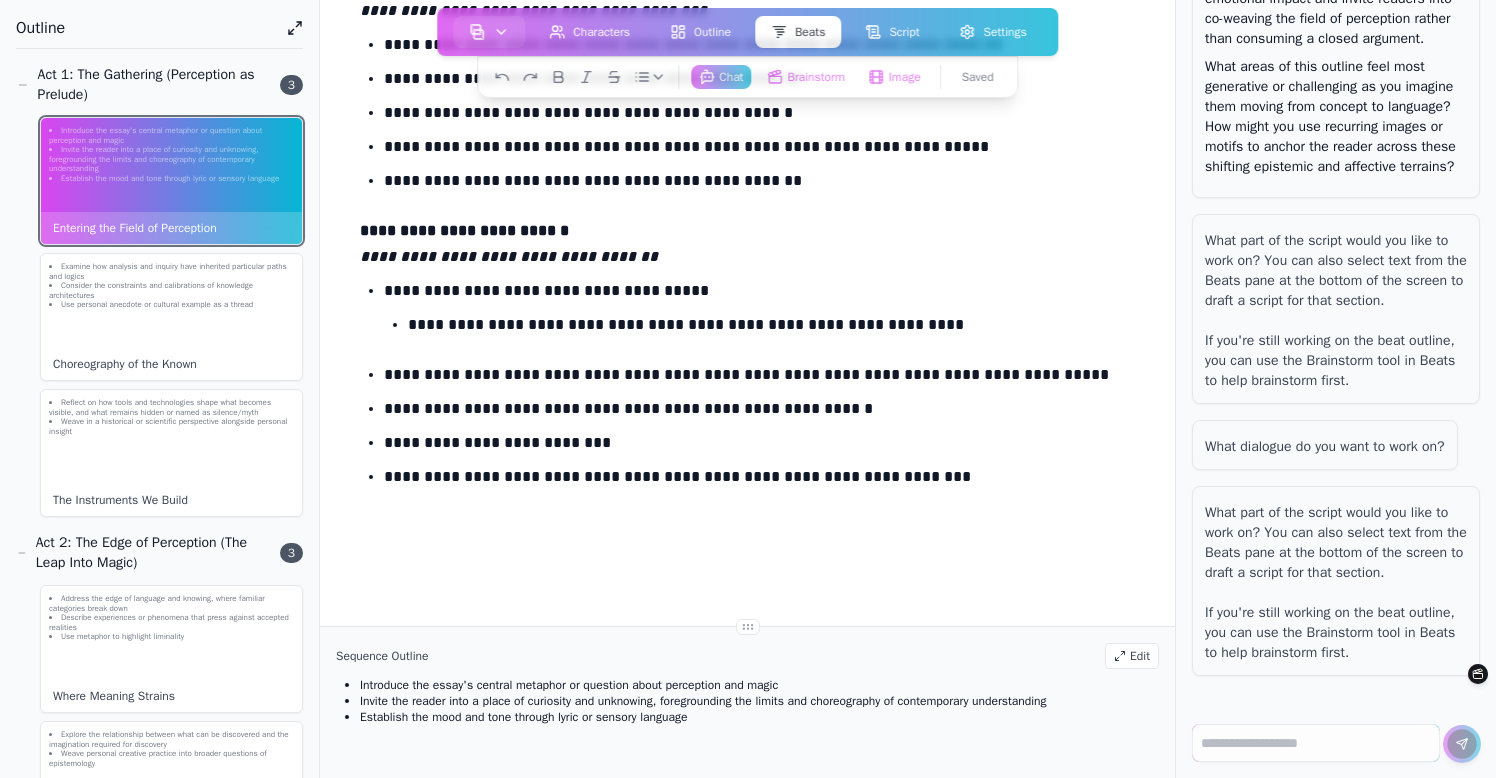 scroll, scrollTop: 2366, scrollLeft: 0, axis: vertical 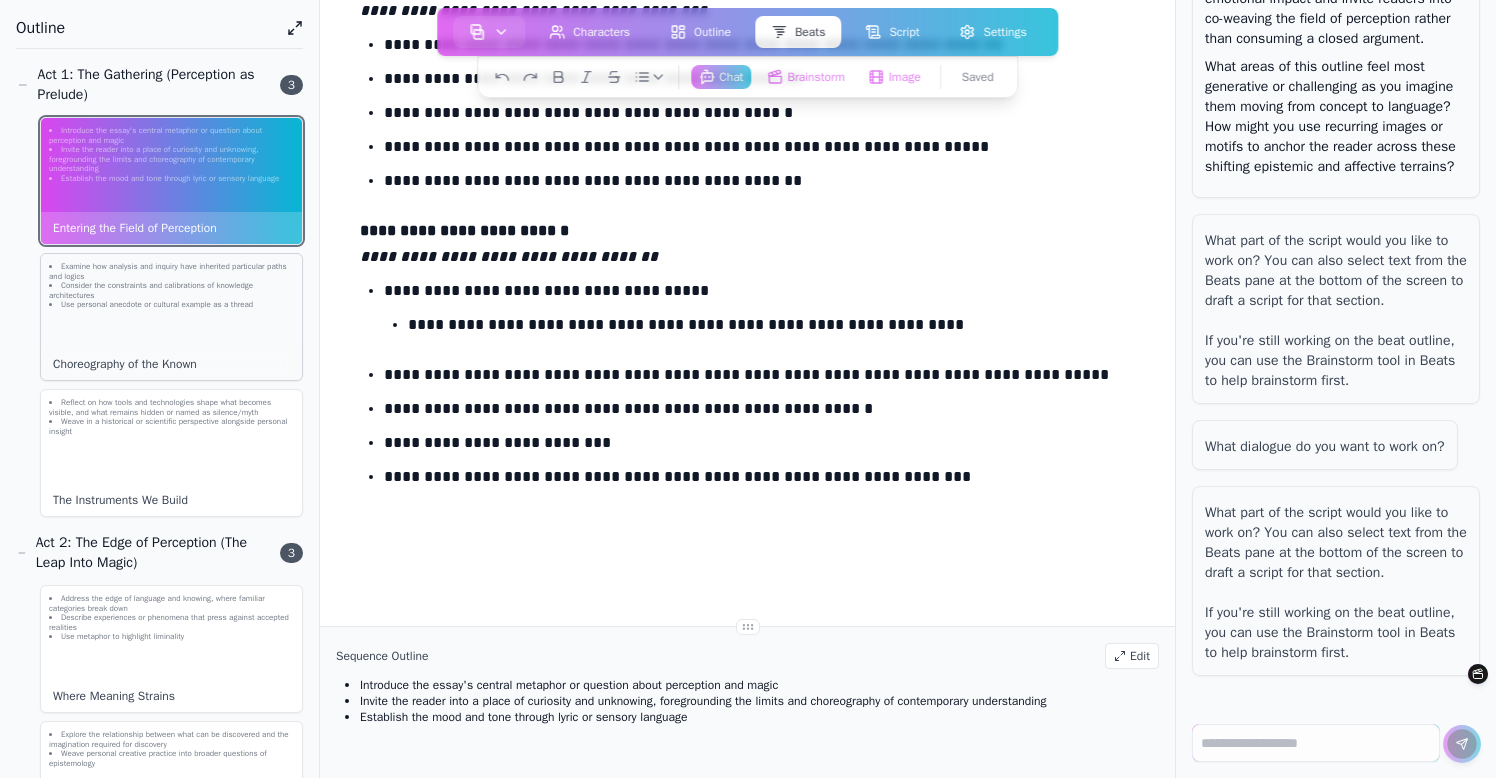 click on "Examine how analysis and inquiry have inherited particular paths and logics" 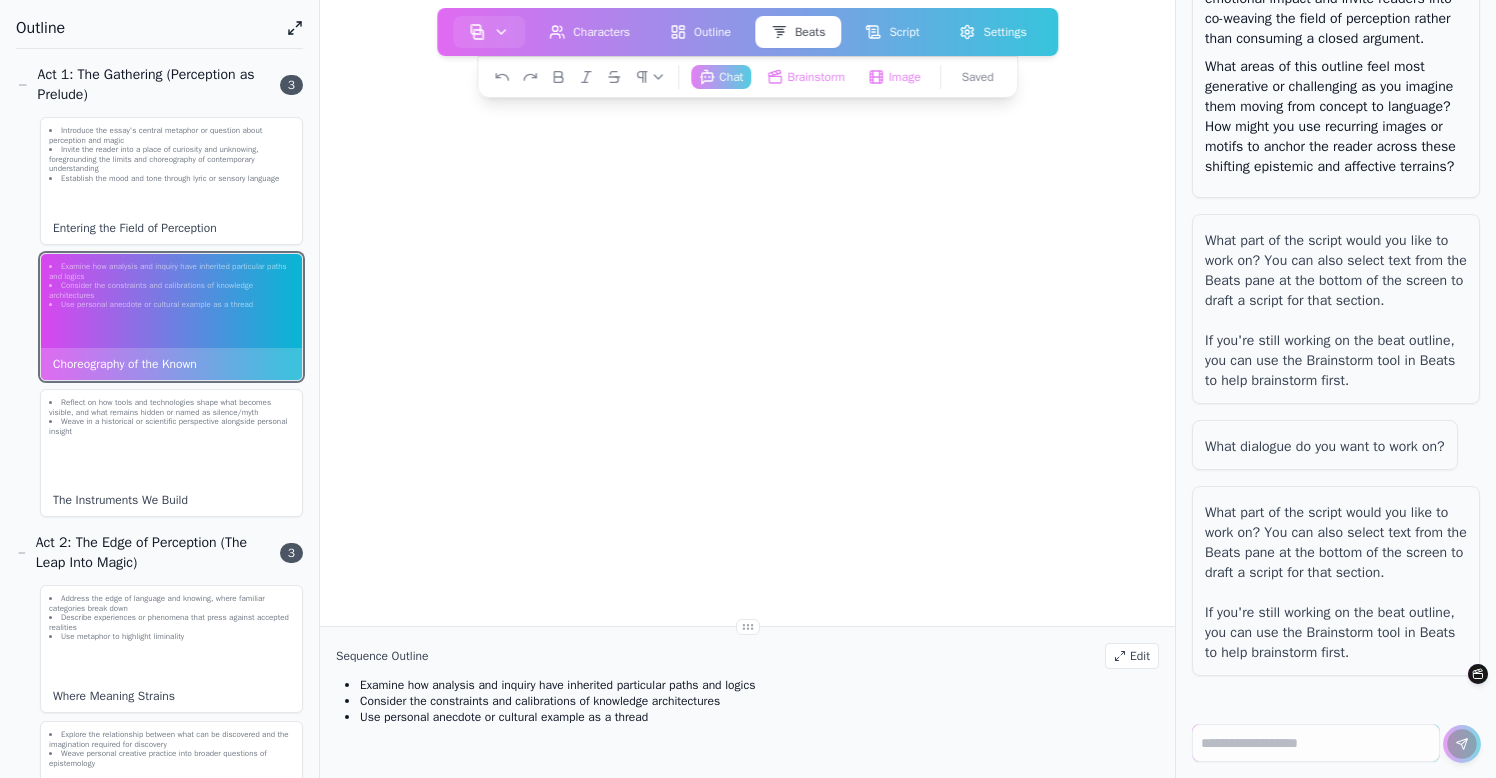 scroll, scrollTop: 422, scrollLeft: 0, axis: vertical 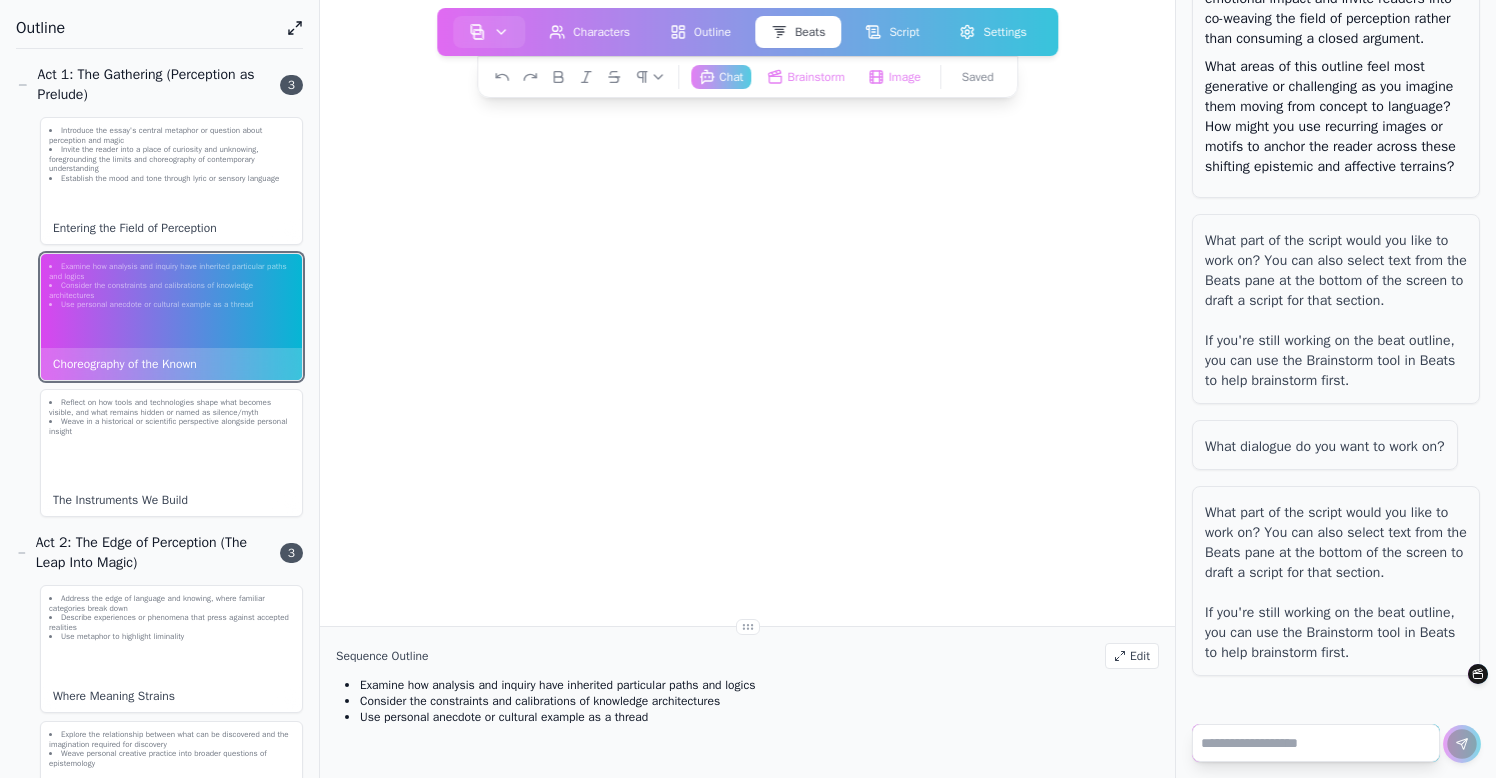 click at bounding box center (1316, 743) 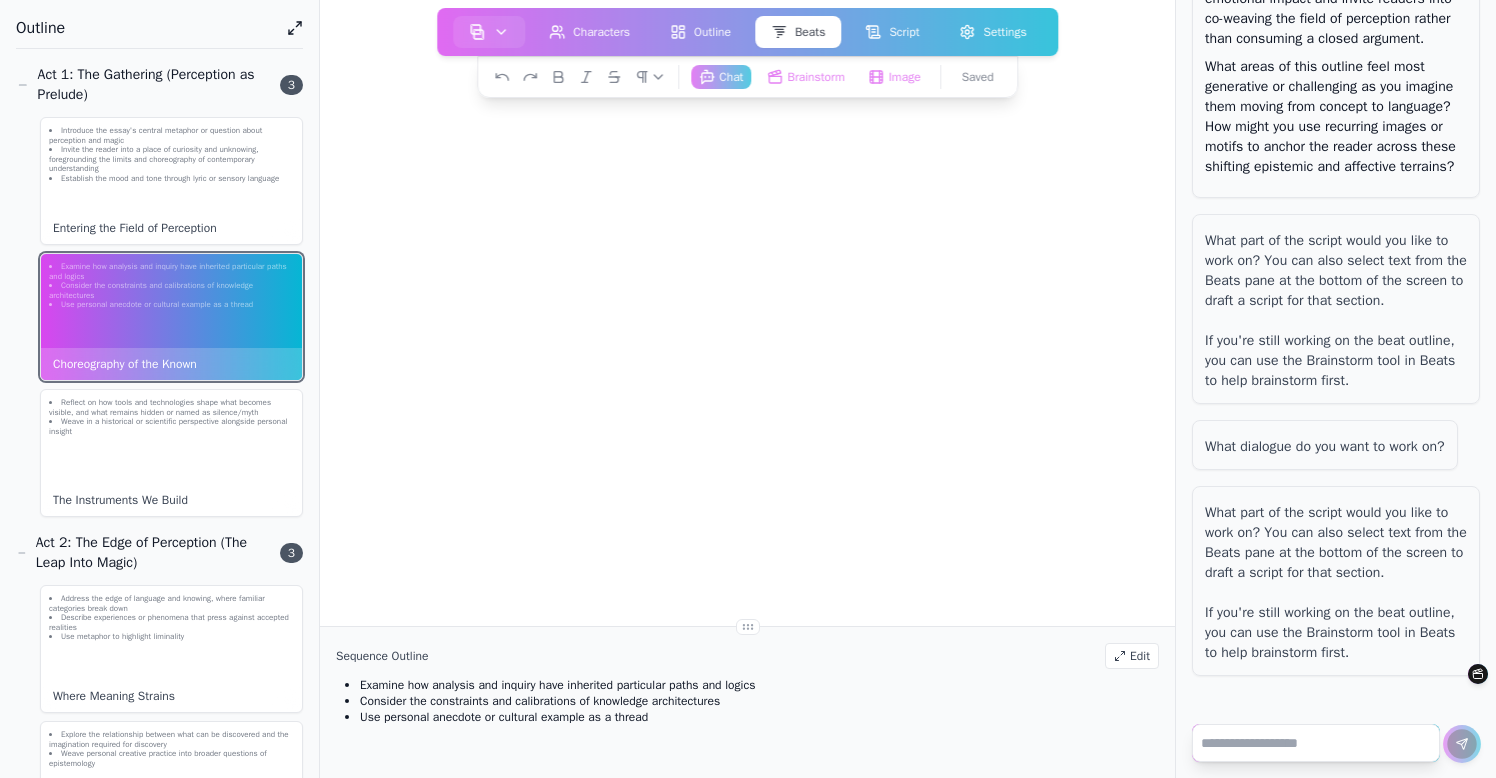 paste on "**********" 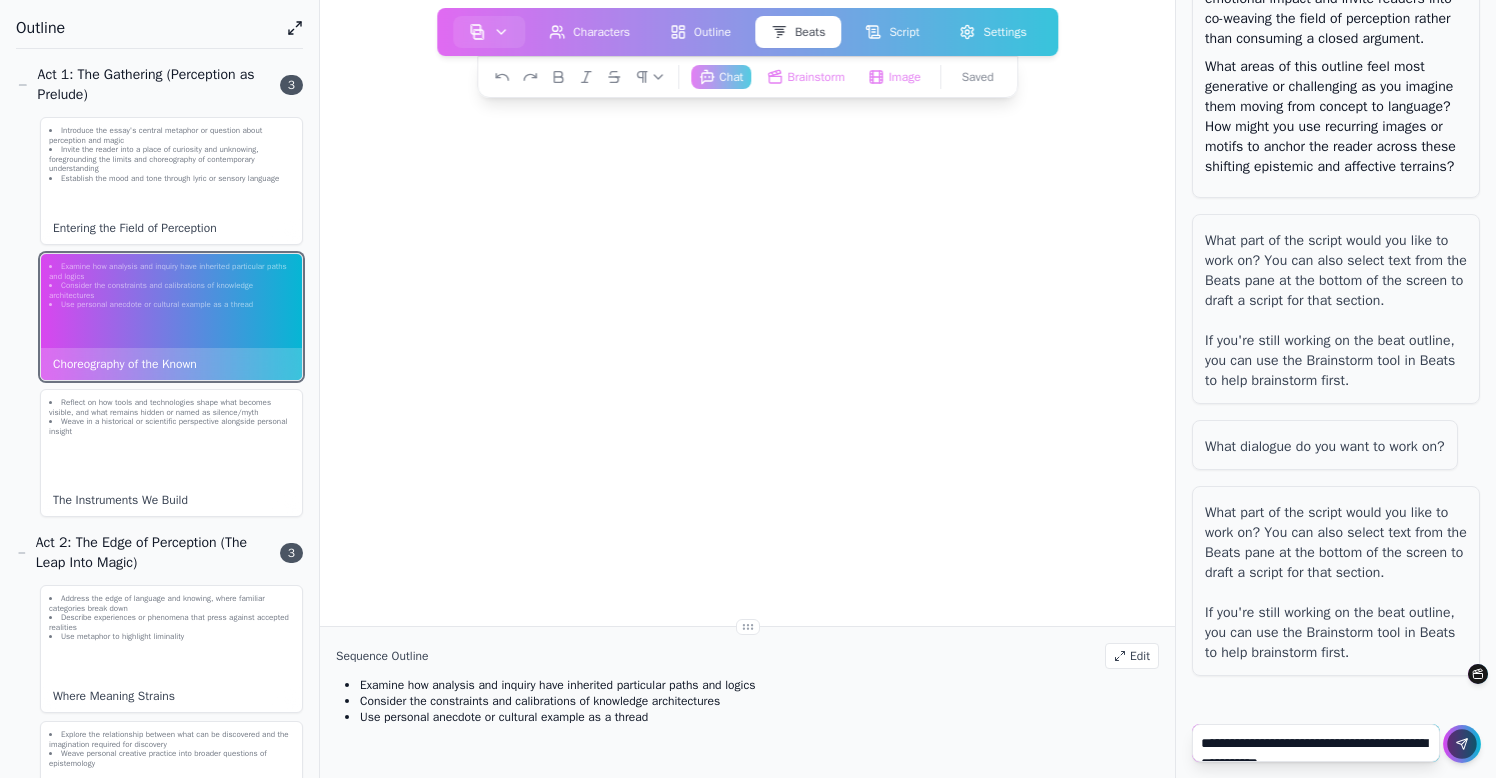 scroll, scrollTop: 2225, scrollLeft: 0, axis: vertical 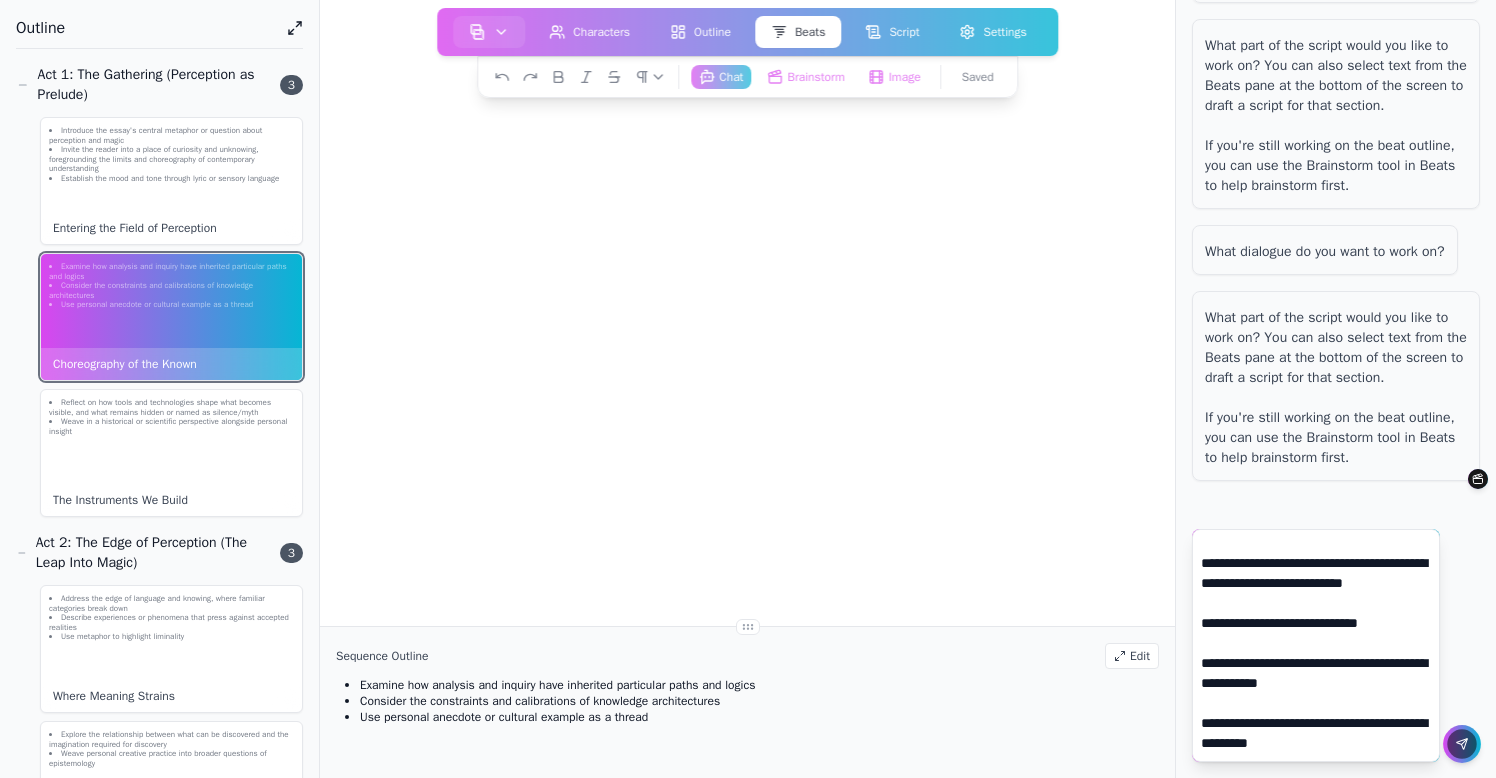 type on "**********" 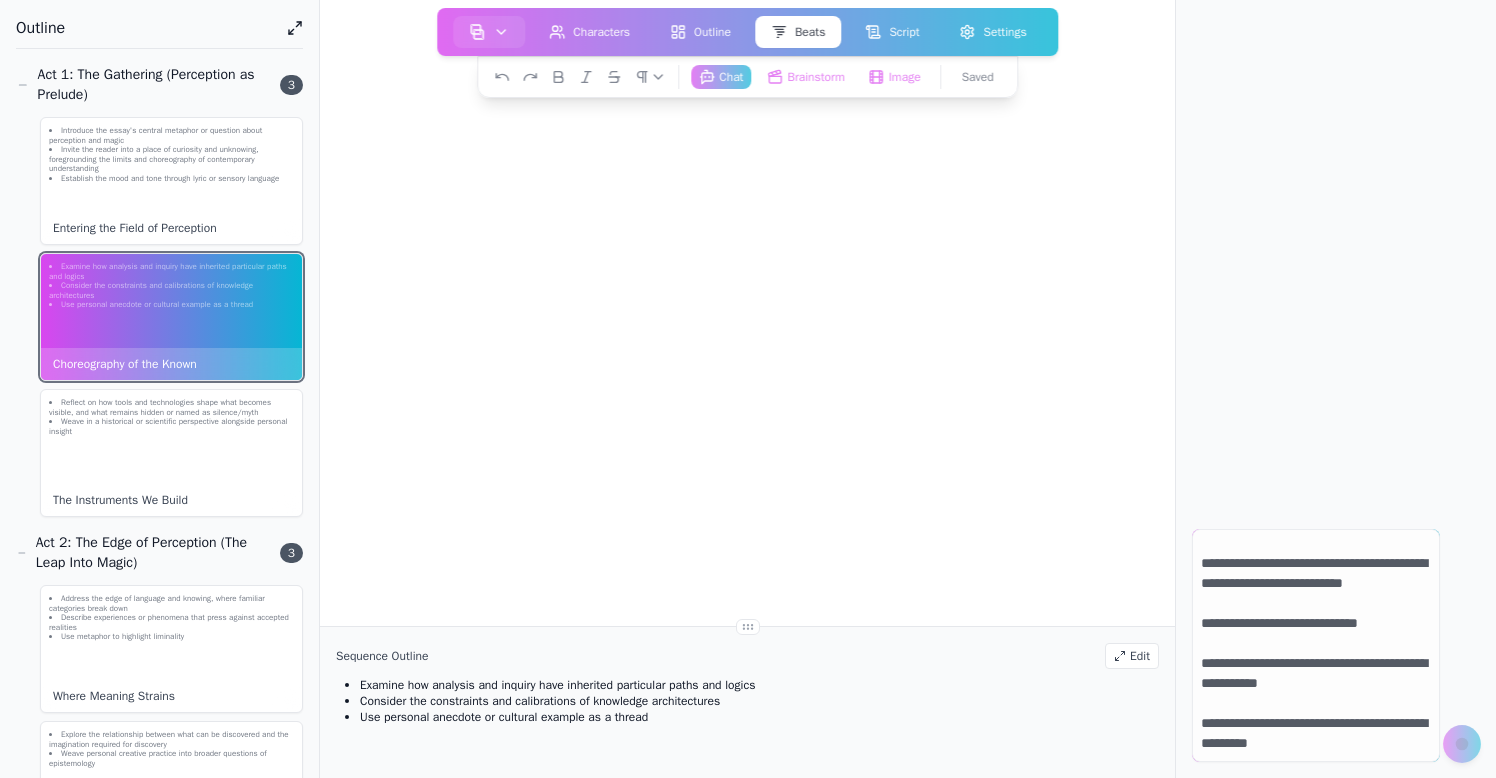 type 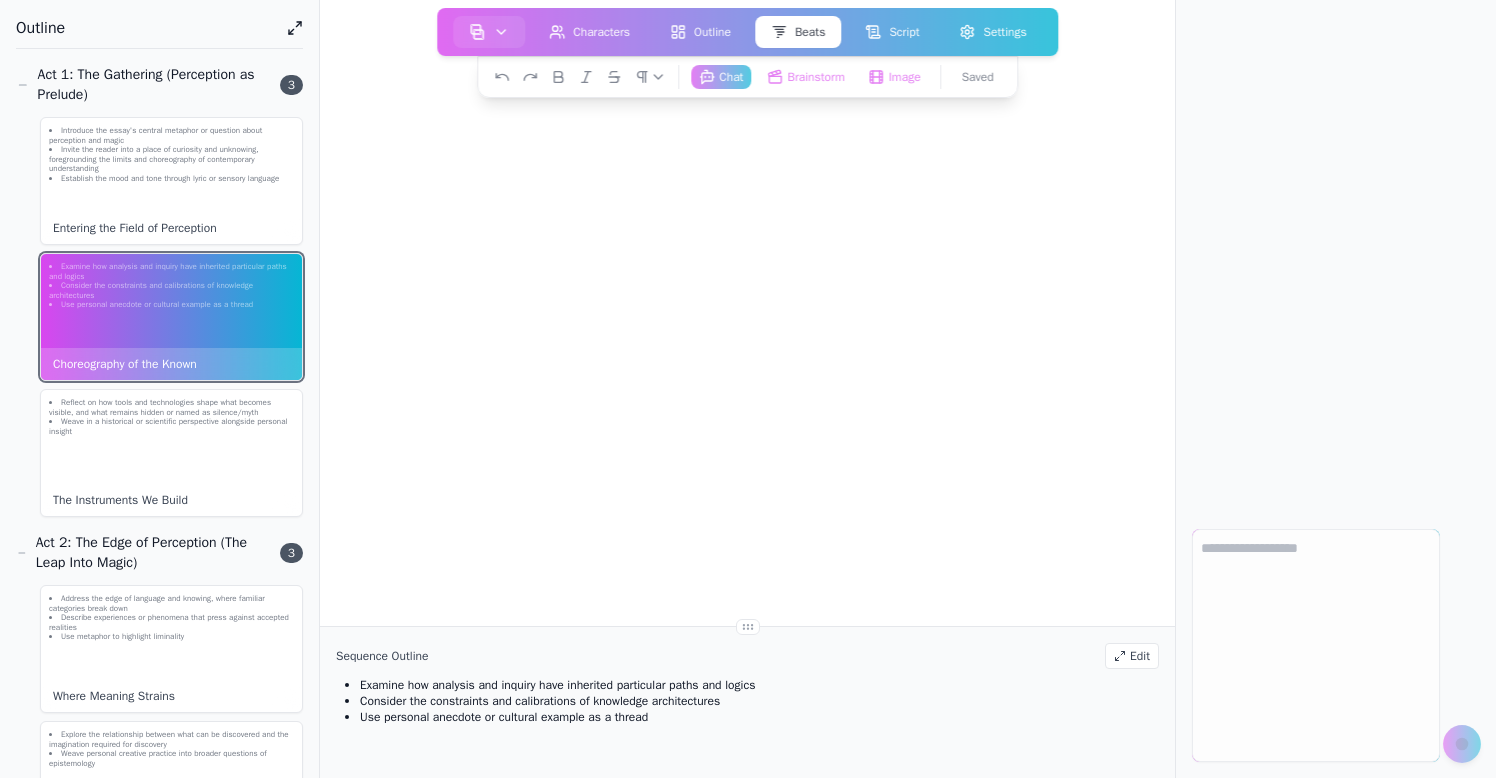 scroll, scrollTop: 0, scrollLeft: 0, axis: both 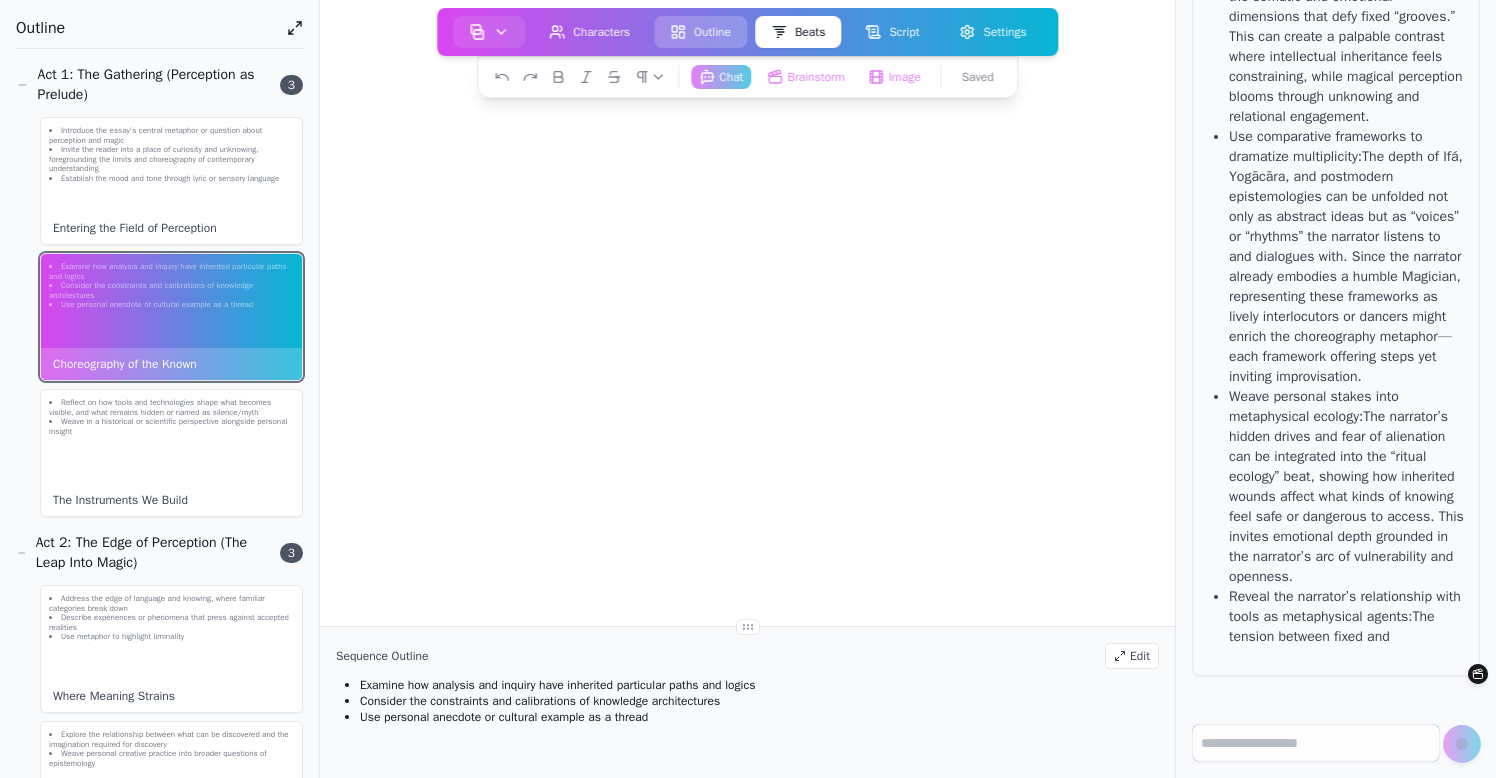 click on "Outline" at bounding box center (700, 32) 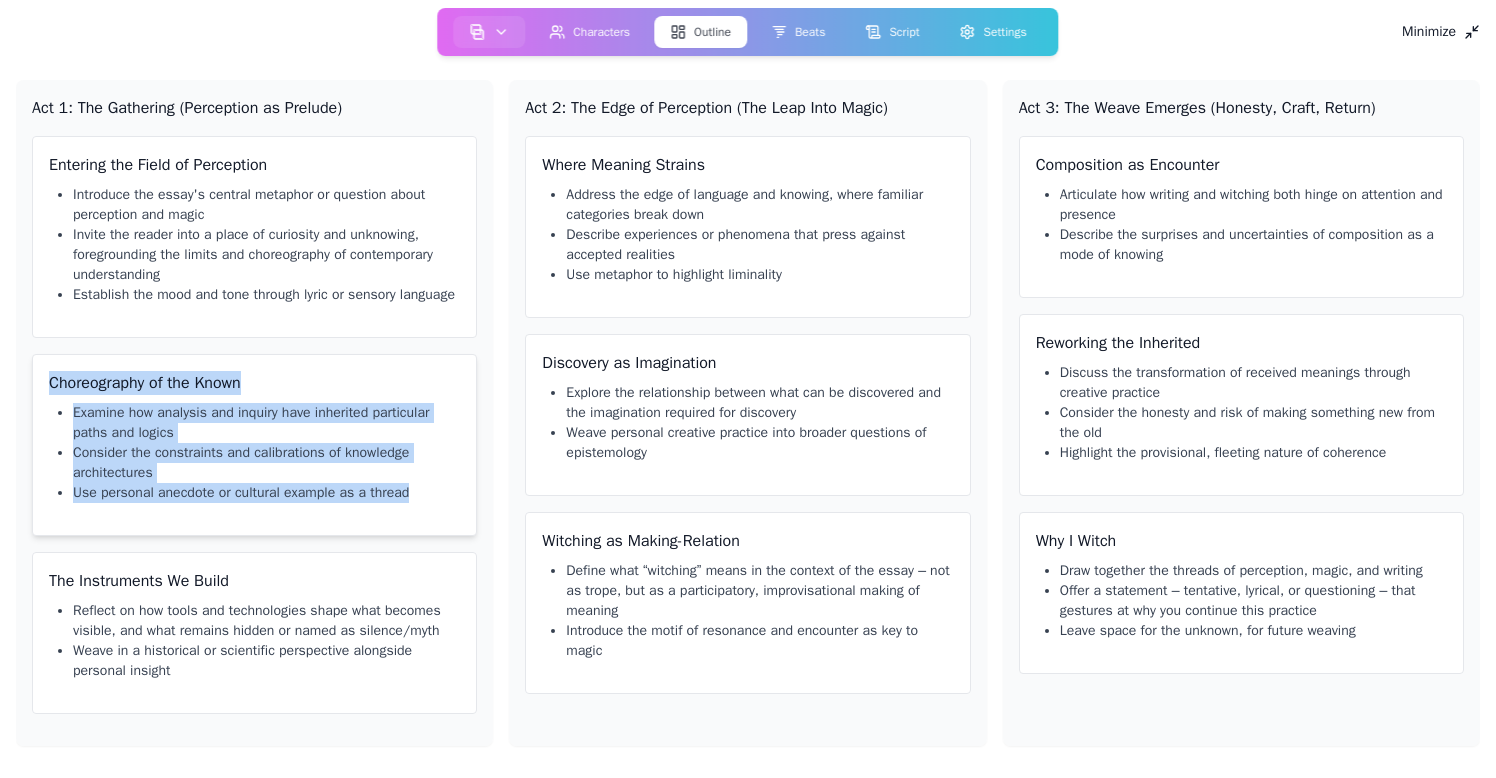 drag, startPoint x: 49, startPoint y: 398, endPoint x: 369, endPoint y: 527, distance: 345.0232 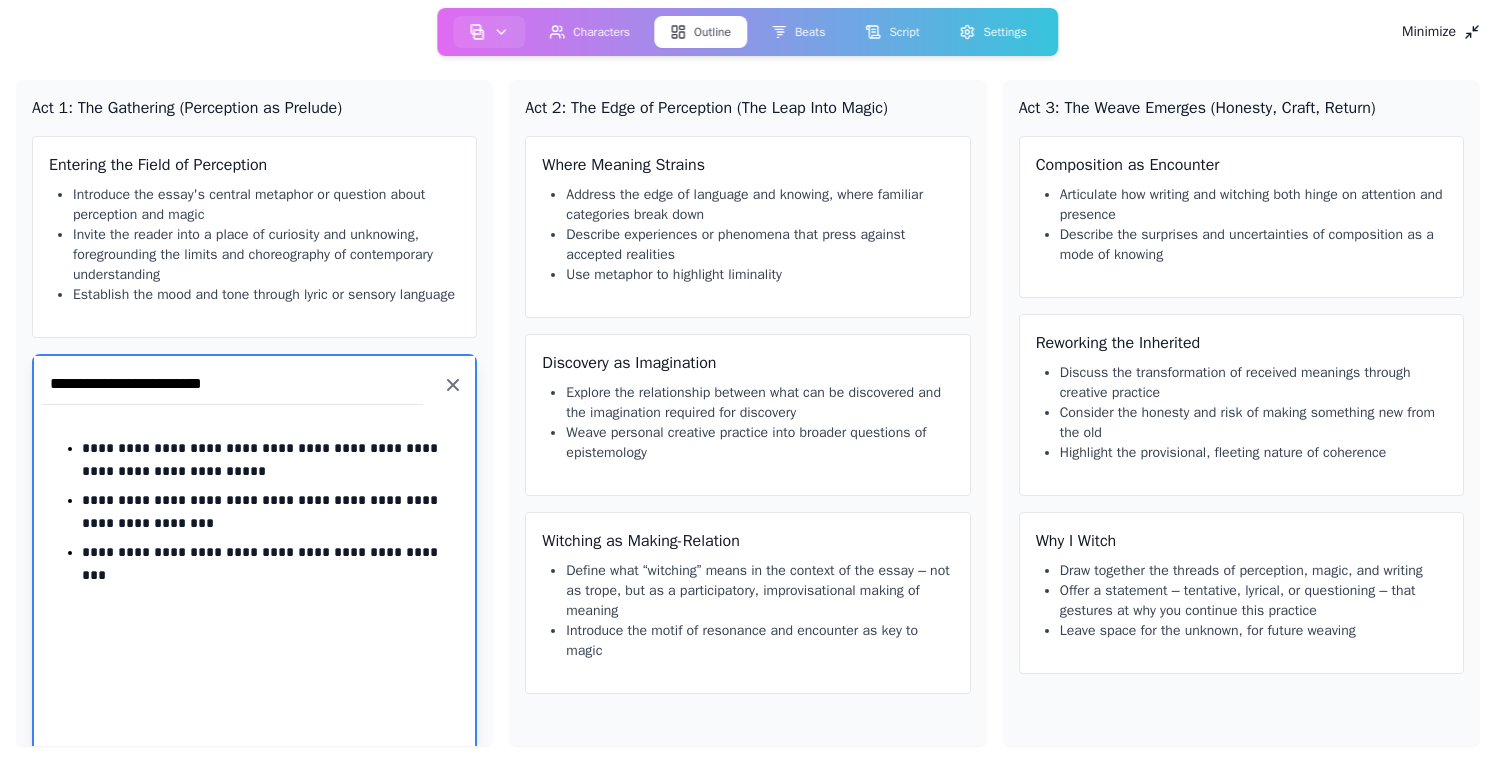 click 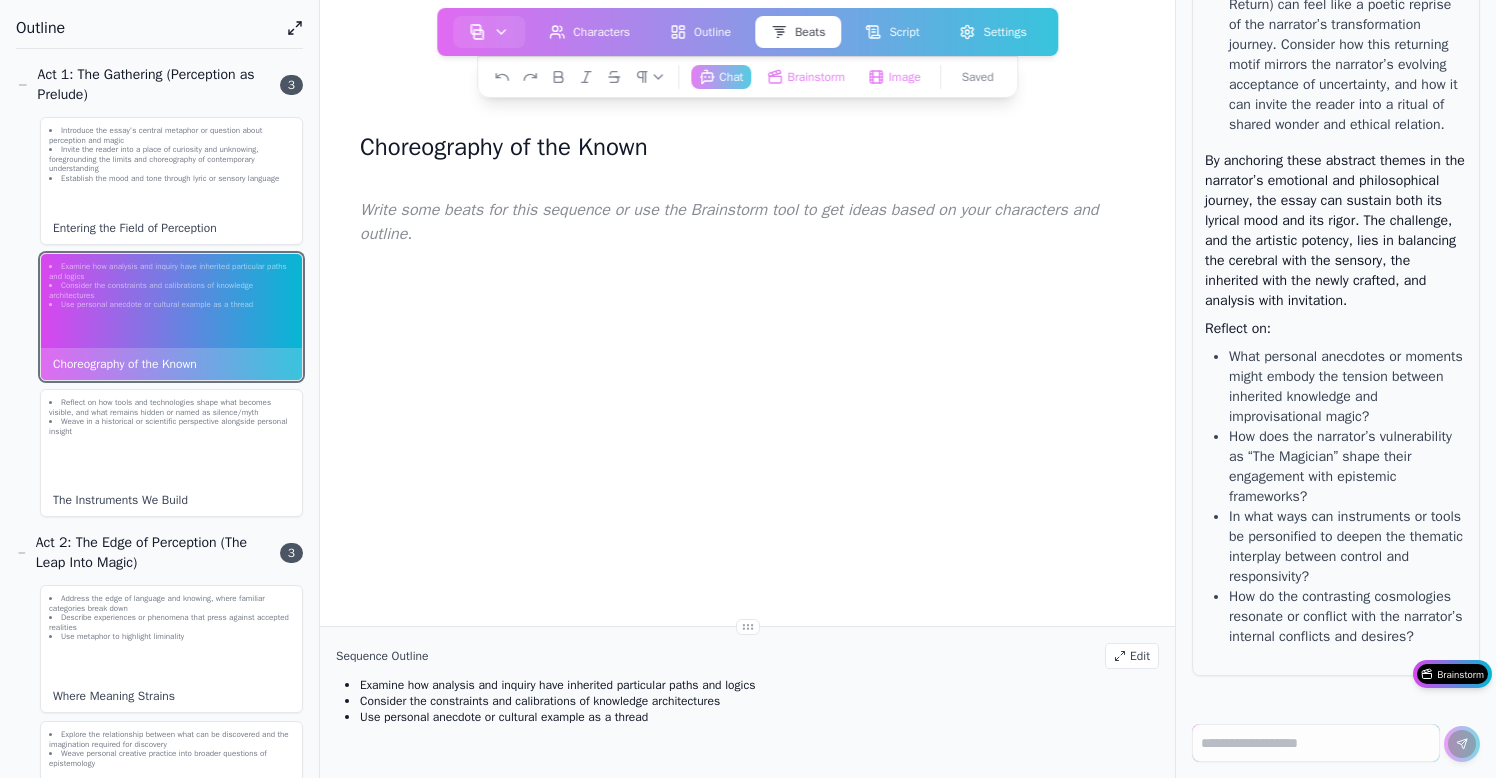 scroll, scrollTop: 130345, scrollLeft: 0, axis: vertical 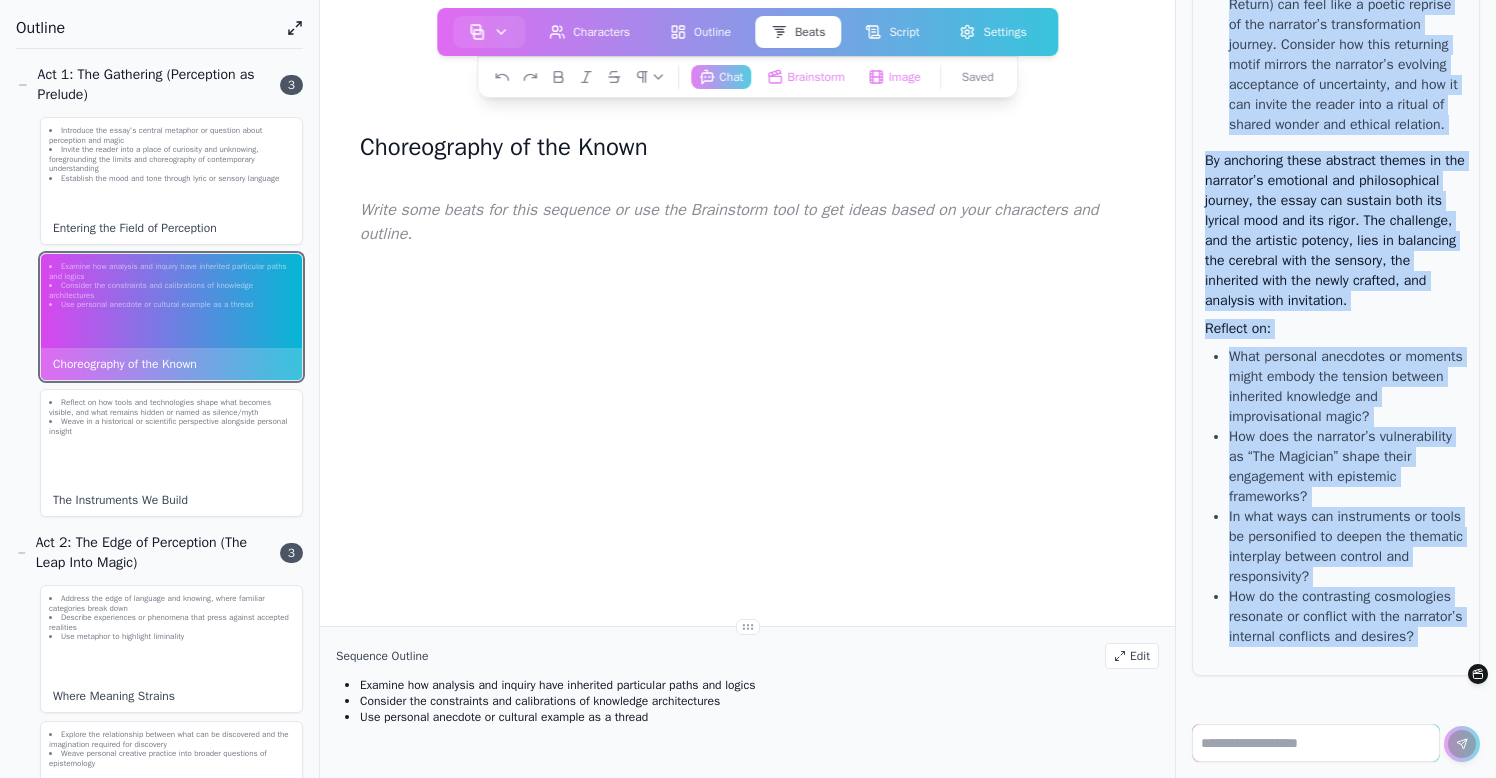 drag, startPoint x: 1208, startPoint y: 214, endPoint x: 1335, endPoint y: 752, distance: 552.78656 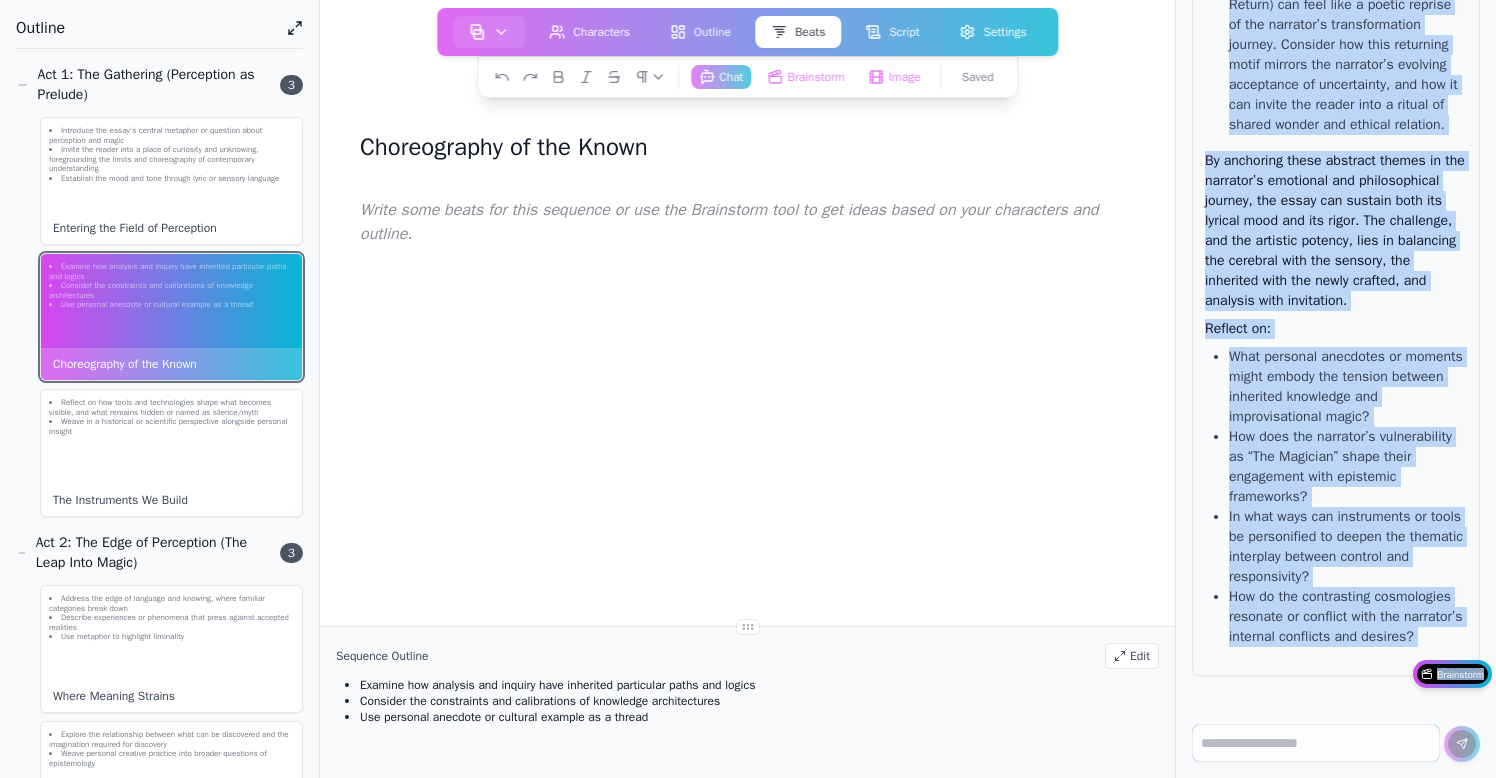 copy on "Lore ipsumdo,  Sitametconse ad eli Seddo , eiusmo t inci utlaboreetd ma aliqua eni adminimv’q nostrud exercitation ulla laborisni aliquipexeacom con duisaut irureinrep. Voluptat velit essecil fu null par exce sint occaecatcup nonproiden sun culpaquioffi deserunt:
Mollita ide laborump’u omnisist natuser volu accusanti doloremqu:  Lau totamre aperiamea’i quaeab il inventorev qua architect beataev dicta explicab nemo en i quia volupta asperna au oditf con magni do eosration sequinesci neq porroquisquam dolore, adipi numquameiusmod temporai ma quaerate mi soluta nobis eligen. Opt cumqu nihi impedi quopl facerep as repellendus, temp, au quibusdamoffi?
Debitisre necessit saepeeveni vo r recusandaeit ea hicten sapientedelec:  Reici vol maioresa perfere dolorib aspe repella min nostrumexercita ullamcorpo, suscipitl ali commodi con quidmaxim mollitiamo haru quid rerum “facilis.” Expe dis namlib t cumsolut nobiseli optio cumquenihili minusquodma place facerepossim, omnis loremip dolorsitam consec adipisc eli..." 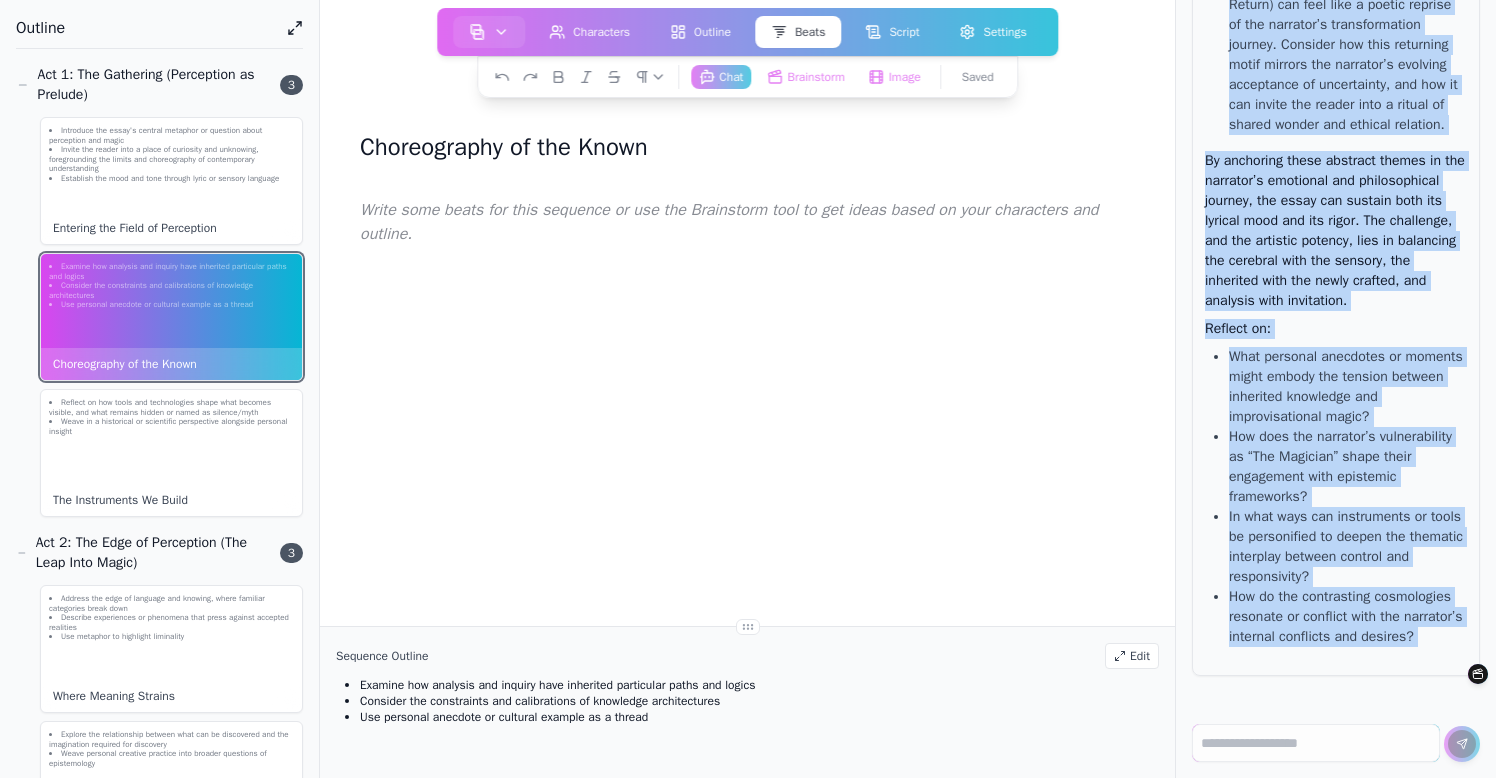 scroll, scrollTop: 128704, scrollLeft: 0, axis: vertical 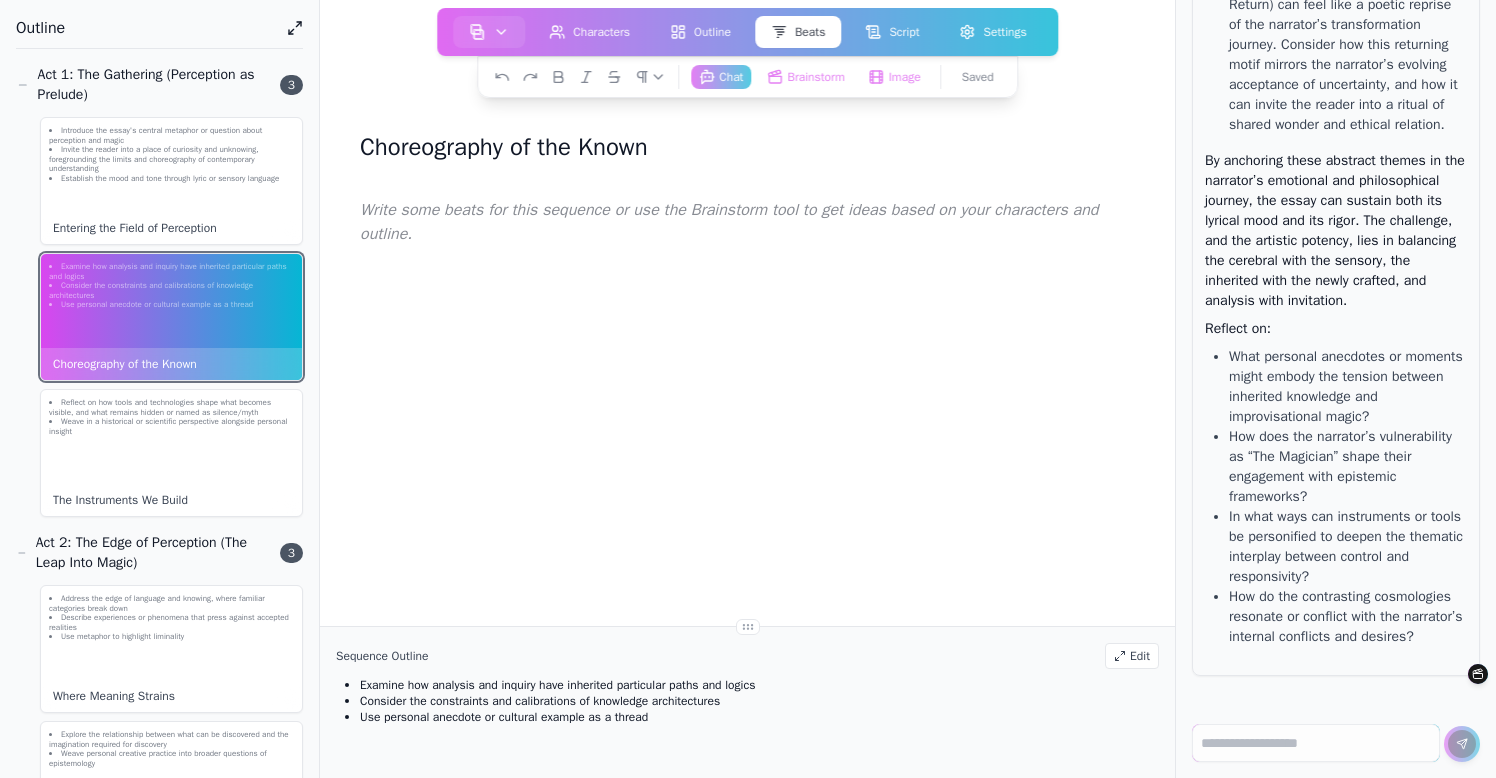 click at bounding box center (1358, -2148) 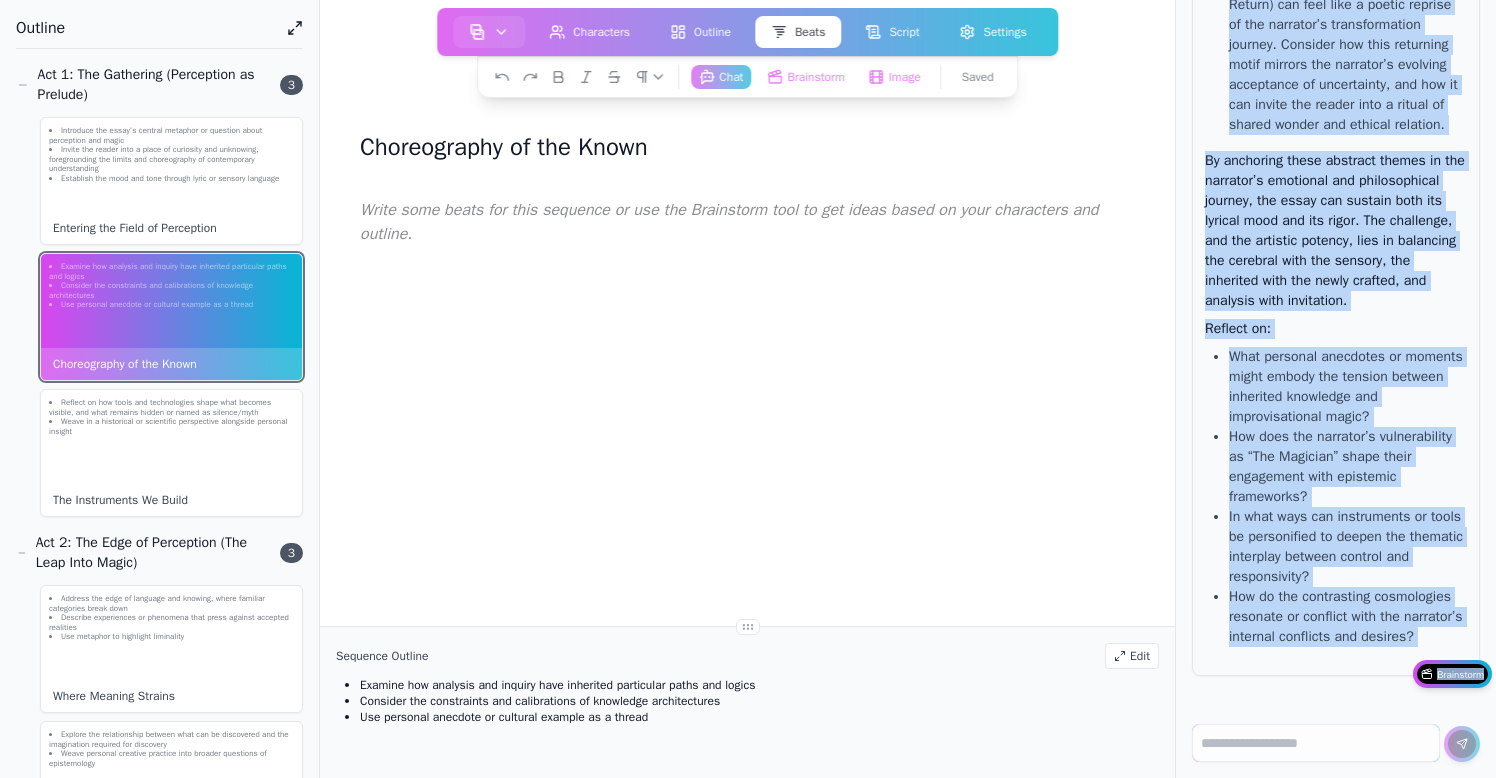scroll, scrollTop: 129942, scrollLeft: 0, axis: vertical 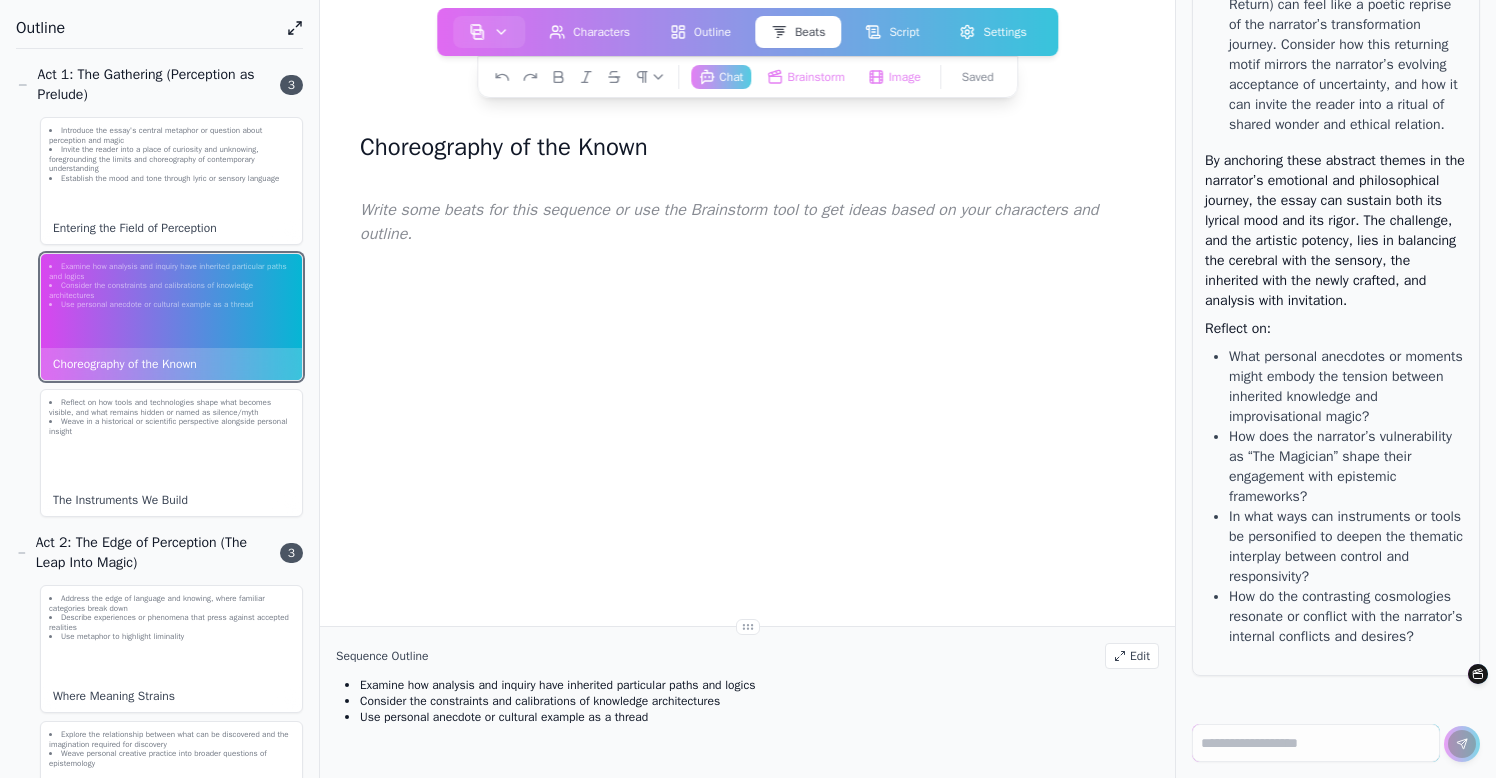 drag, startPoint x: 1254, startPoint y: 192, endPoint x: 1346, endPoint y: 569, distance: 388.06314 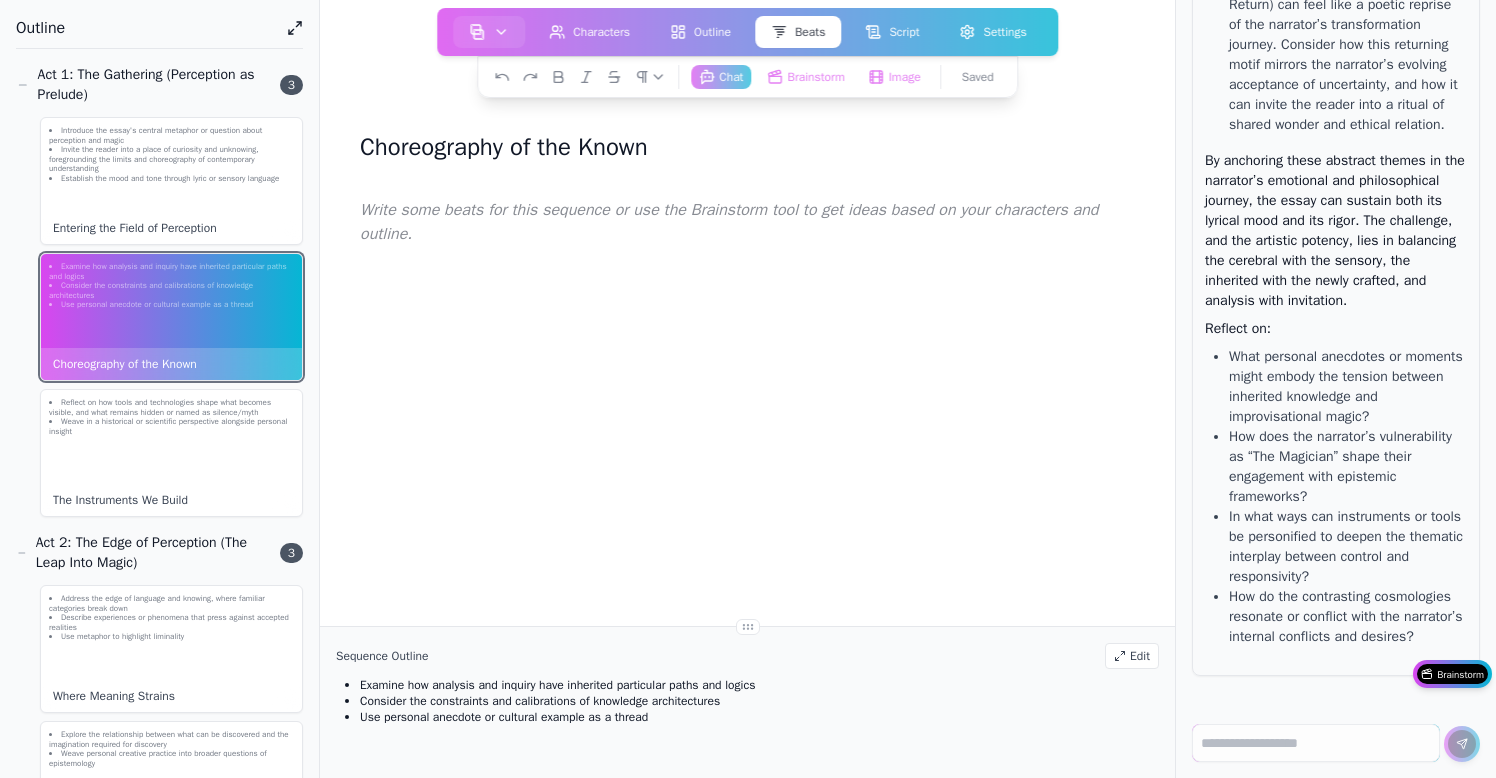 scroll, scrollTop: 130252, scrollLeft: 0, axis: vertical 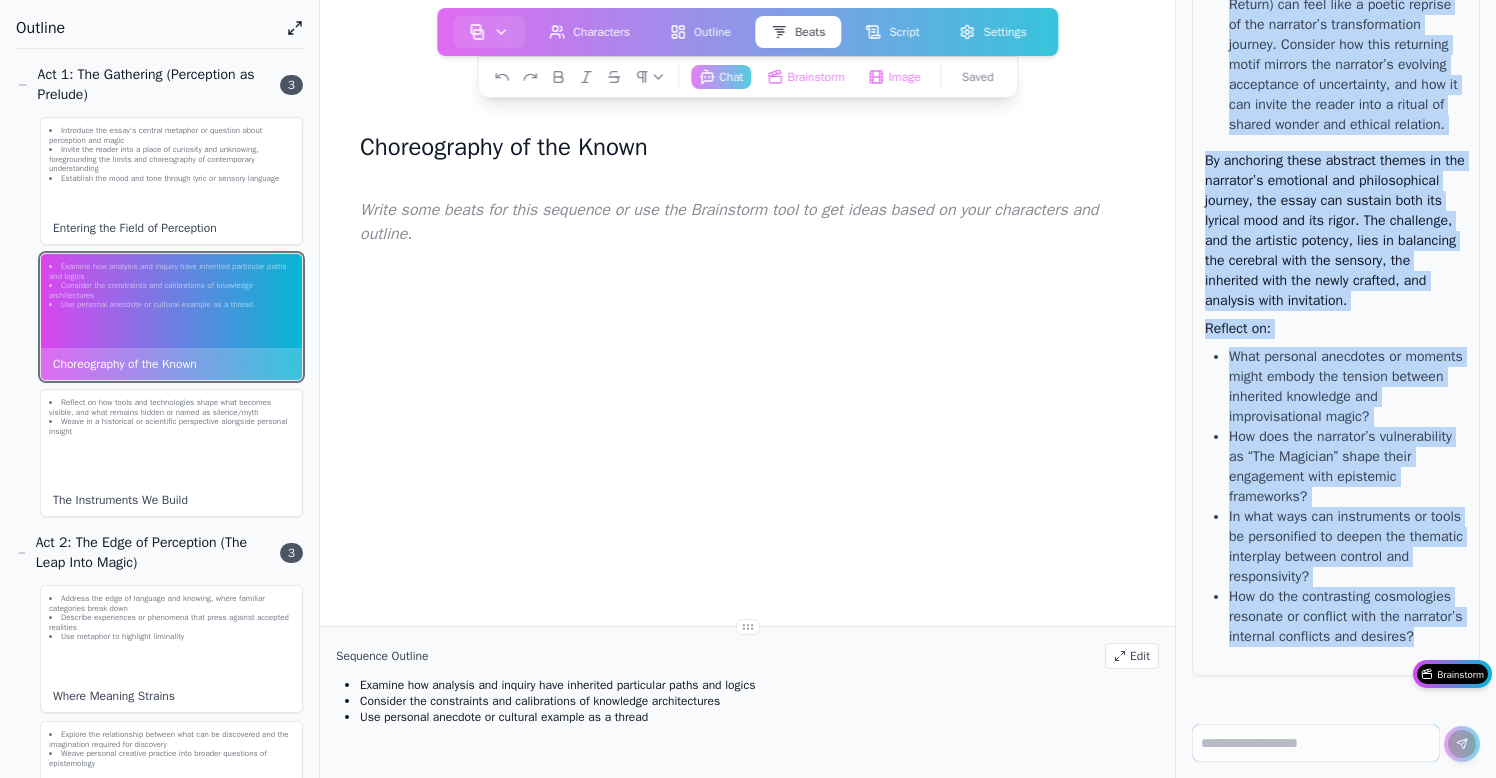 drag, startPoint x: 1209, startPoint y: 309, endPoint x: 1276, endPoint y: 674, distance: 371.09836 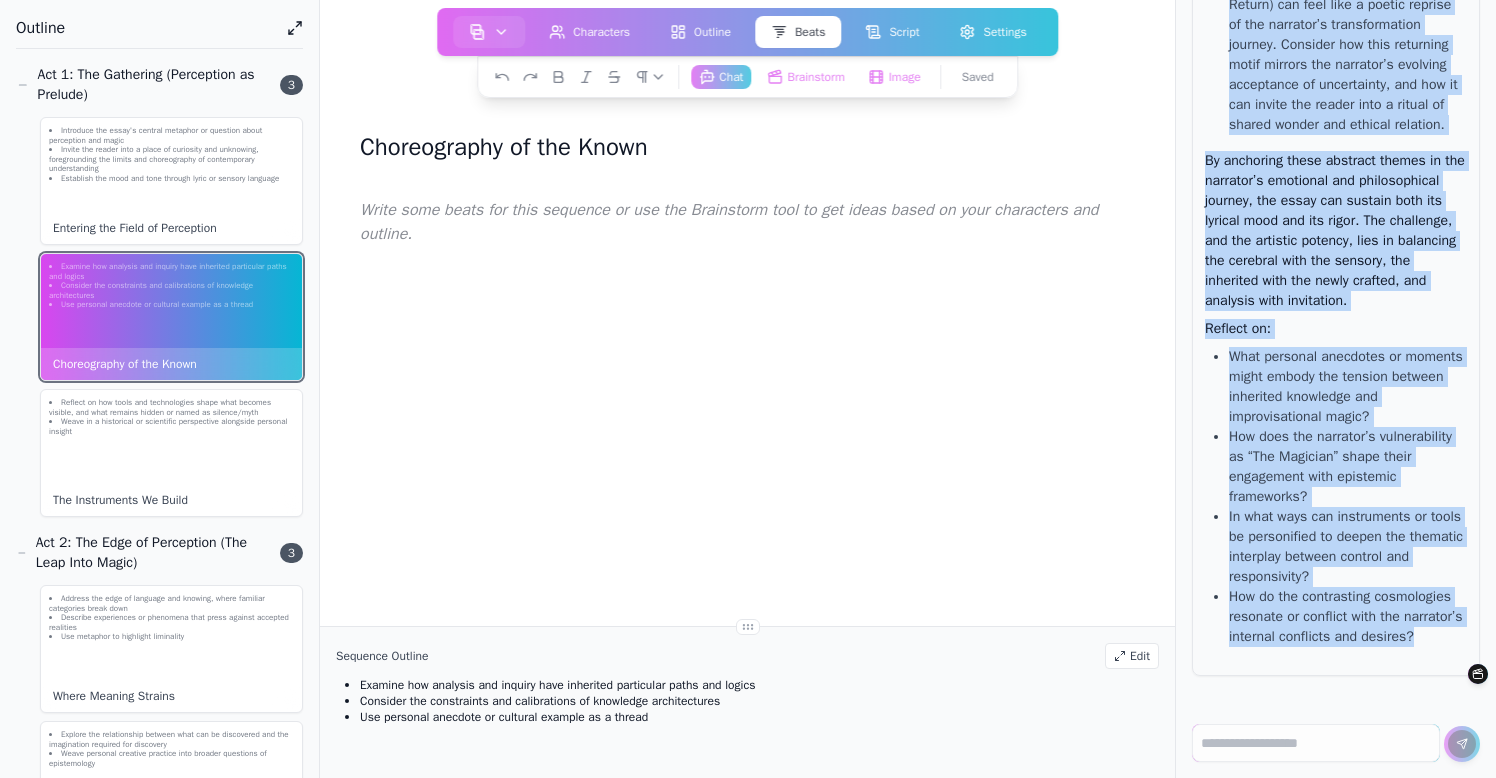 scroll, scrollTop: 128442, scrollLeft: 0, axis: vertical 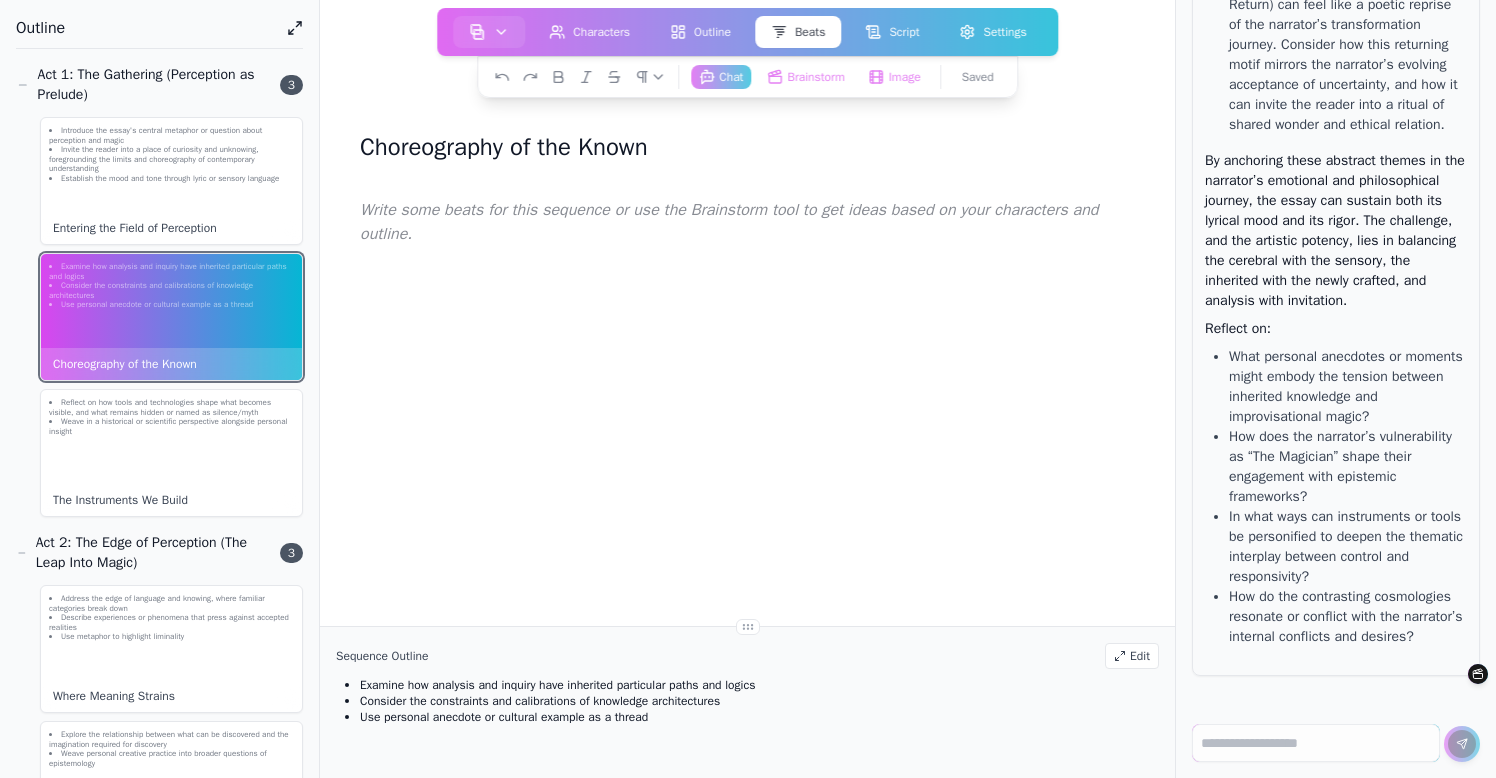 drag, startPoint x: 1251, startPoint y: 455, endPoint x: 1348, endPoint y: 88, distance: 379.60242 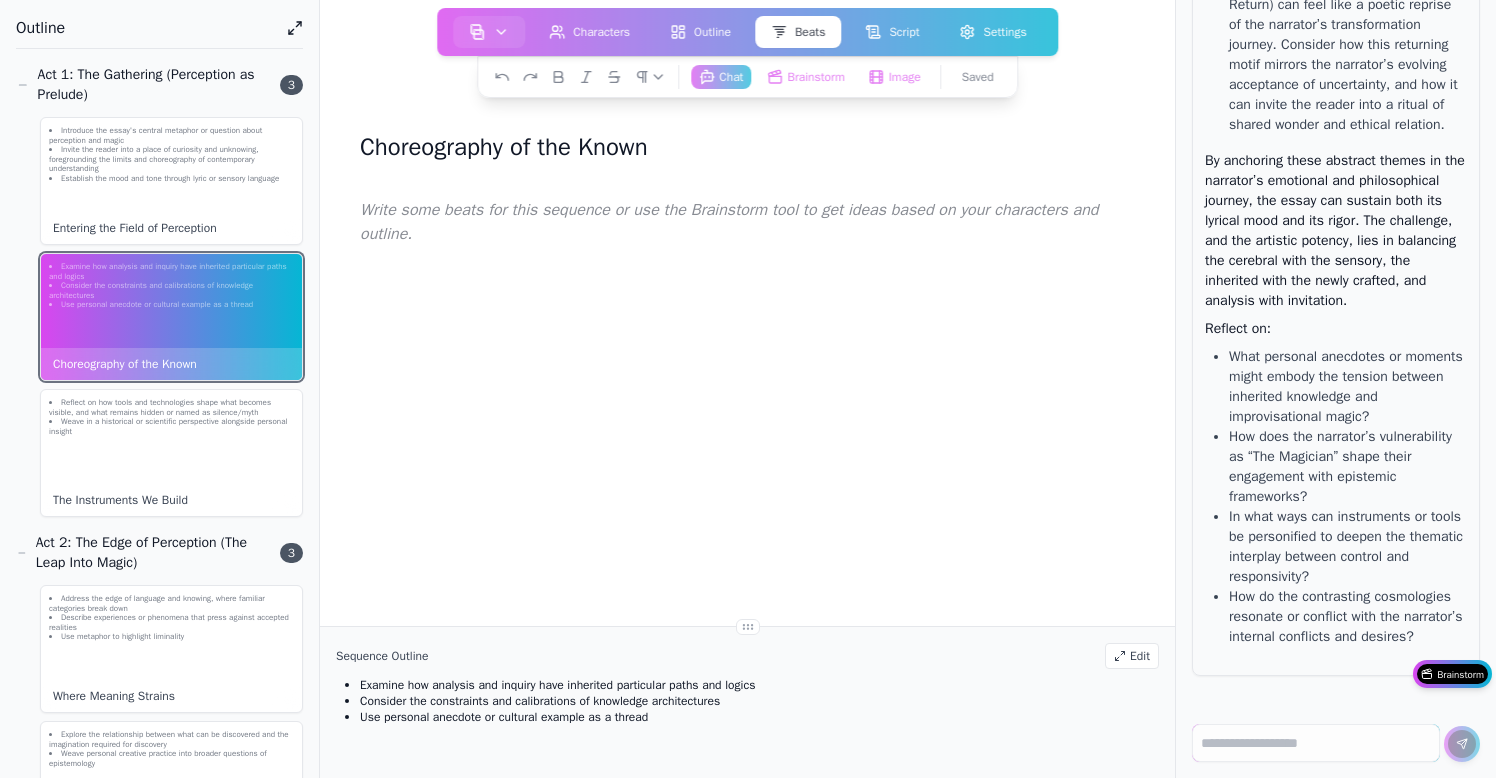 scroll, scrollTop: 130290, scrollLeft: 0, axis: vertical 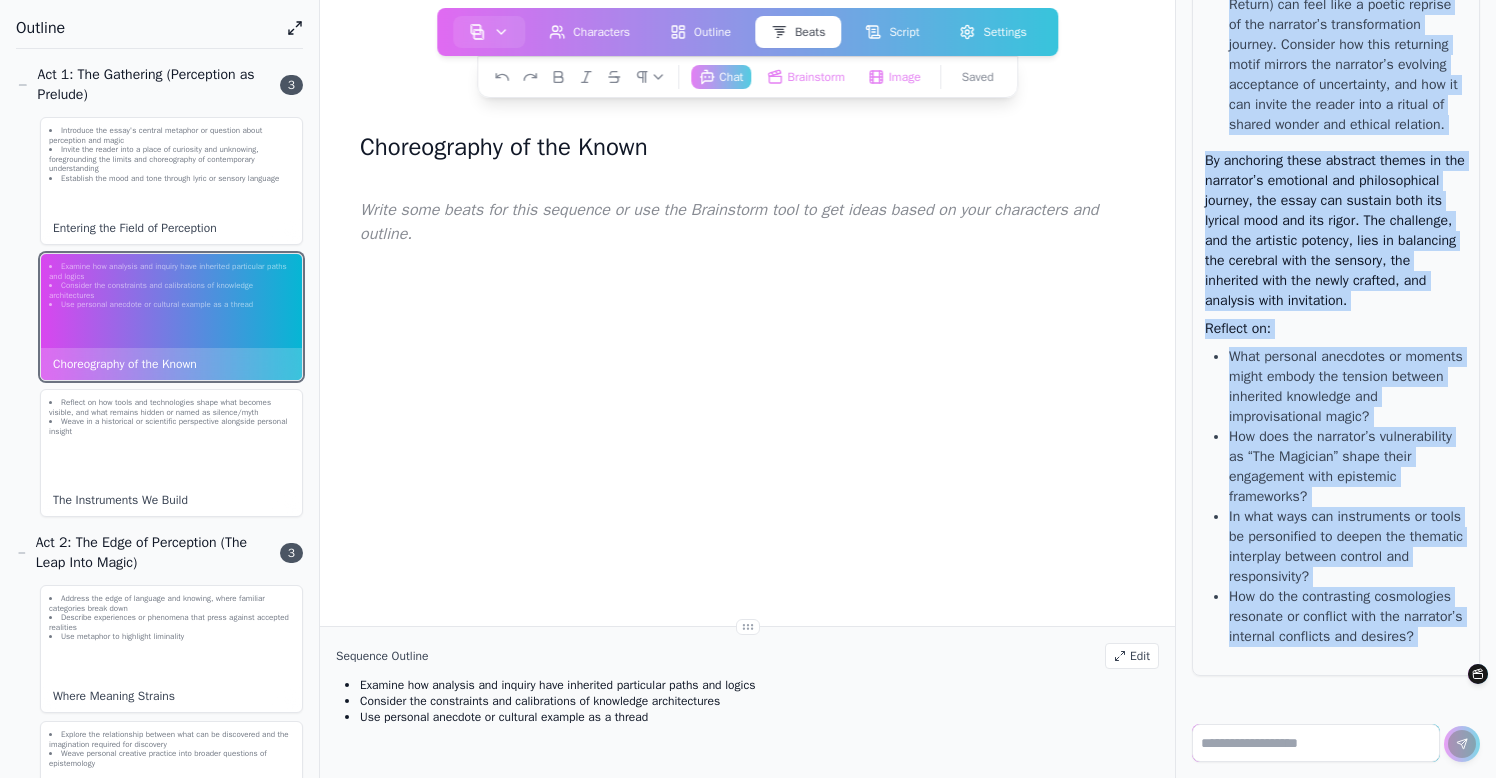 drag, startPoint x: 1207, startPoint y: 270, endPoint x: 1255, endPoint y: 737, distance: 469.46033 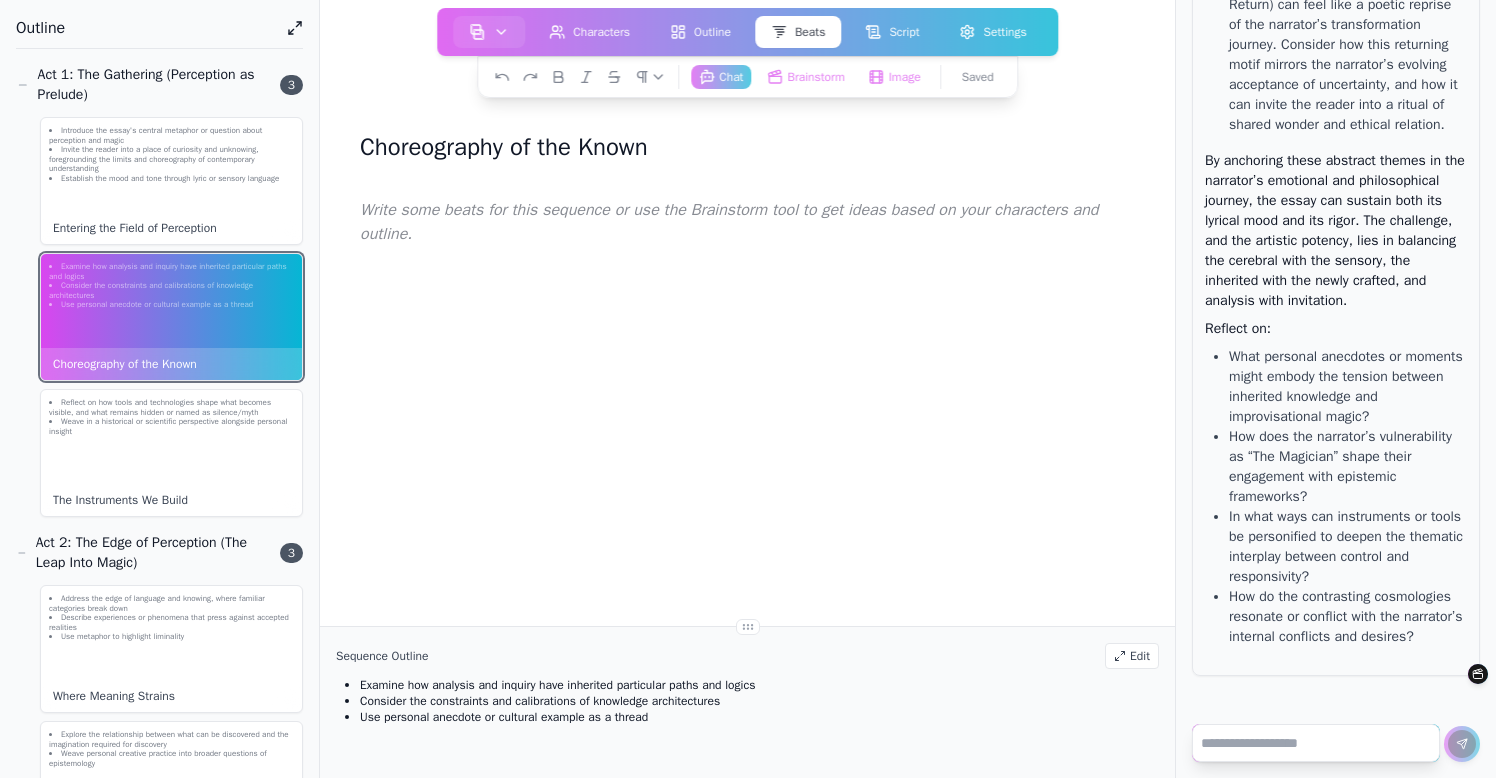 click at bounding box center [1316, 743] 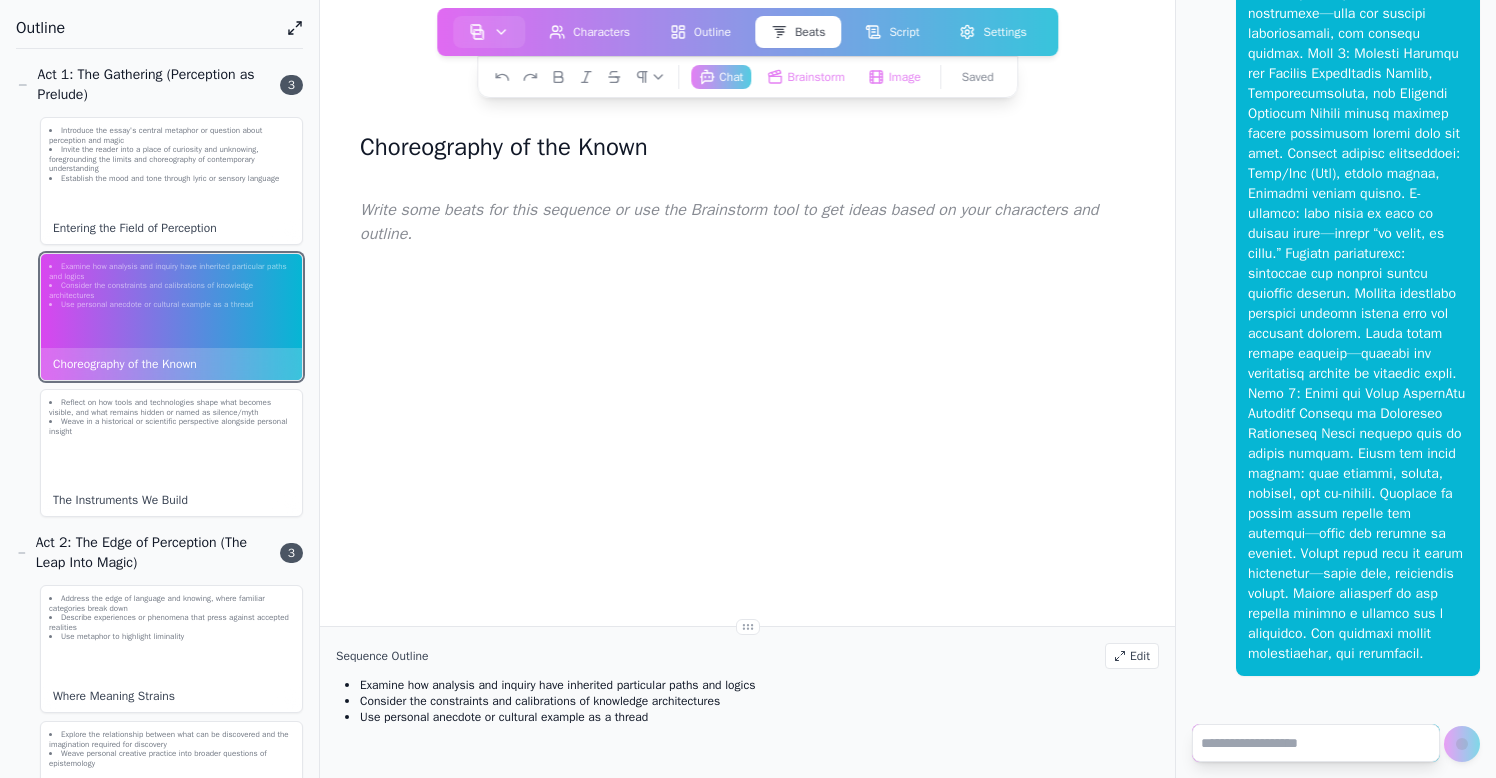 scroll, scrollTop: 0, scrollLeft: 0, axis: both 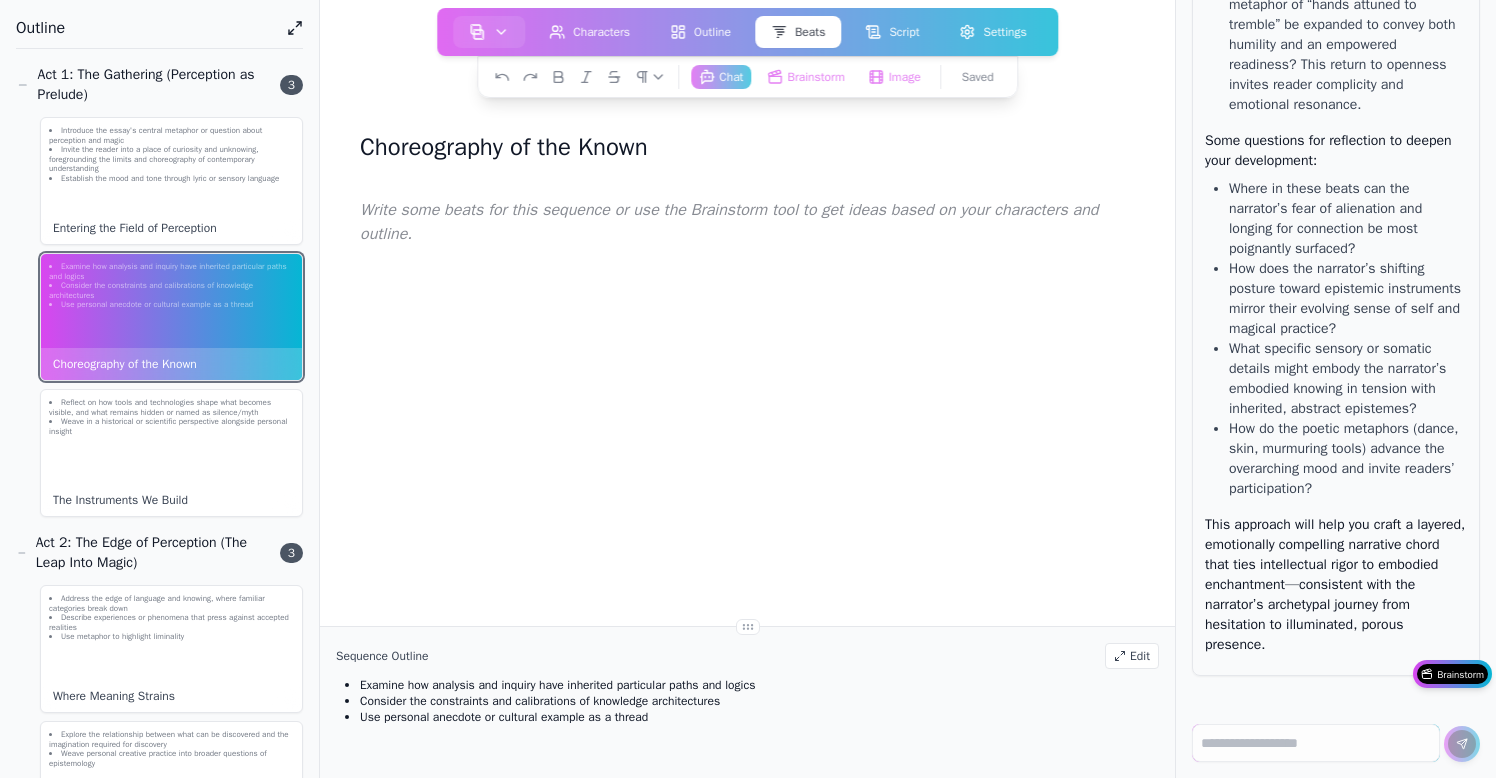 click on "Beat 1: Inherited Architectures of Knowing
The narrator’s internal conflict — yearning for mastery yet craving freedom from ossification — can be a powerful emotional undercurrent. Reflect on how the “uncomfortable skin” metaphor might evoke both claustrophobia and longing for expansiveness. How does this dual impulse shape the narrator’s relationship to inherited knowledge and the risk of alienation?" at bounding box center [1348, -1235] 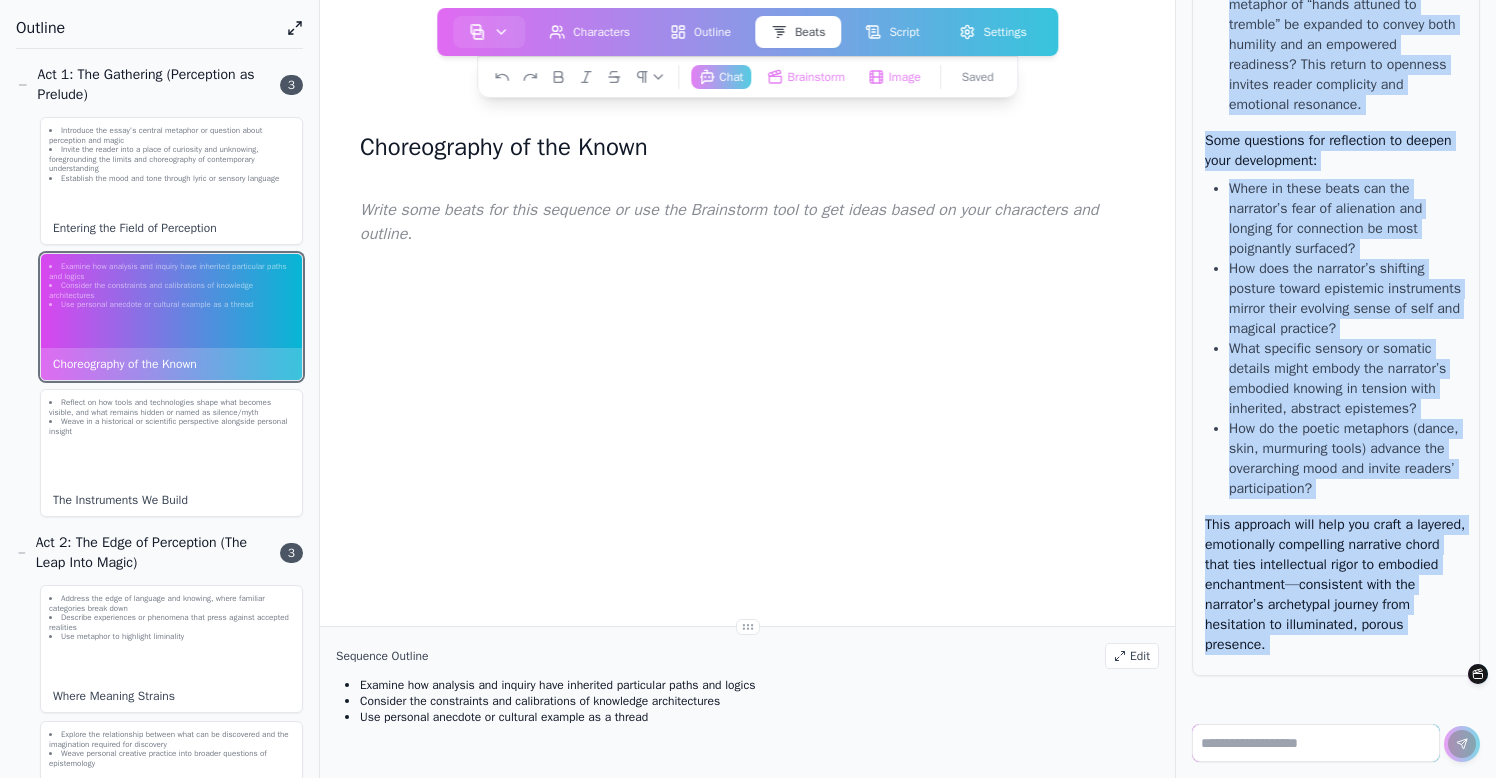 scroll, scrollTop: 136910, scrollLeft: 0, axis: vertical 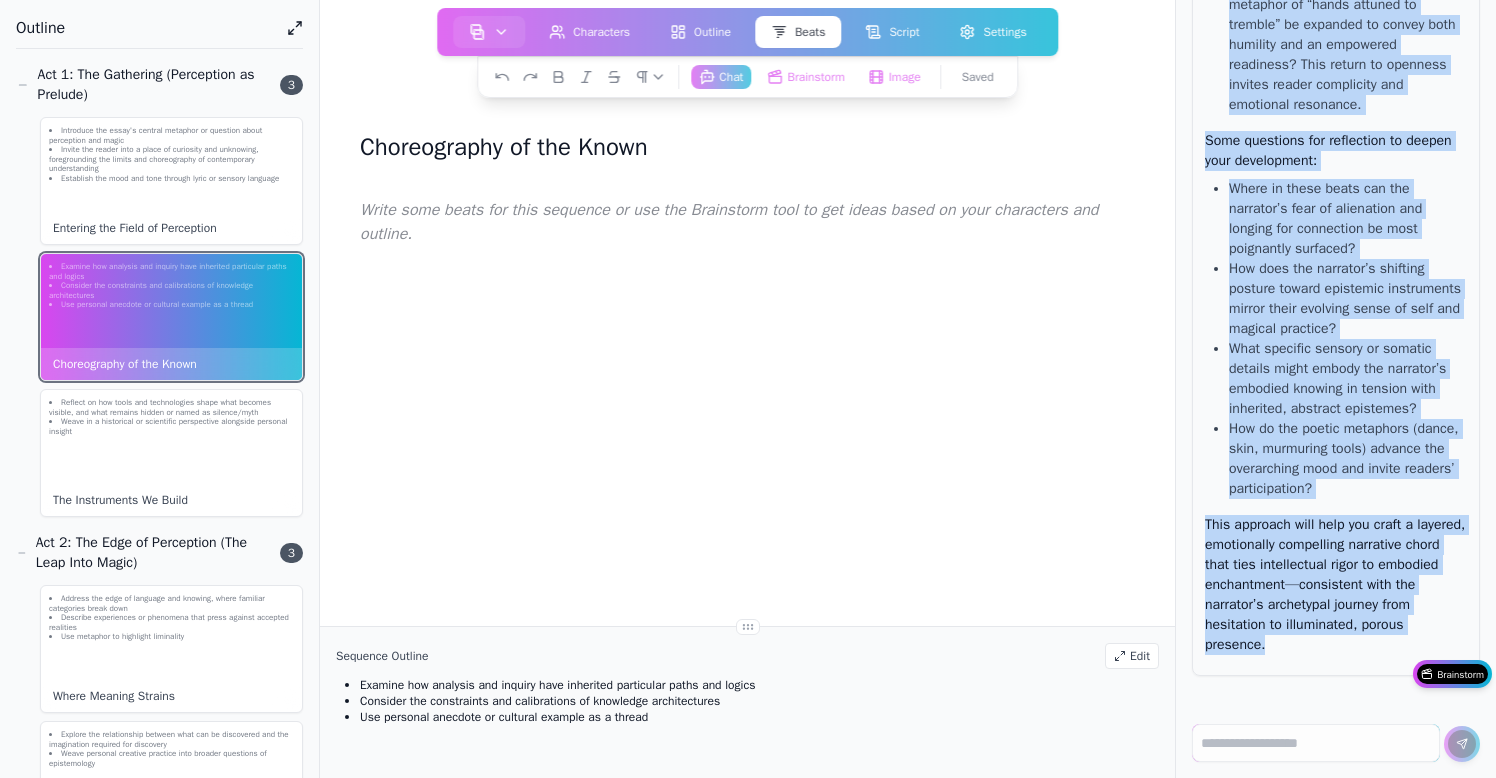 drag, startPoint x: 1230, startPoint y: 174, endPoint x: 1348, endPoint y: 651, distance: 491.37866 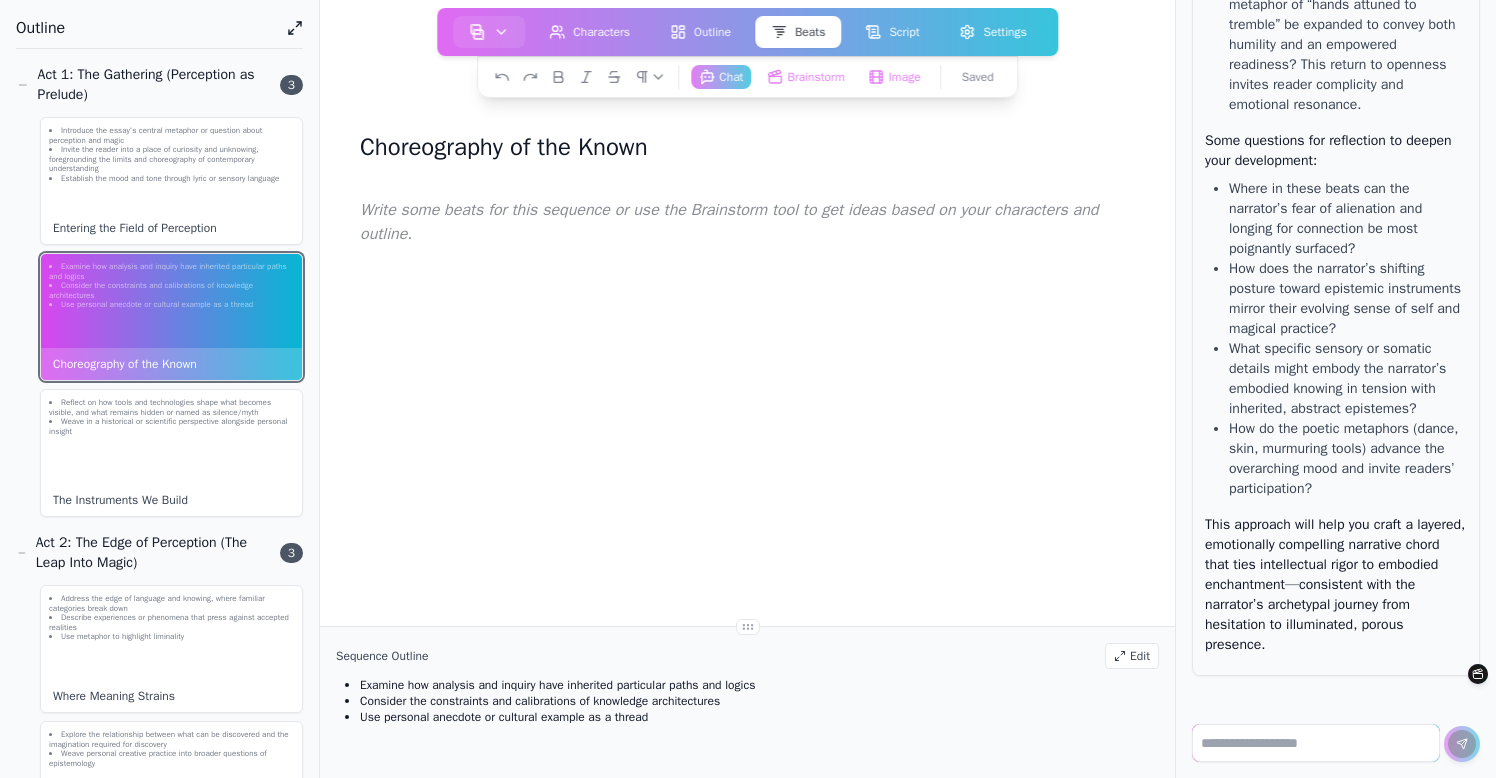 click at bounding box center (1316, 743) 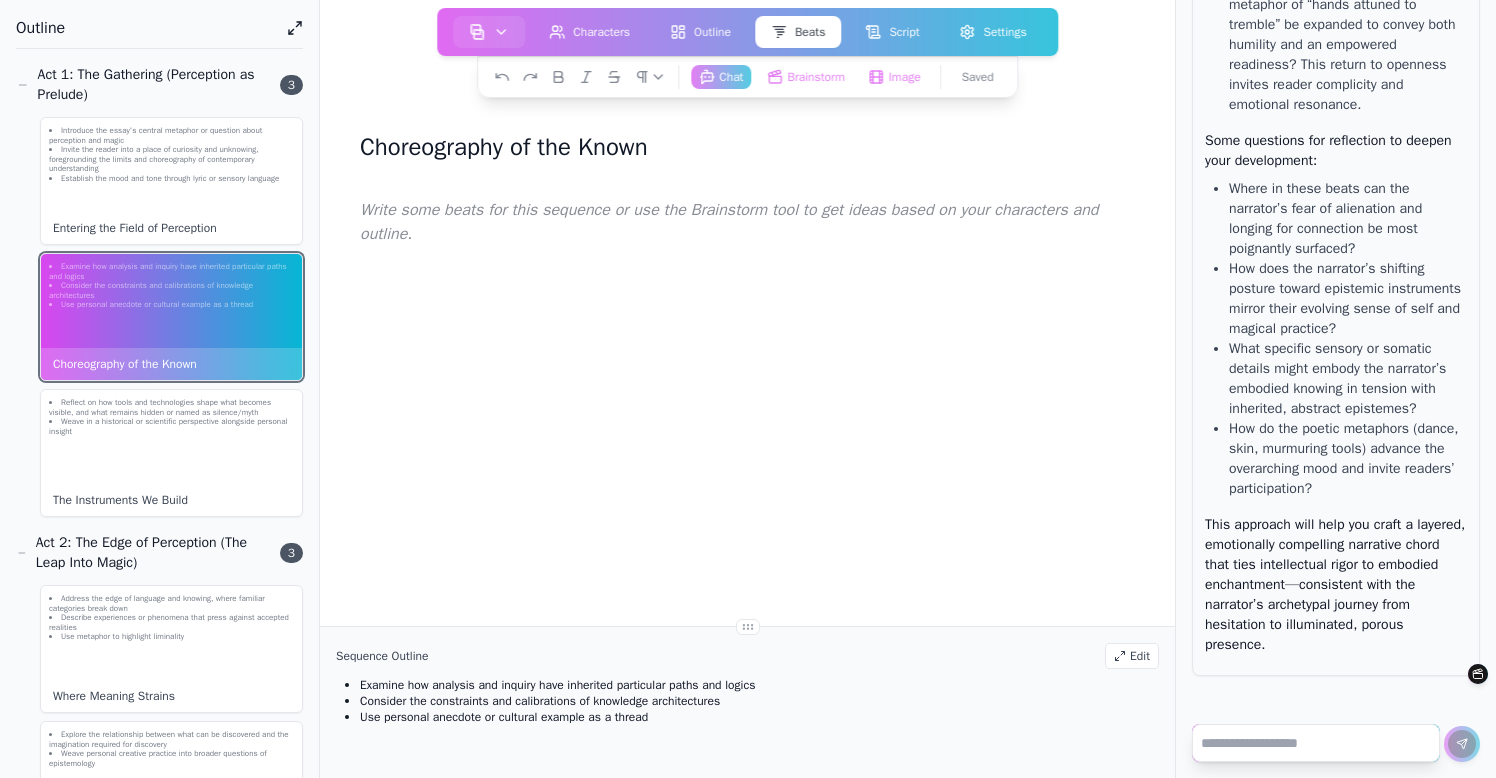 paste on "**********" 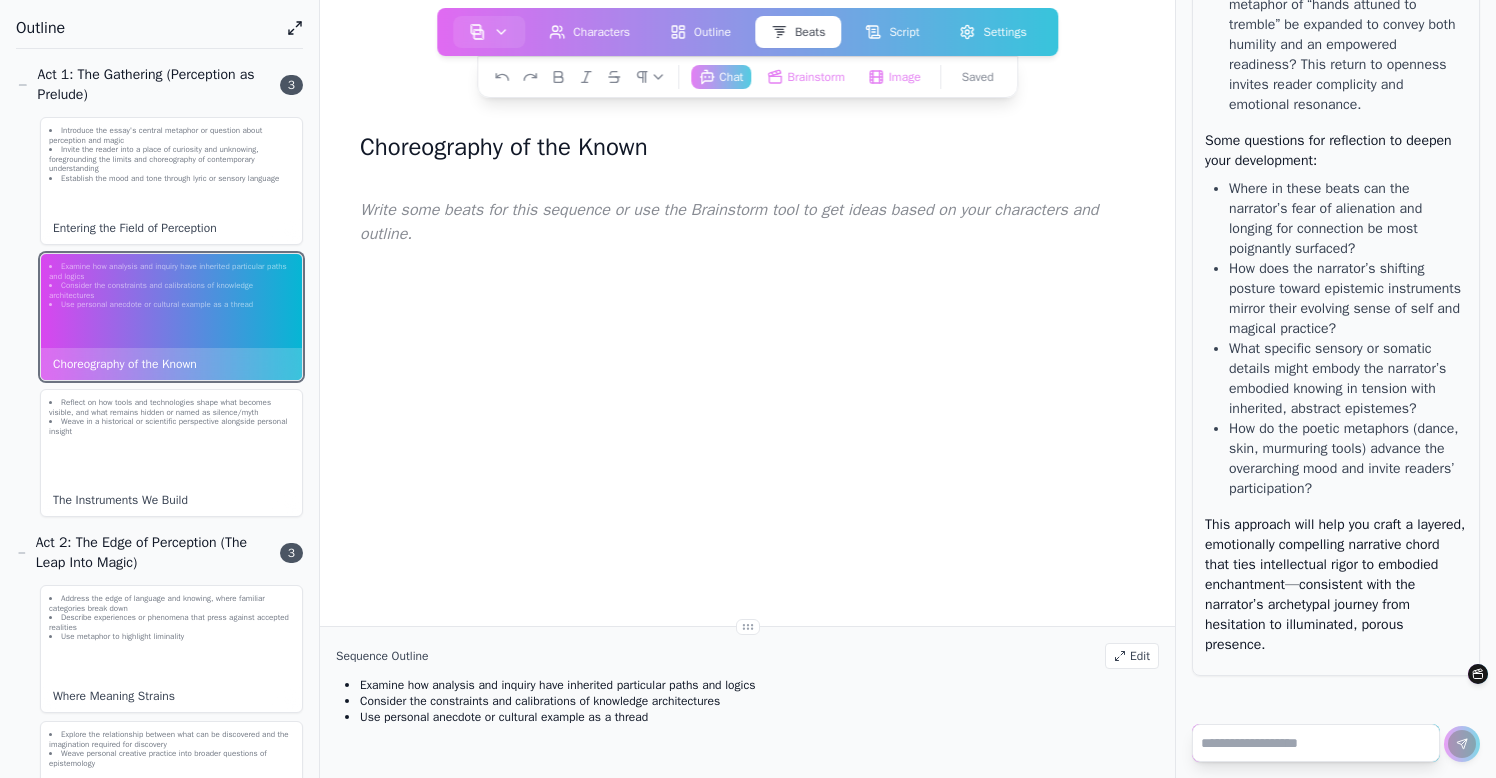 type on "**********" 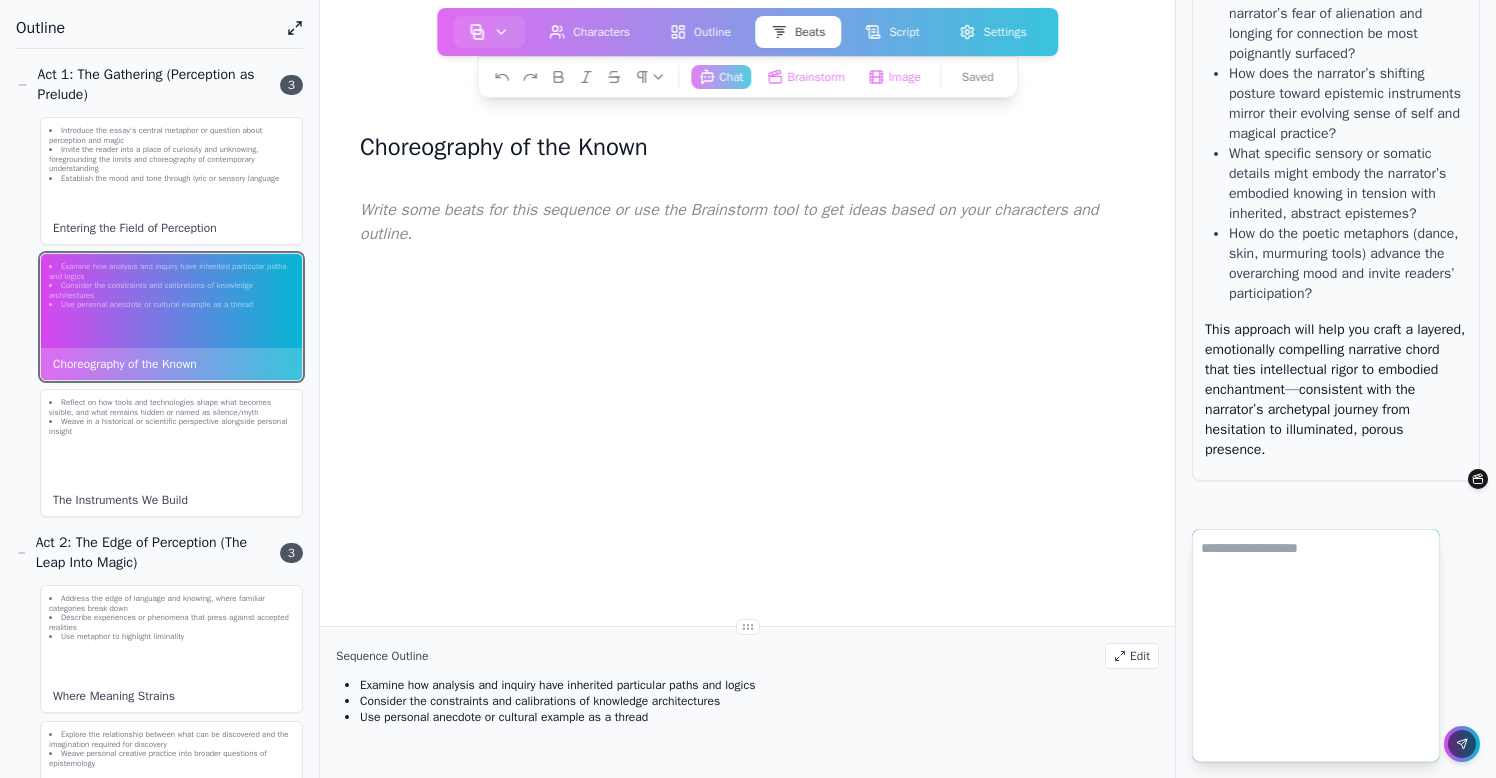 scroll, scrollTop: 0, scrollLeft: 0, axis: both 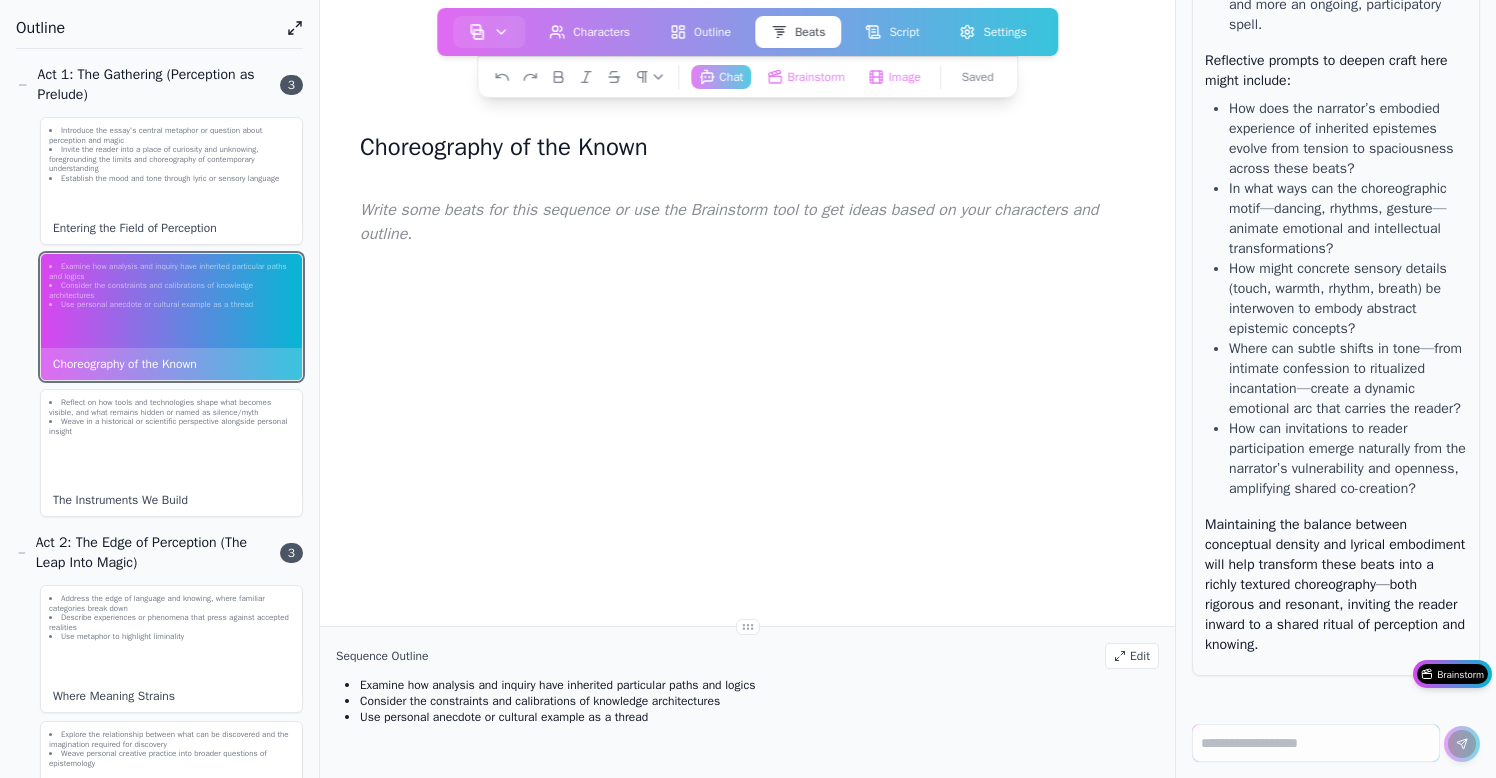 drag, startPoint x: 1210, startPoint y: 138, endPoint x: 1266, endPoint y: 280, distance: 152.64337 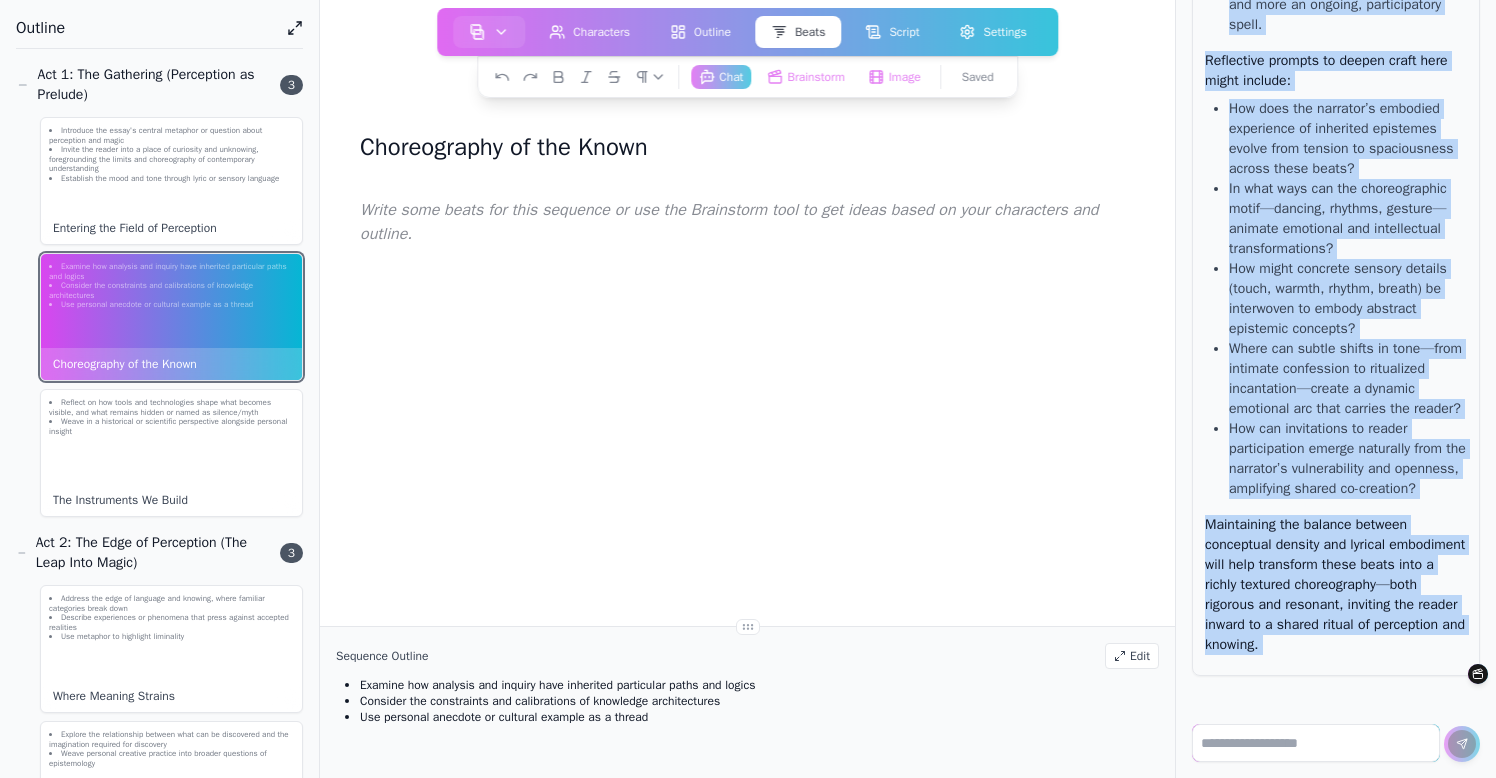scroll, scrollTop: 142416, scrollLeft: 0, axis: vertical 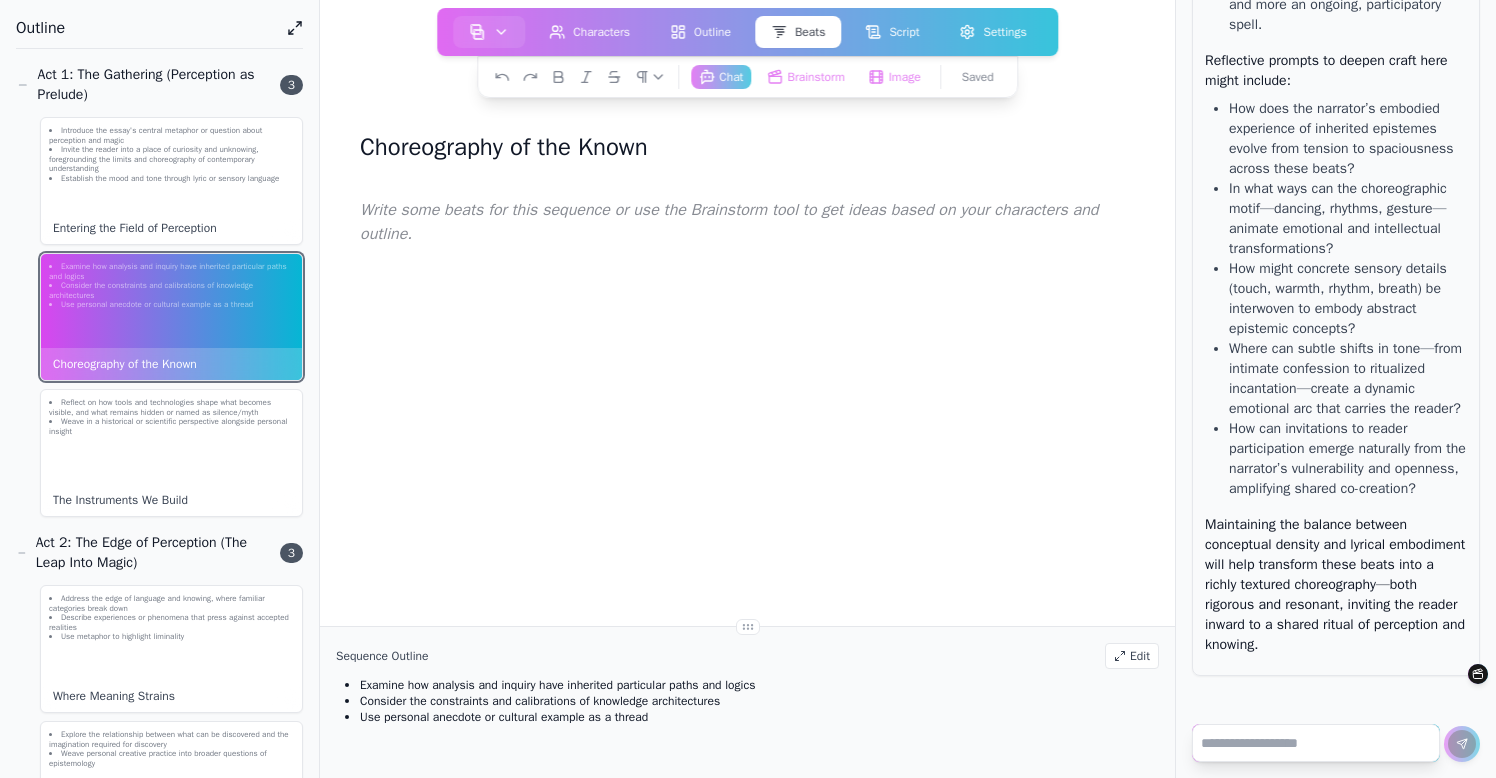 click at bounding box center (1316, 743) 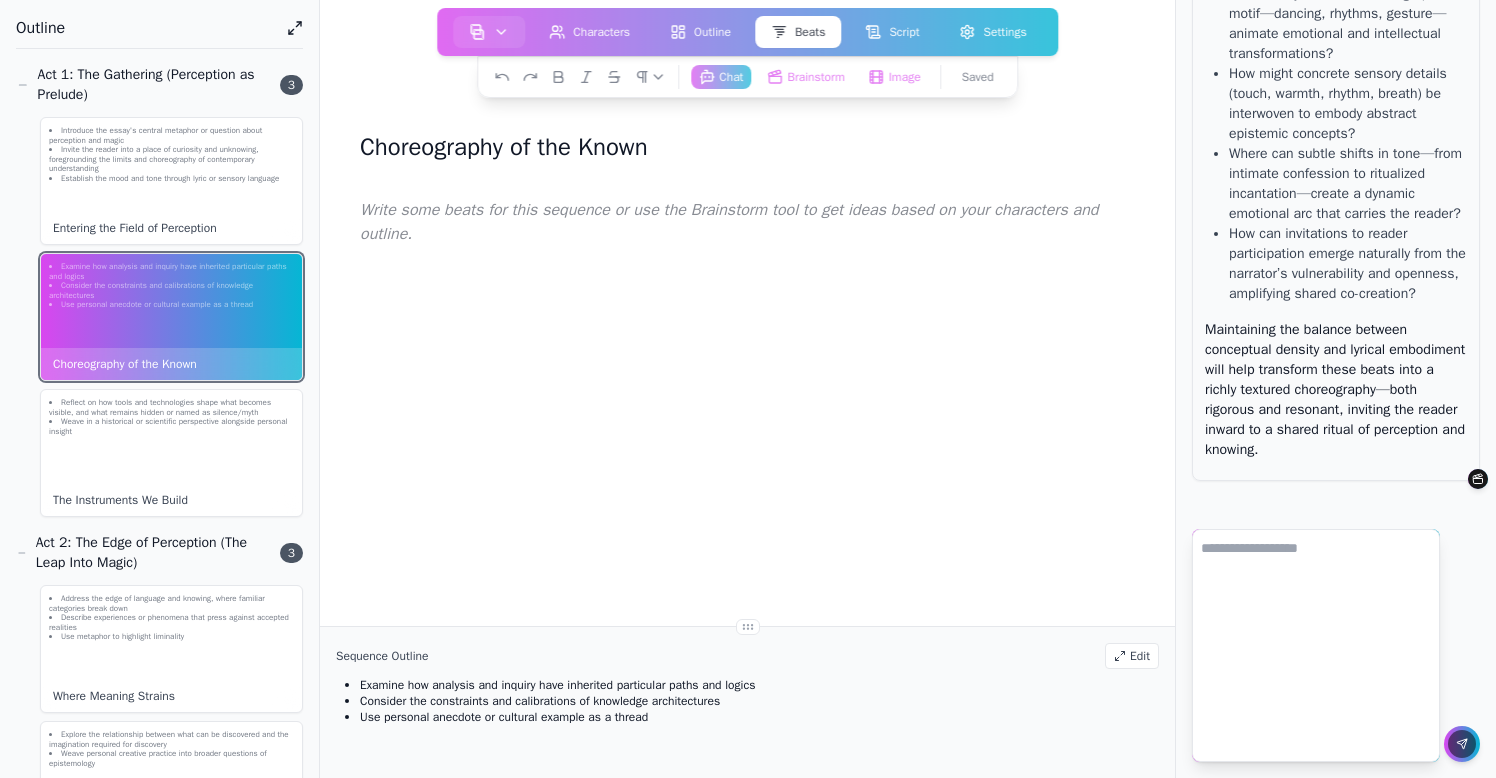 scroll, scrollTop: 0, scrollLeft: 0, axis: both 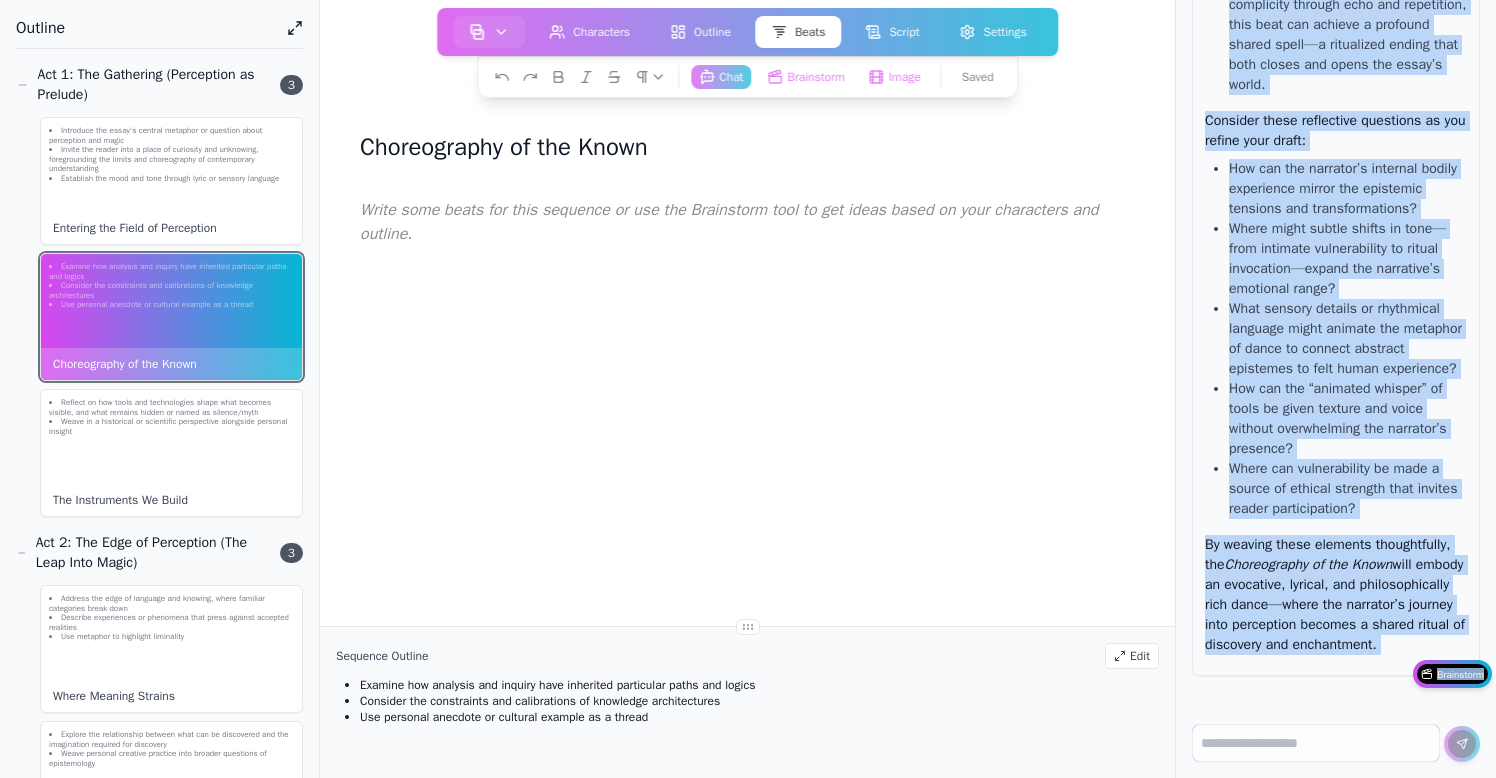 drag, startPoint x: 1209, startPoint y: 489, endPoint x: 1344, endPoint y: 668, distance: 224.2008 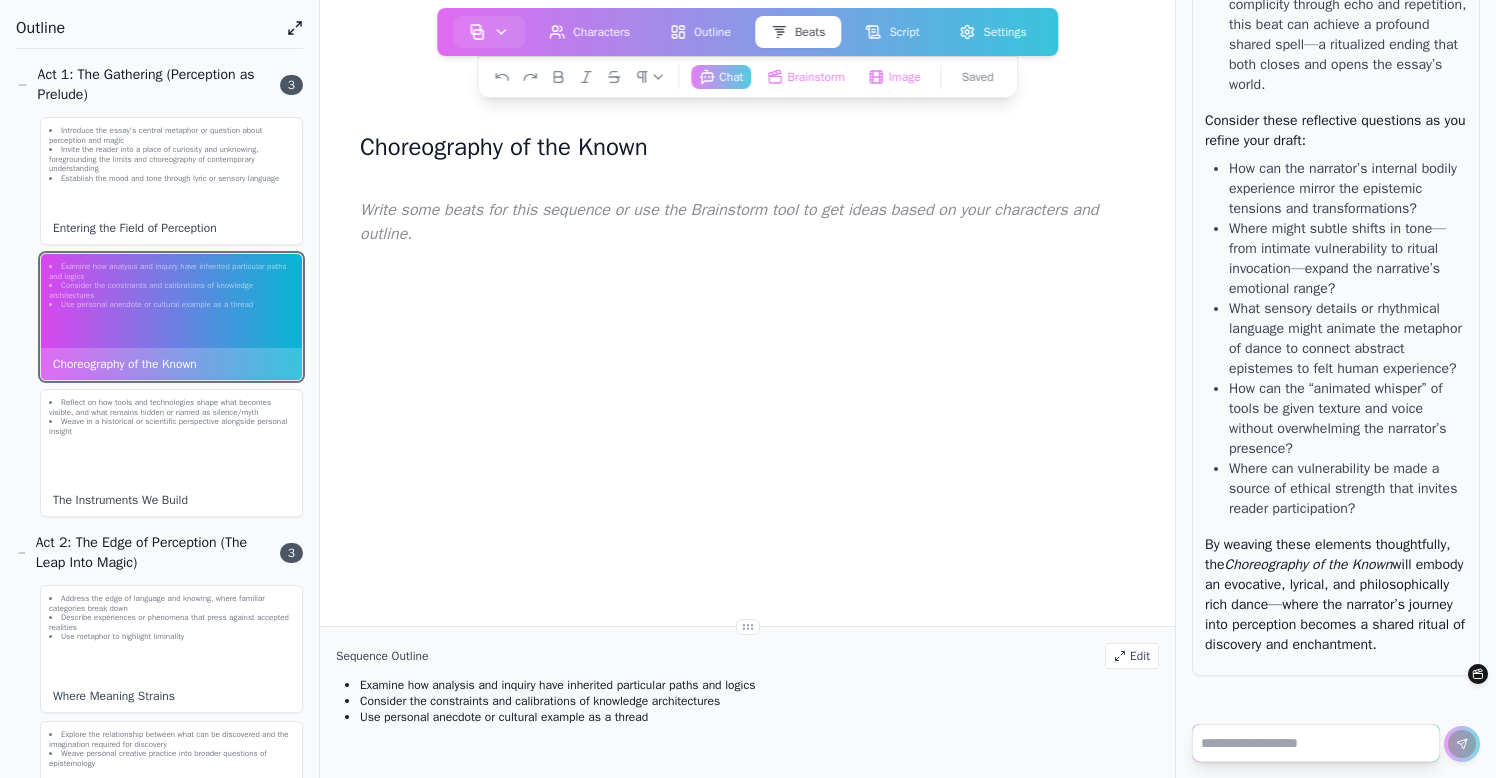 click at bounding box center (1316, 743) 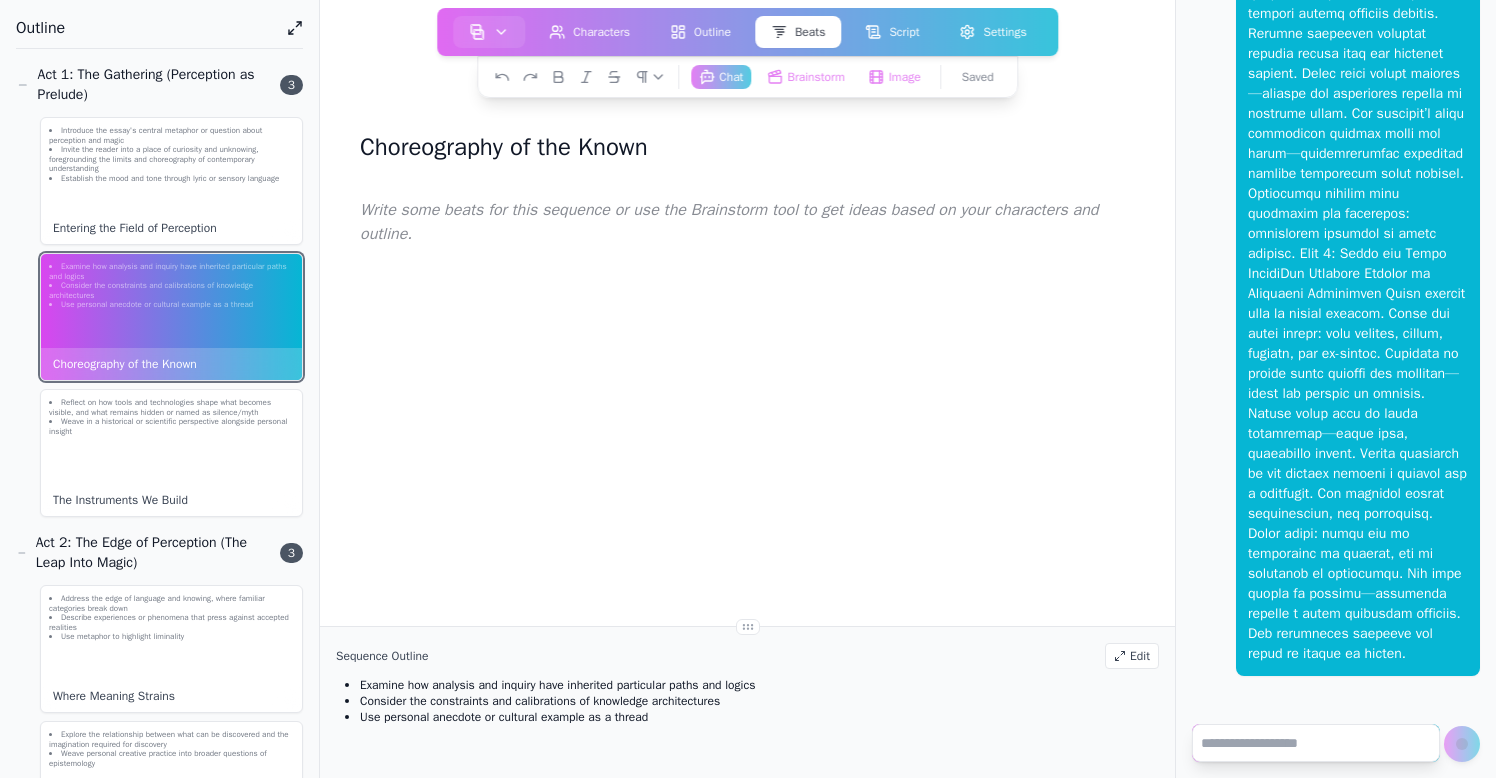 scroll, scrollTop: 0, scrollLeft: 0, axis: both 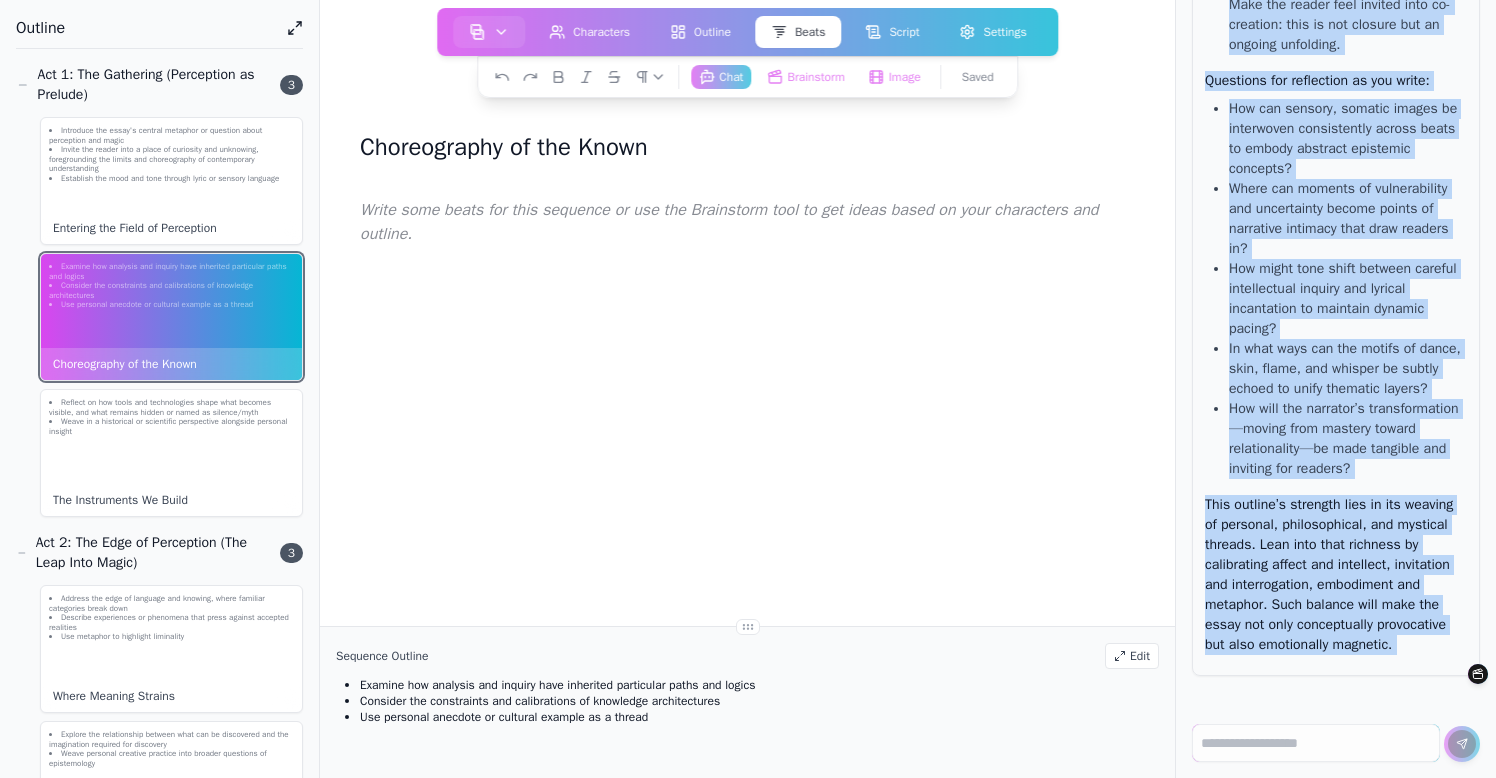 drag, startPoint x: 1208, startPoint y: 81, endPoint x: 1422, endPoint y: 855, distance: 803.03925 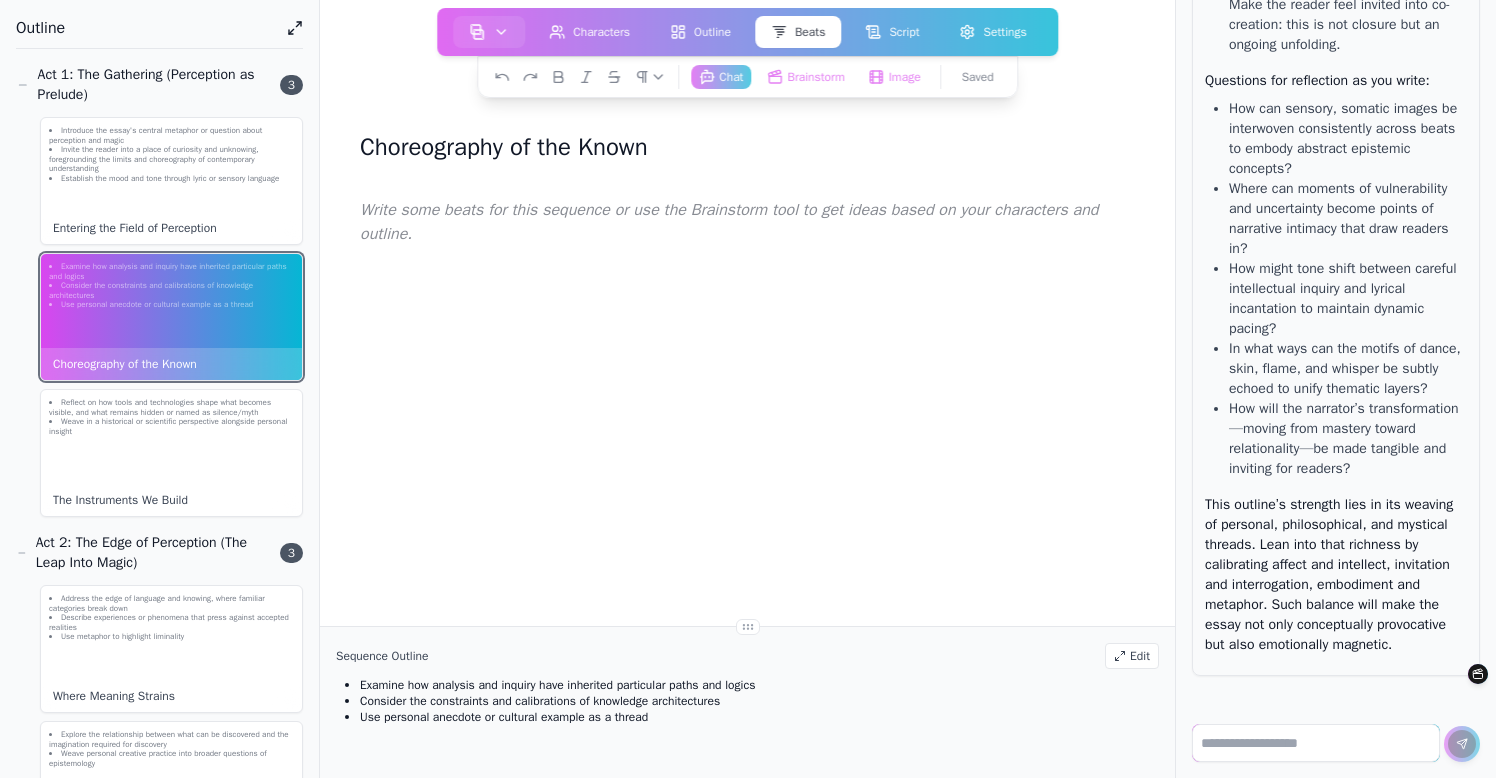 click at bounding box center (1316, 743) 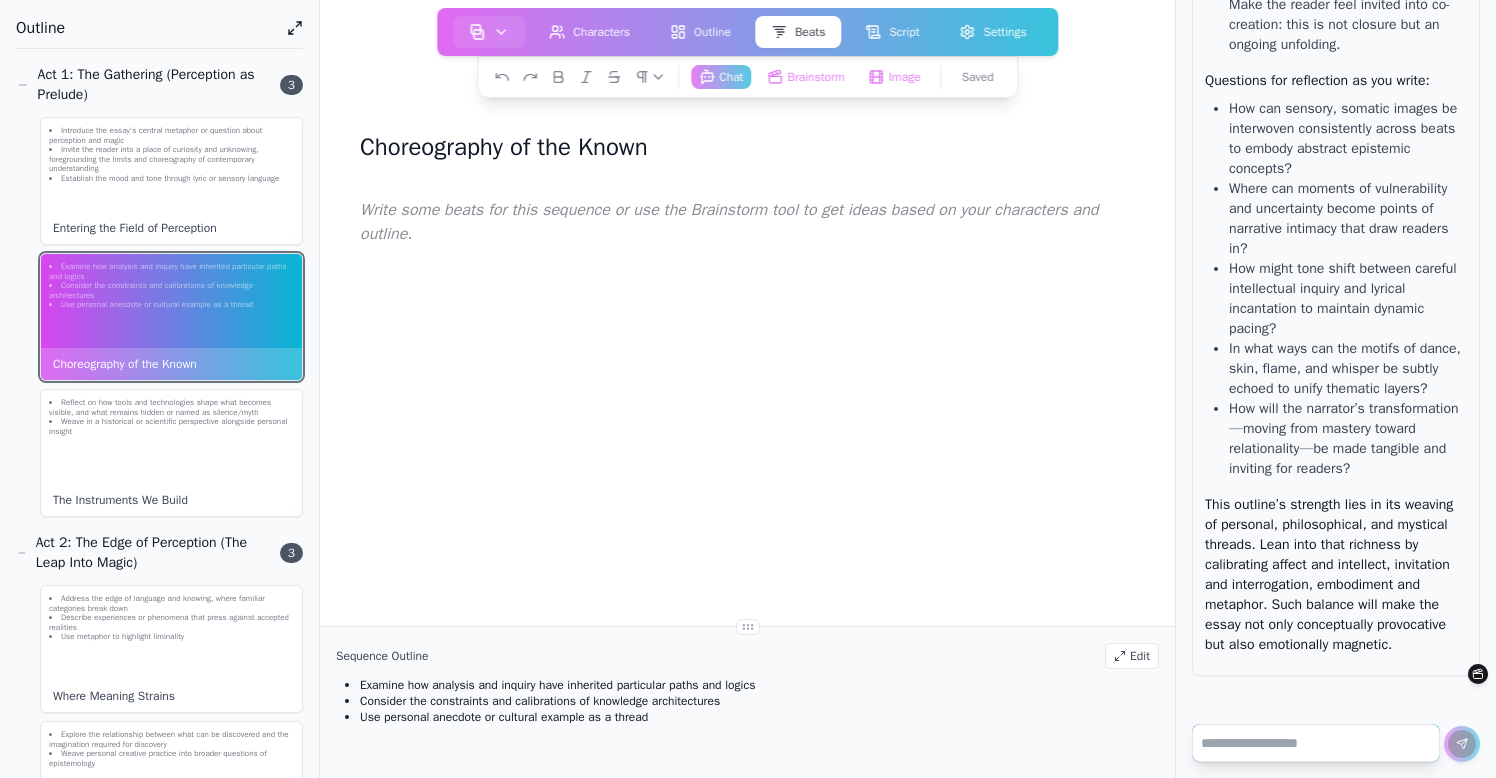 paste on "**********" 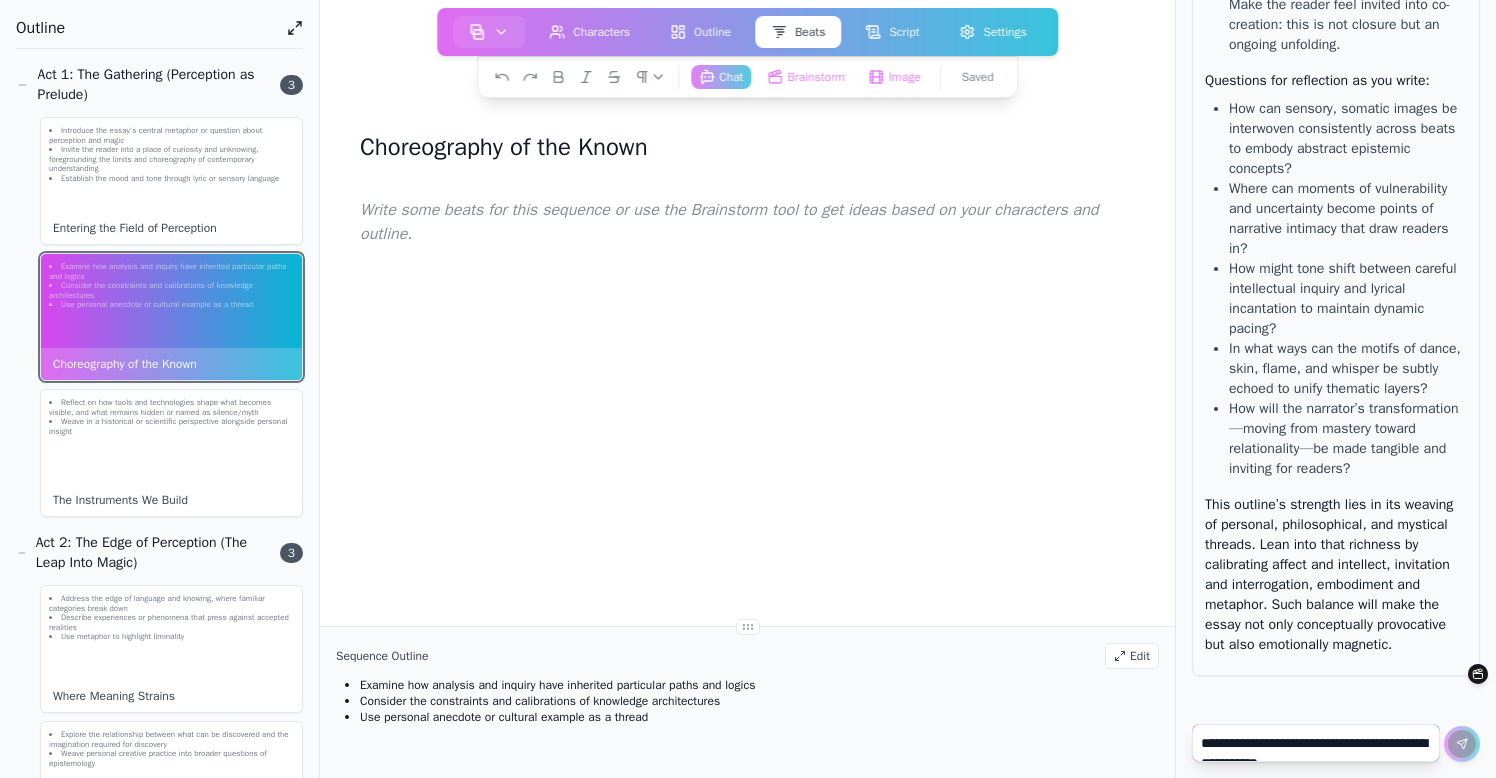 scroll, scrollTop: 4185, scrollLeft: 0, axis: vertical 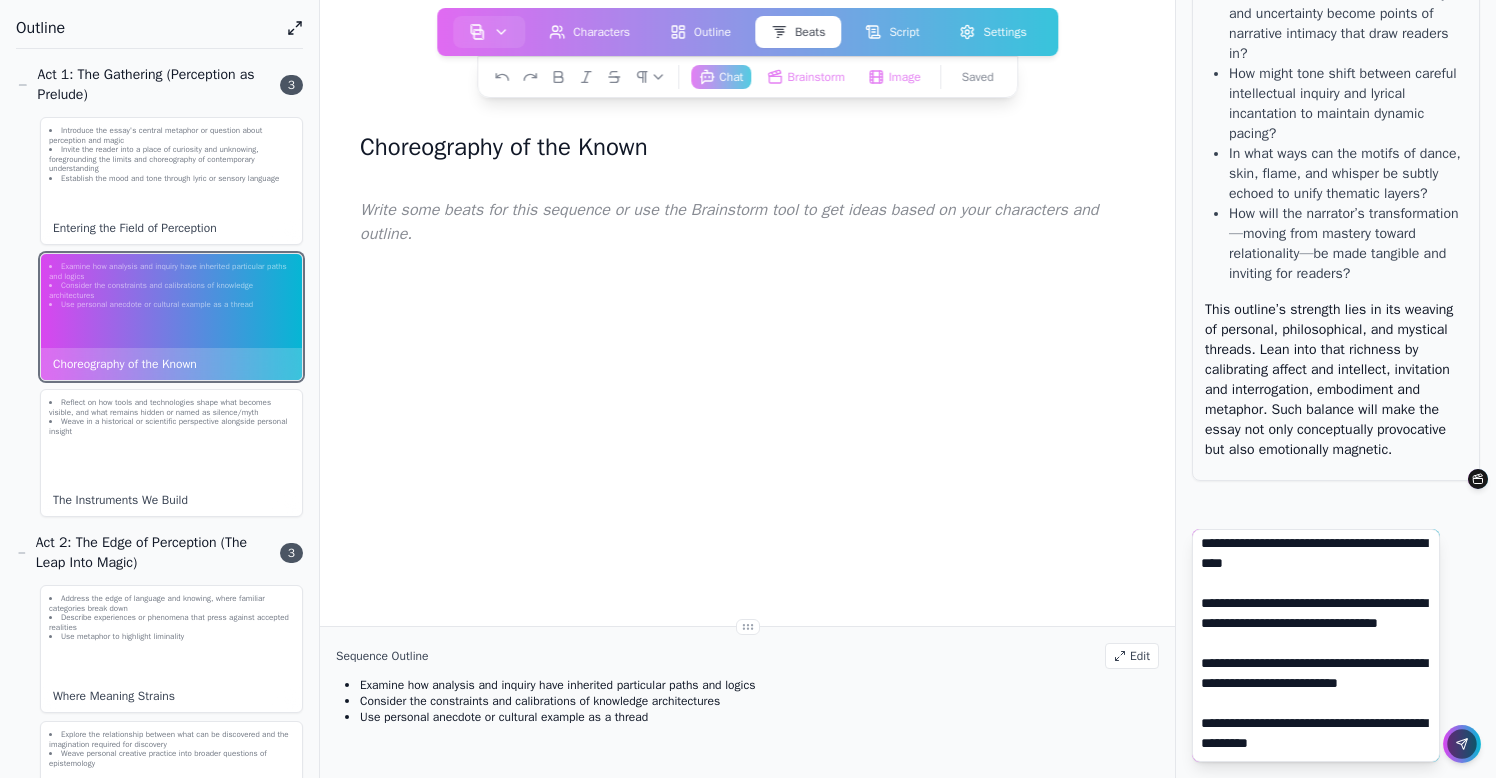type on "**********" 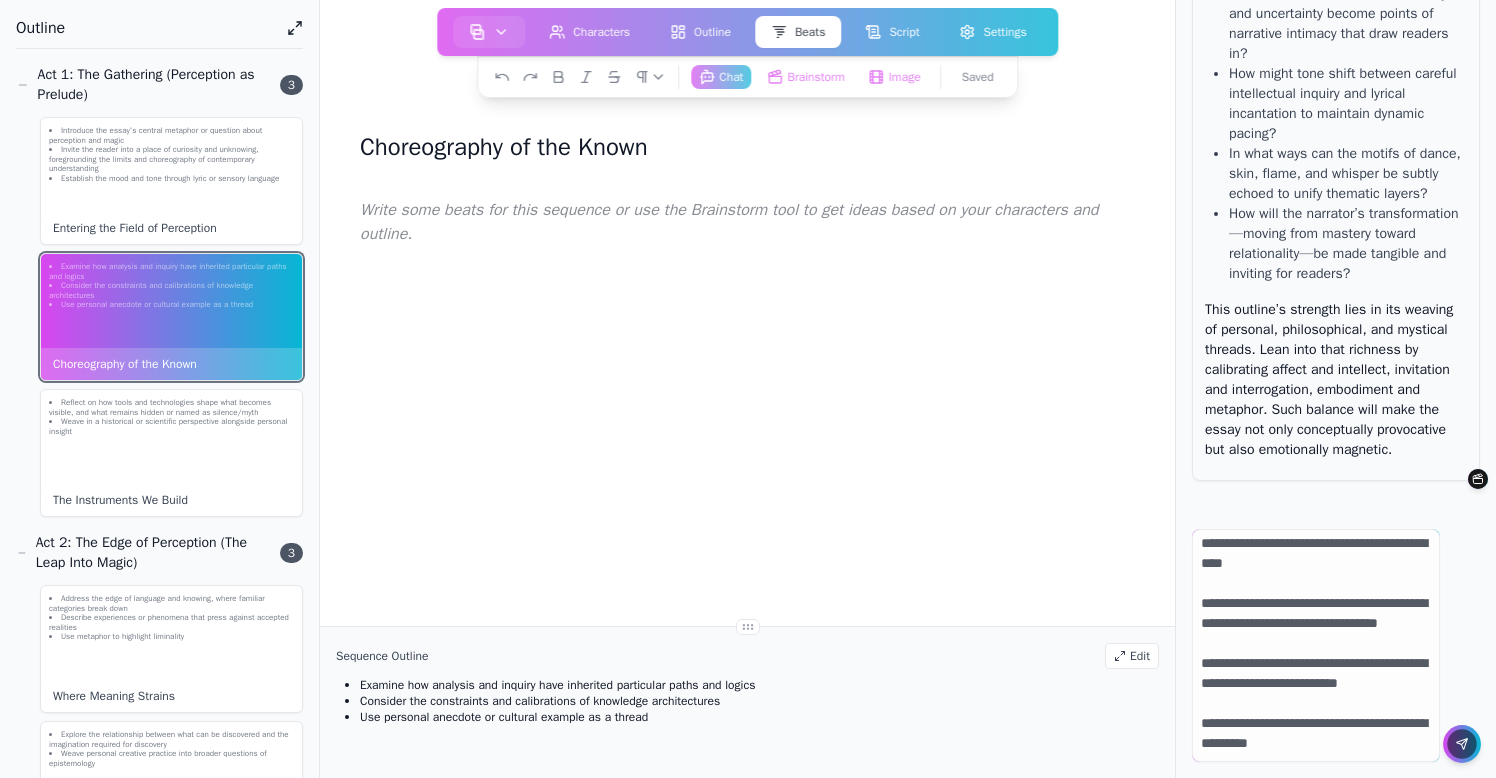 click 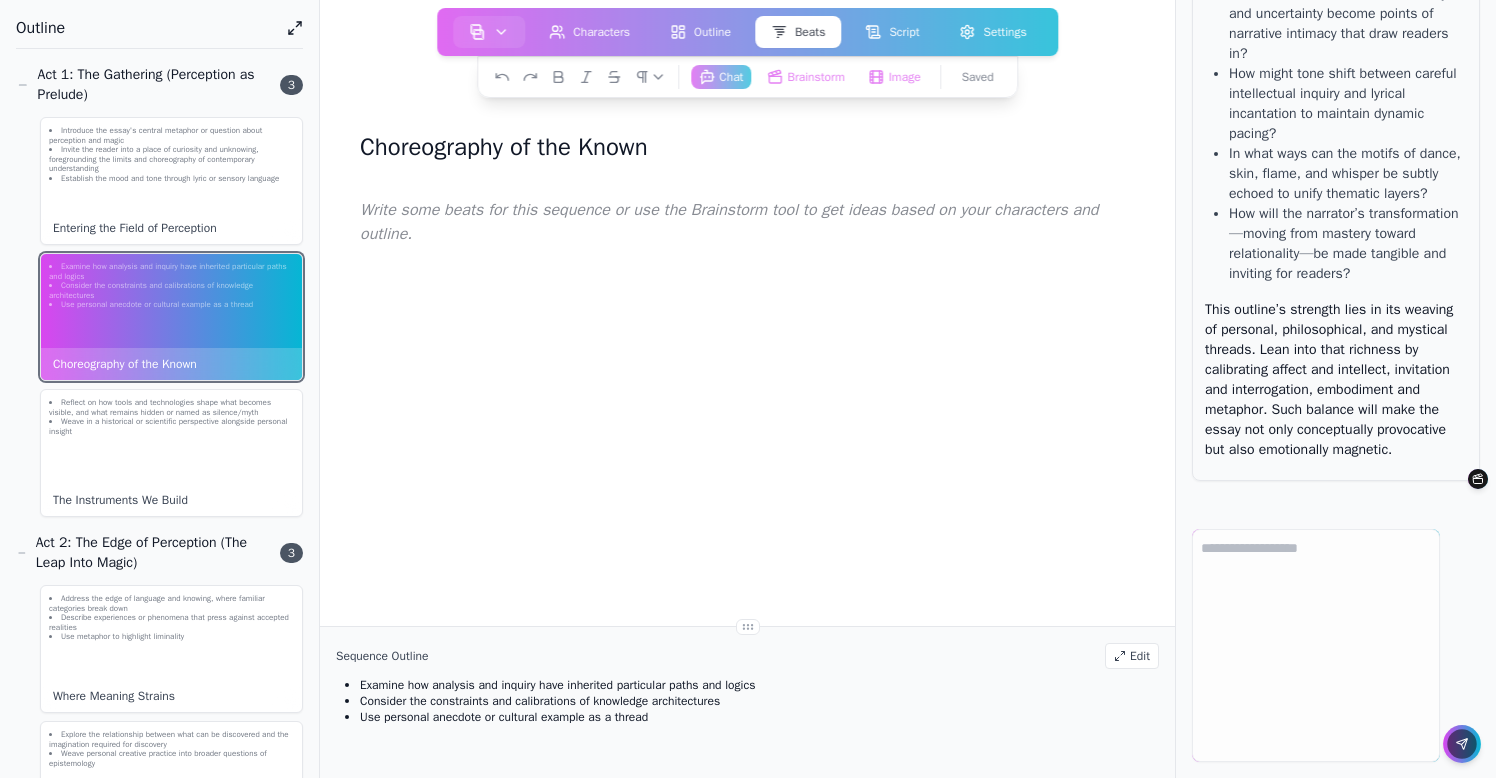 scroll, scrollTop: 0, scrollLeft: 0, axis: both 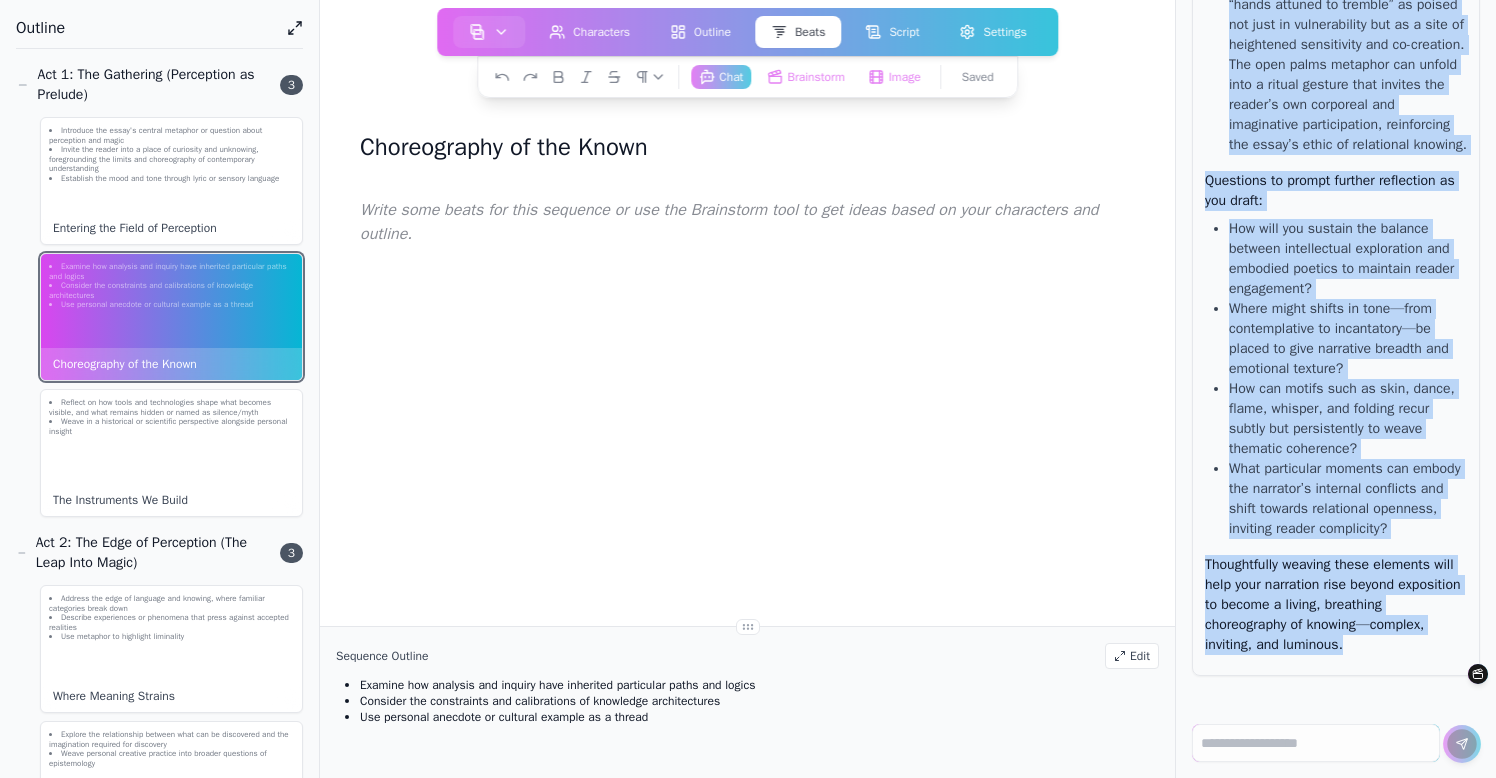 drag, startPoint x: 1212, startPoint y: 383, endPoint x: 1343, endPoint y: 695, distance: 338.38586 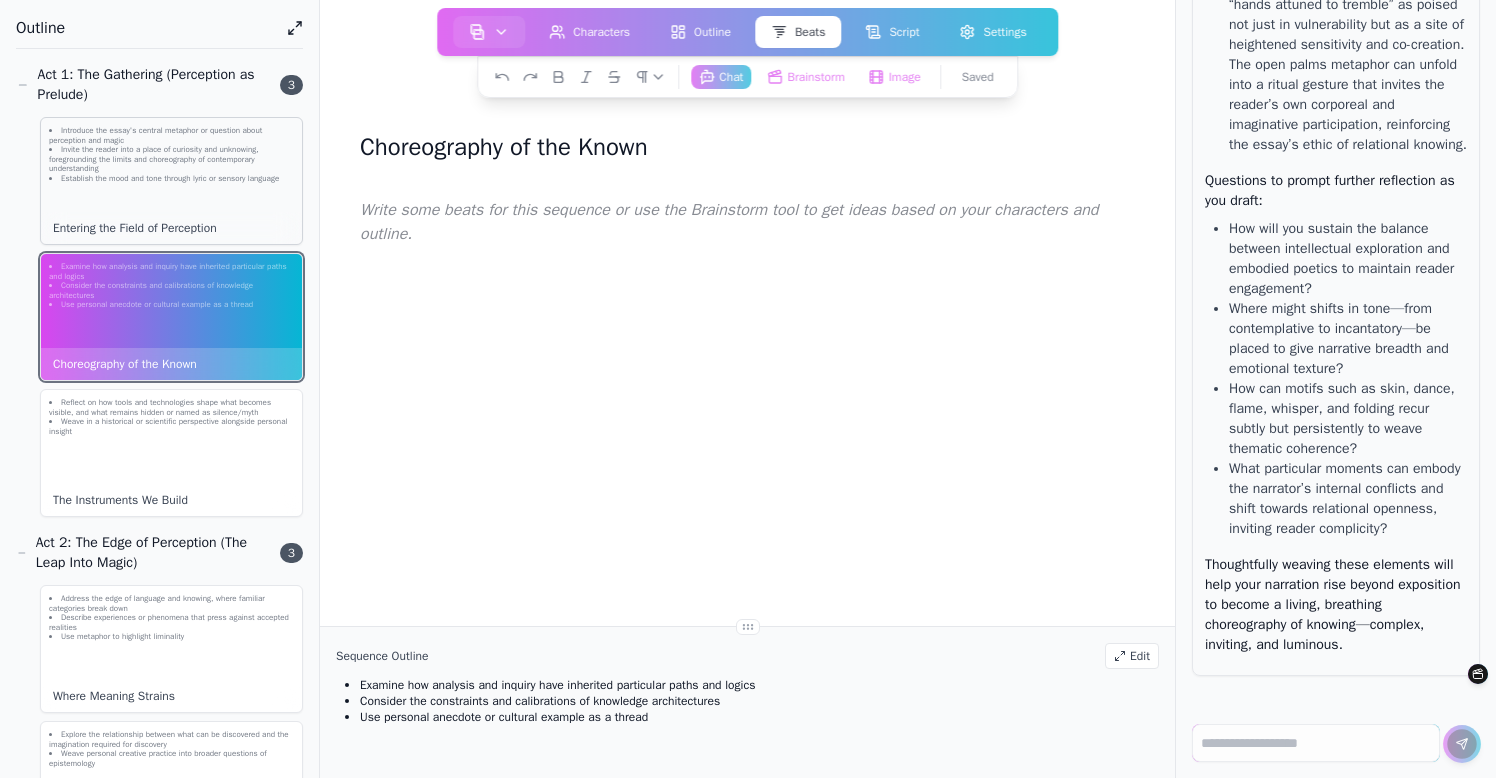 click on "Introduce the essay's central metaphor or question about perception and magic" 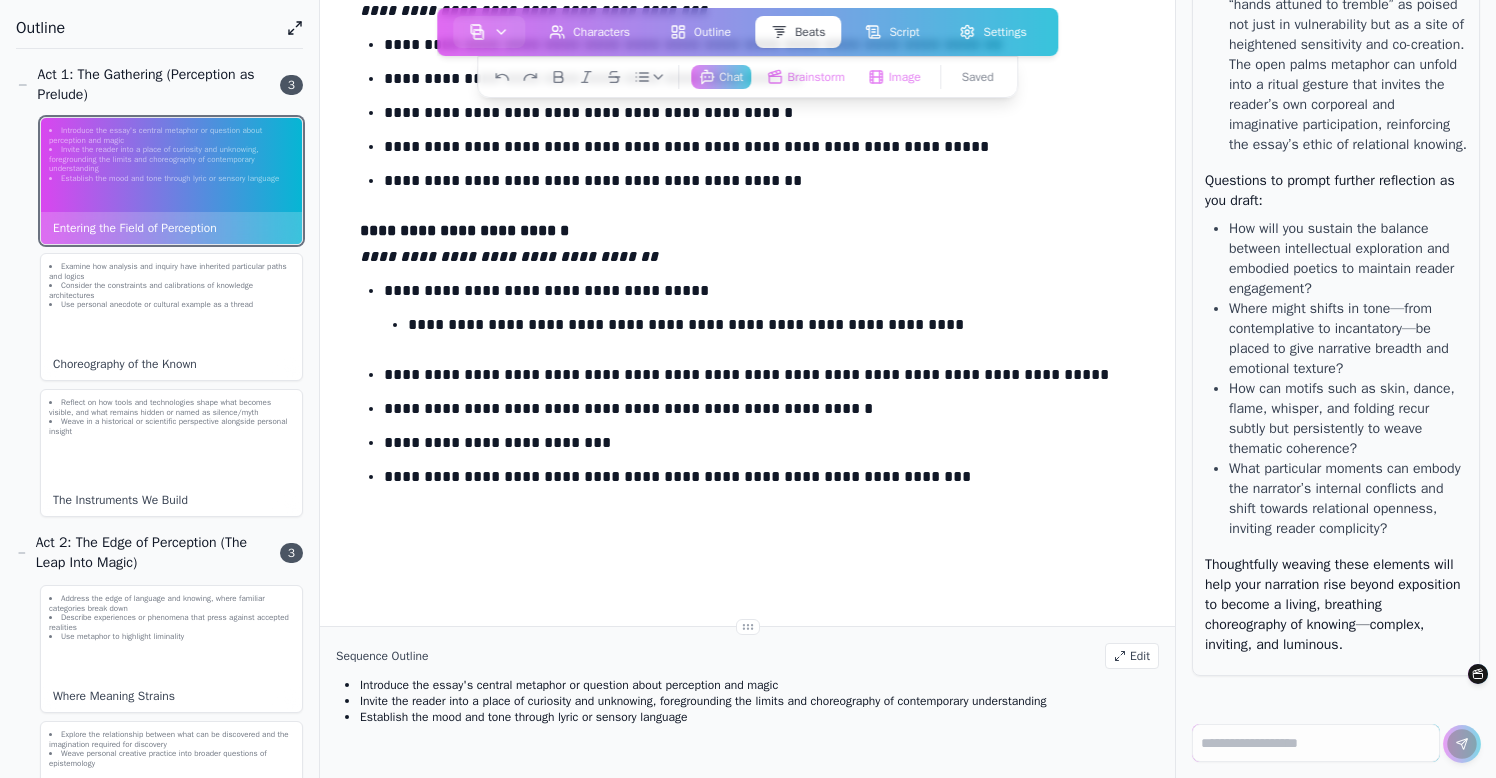 scroll, scrollTop: 2366, scrollLeft: 0, axis: vertical 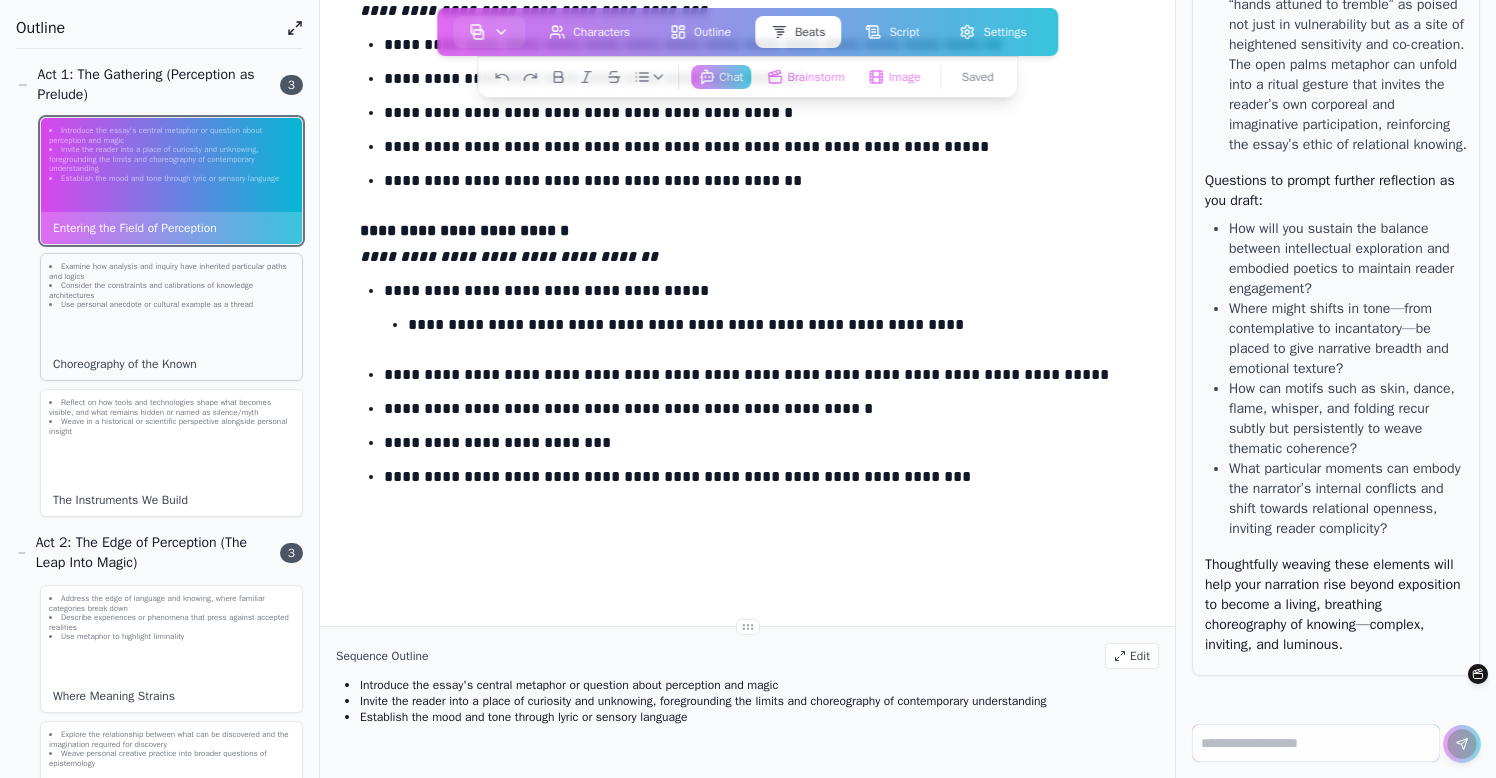 click on "Choreography of the Known" 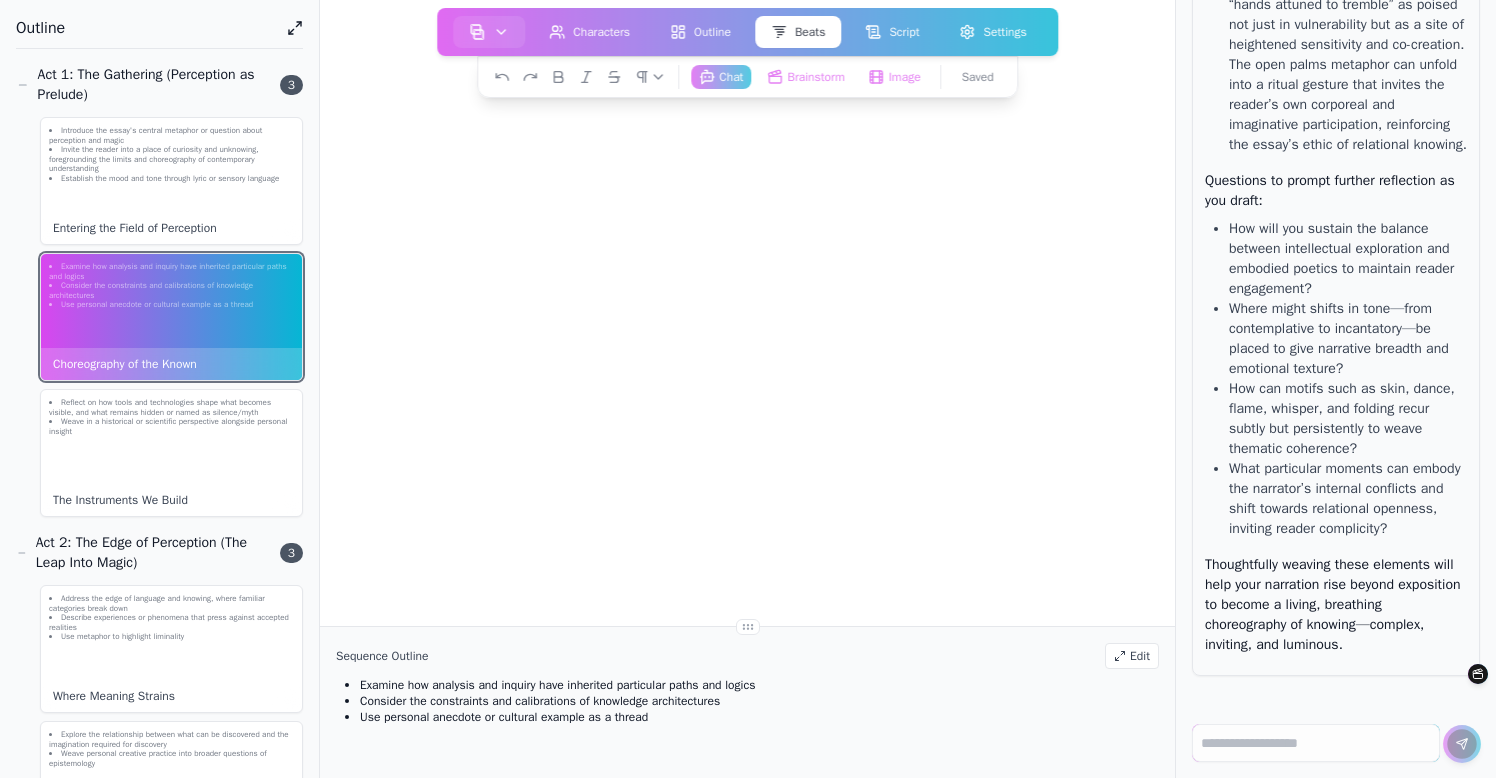 scroll, scrollTop: 153798, scrollLeft: 0, axis: vertical 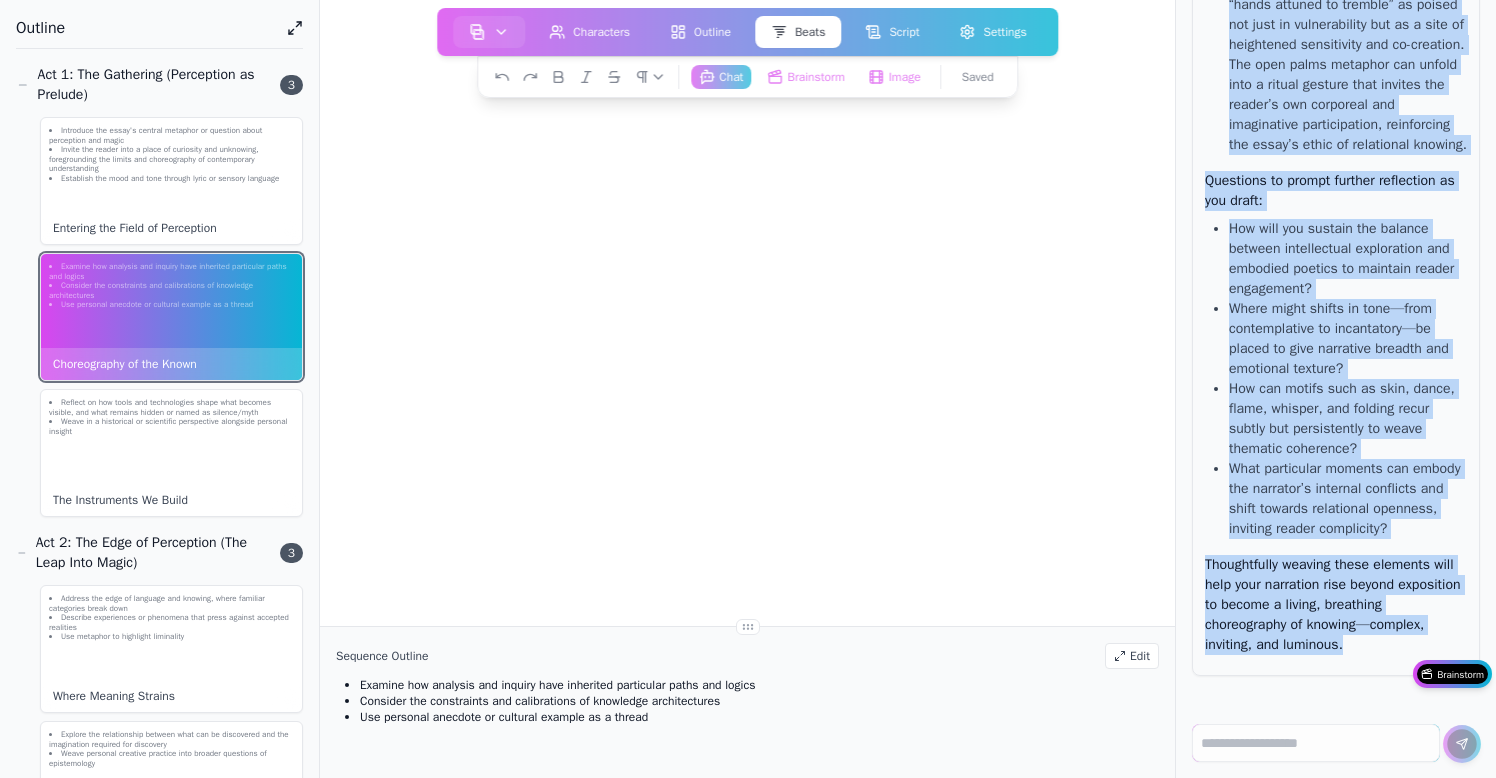 drag, startPoint x: 1251, startPoint y: 312, endPoint x: 1299, endPoint y: 673, distance: 364.17715 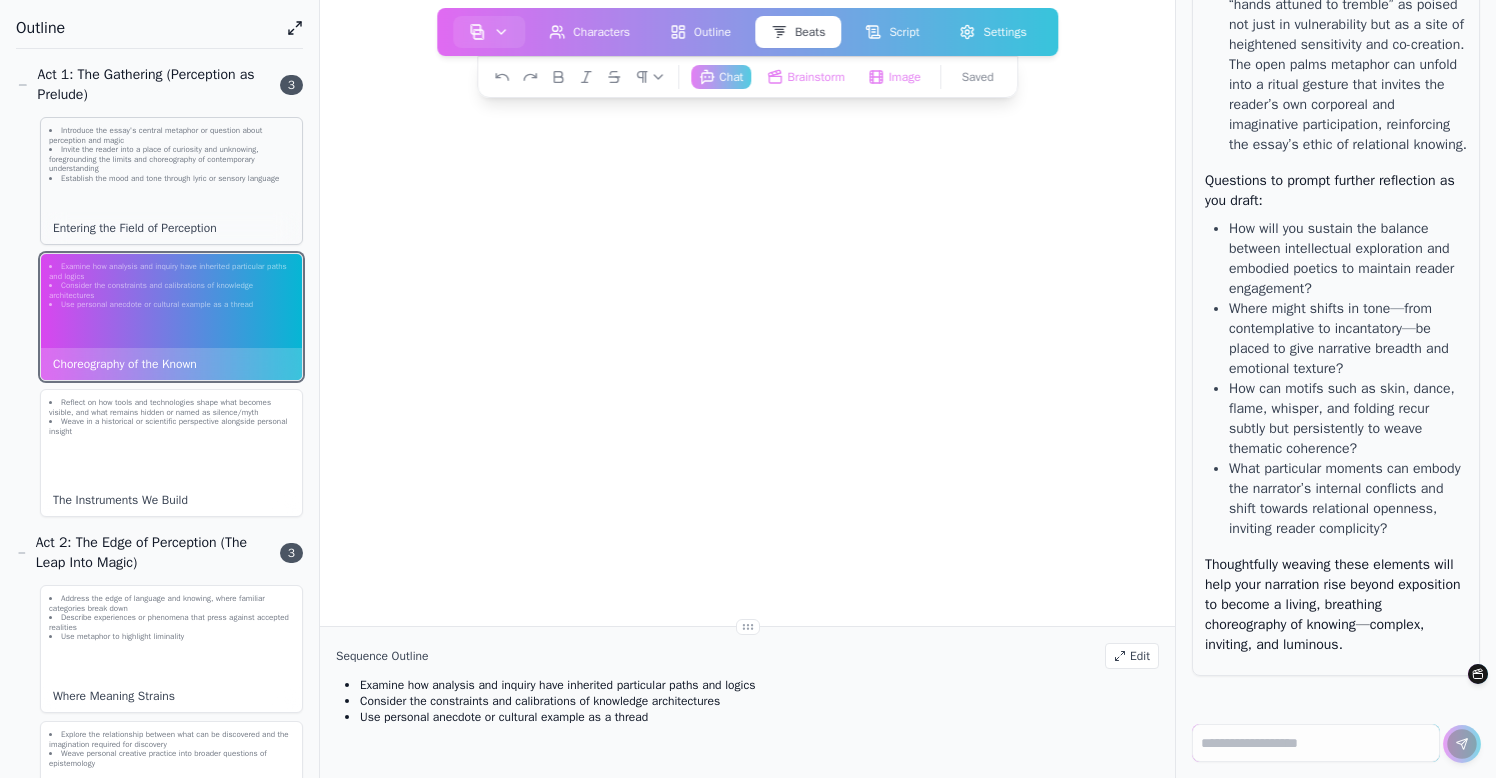 click on "Invite the reader into a place of curiosity and unknowing, foregrounding the limits and choreography of contemporary understanding" 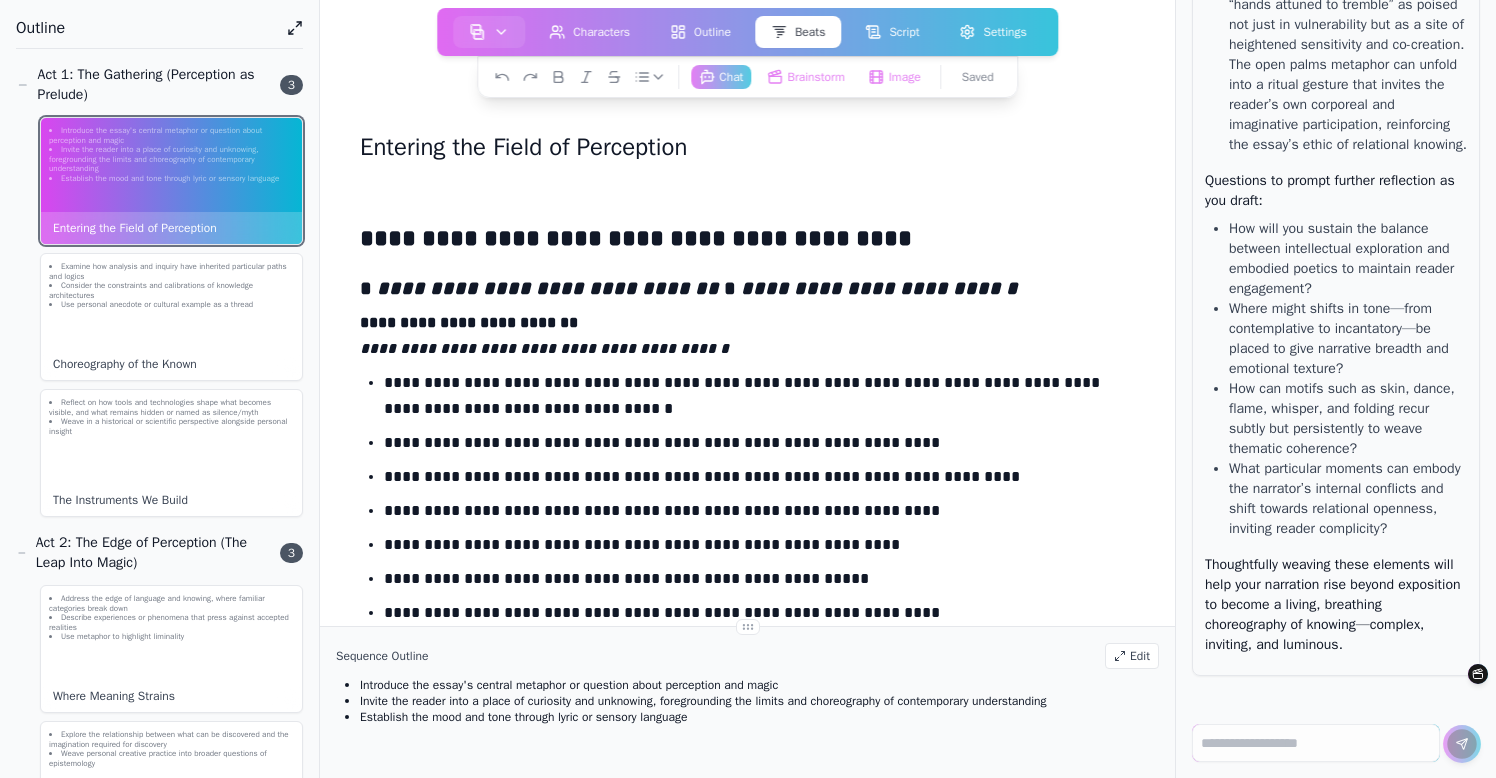 scroll, scrollTop: 0, scrollLeft: 0, axis: both 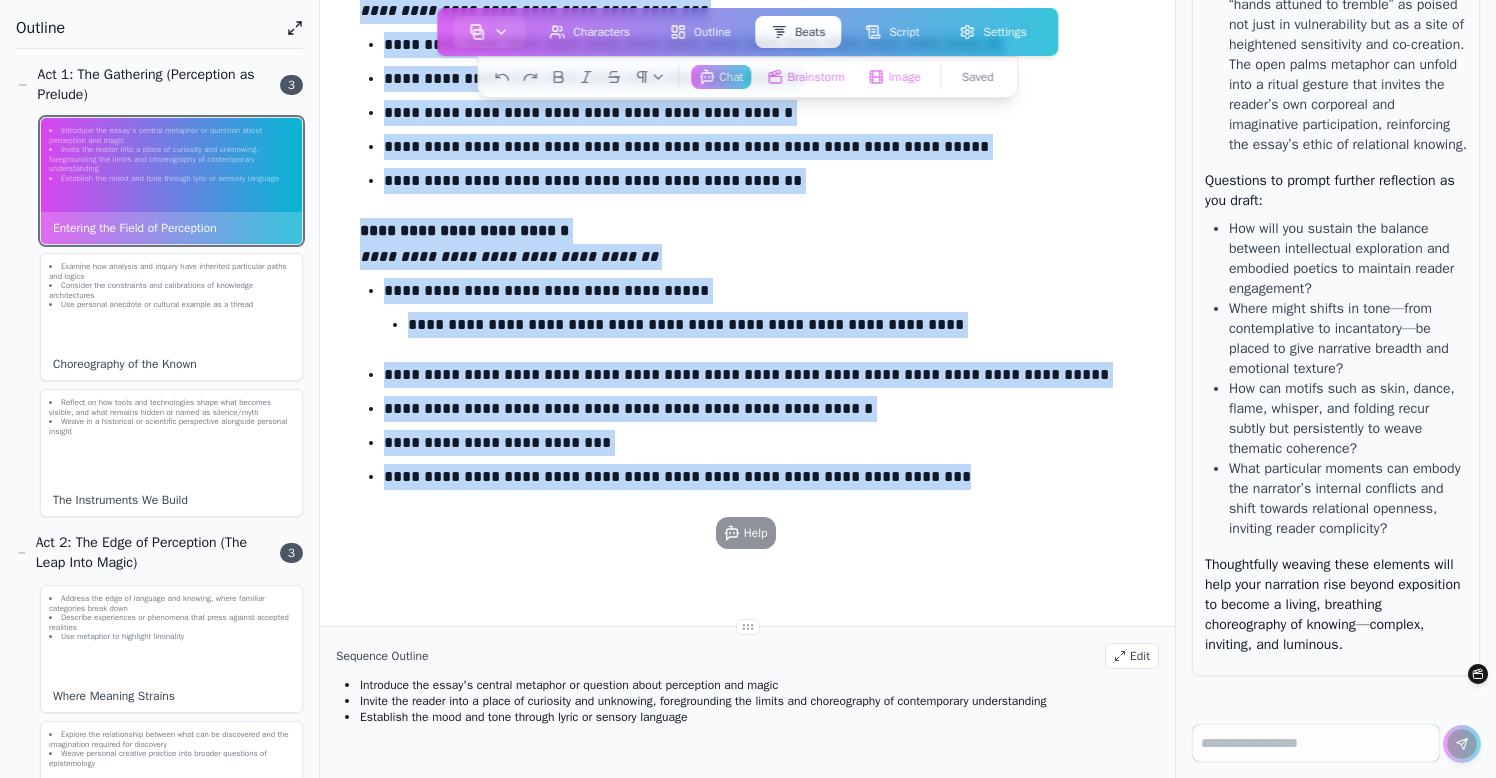 drag, startPoint x: 359, startPoint y: 237, endPoint x: 562, endPoint y: 512, distance: 341.80988 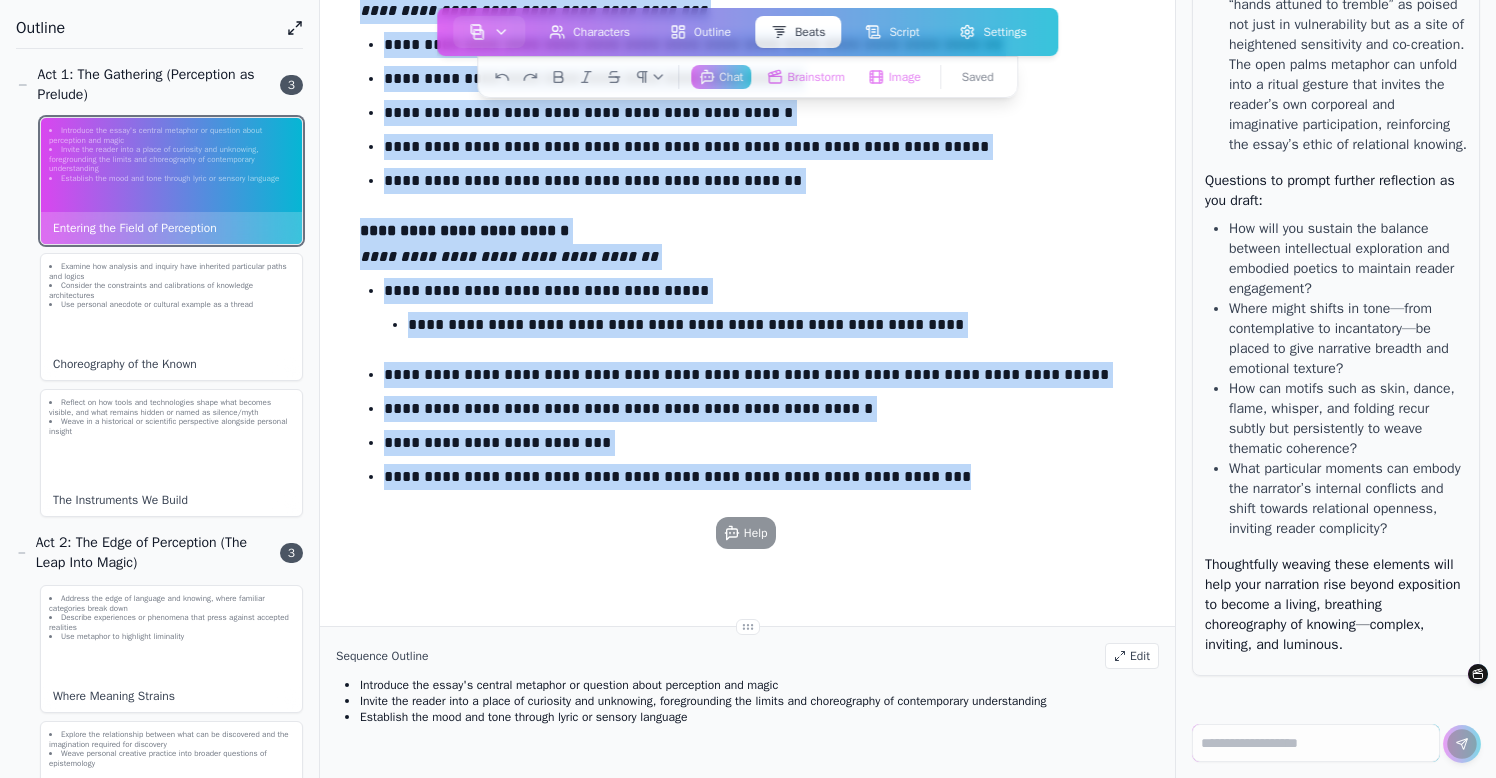 scroll, scrollTop: 154023, scrollLeft: 0, axis: vertical 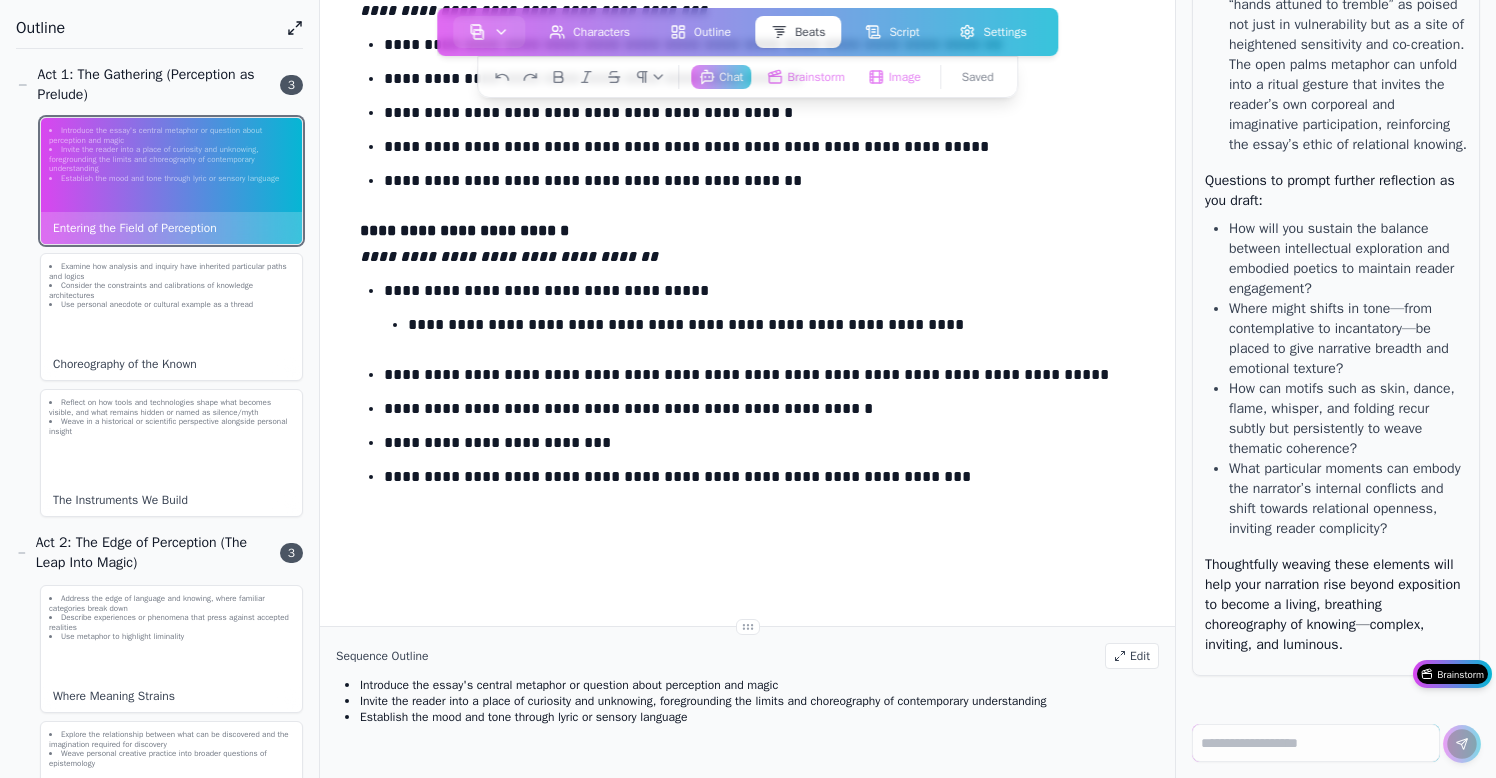 drag, startPoint x: 1250, startPoint y: 84, endPoint x: 1403, endPoint y: 187, distance: 184.4397 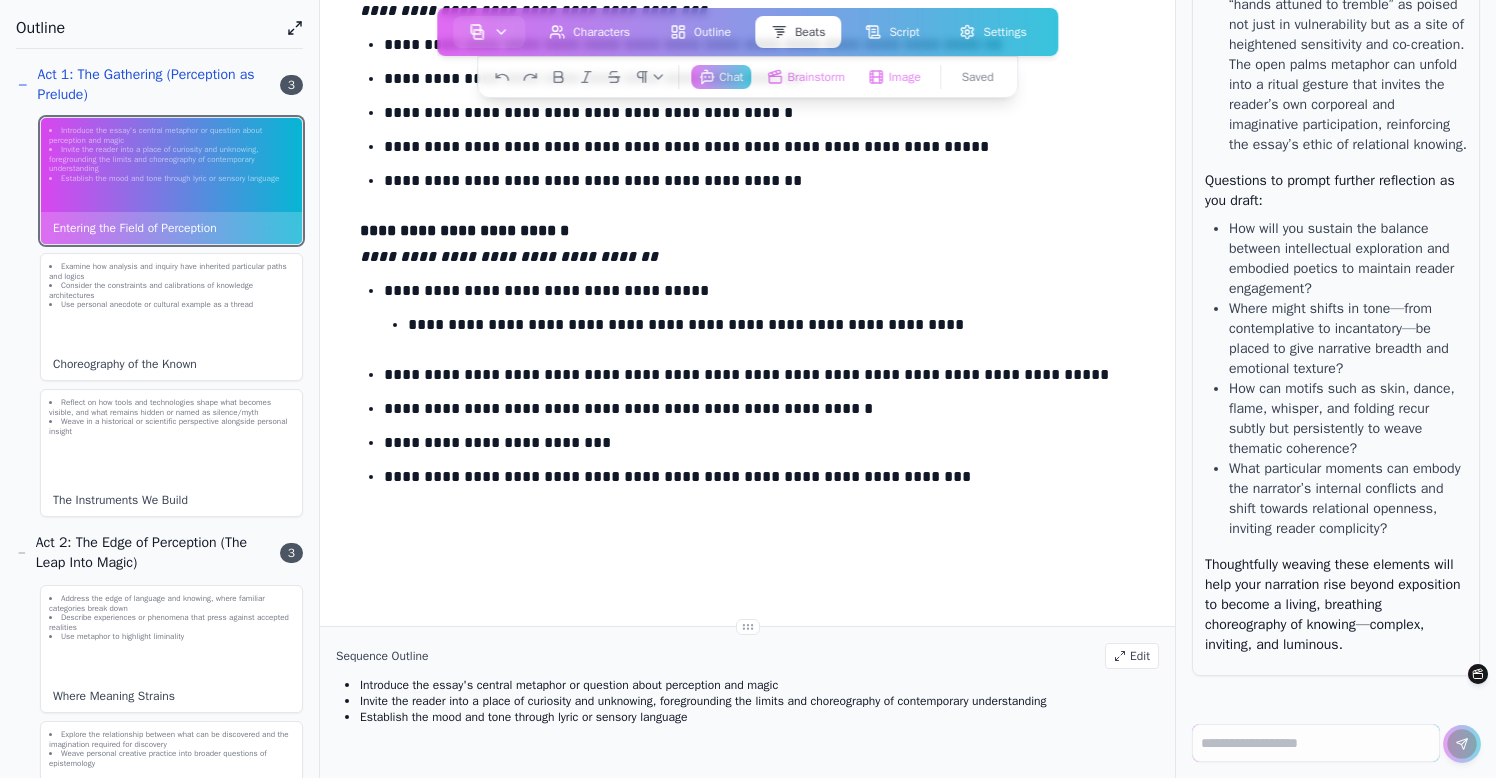 click on "Act 1: The Gathering (Perception as Prelude)" 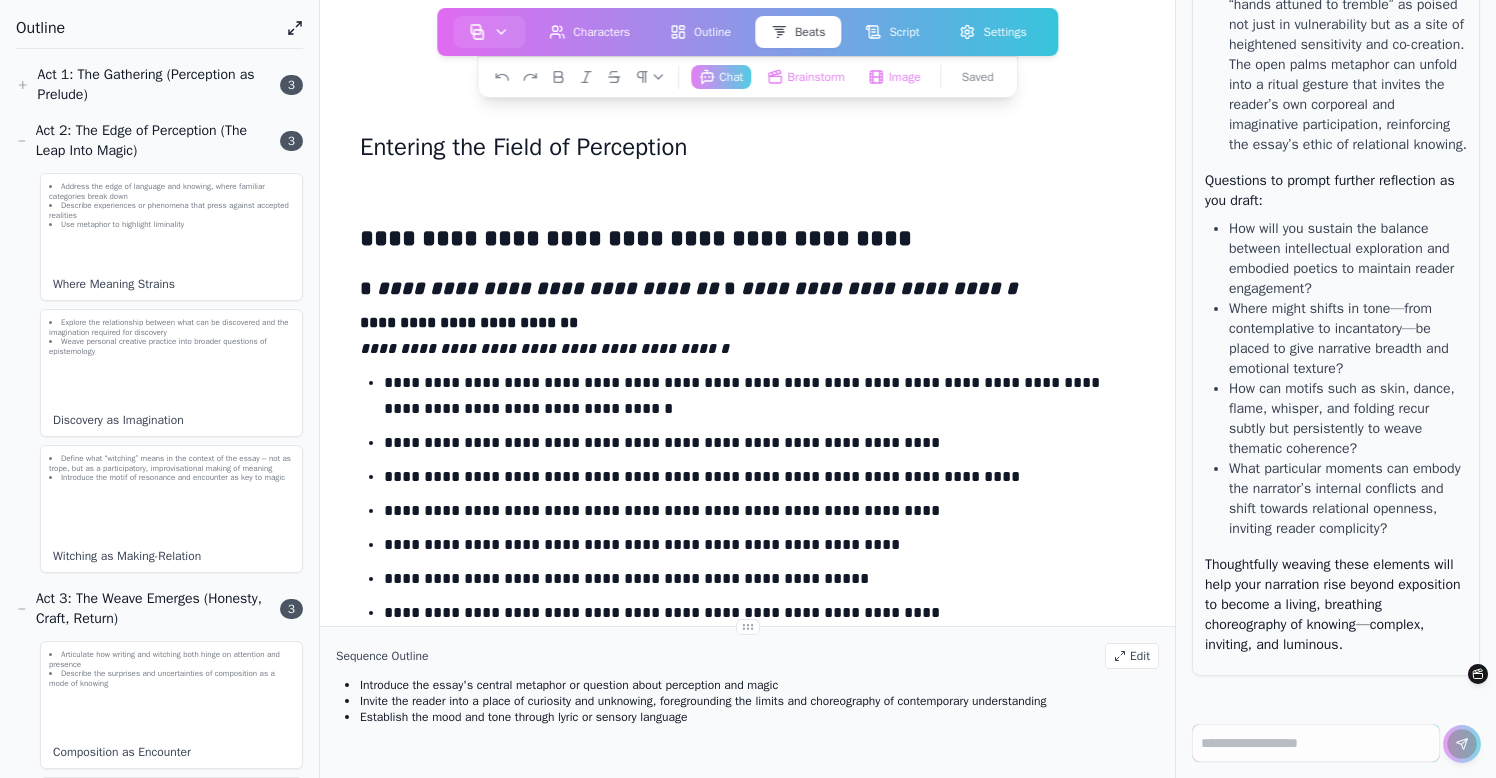 scroll, scrollTop: 0, scrollLeft: 0, axis: both 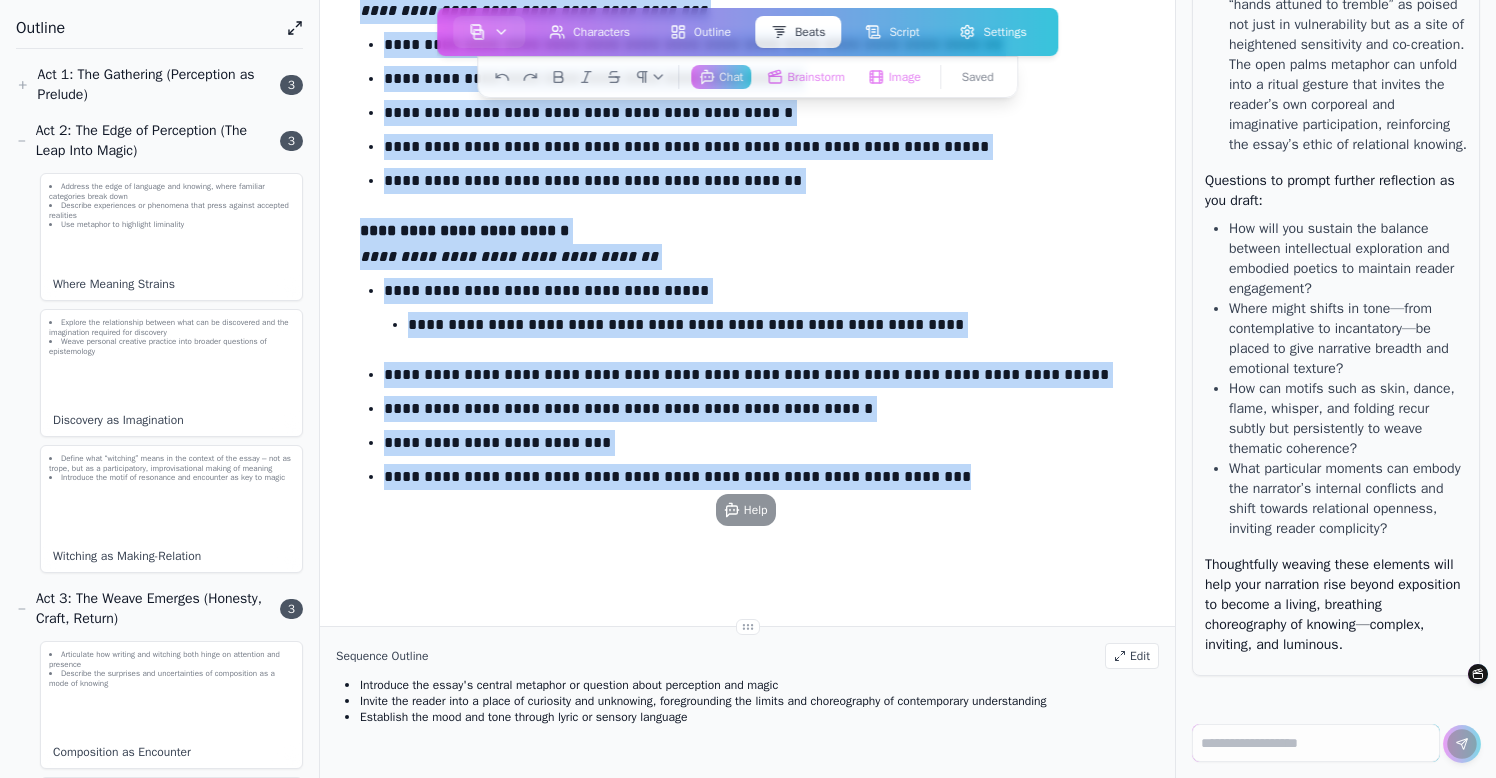 drag, startPoint x: 364, startPoint y: 237, endPoint x: 482, endPoint y: 850, distance: 624.25397 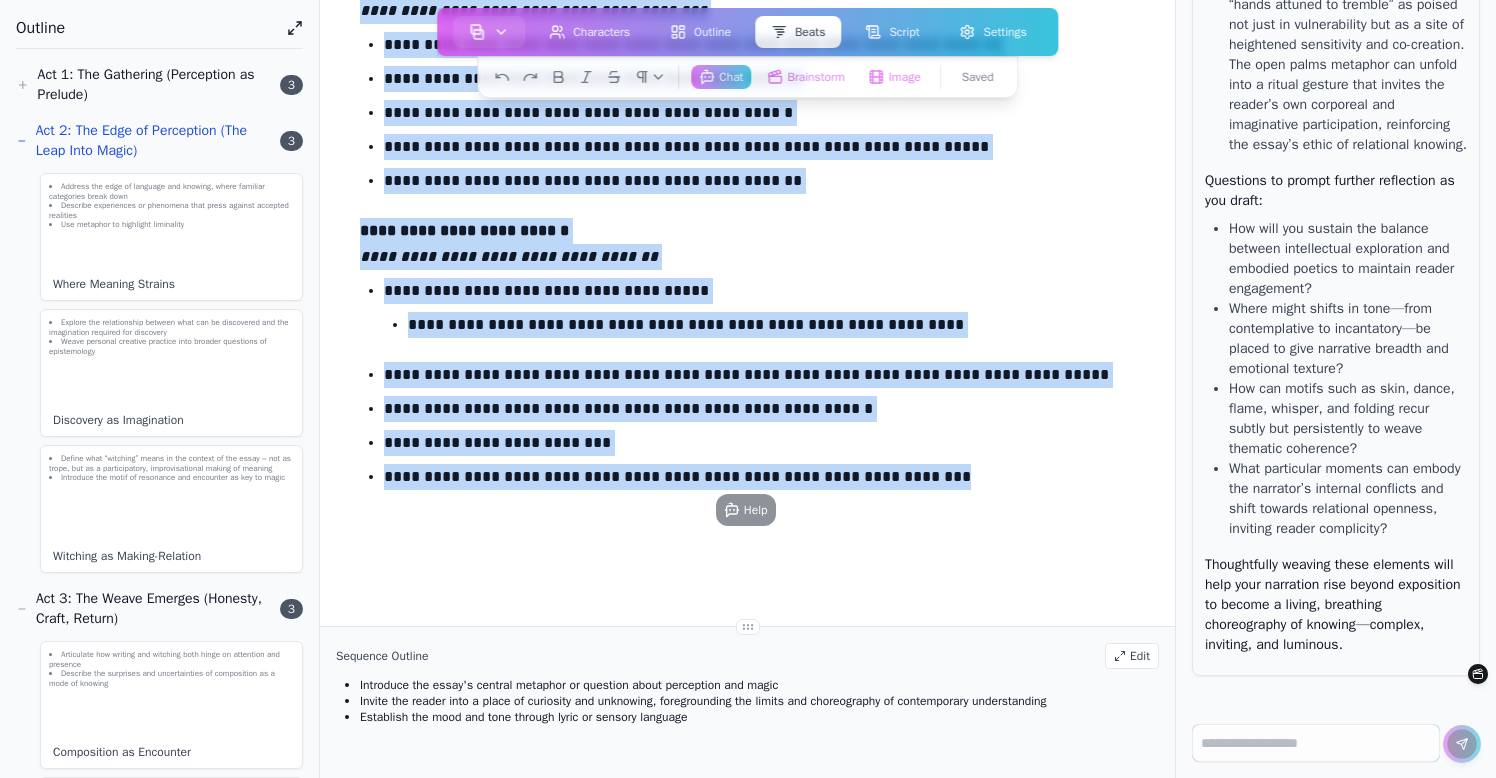 scroll, scrollTop: 0, scrollLeft: 0, axis: both 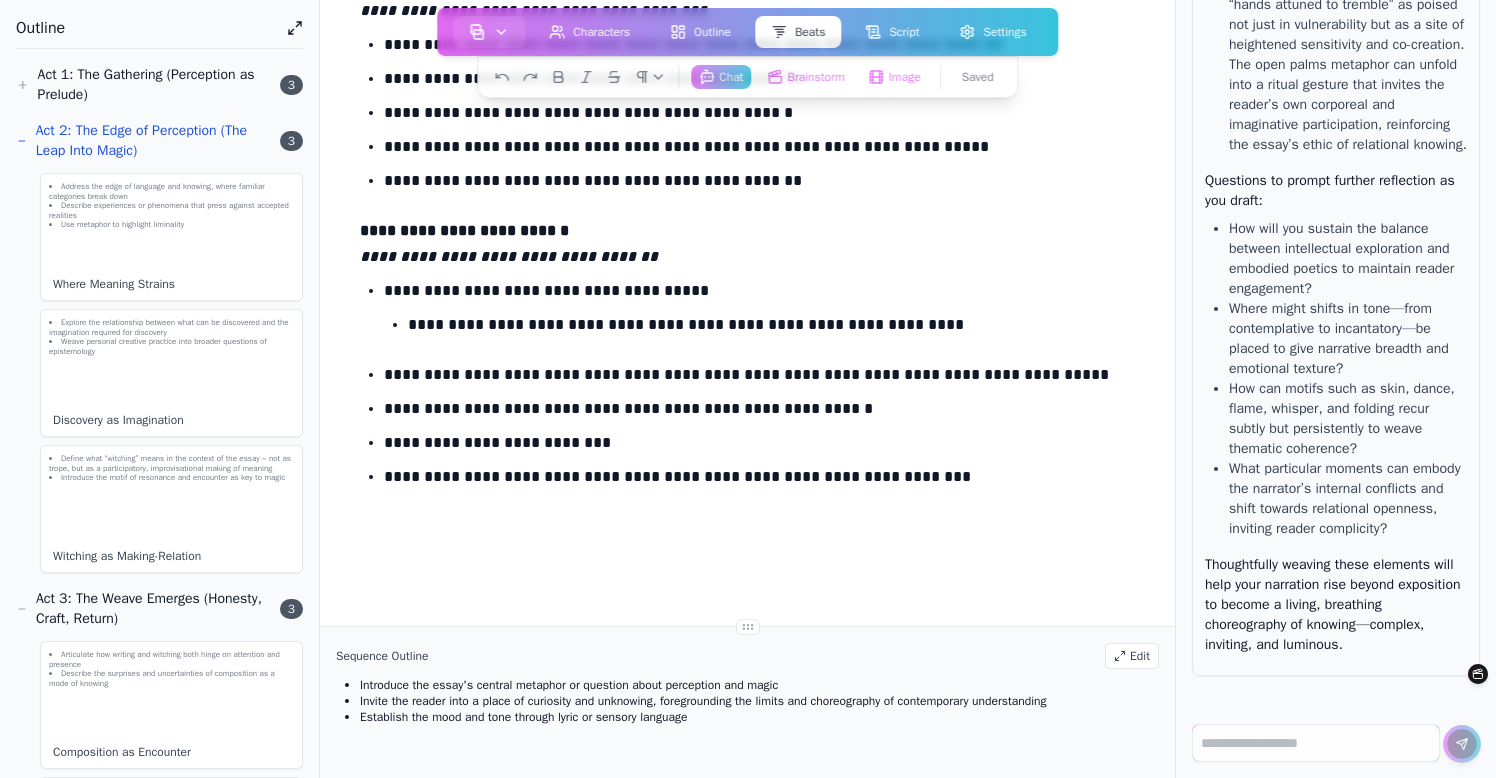 click on "Act 2: The Edge of Perception (The Leap Into Magic)" 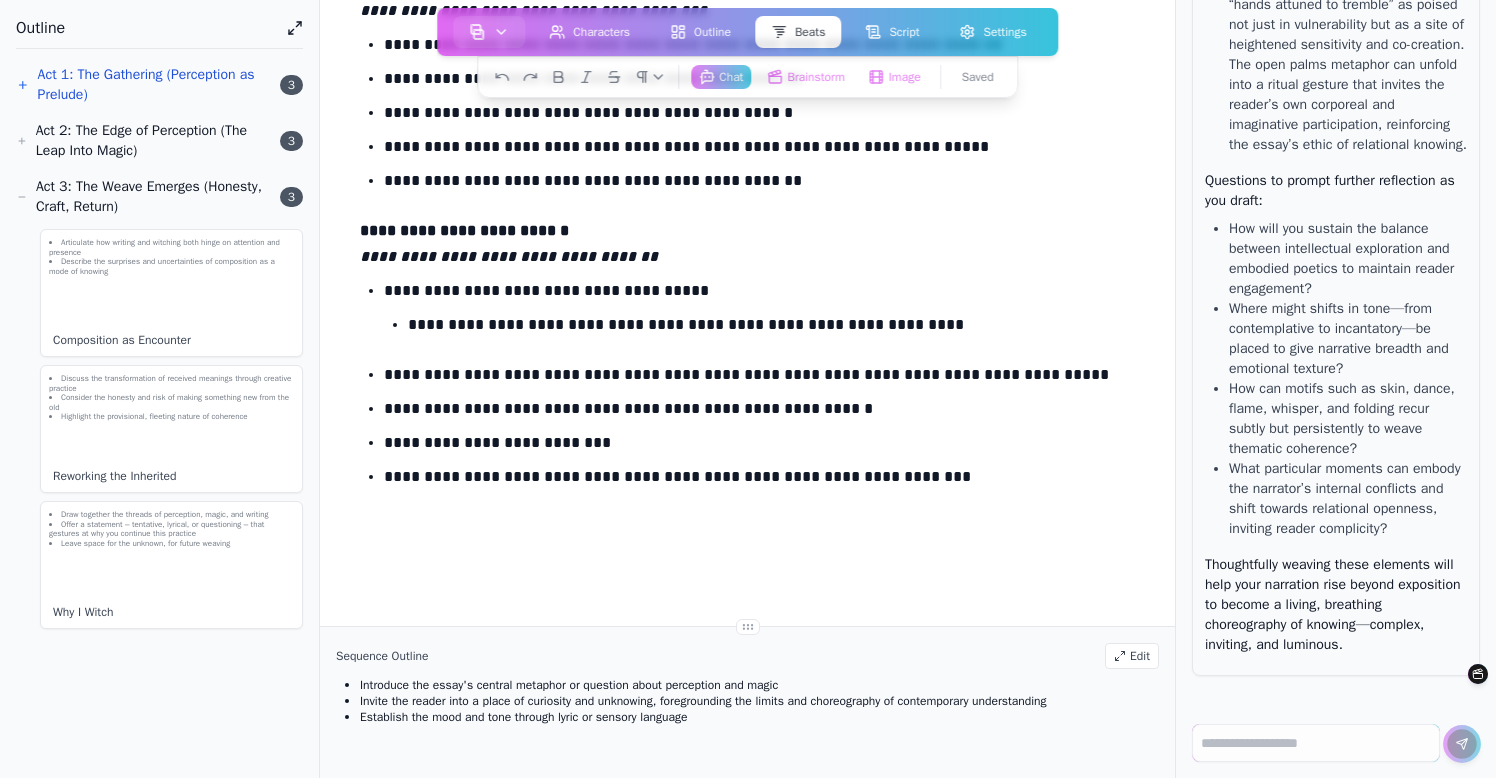 click on "Act 1: The Gathering (Perception as Prelude)" 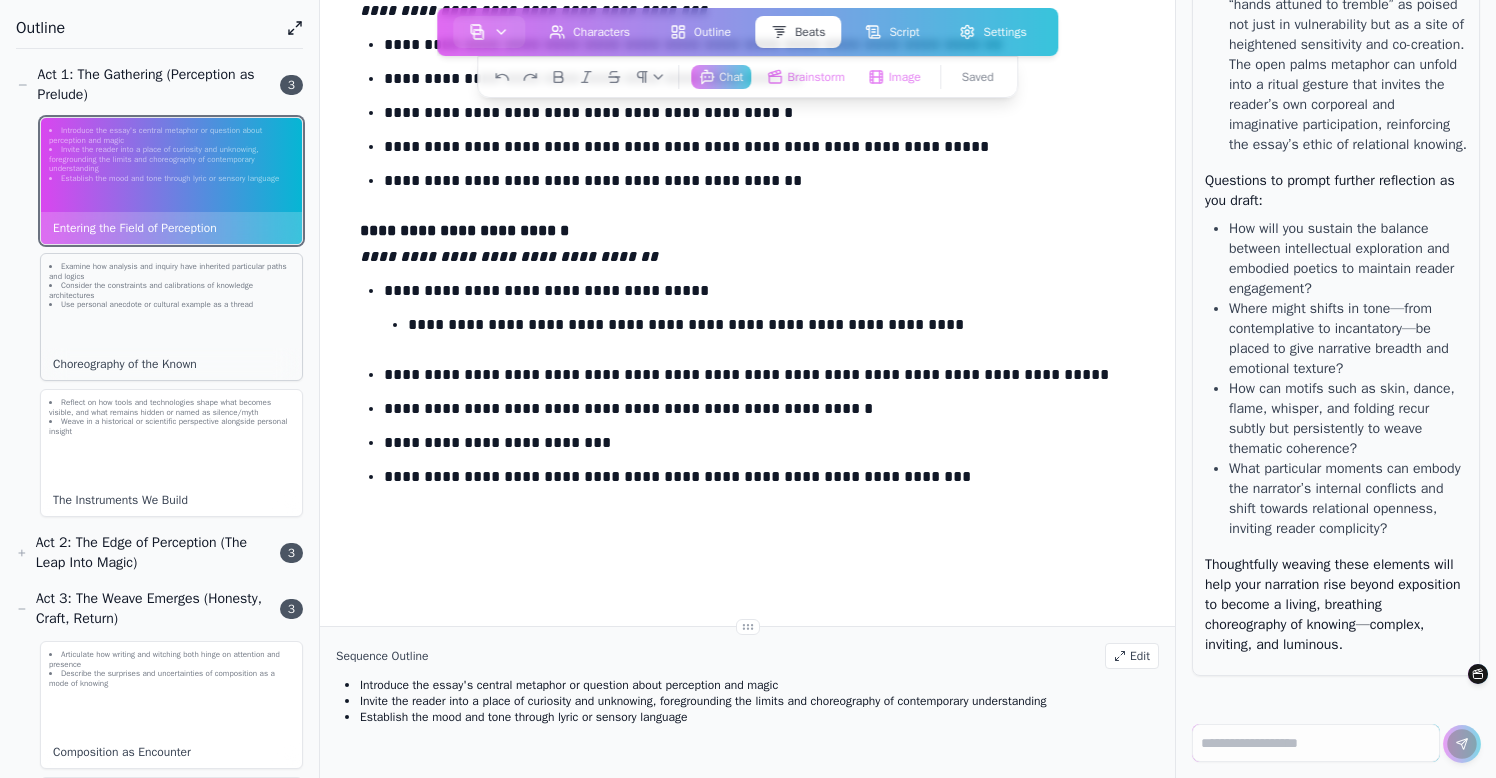 click on "Examine how analysis and inquiry have inherited particular paths and logics" 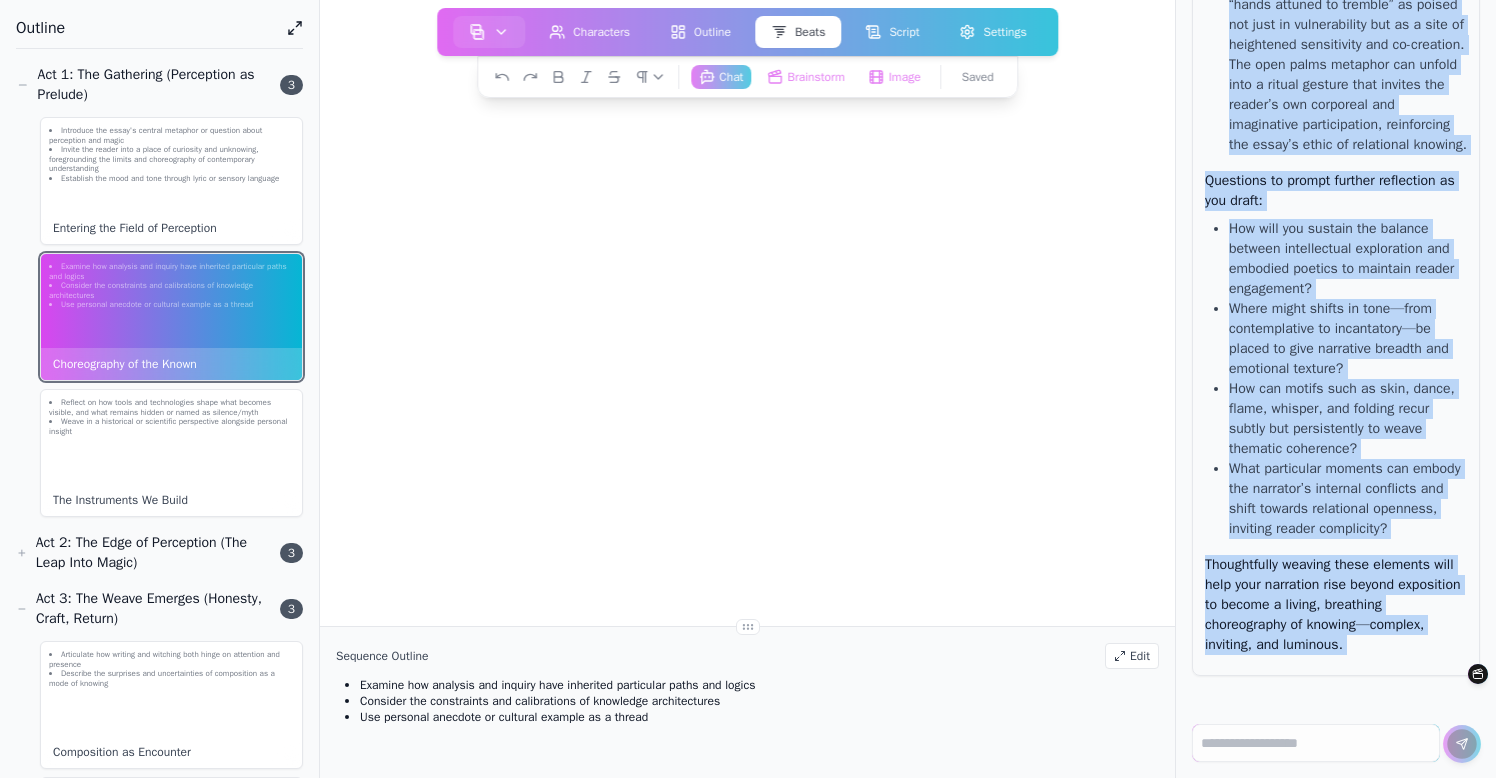 scroll, scrollTop: 158794, scrollLeft: 0, axis: vertical 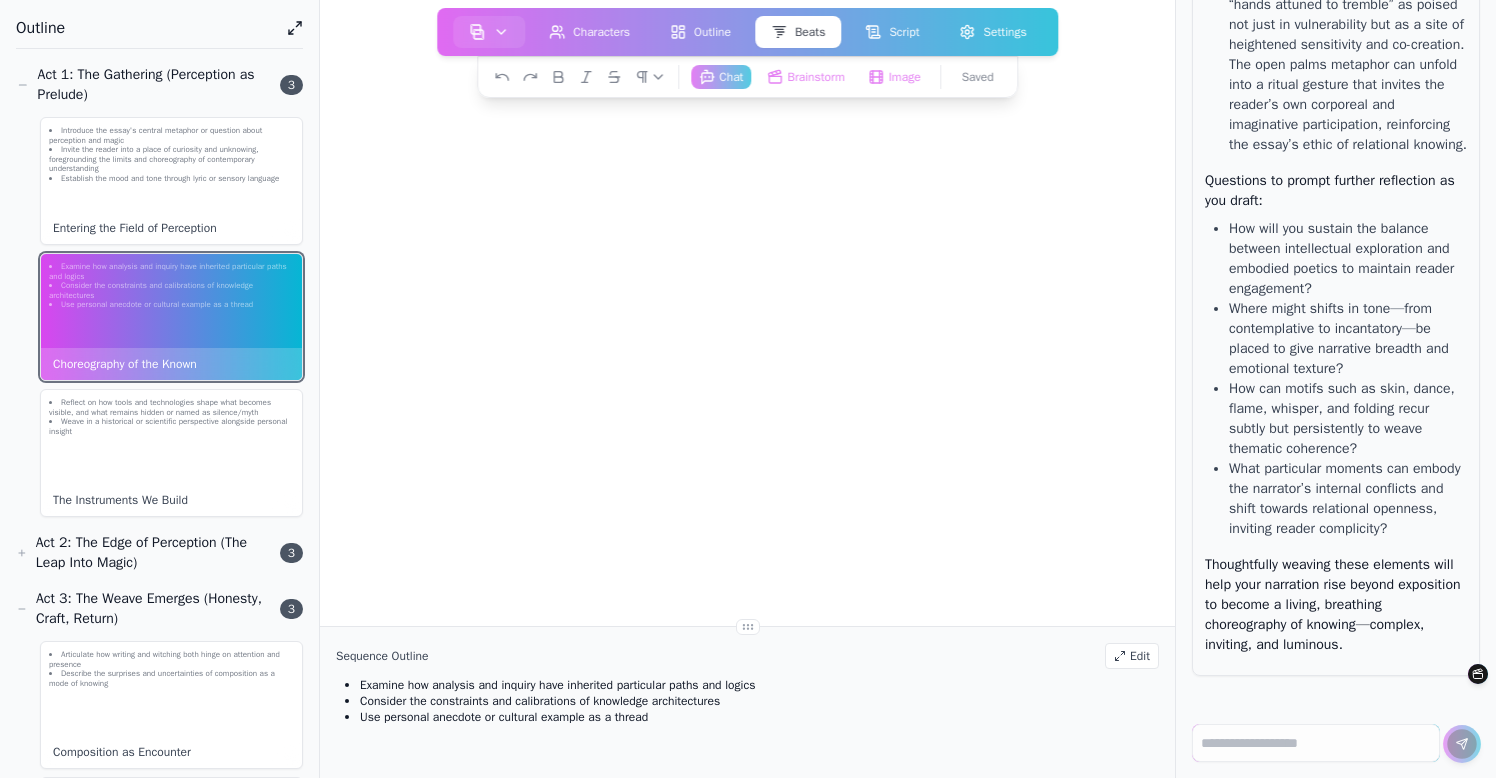 drag, startPoint x: 1254, startPoint y: 353, endPoint x: 1452, endPoint y: 189, distance: 257.0992 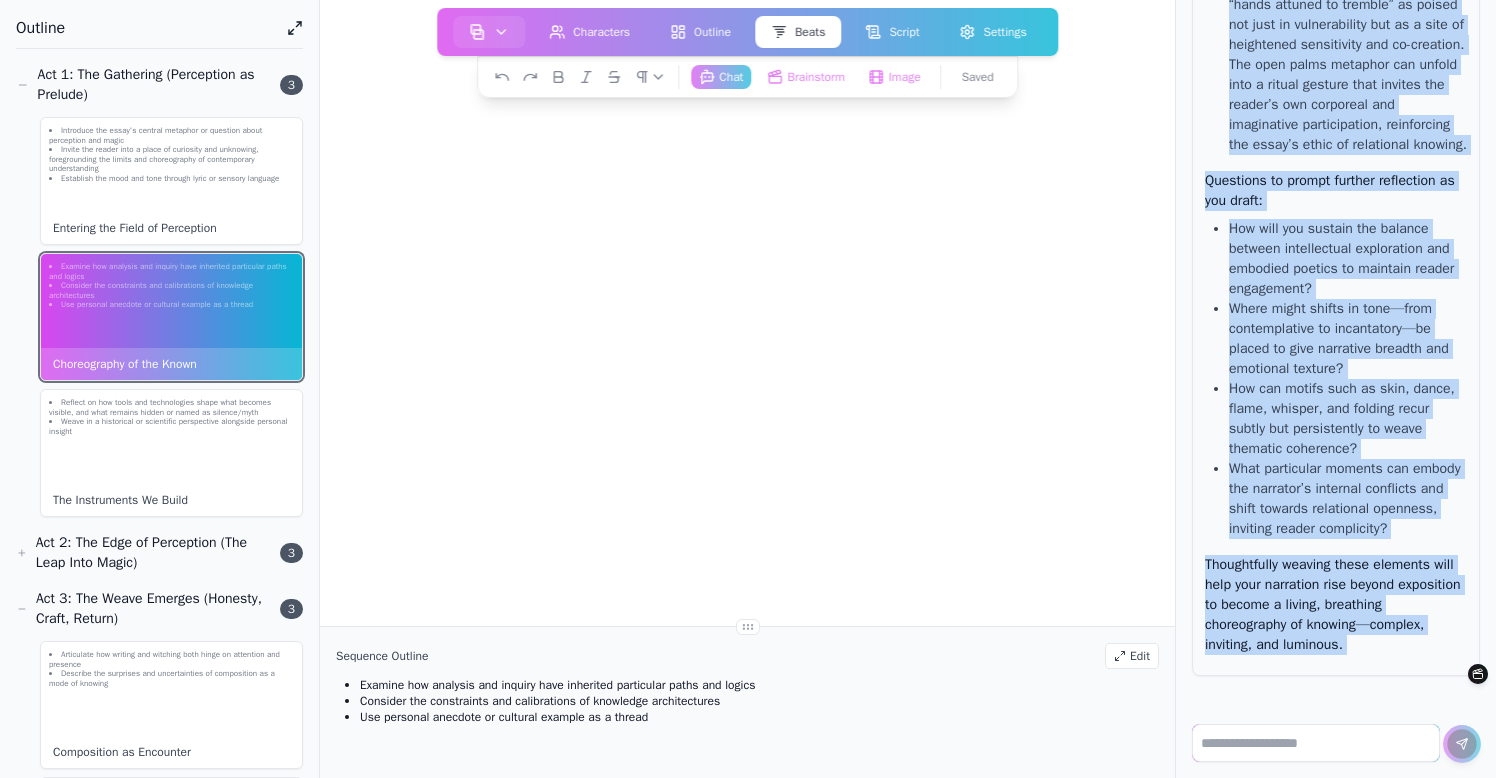 scroll, scrollTop: 158794, scrollLeft: 0, axis: vertical 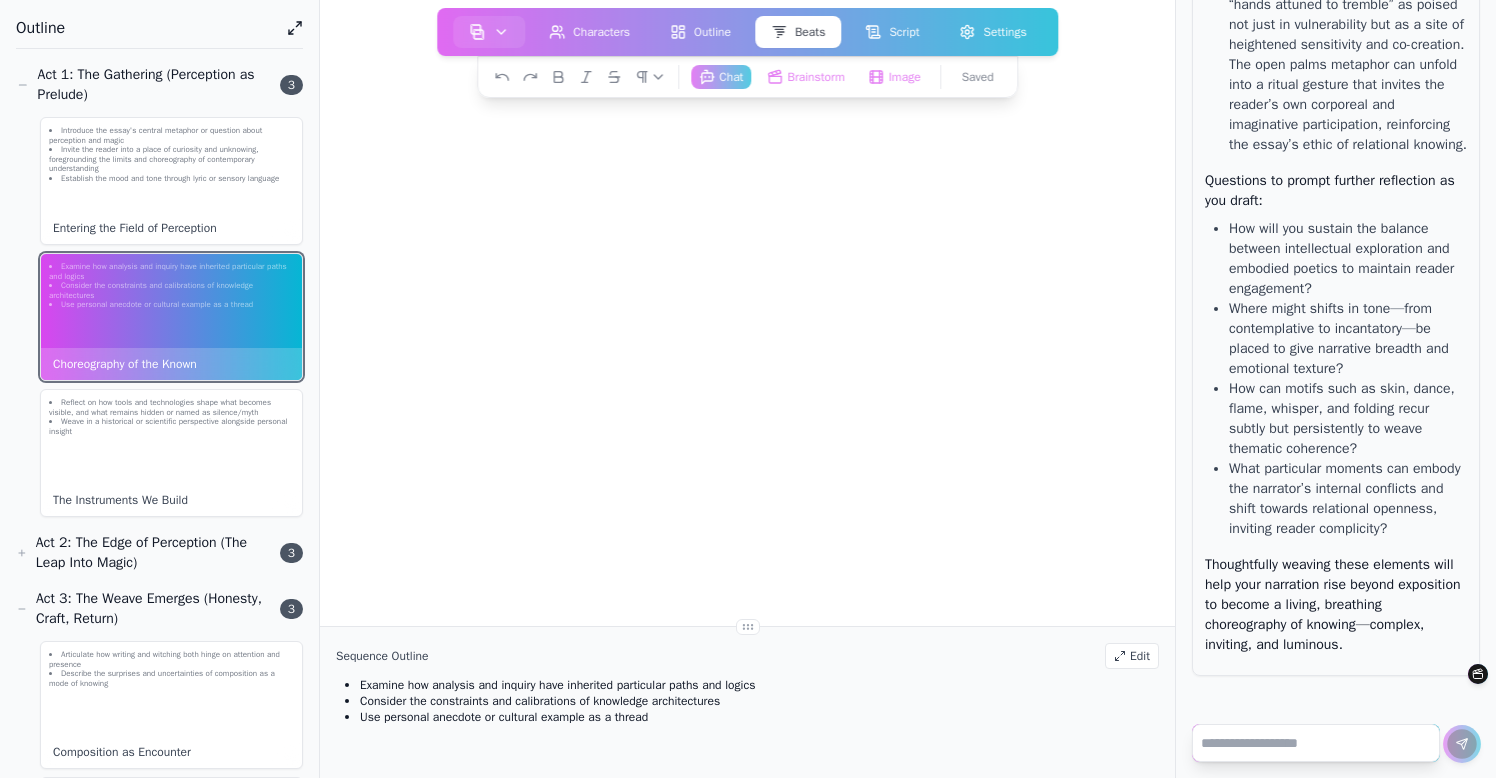 click at bounding box center [1316, 743] 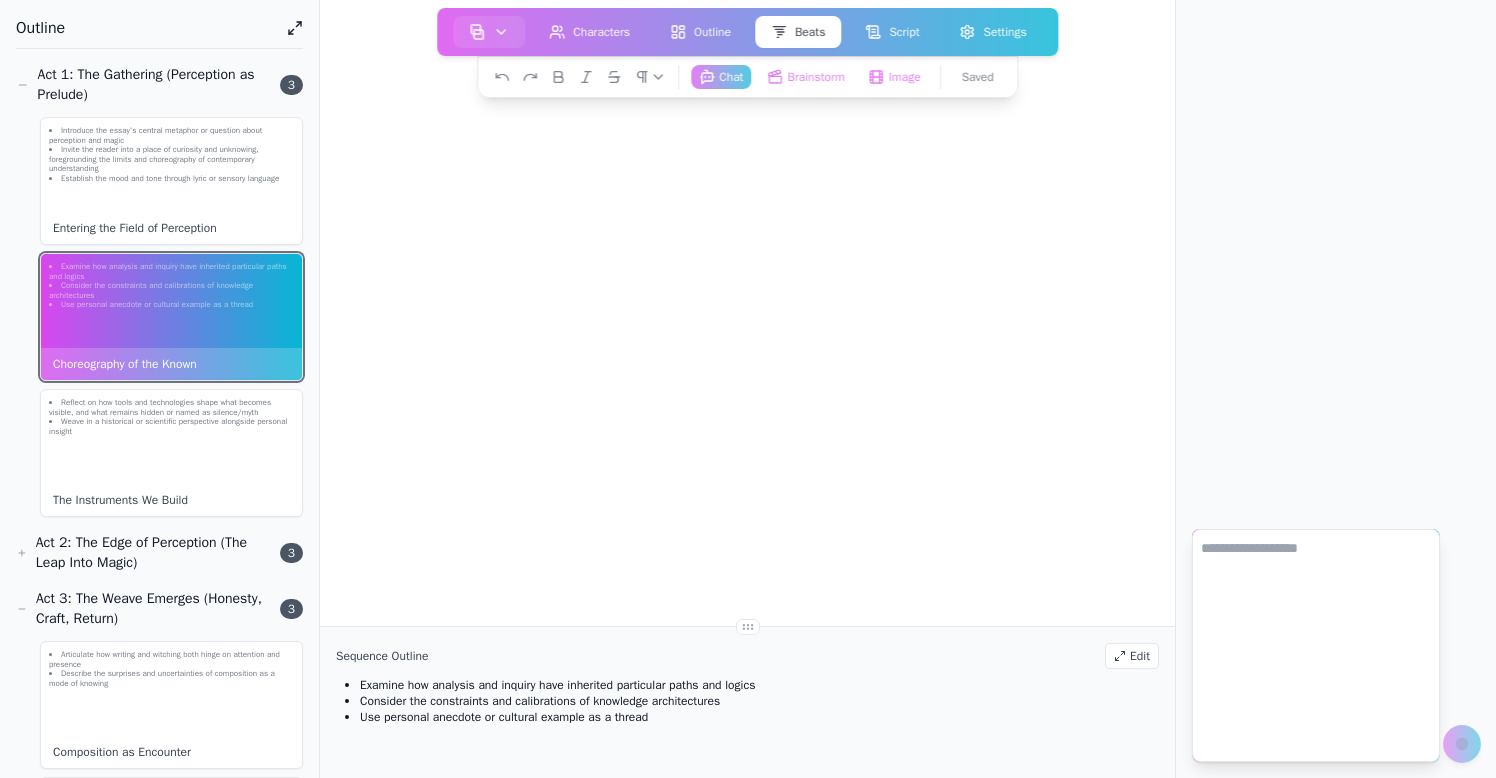 scroll, scrollTop: 0, scrollLeft: 0, axis: both 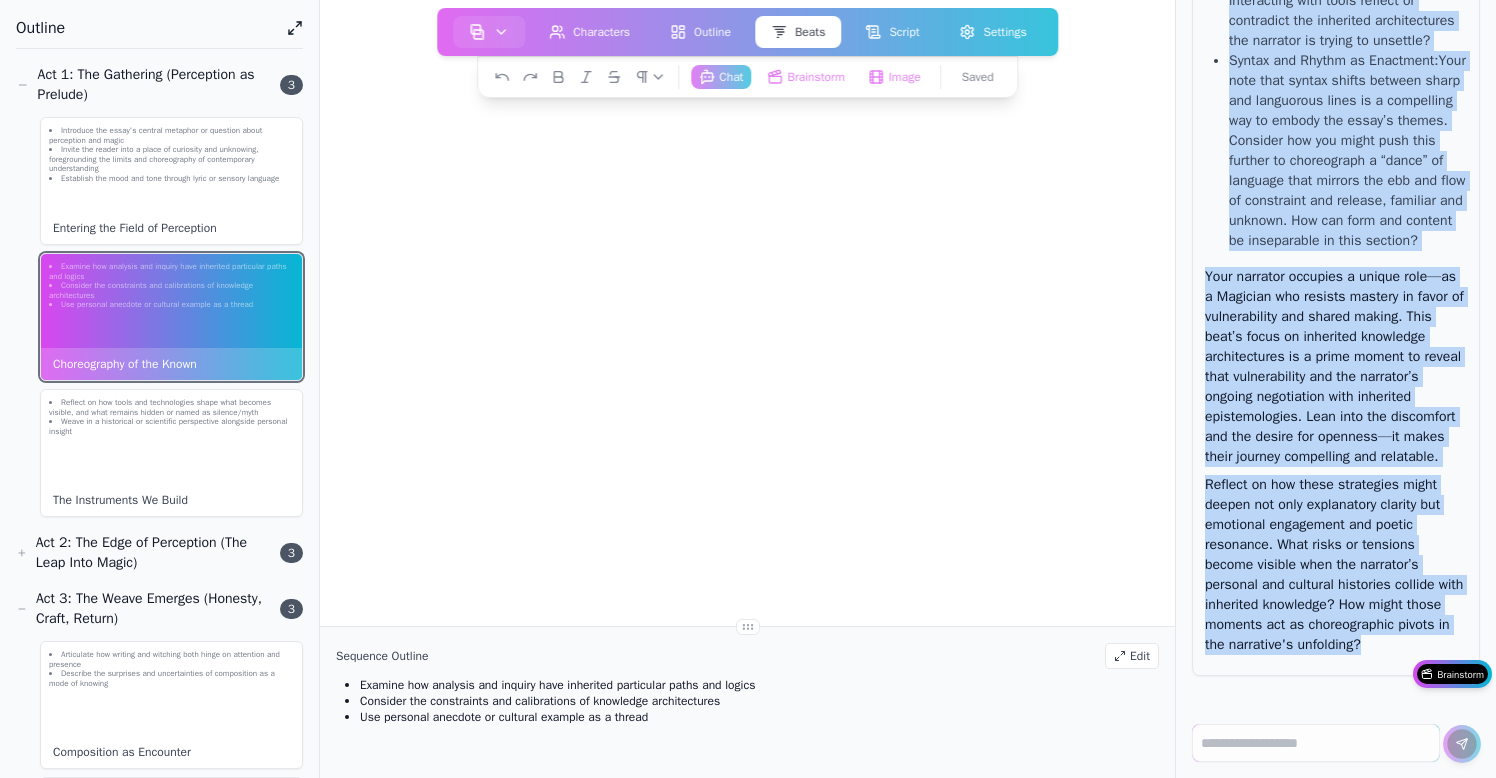drag, startPoint x: 1208, startPoint y: 406, endPoint x: 1285, endPoint y: 665, distance: 270.2036 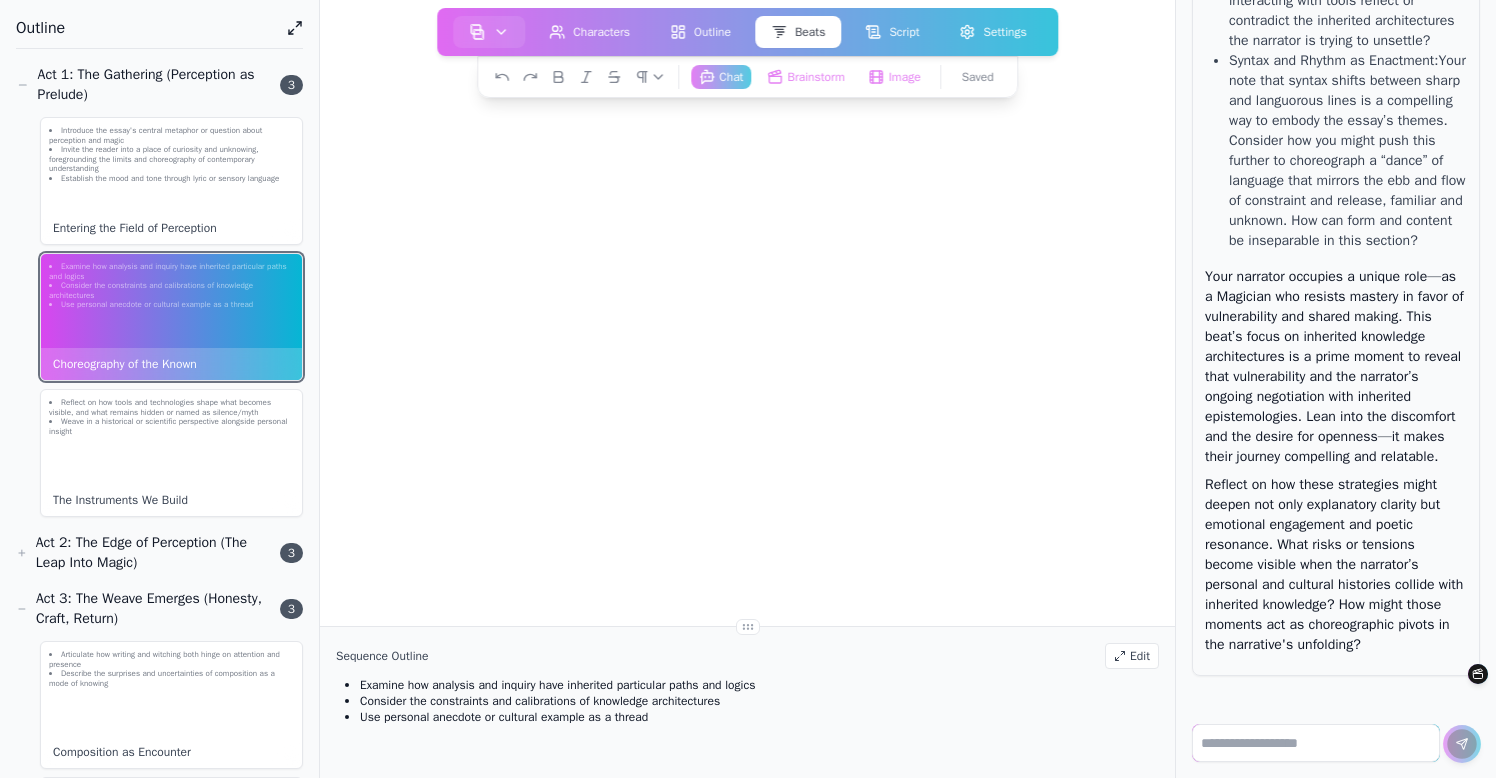 click at bounding box center [1316, 743] 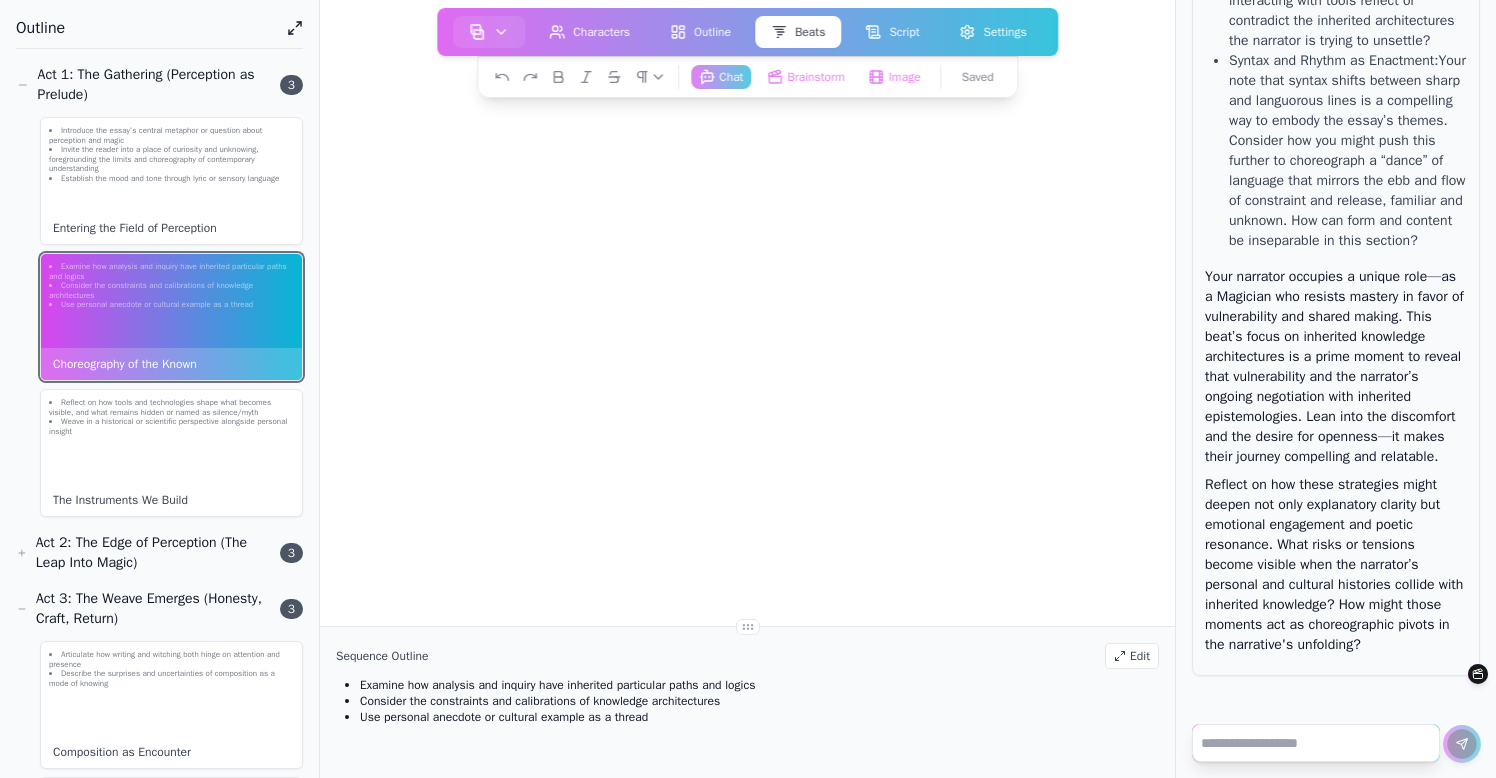 paste on "**********" 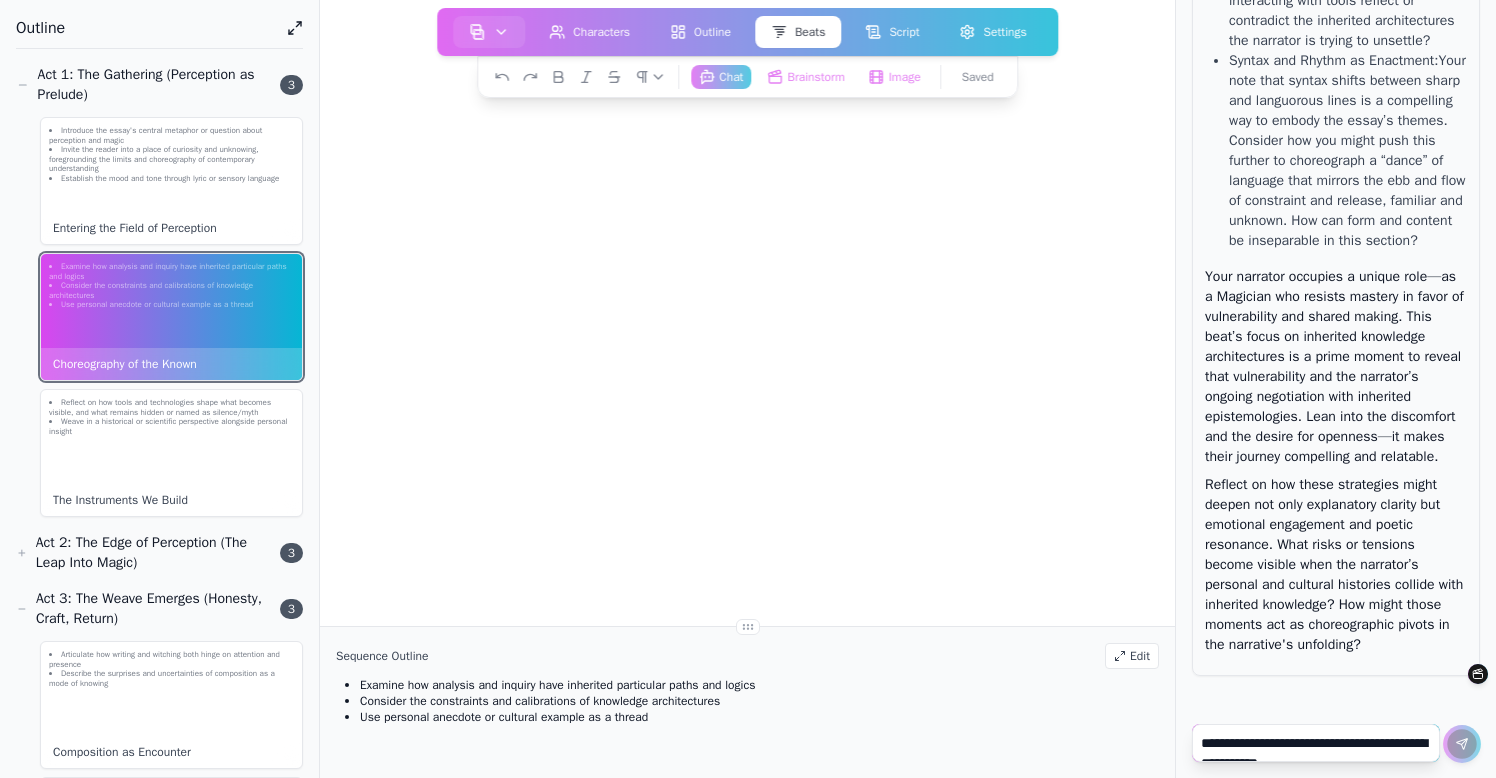 scroll, scrollTop: 5365, scrollLeft: 0, axis: vertical 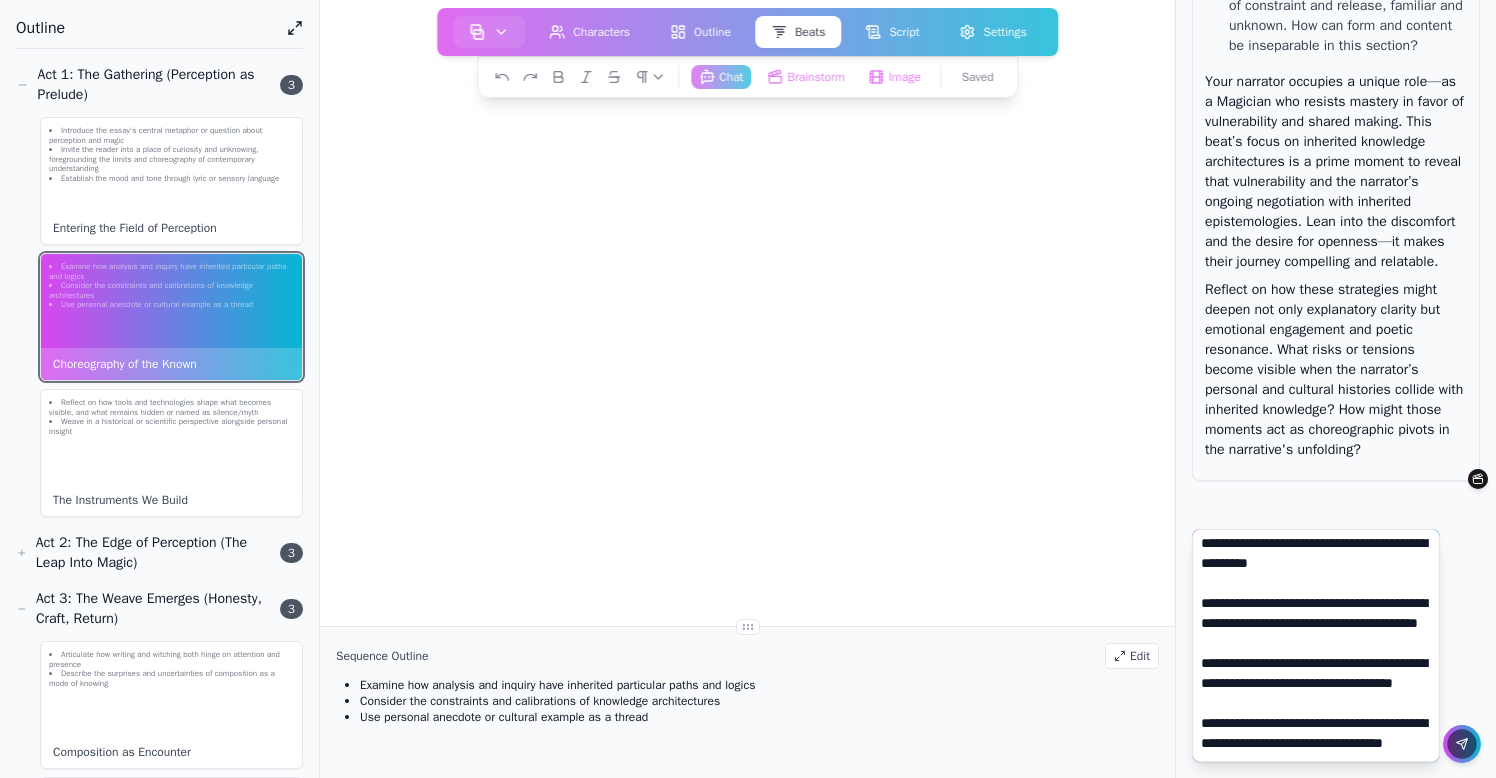 type on "**********" 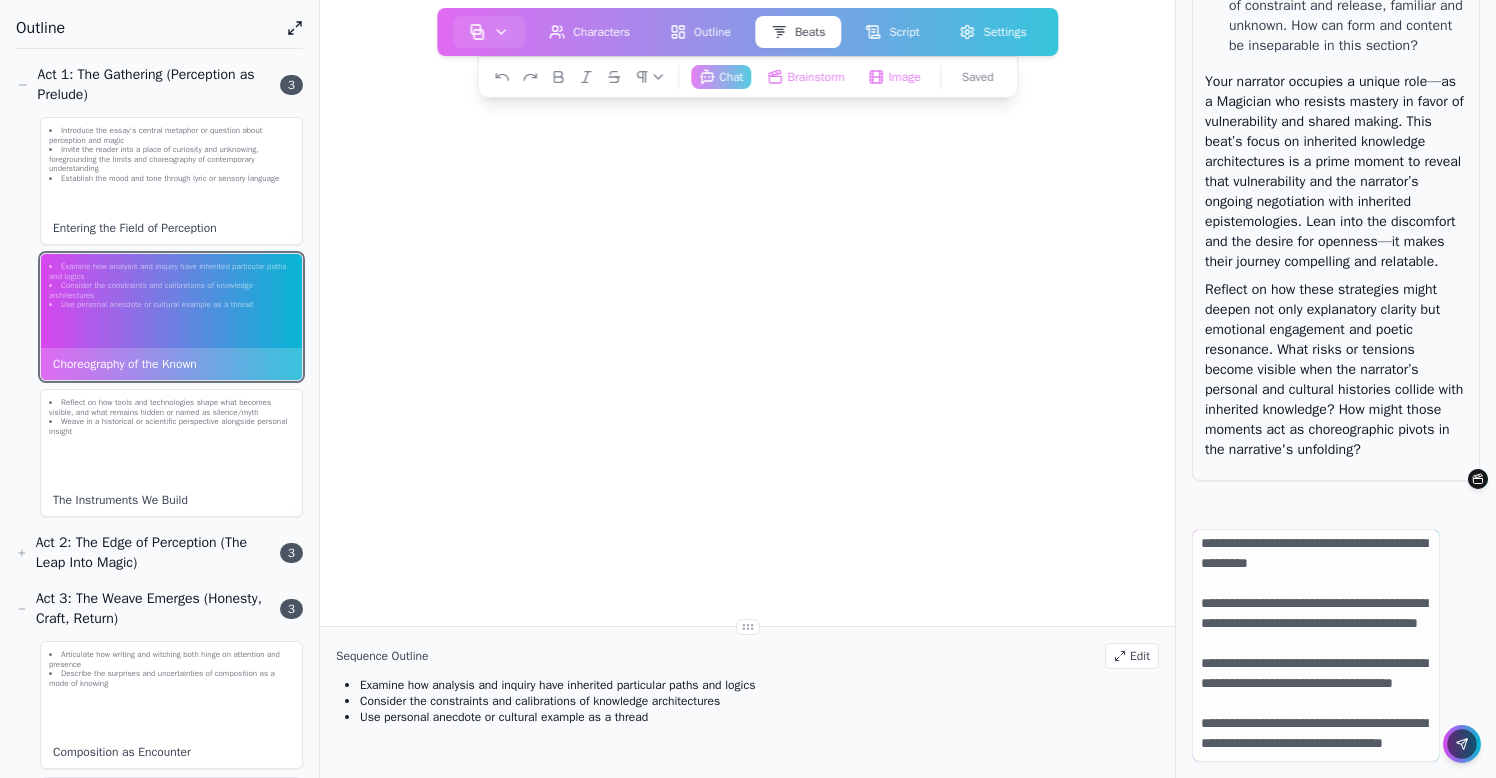 click at bounding box center [1461, 743] 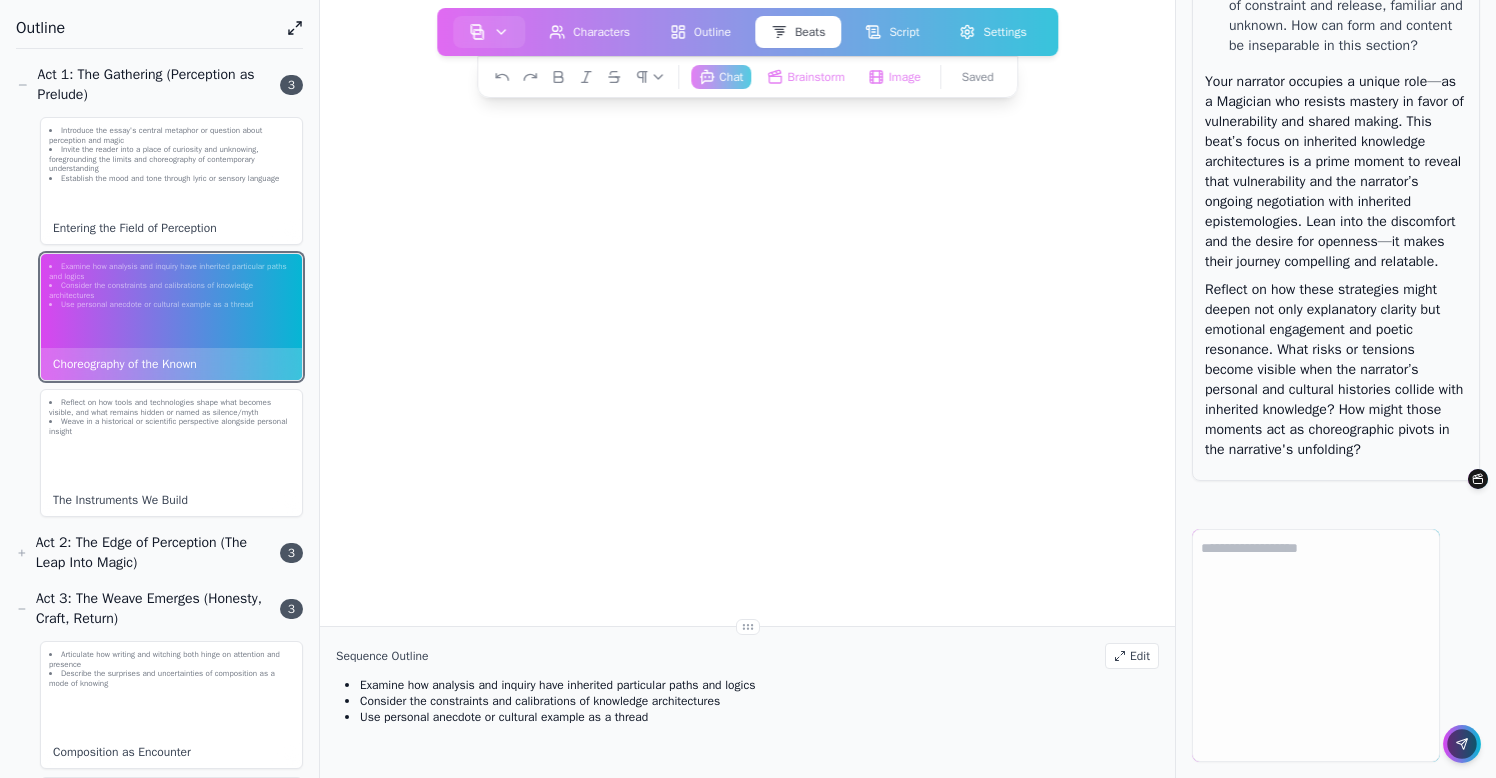 scroll, scrollTop: 0, scrollLeft: 0, axis: both 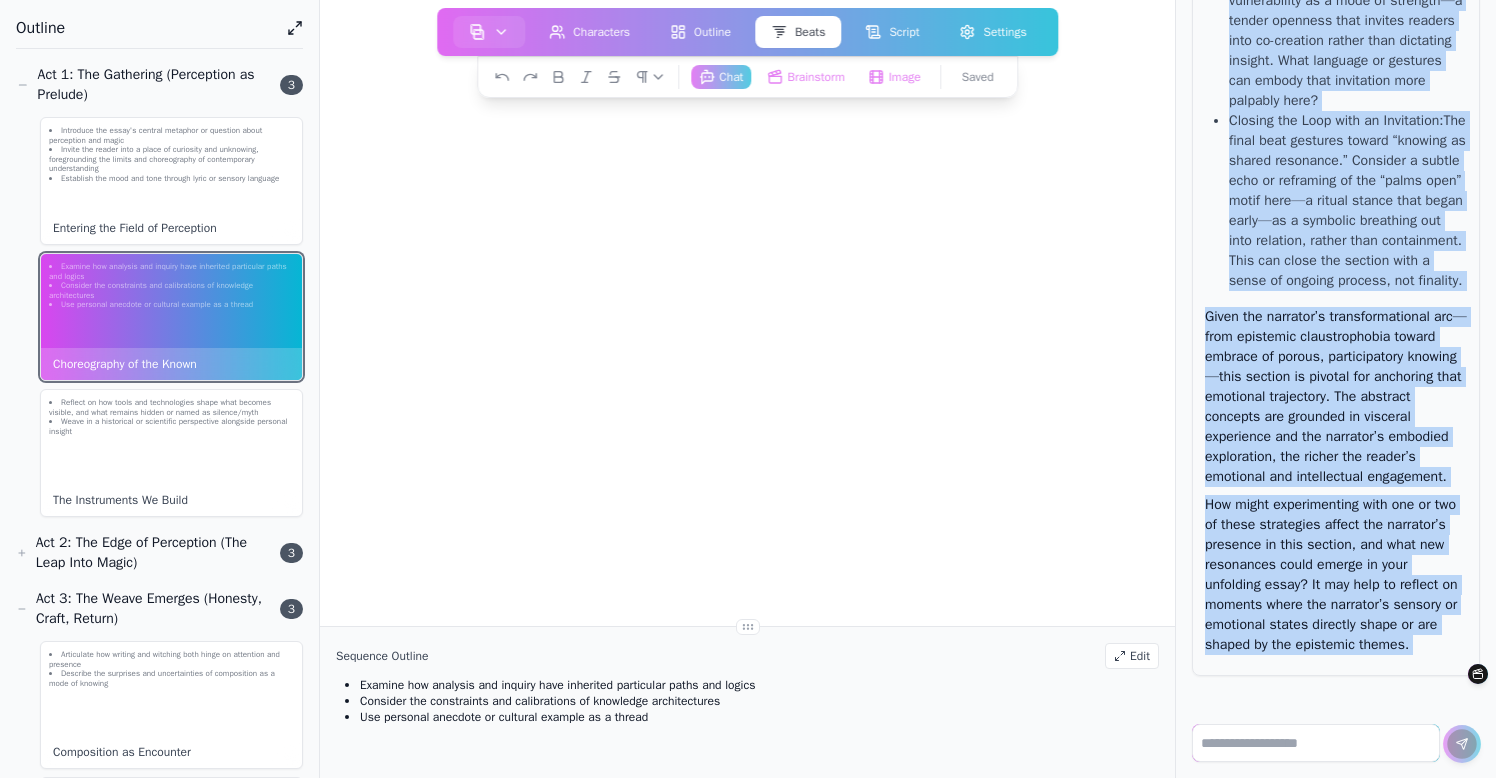 drag, startPoint x: 1208, startPoint y: 369, endPoint x: 1279, endPoint y: 753, distance: 390.50864 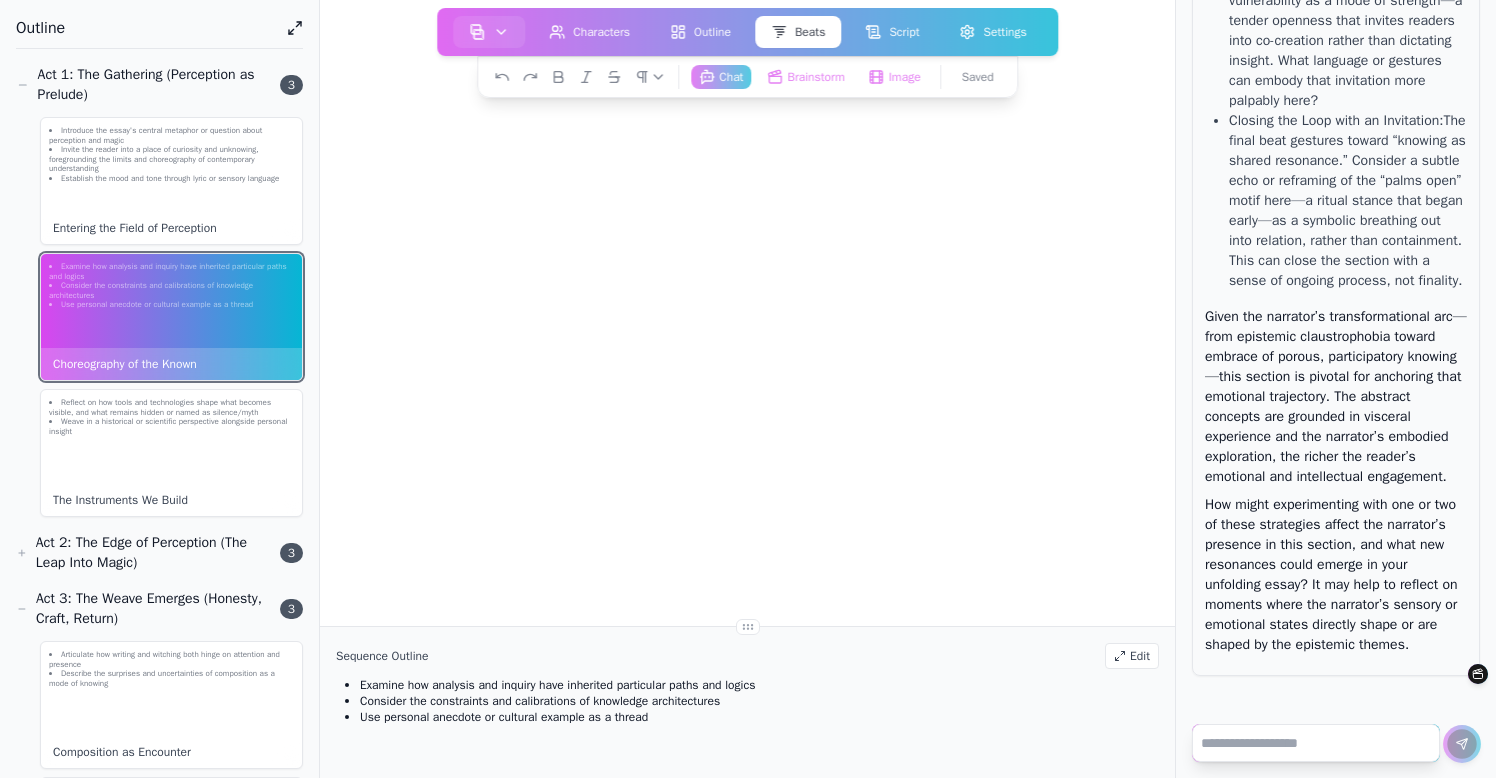click at bounding box center [1316, 743] 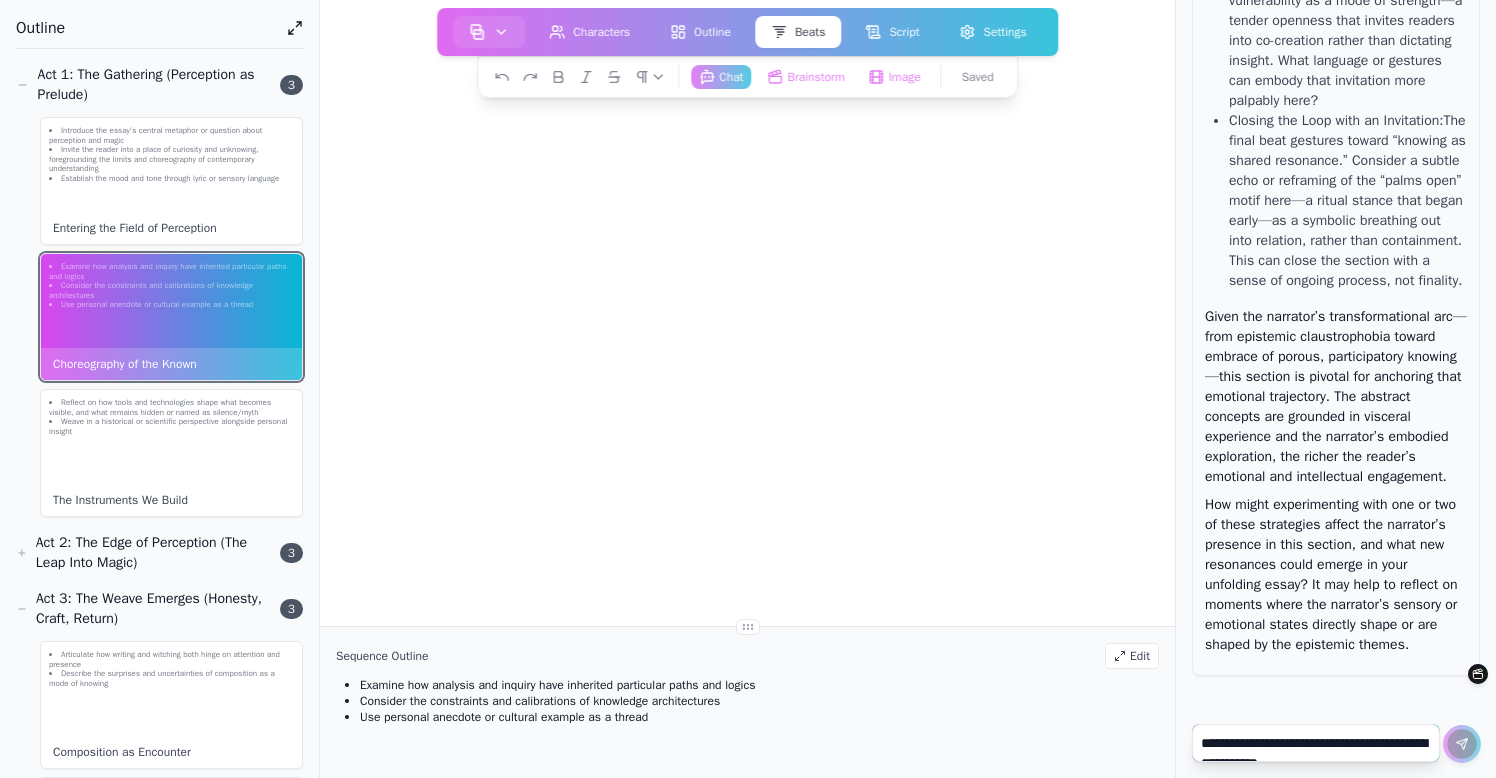 scroll, scrollTop: 6465, scrollLeft: 0, axis: vertical 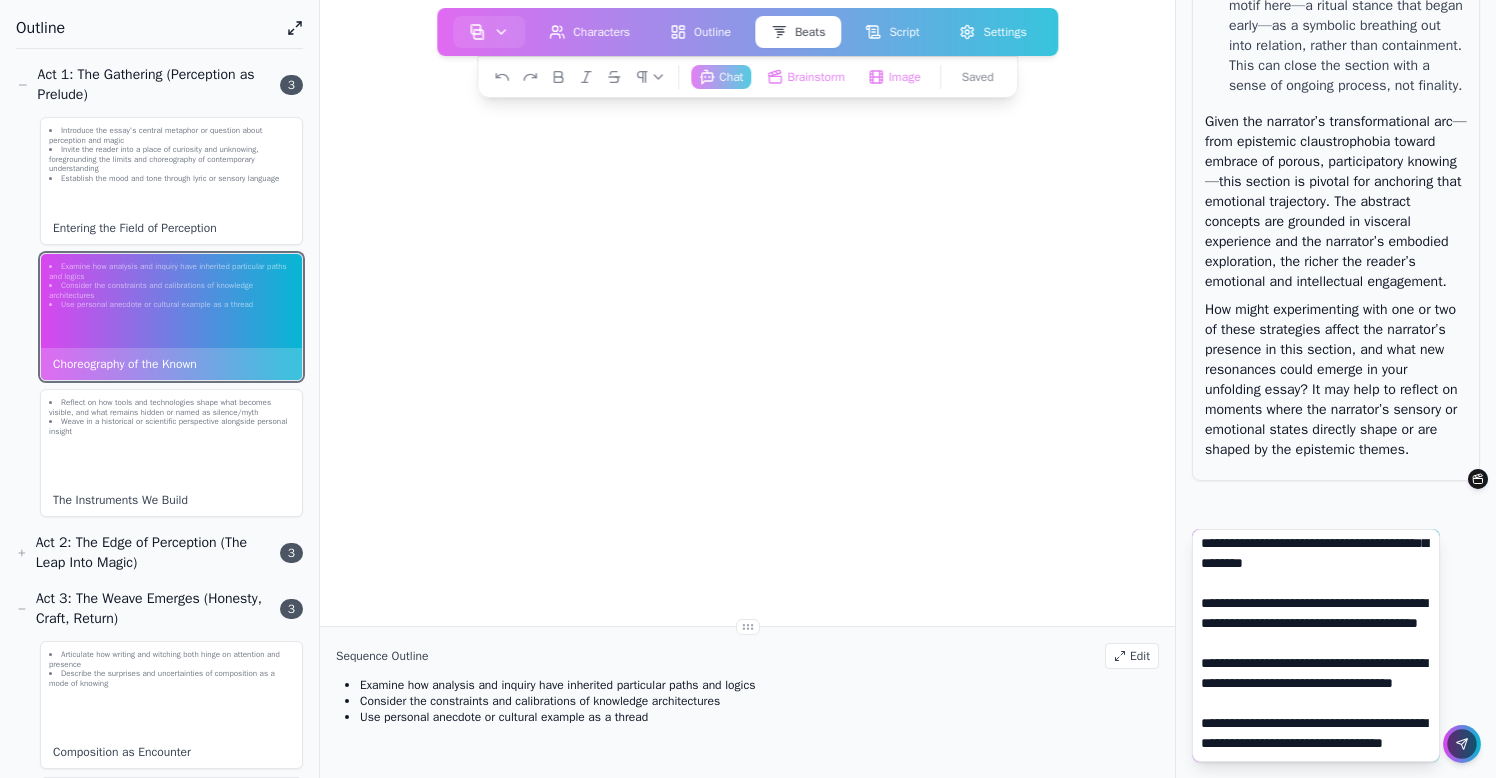 type on "**********" 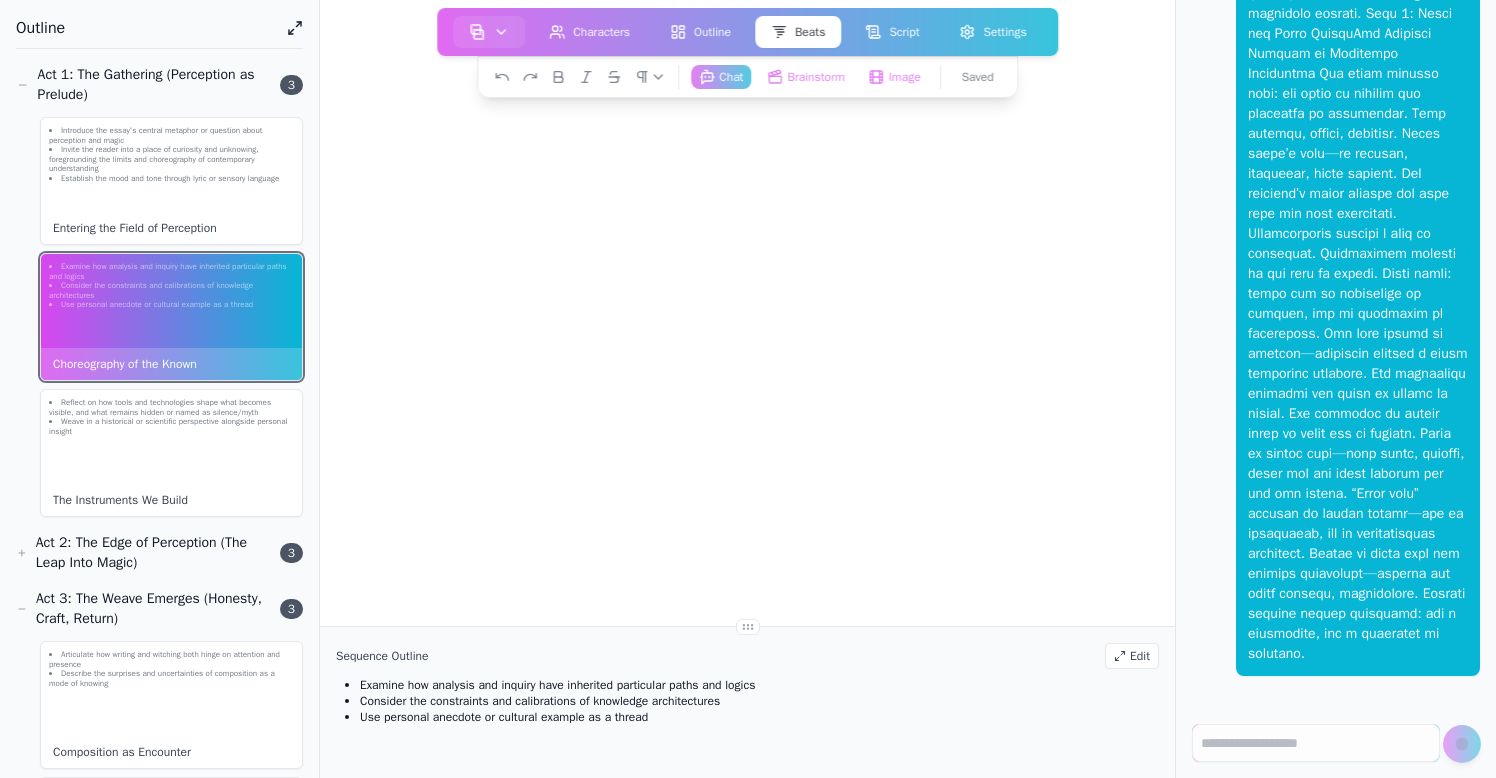 scroll, scrollTop: 0, scrollLeft: 0, axis: both 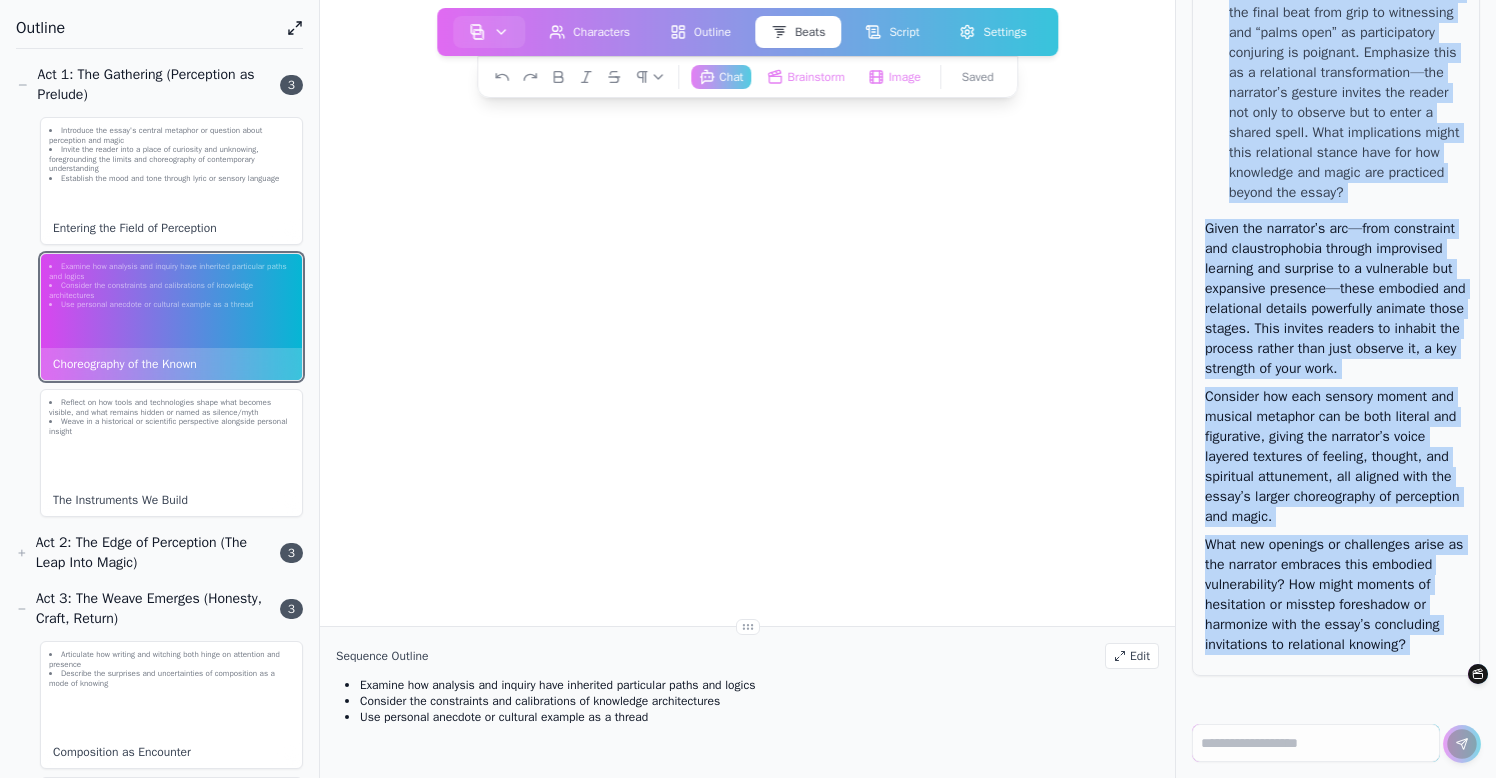 drag, startPoint x: 1209, startPoint y: 167, endPoint x: 1383, endPoint y: 806, distance: 662.26654 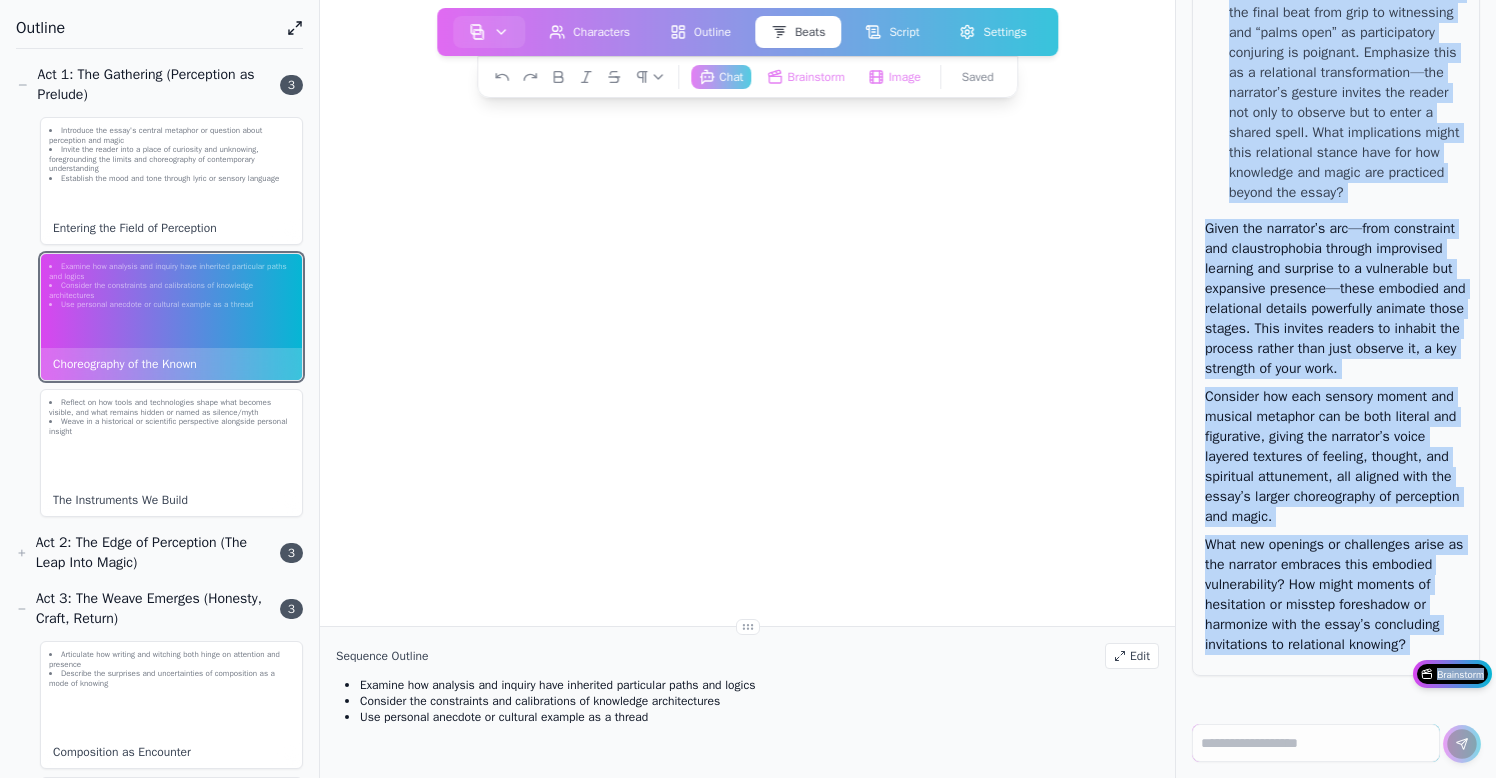 scroll, scrollTop: 0, scrollLeft: 0, axis: both 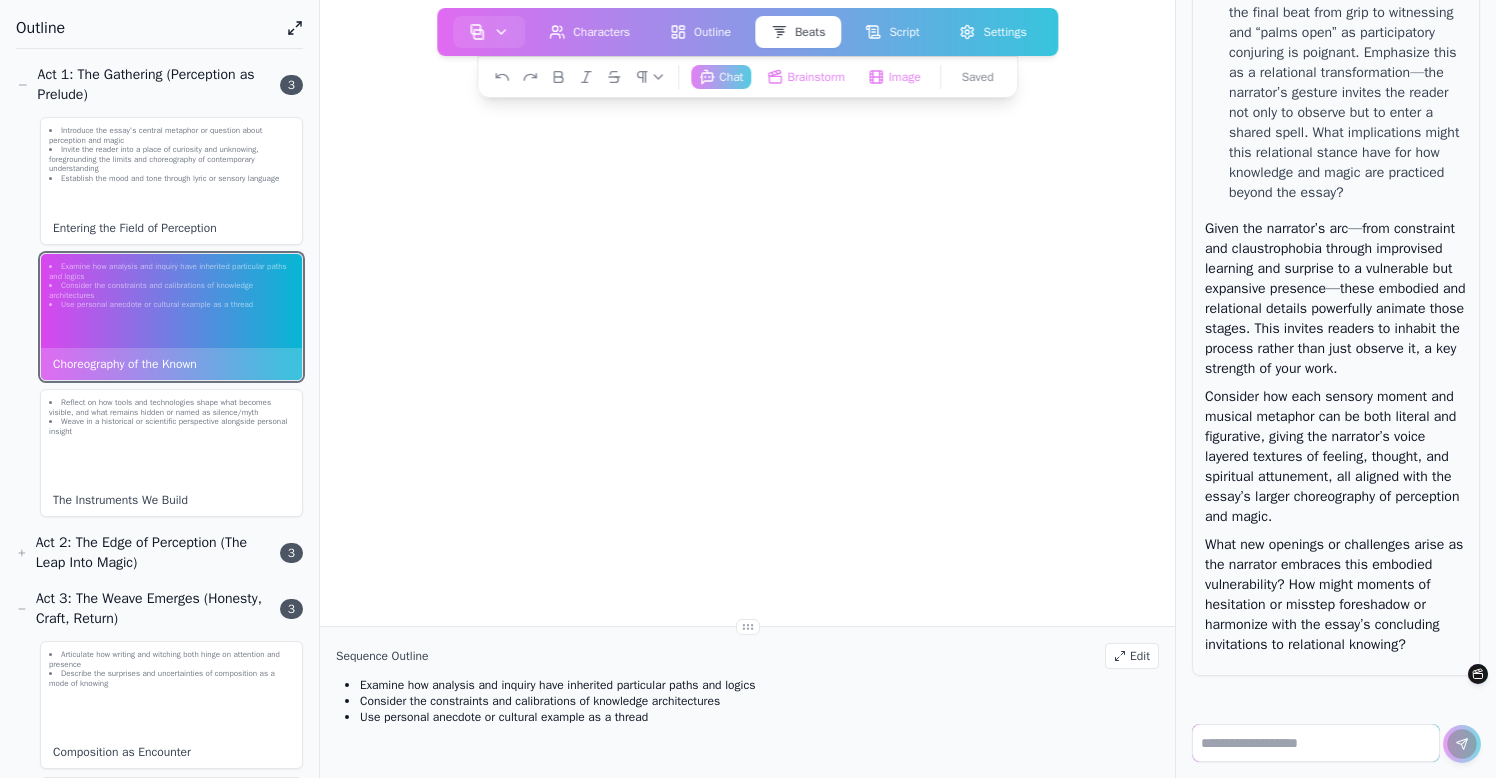 click at bounding box center [1316, 743] 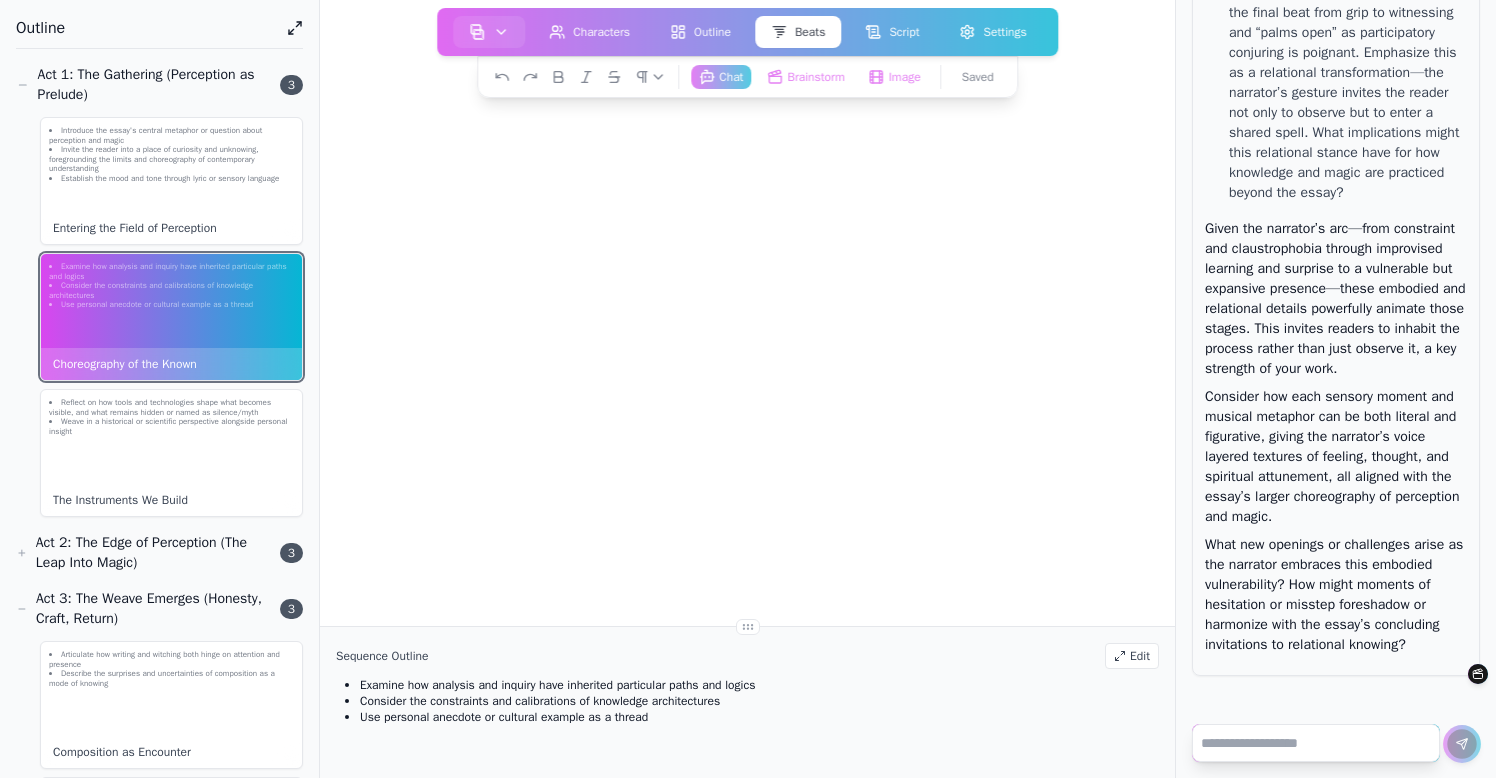 paste on "**********" 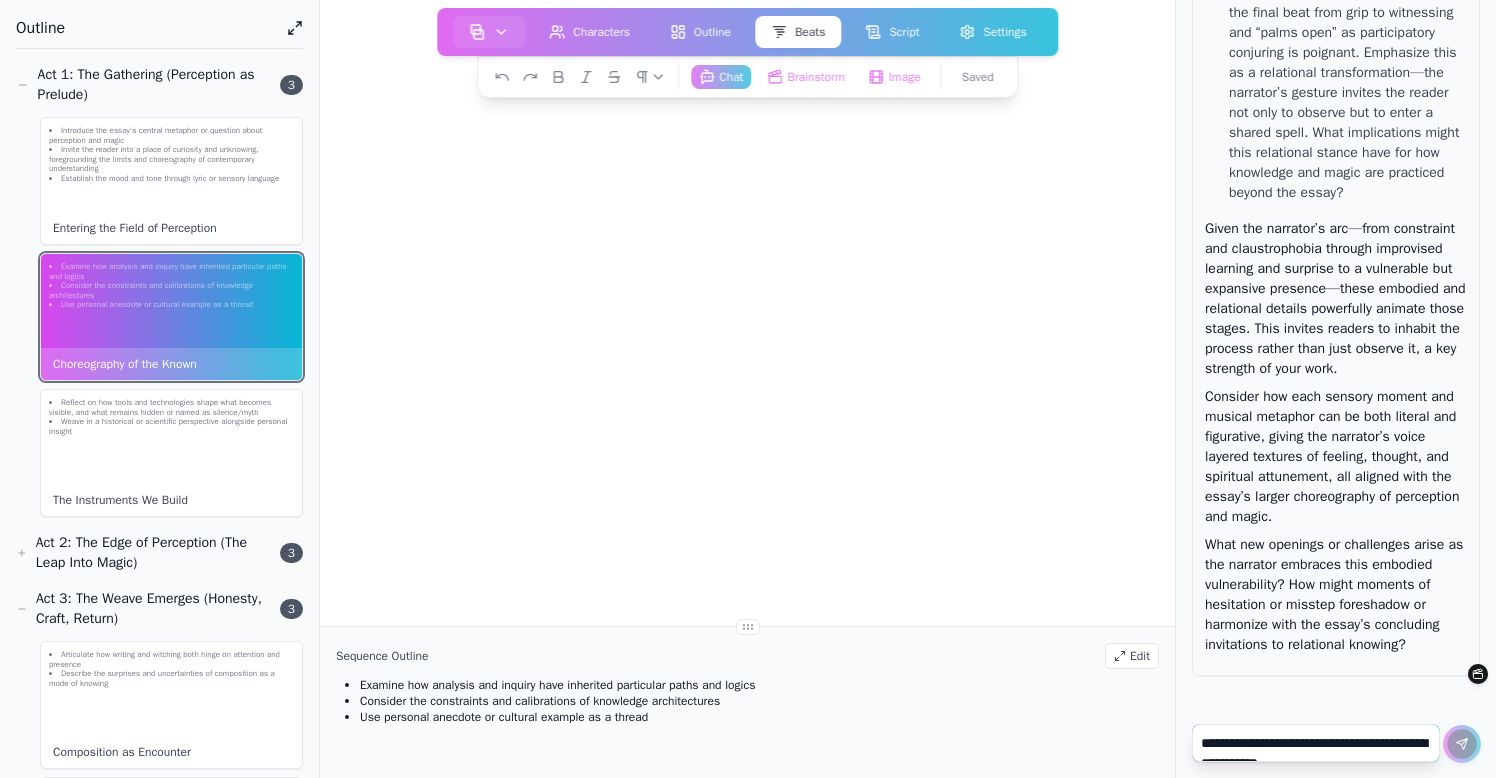 scroll, scrollTop: 6925, scrollLeft: 0, axis: vertical 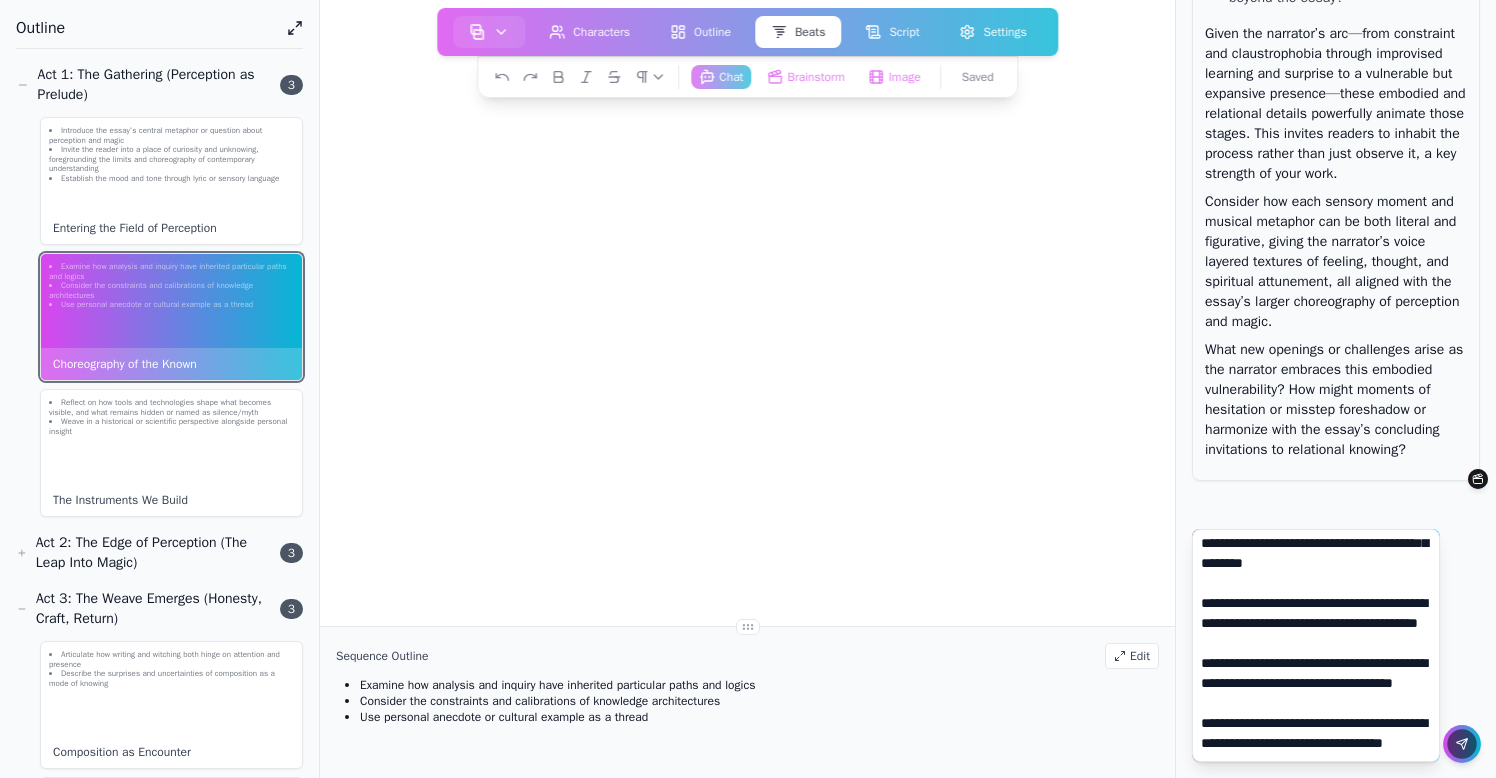 type on "**********" 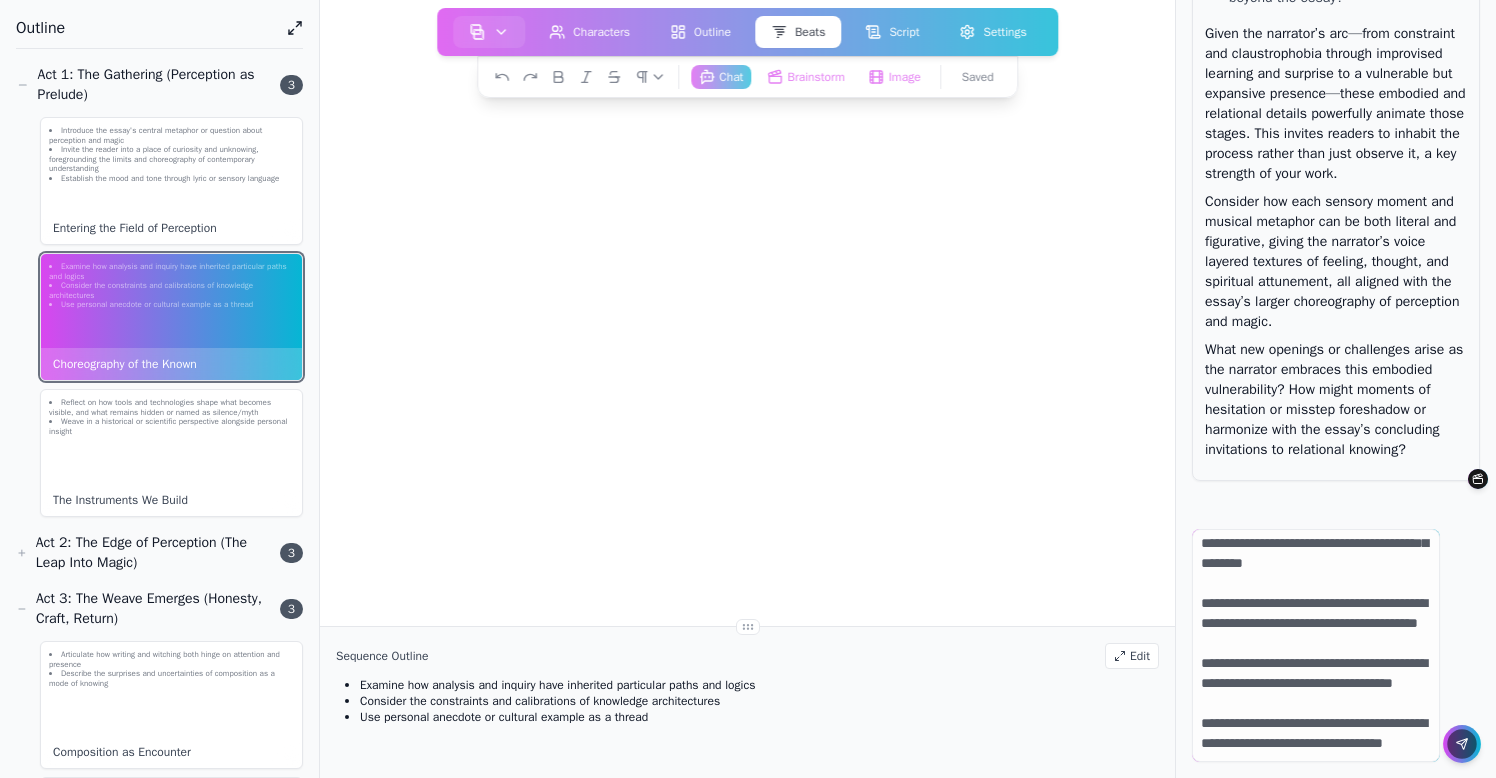click 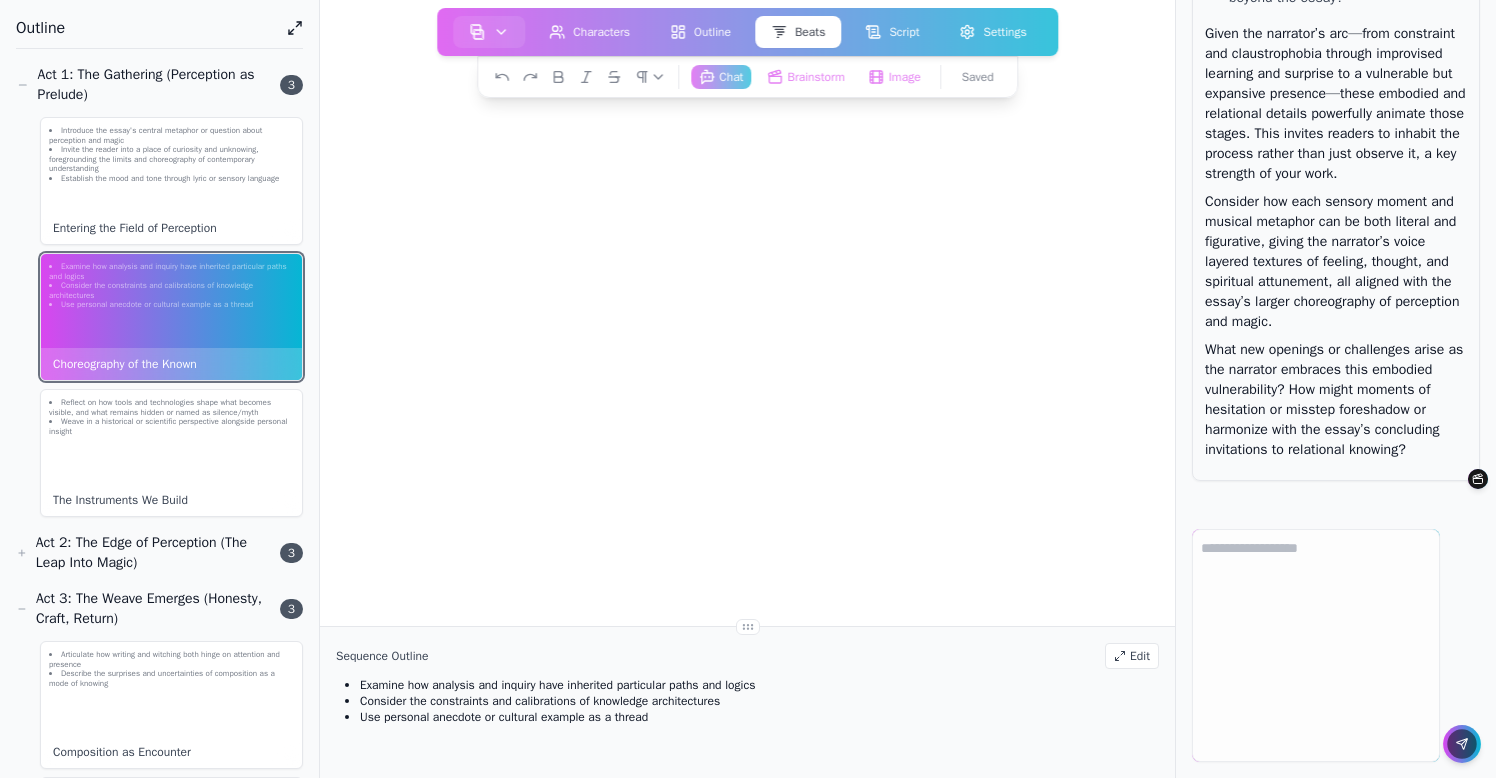 scroll, scrollTop: 0, scrollLeft: 0, axis: both 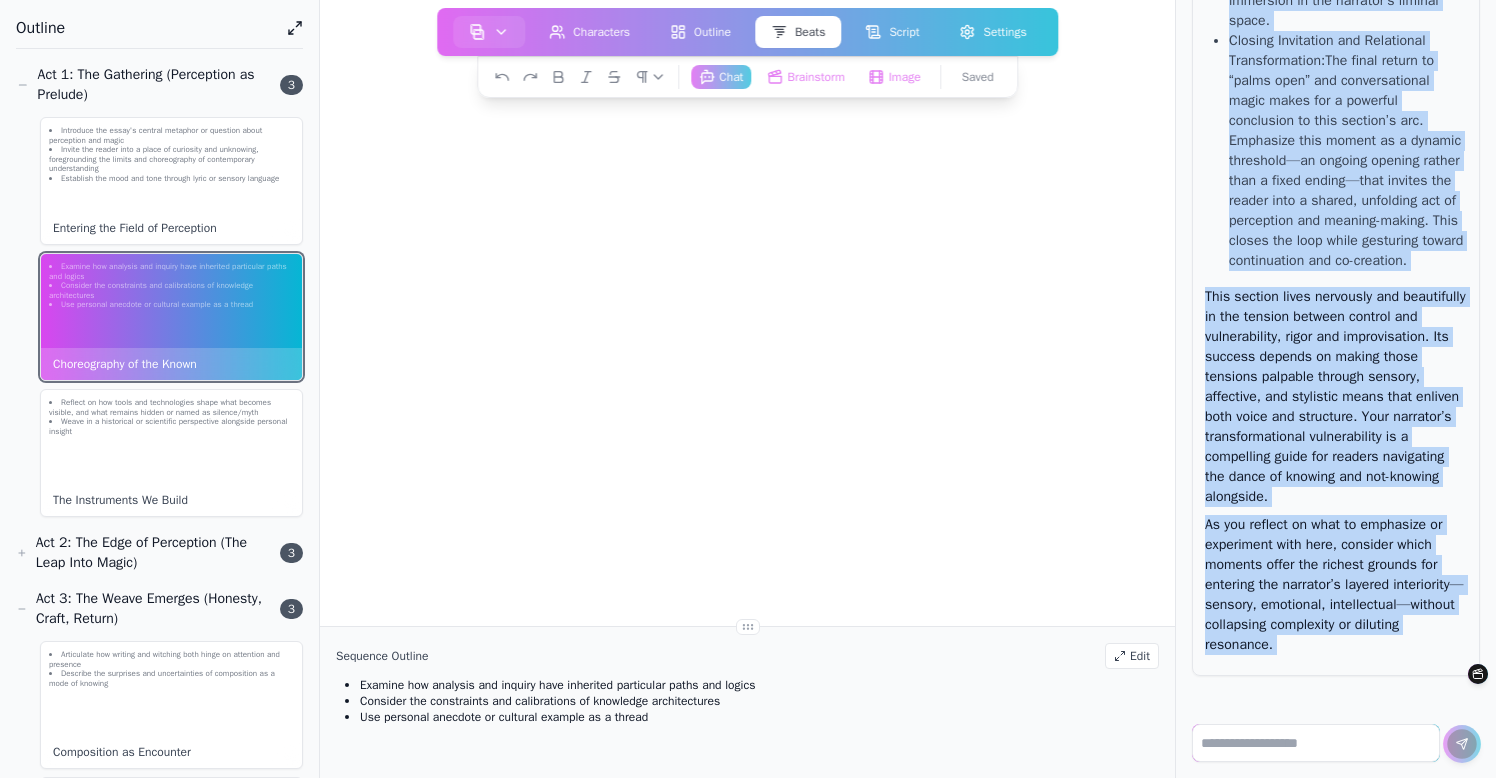 drag, startPoint x: 1211, startPoint y: 215, endPoint x: 1309, endPoint y: 737, distance: 531.11957 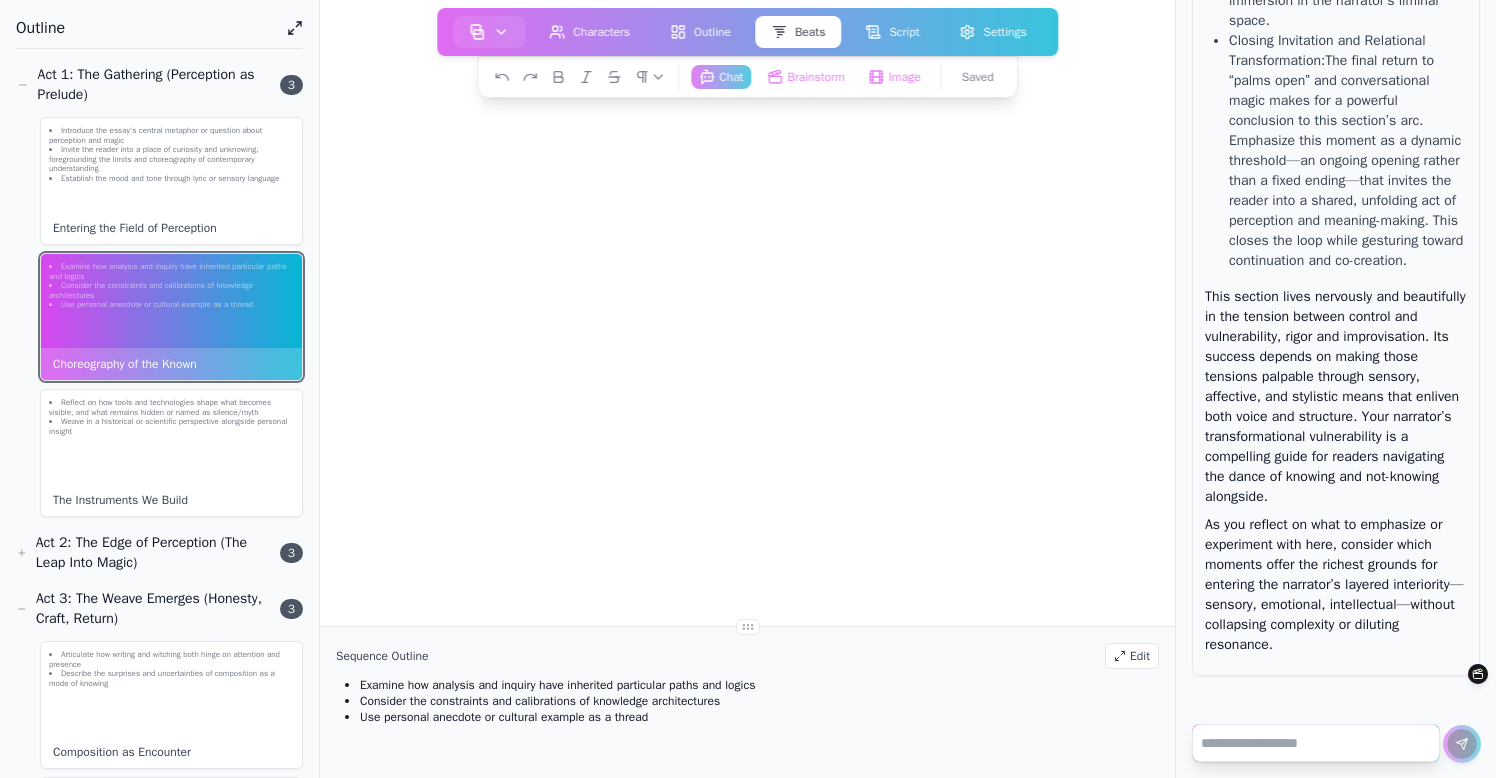 click at bounding box center [1316, 743] 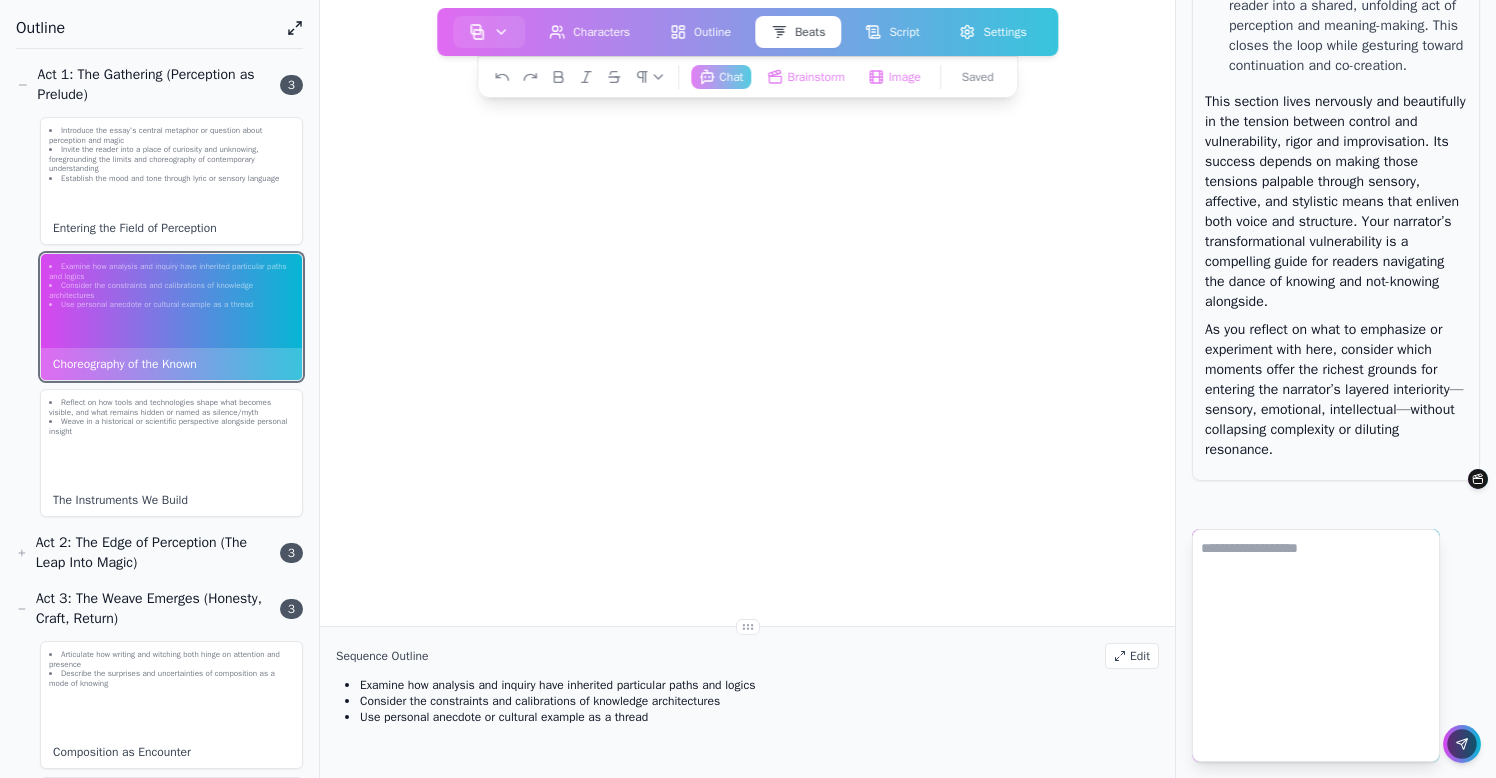 scroll, scrollTop: 0, scrollLeft: 0, axis: both 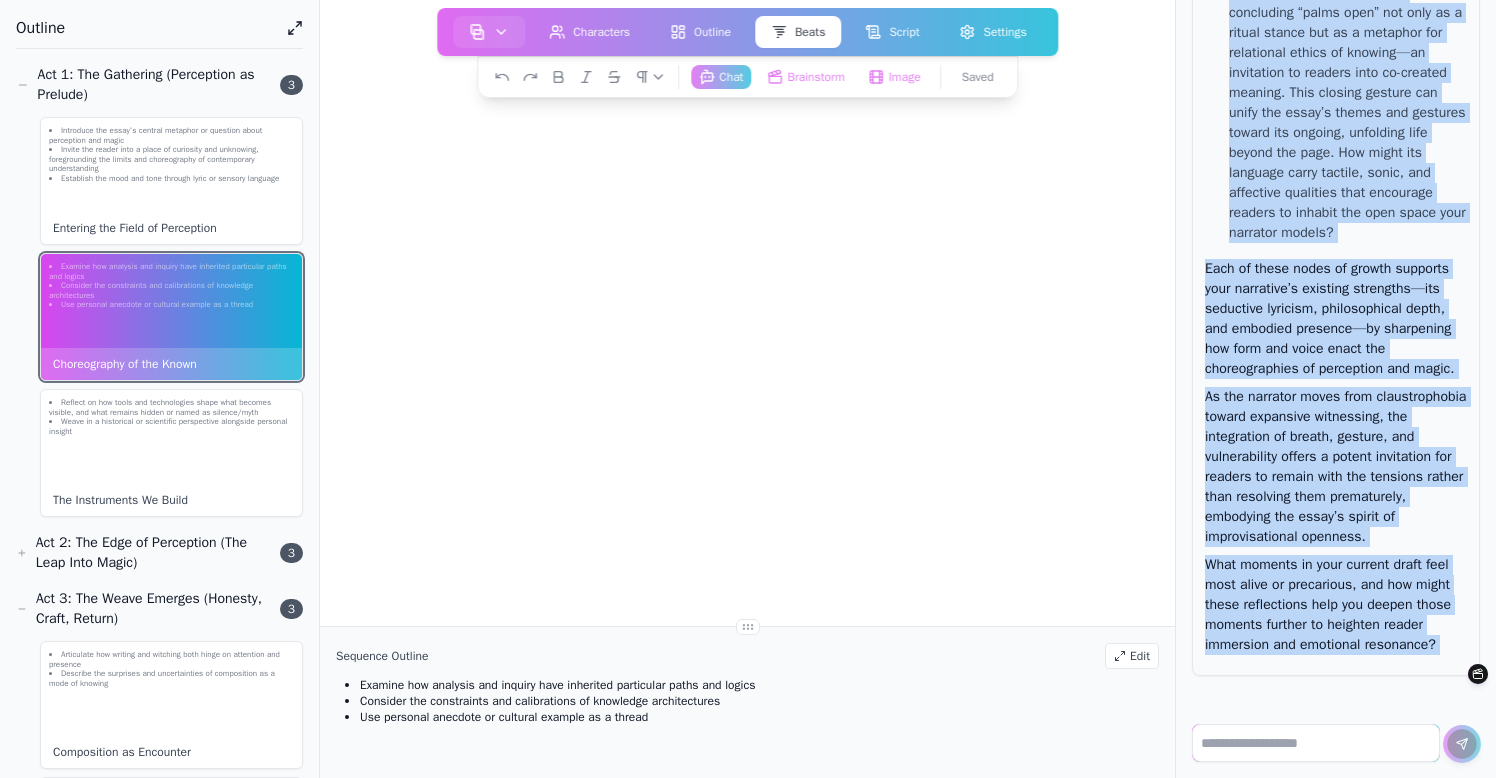 drag, startPoint x: 1209, startPoint y: 57, endPoint x: 1383, endPoint y: 743, distance: 707.7231 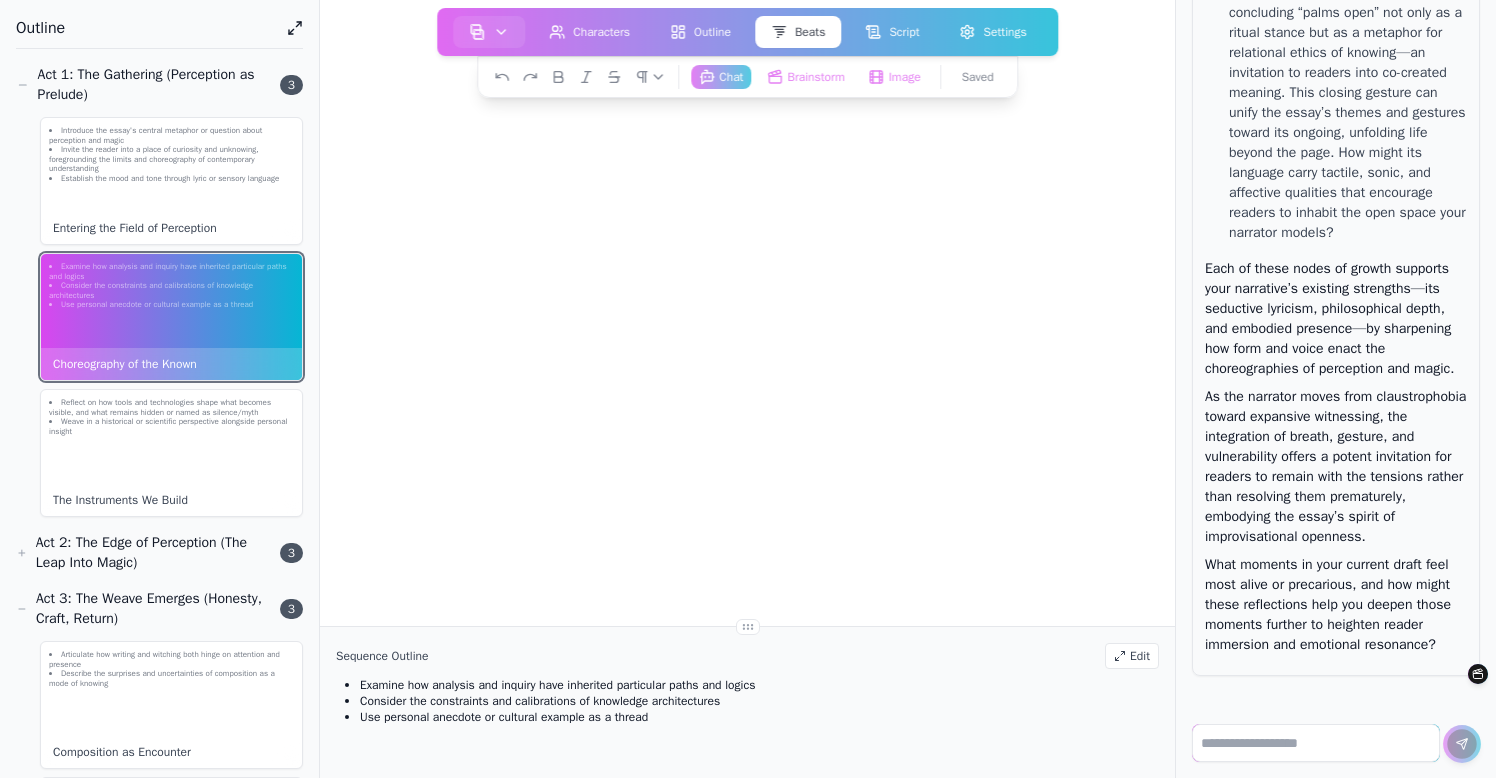 click at bounding box center [1316, 743] 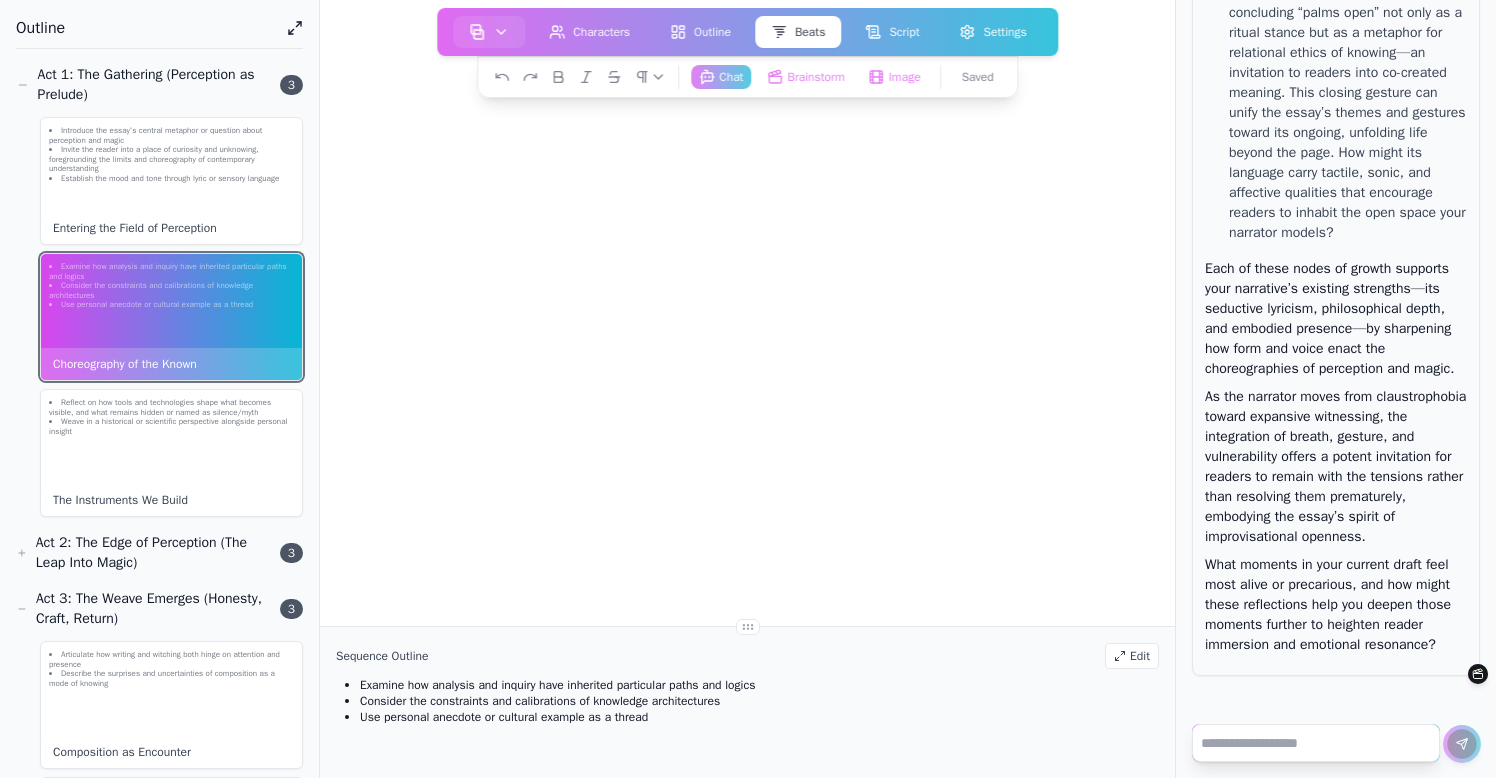 paste on "**********" 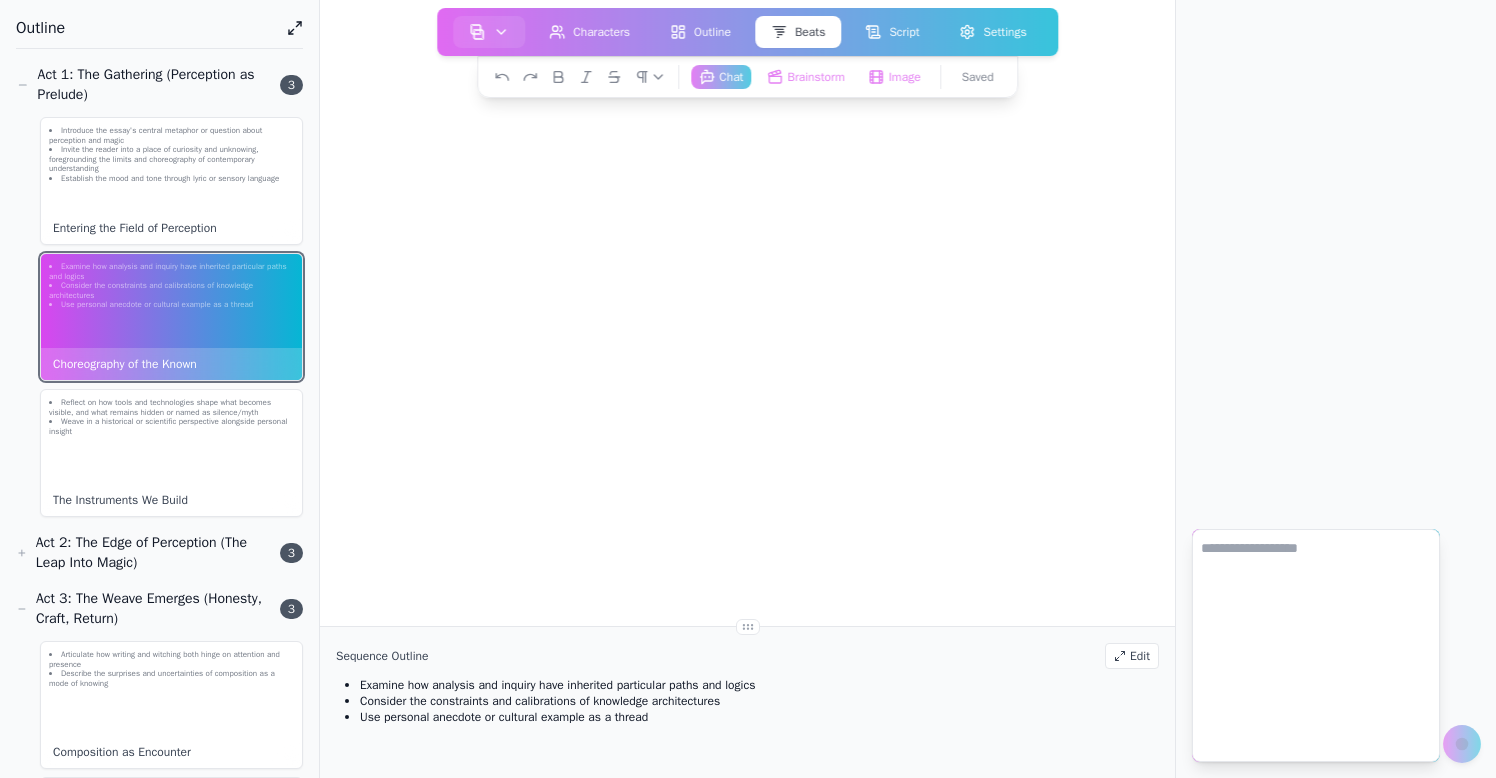 scroll, scrollTop: 0, scrollLeft: 0, axis: both 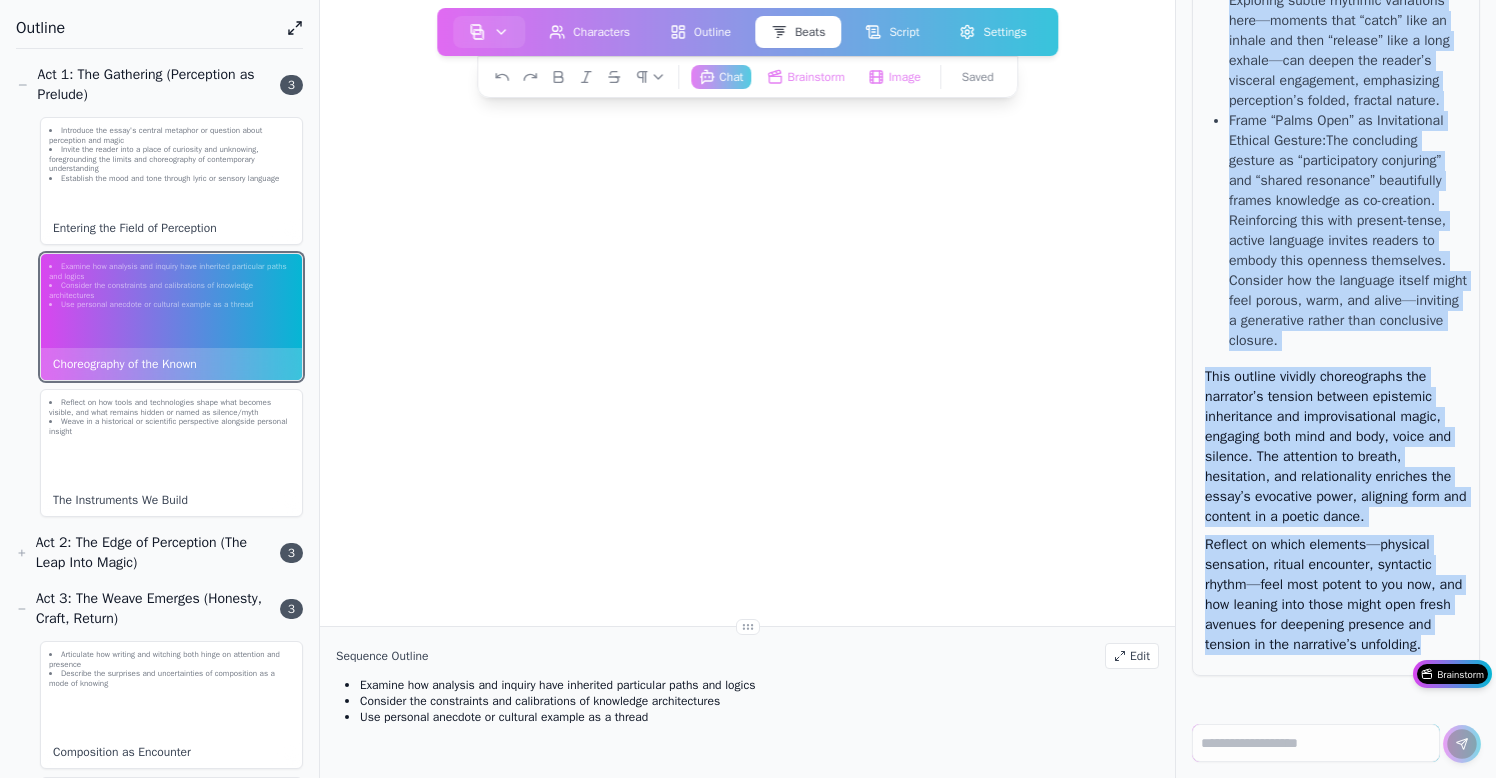 drag, startPoint x: 1207, startPoint y: 215, endPoint x: 1362, endPoint y: 661, distance: 472.1663 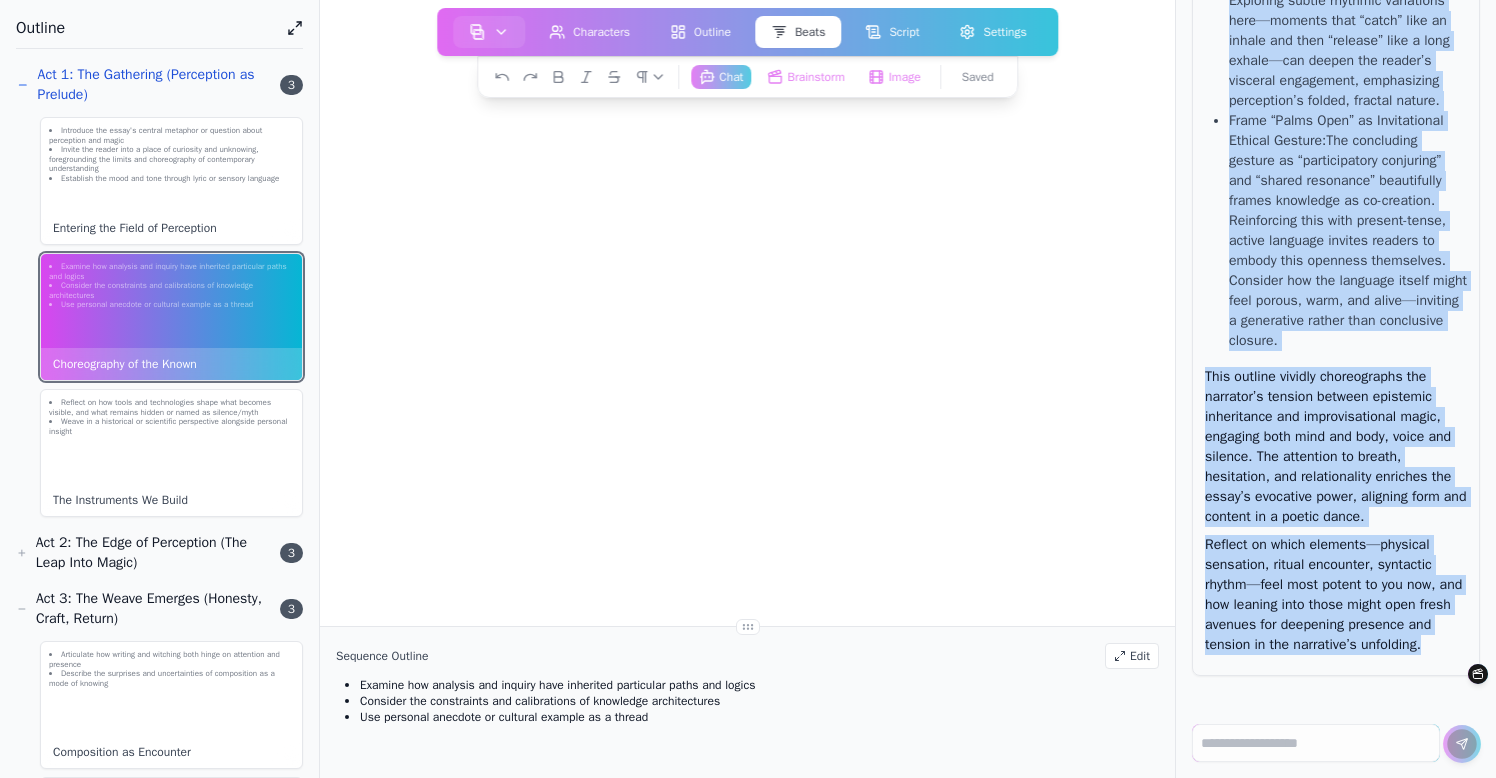 scroll, scrollTop: 0, scrollLeft: 0, axis: both 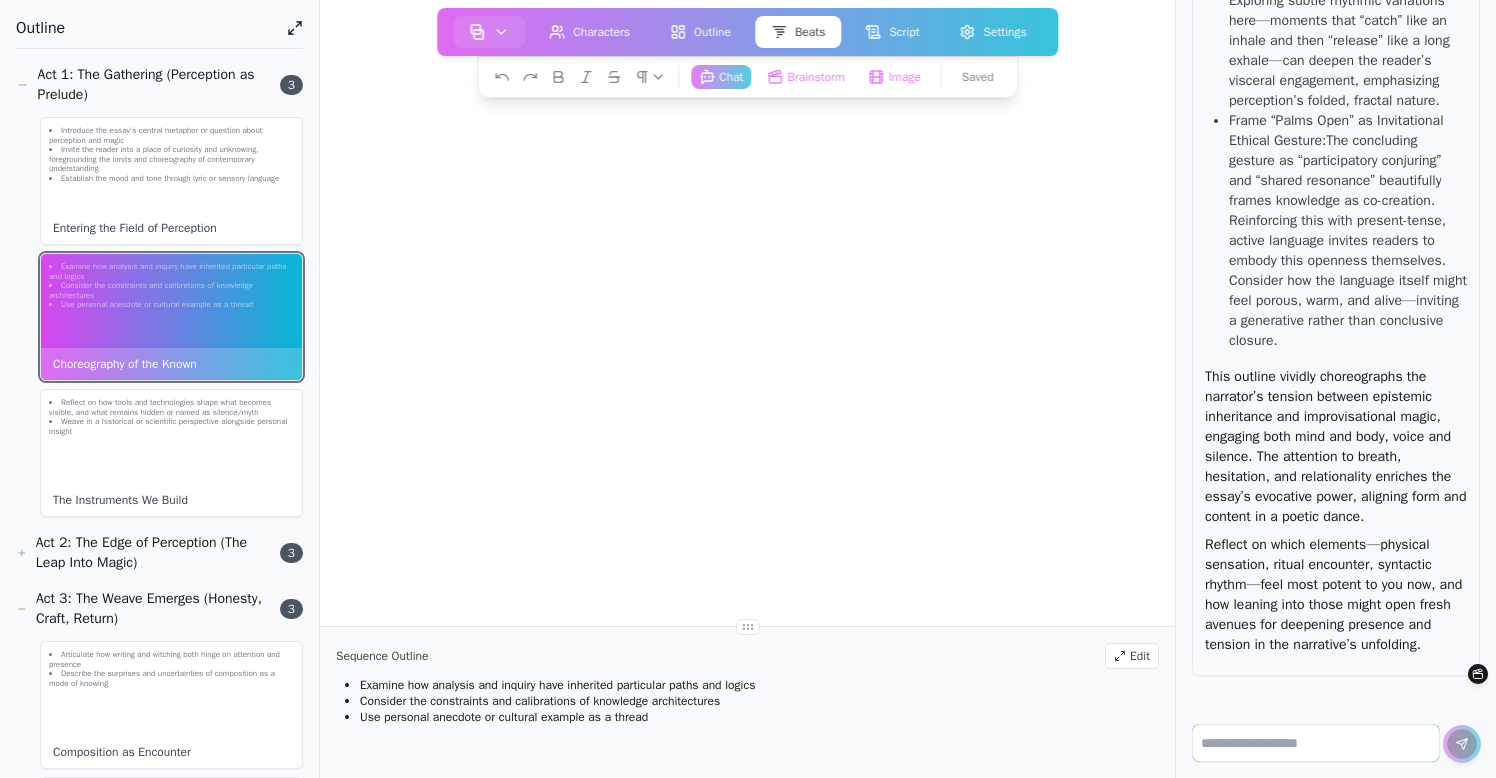 click at bounding box center [1316, 743] 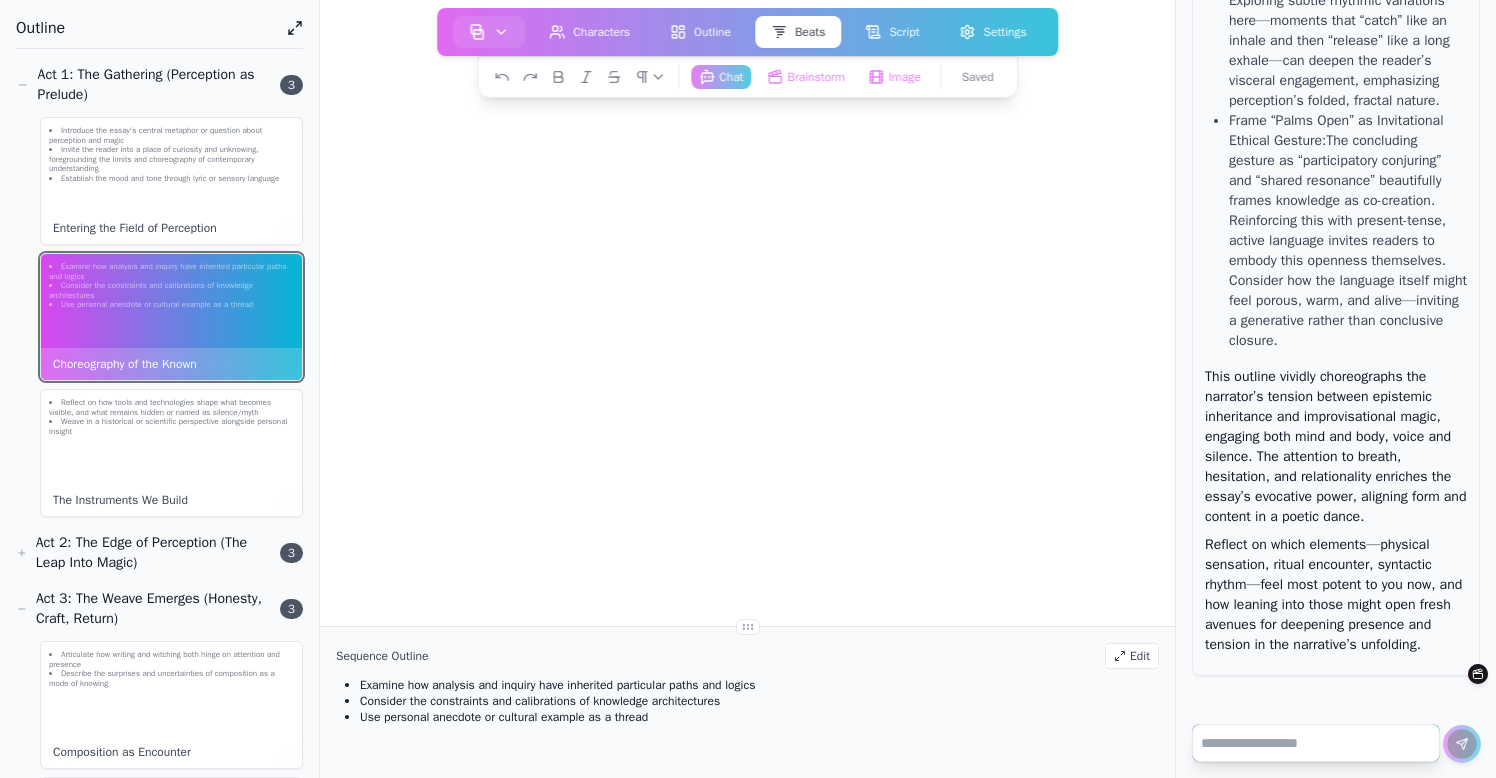 paste on "**********" 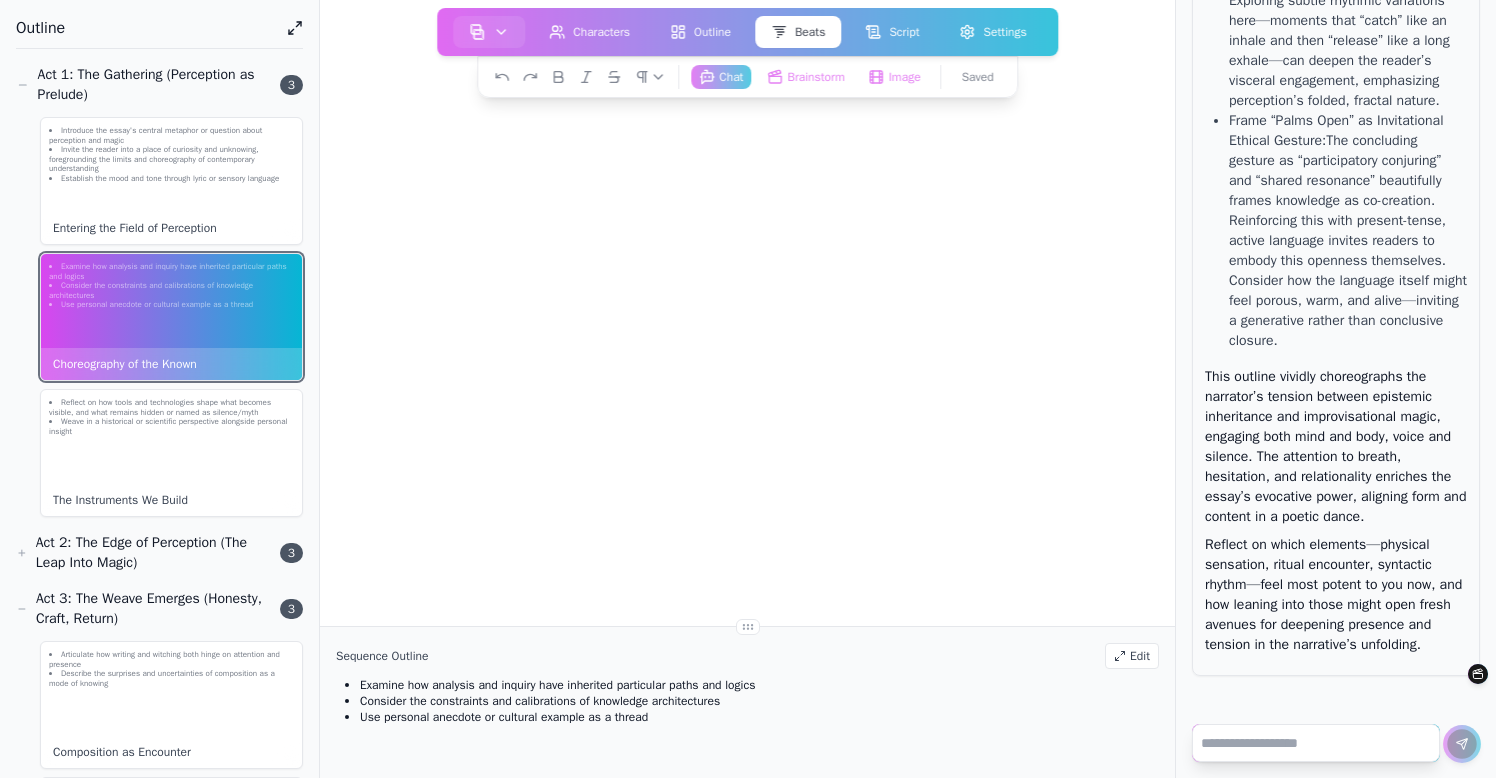 type on "**********" 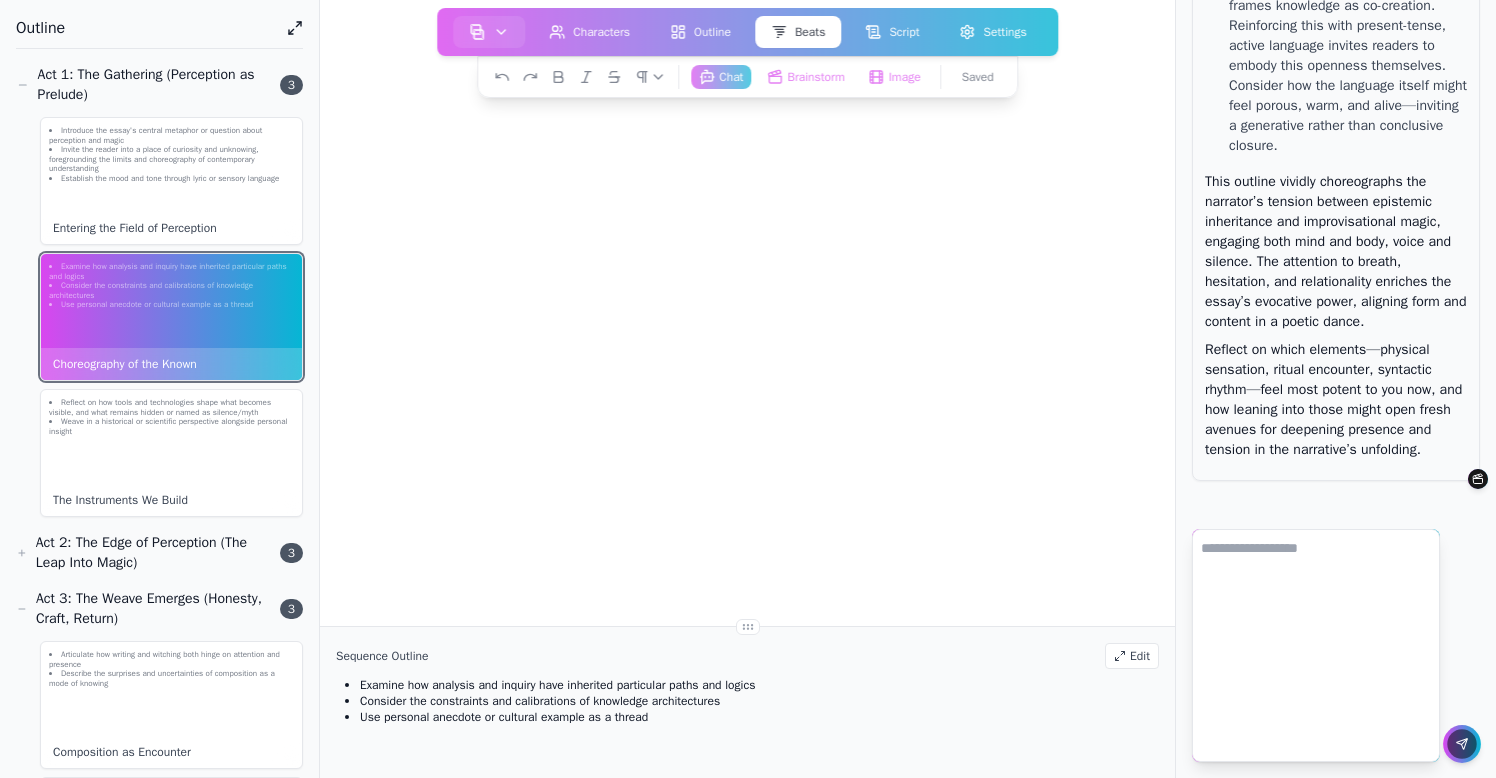 scroll, scrollTop: 0, scrollLeft: 0, axis: both 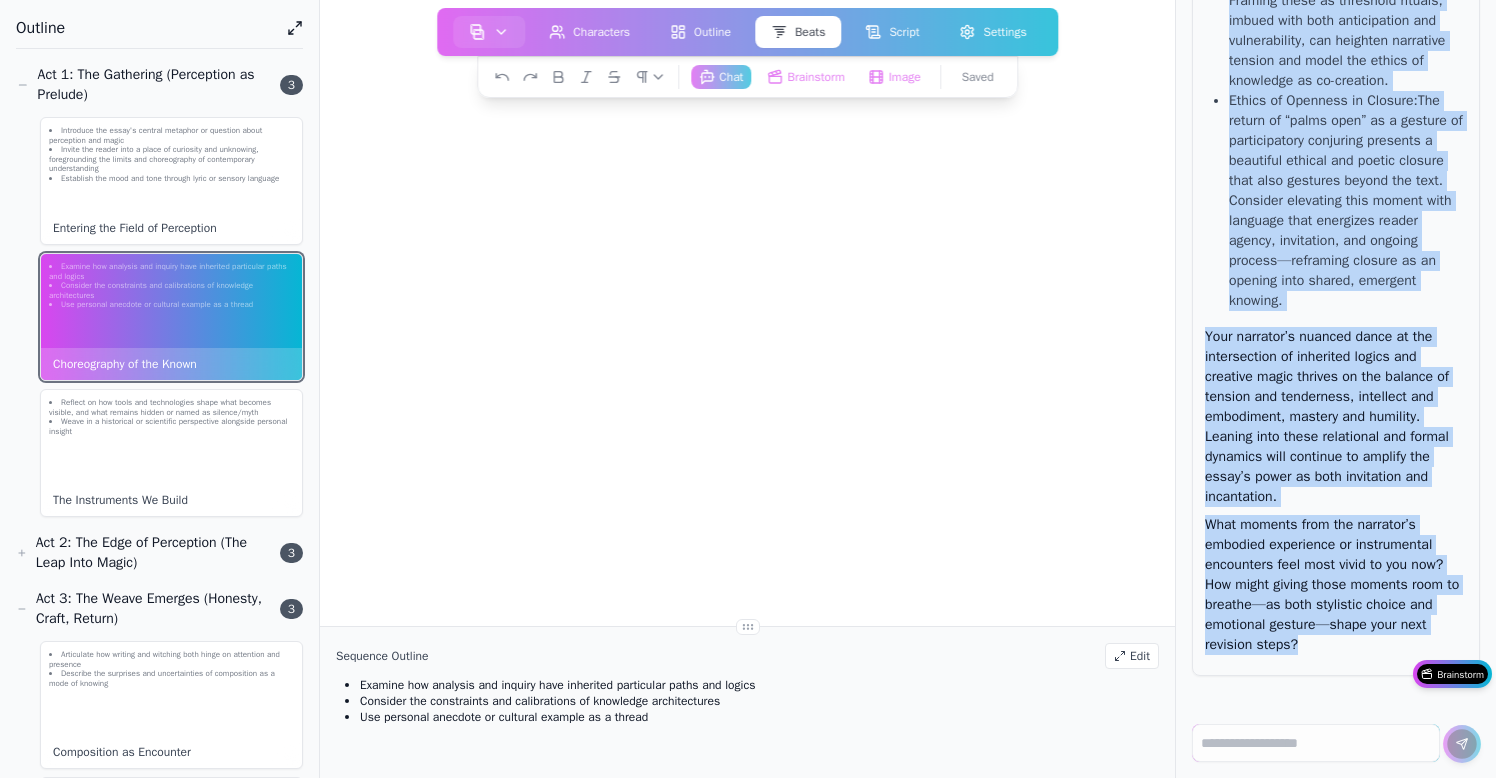 drag, startPoint x: 1209, startPoint y: 379, endPoint x: 1304, endPoint y: 643, distance: 280.57263 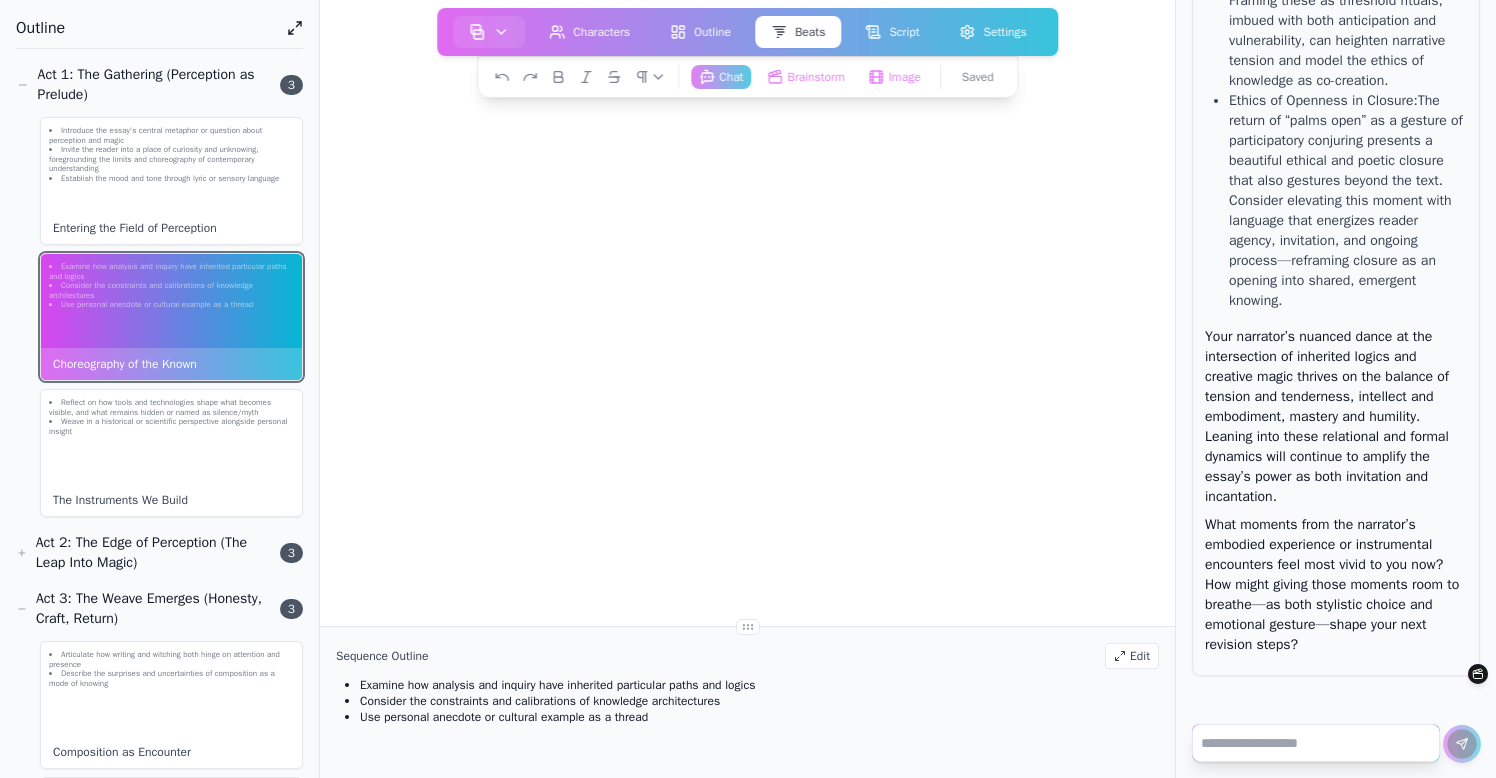 click at bounding box center (1316, 743) 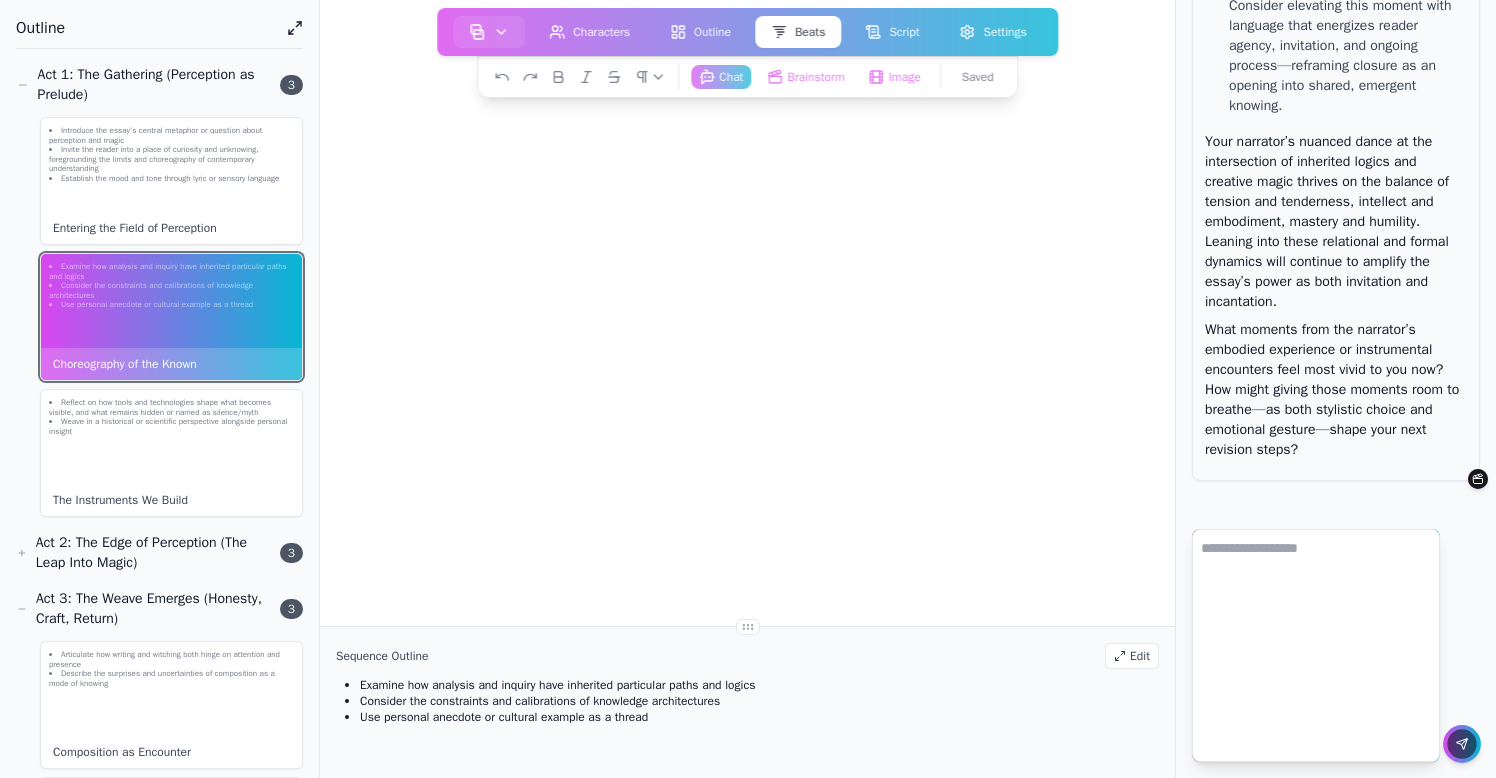 scroll, scrollTop: 0, scrollLeft: 0, axis: both 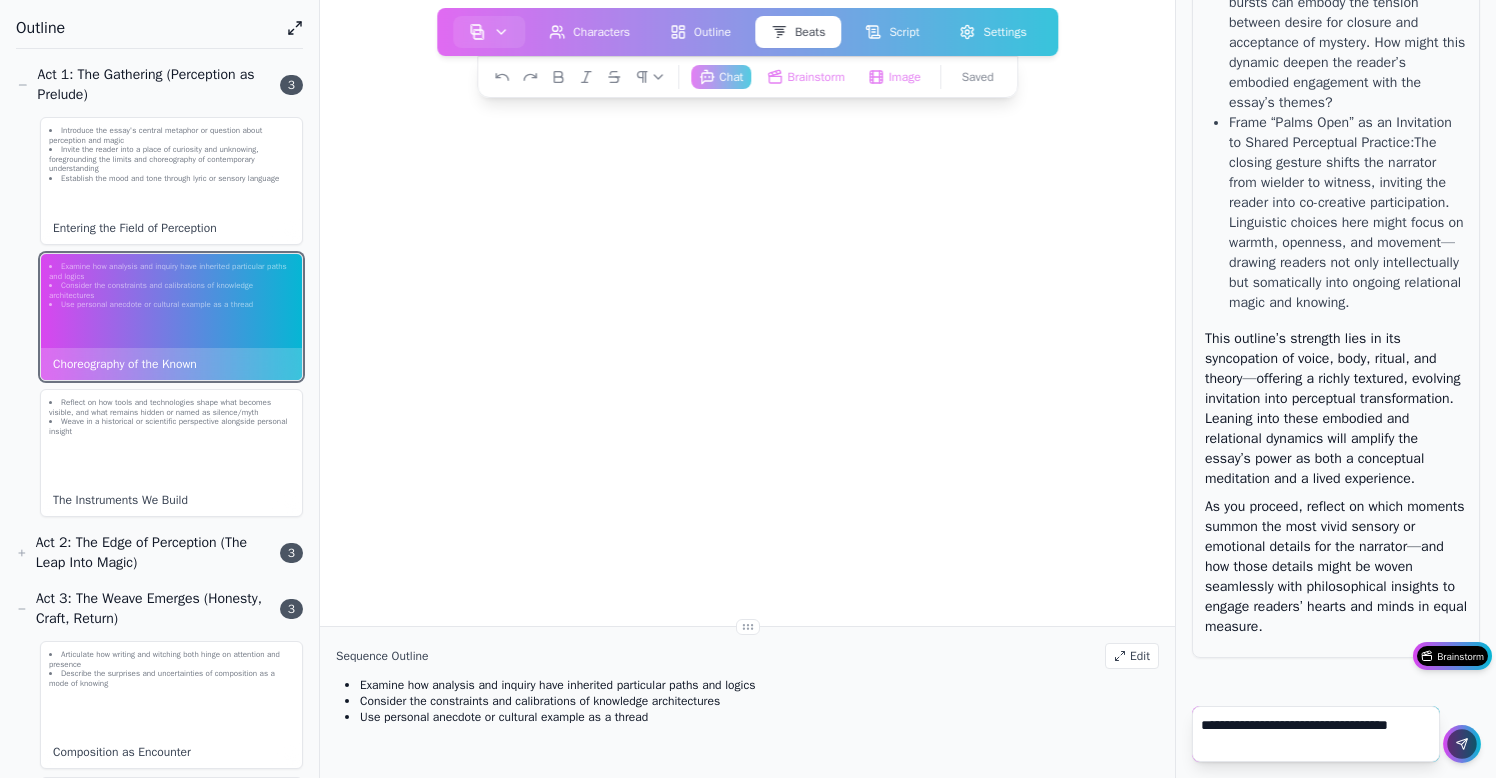 type on "**********" 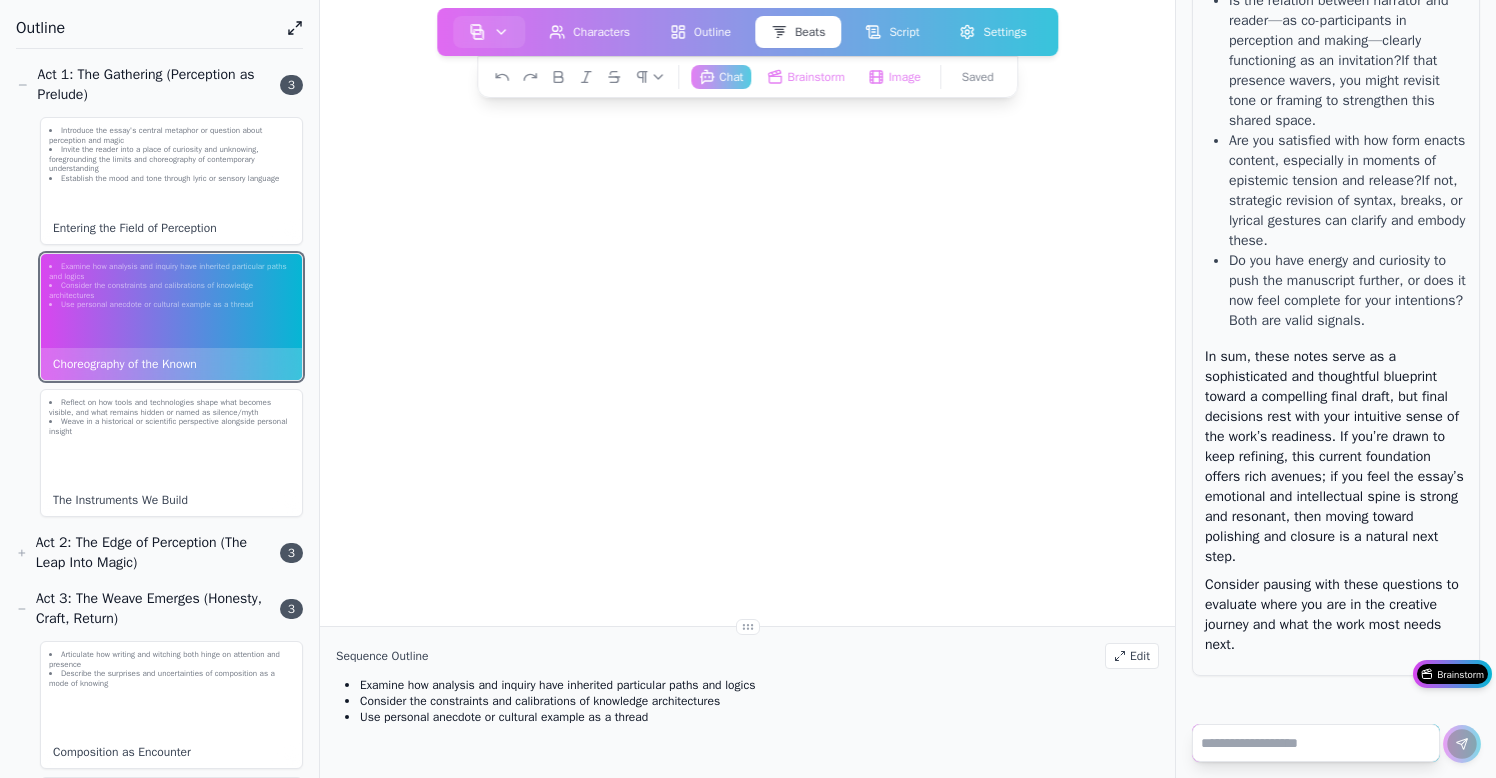 scroll, scrollTop: 216333, scrollLeft: 0, axis: vertical 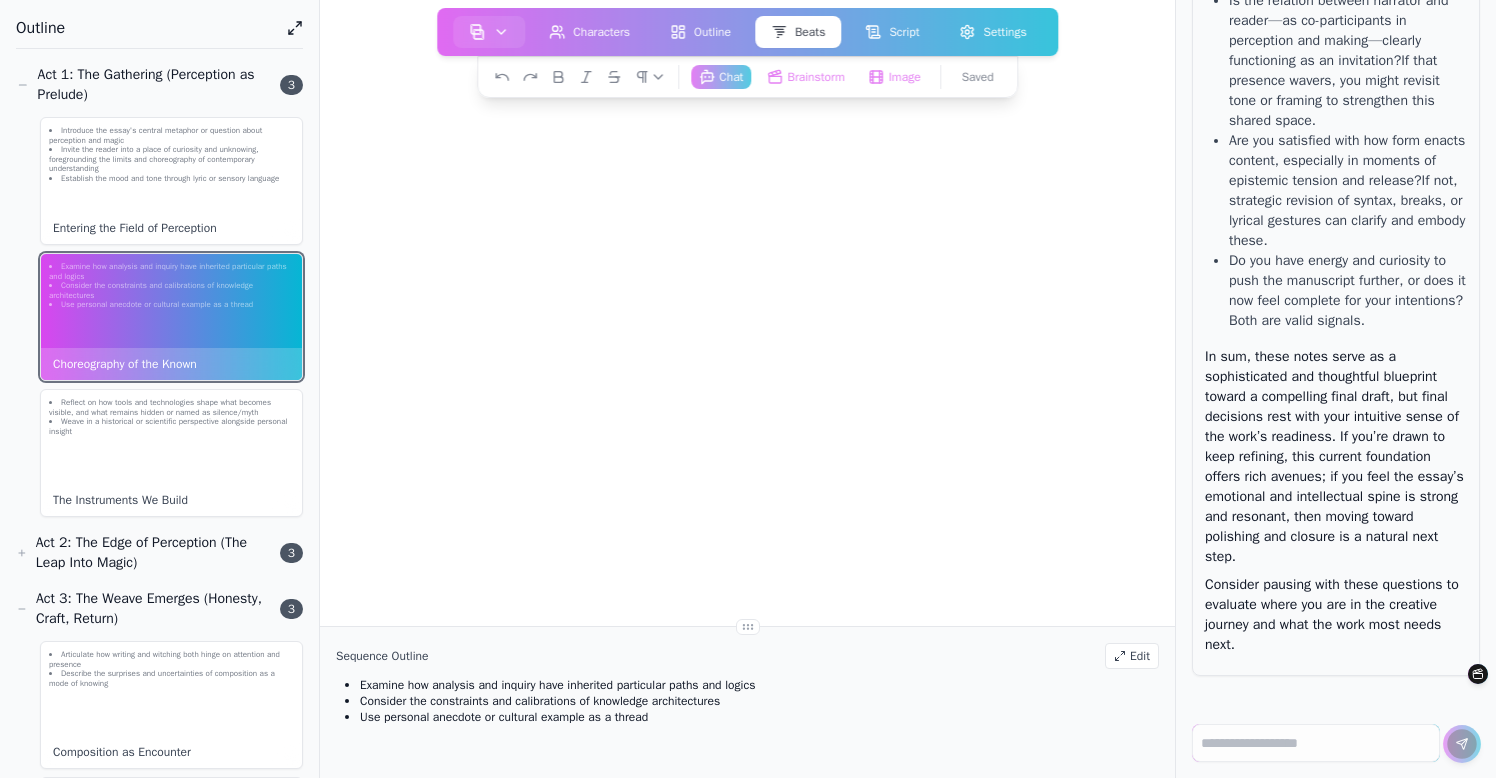 click 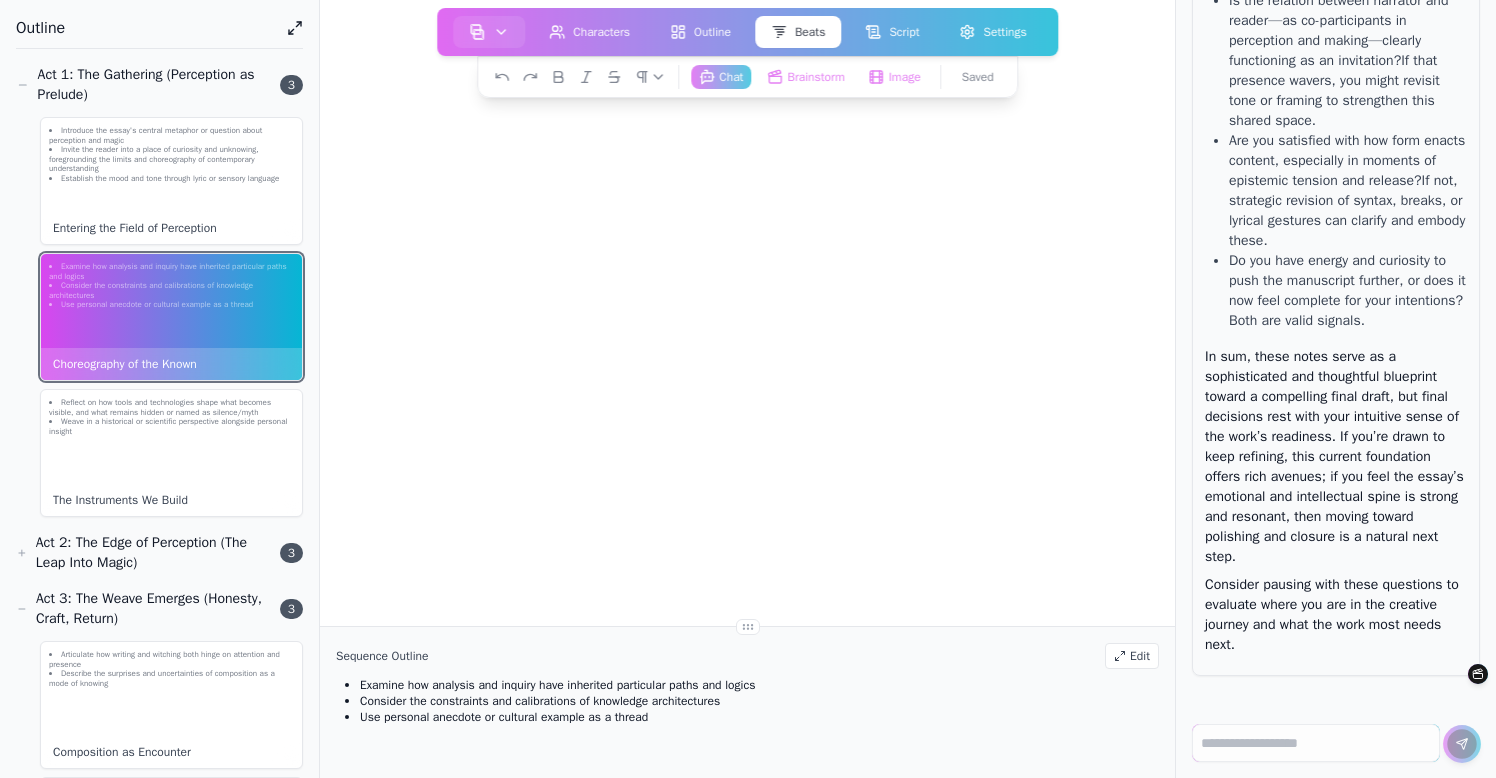 click 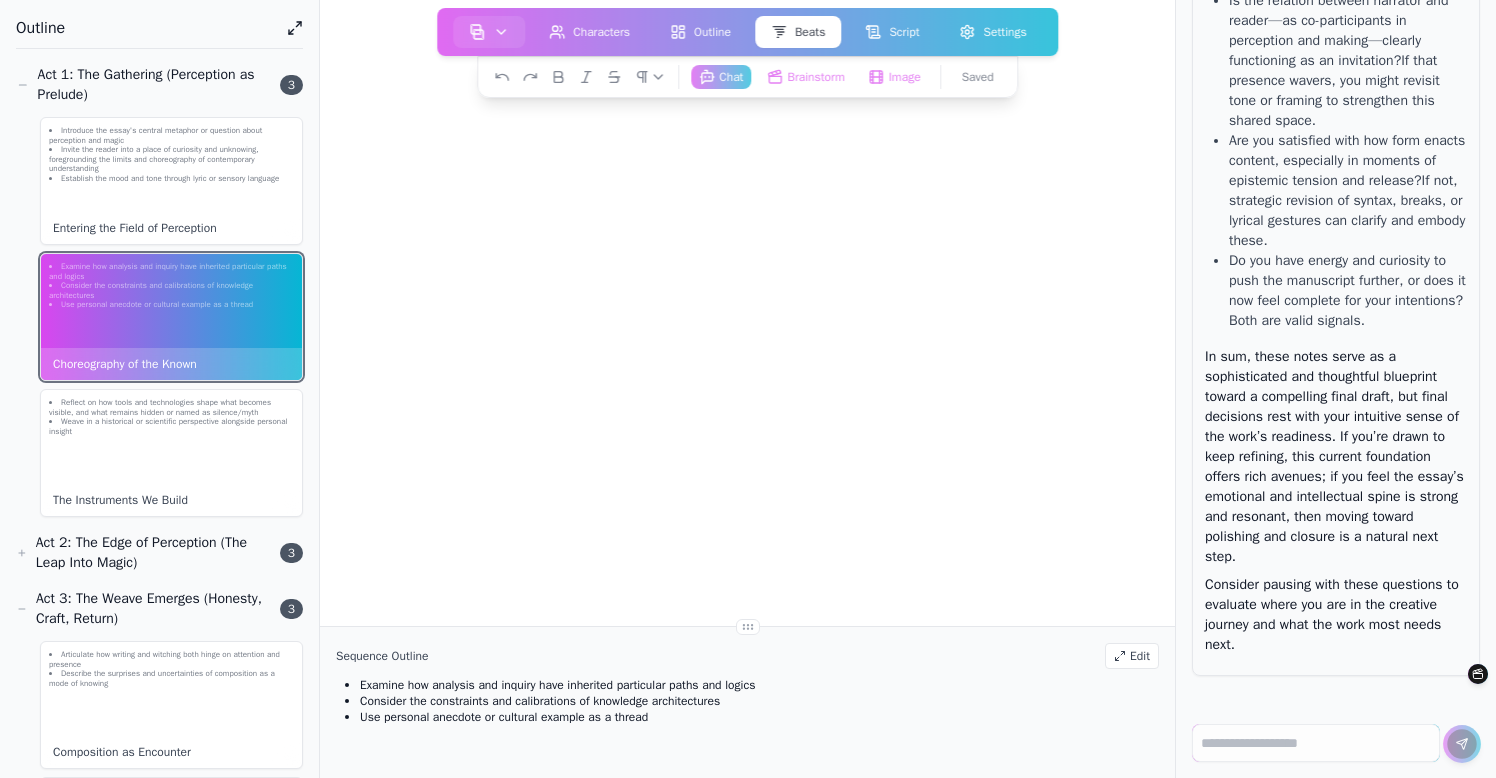 click 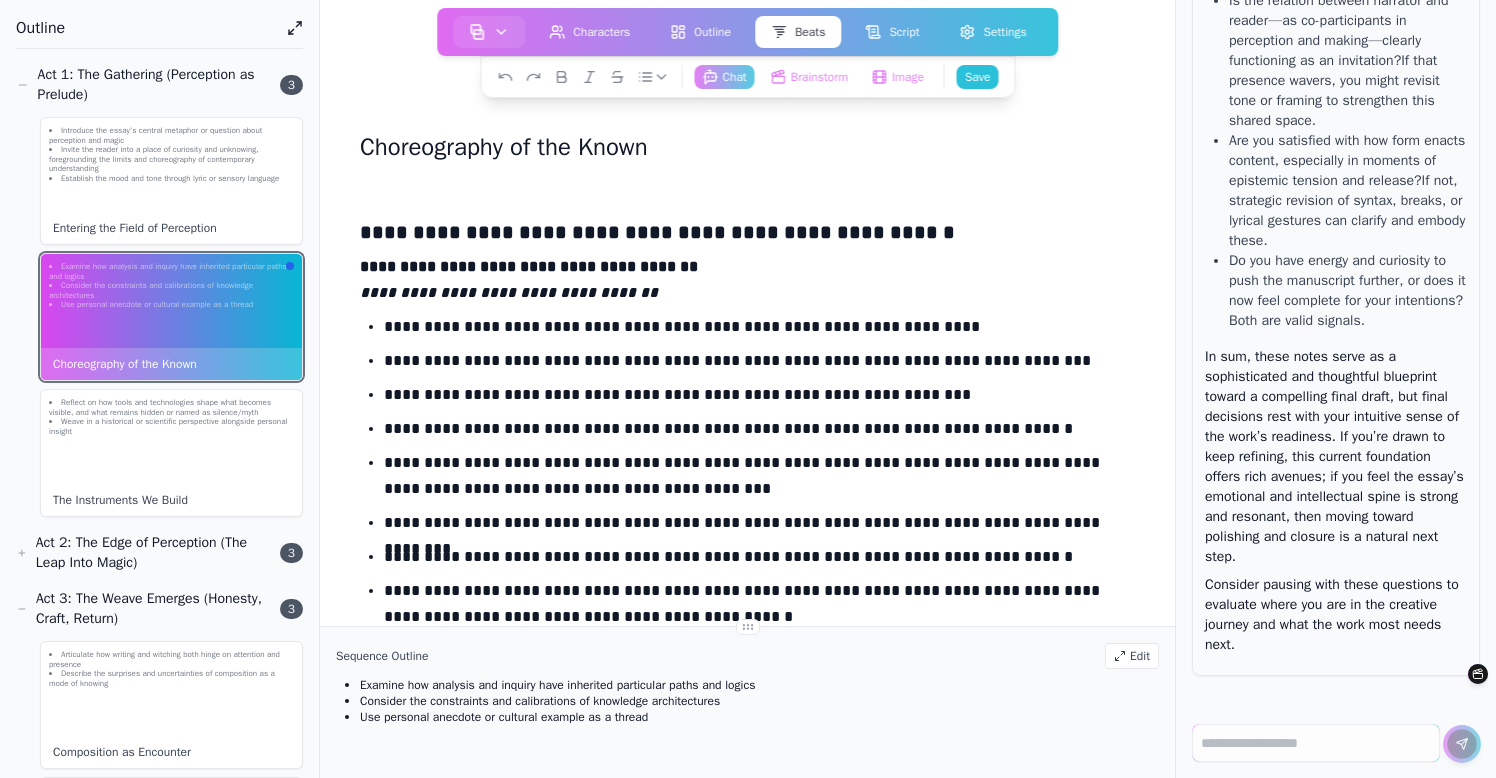 scroll, scrollTop: 0, scrollLeft: 0, axis: both 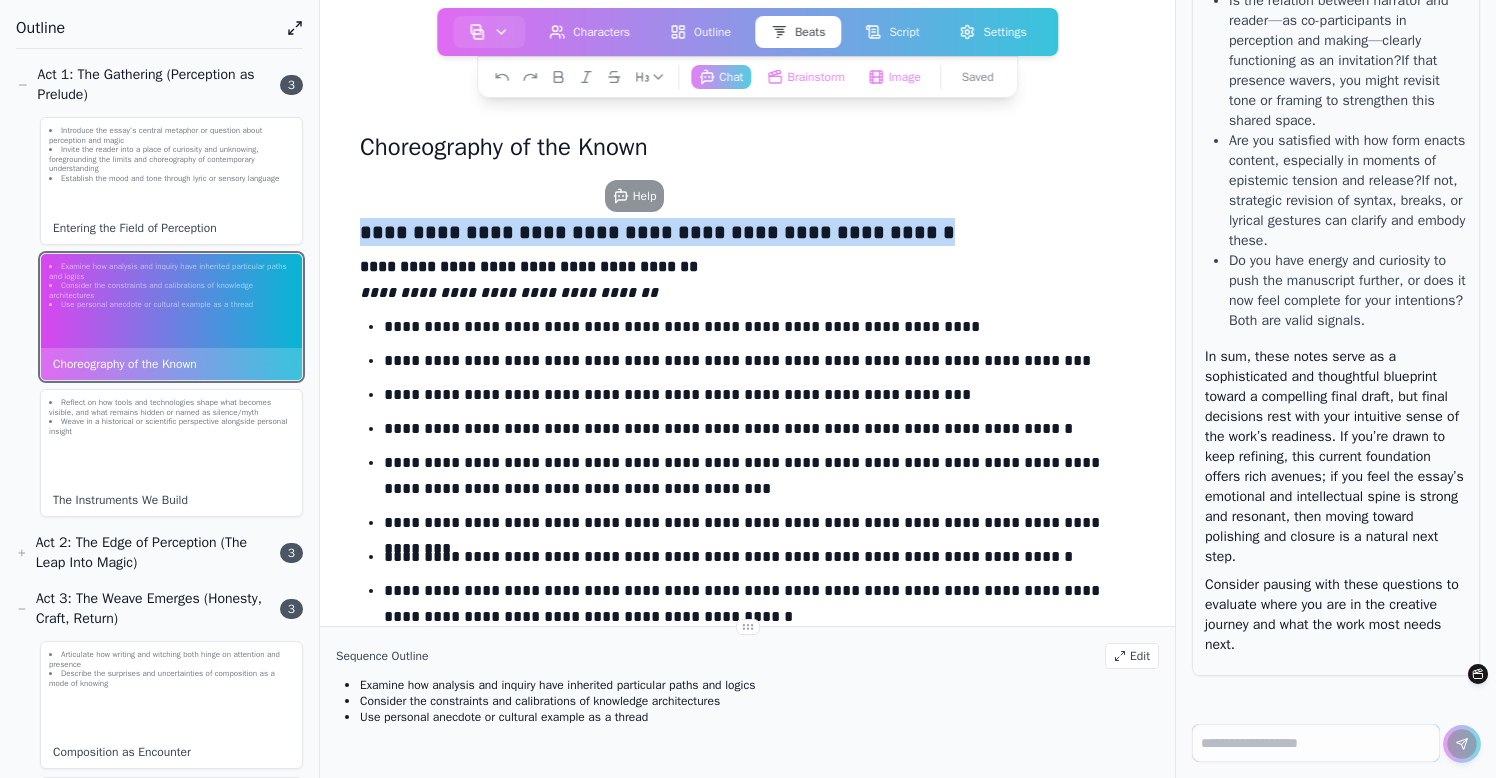 drag, startPoint x: 362, startPoint y: 232, endPoint x: 940, endPoint y: 243, distance: 578.1047 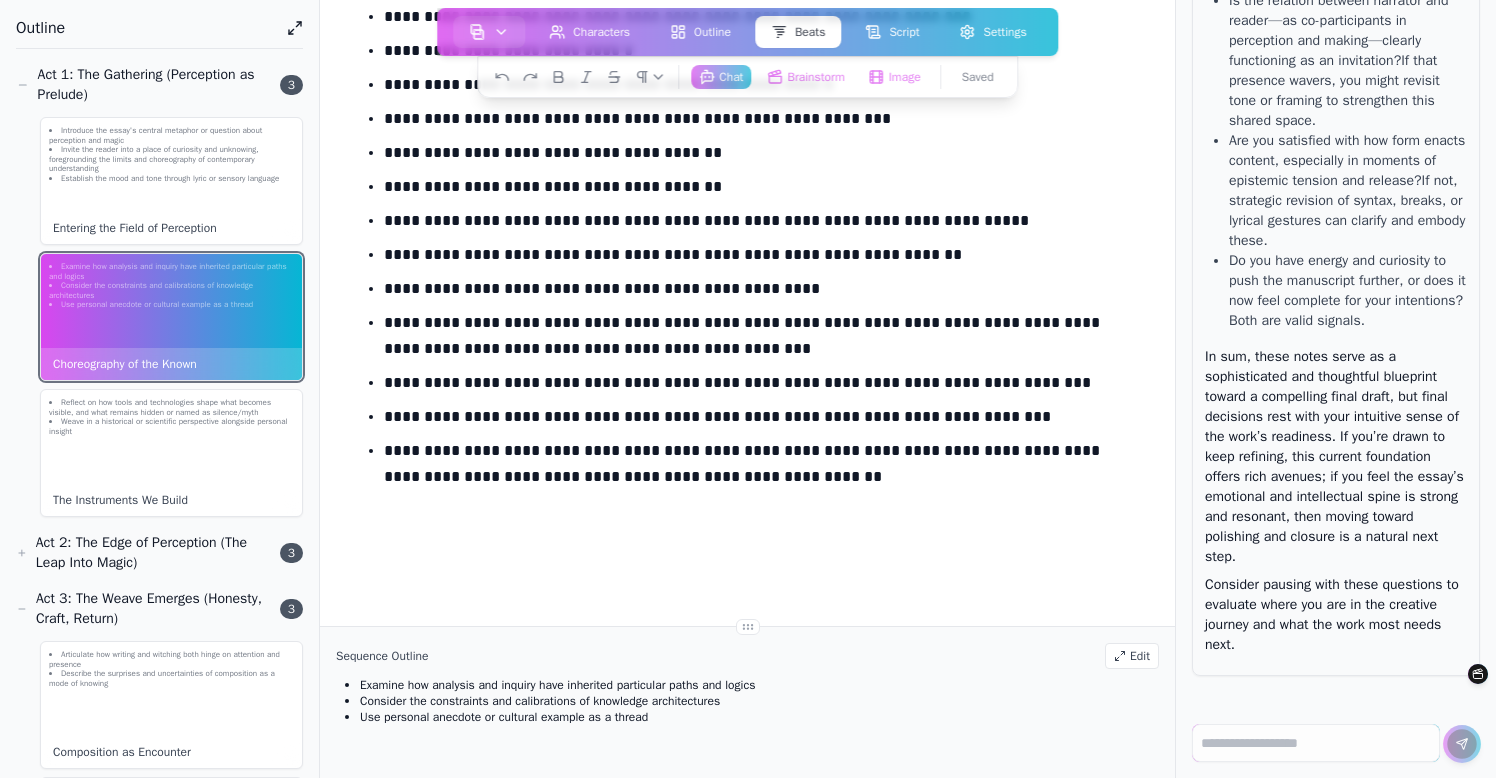 scroll, scrollTop: 3860, scrollLeft: 0, axis: vertical 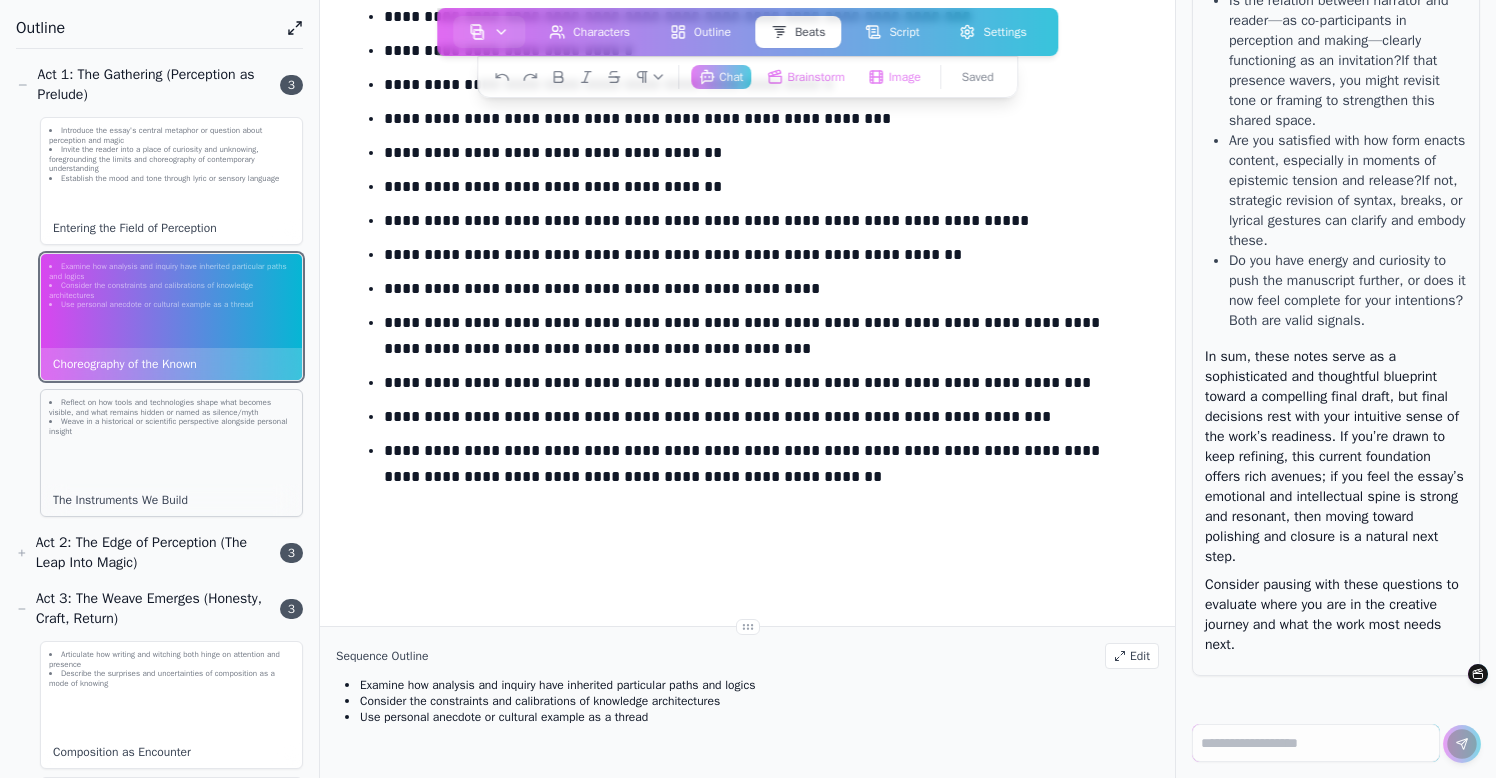 click on "Weave in a historical or scientific perspective alongside personal insight" 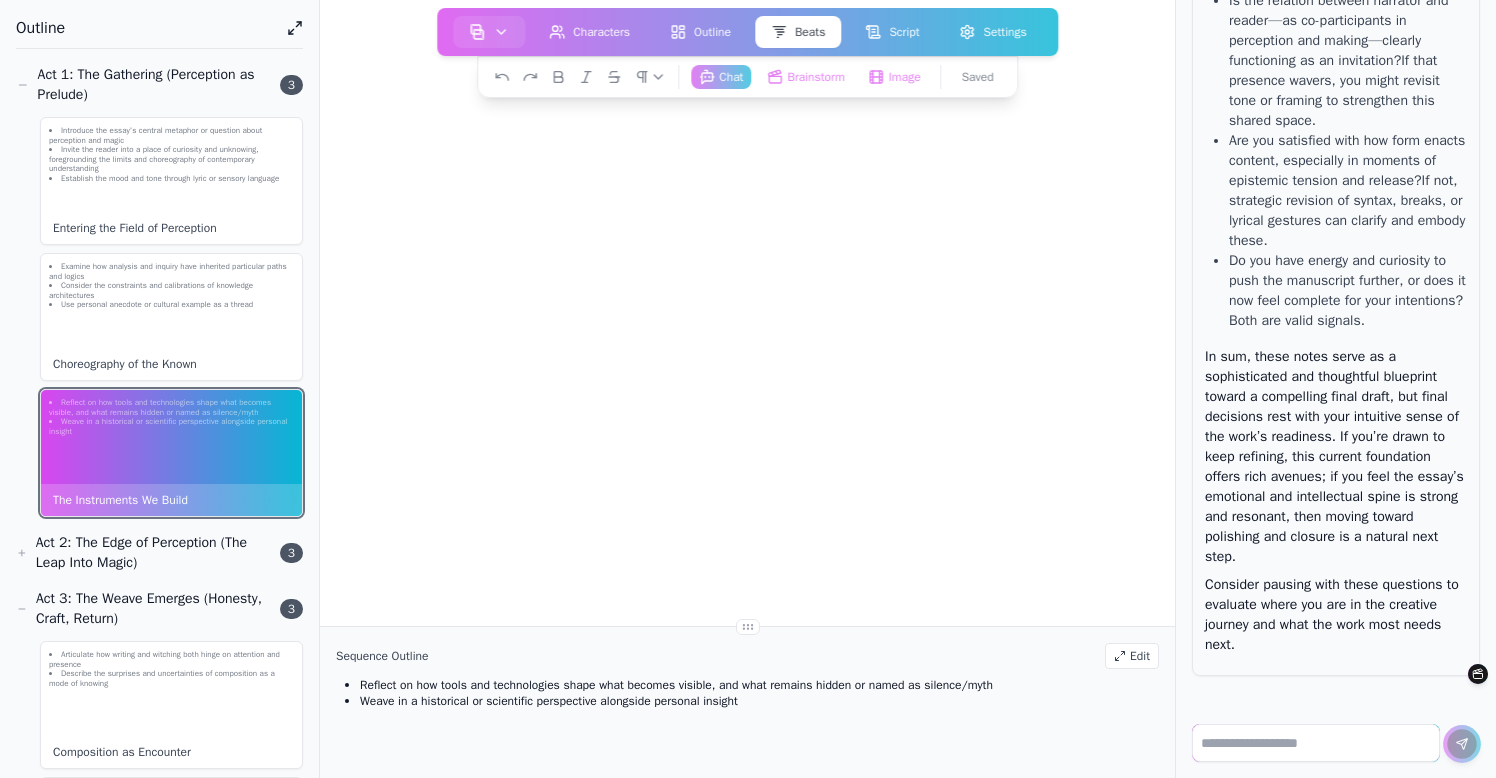click at bounding box center (1316, 743) 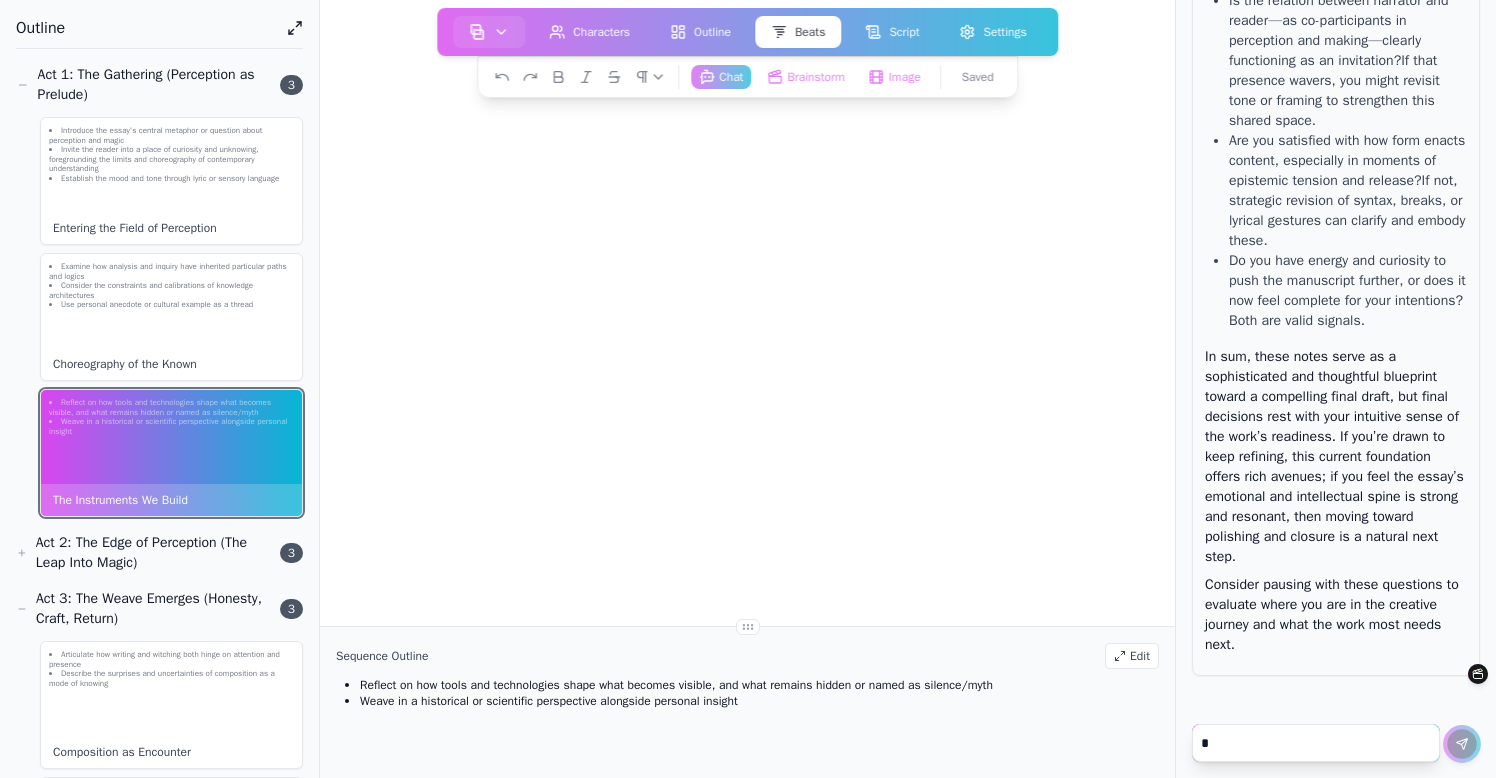 scroll, scrollTop: 217642, scrollLeft: 0, axis: vertical 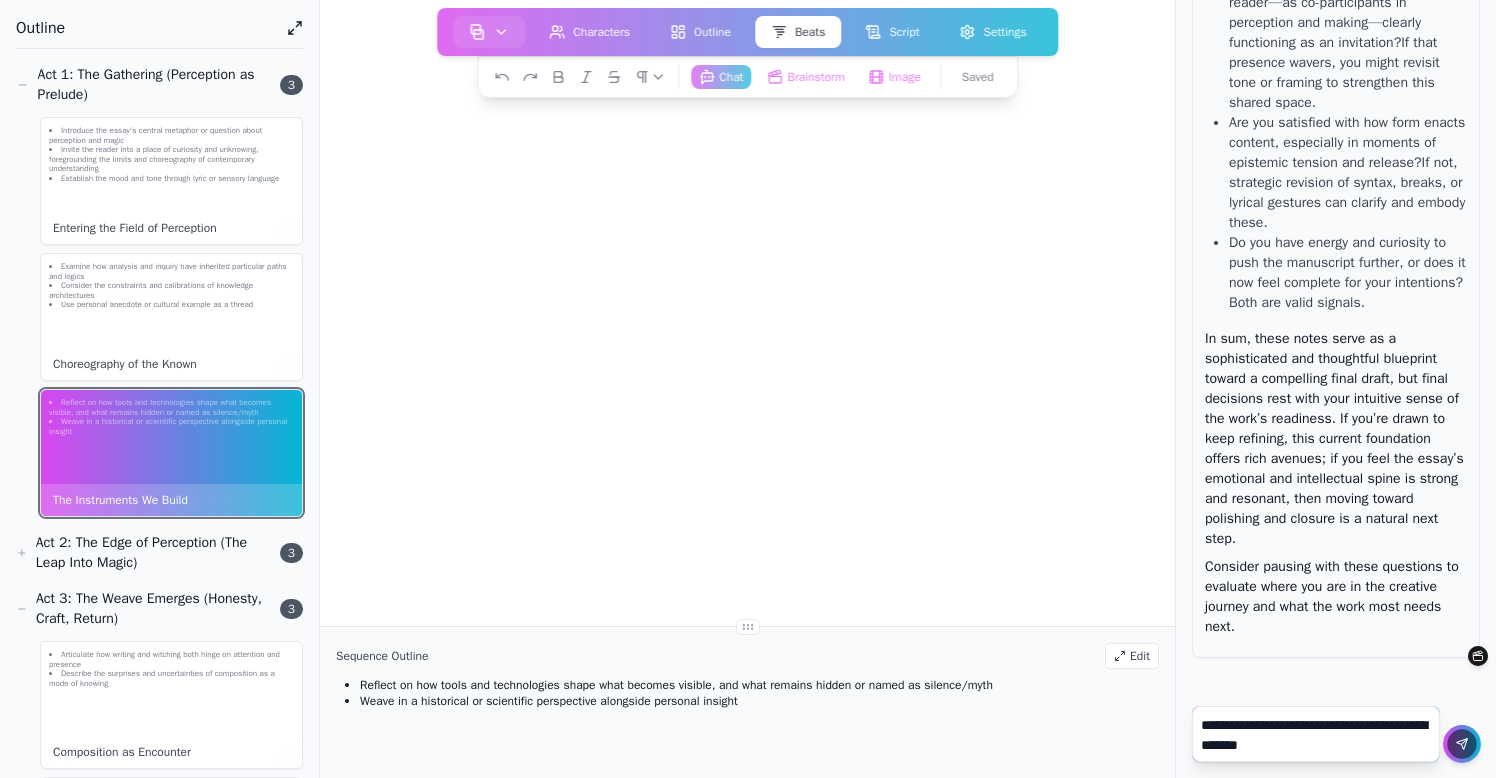 type on "**********" 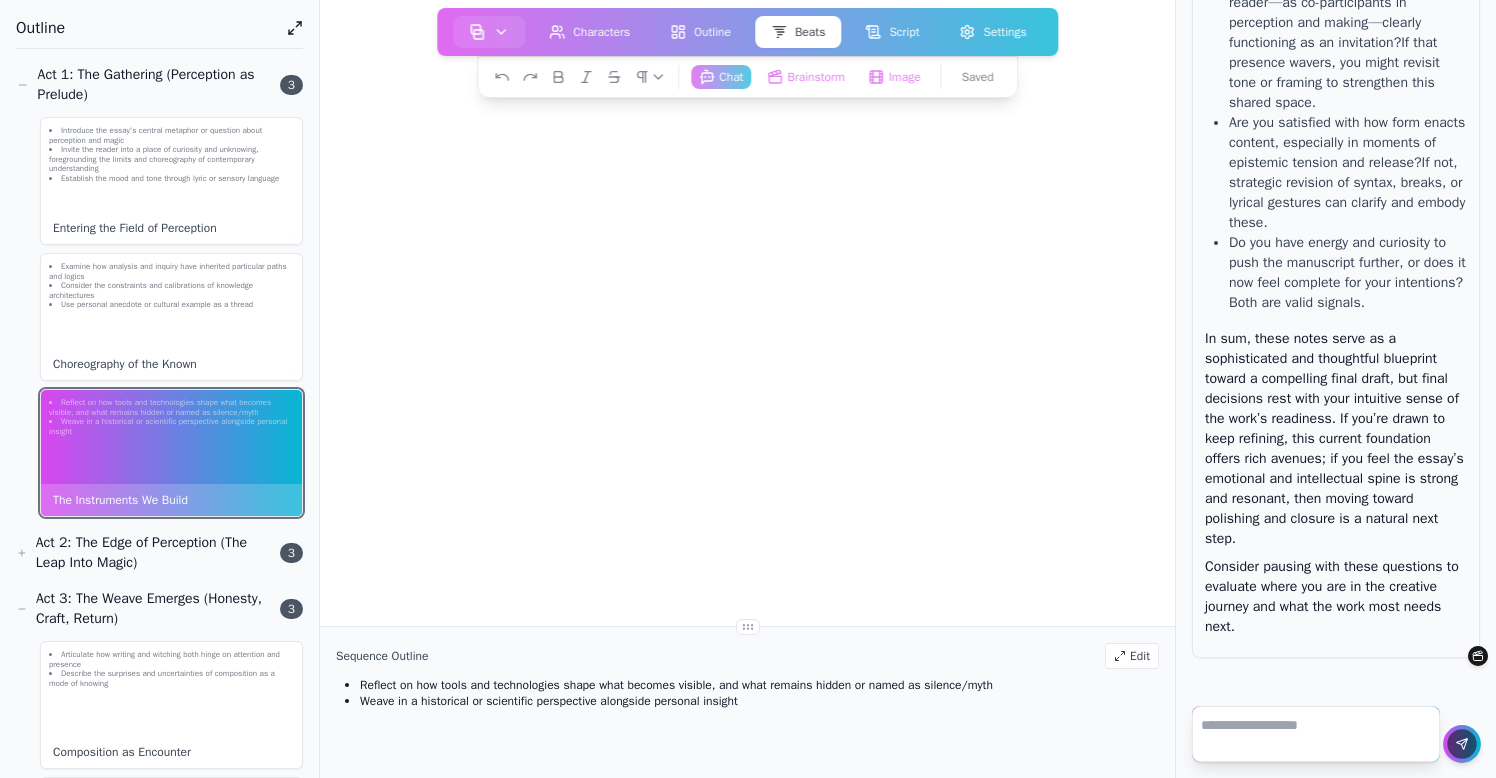 scroll, scrollTop: 217748, scrollLeft: 0, axis: vertical 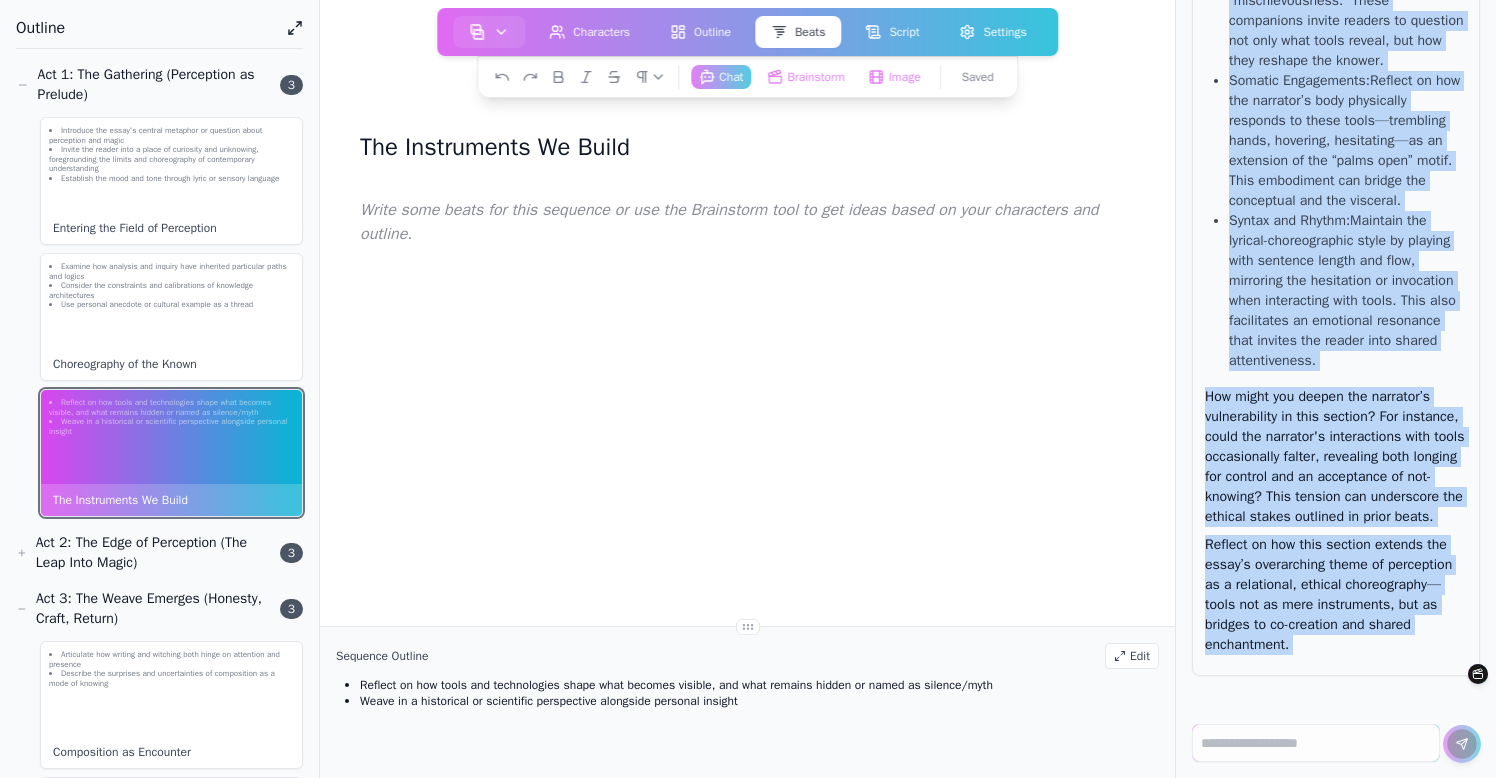 drag, startPoint x: 1206, startPoint y: 261, endPoint x: 1318, endPoint y: 766, distance: 517.27075 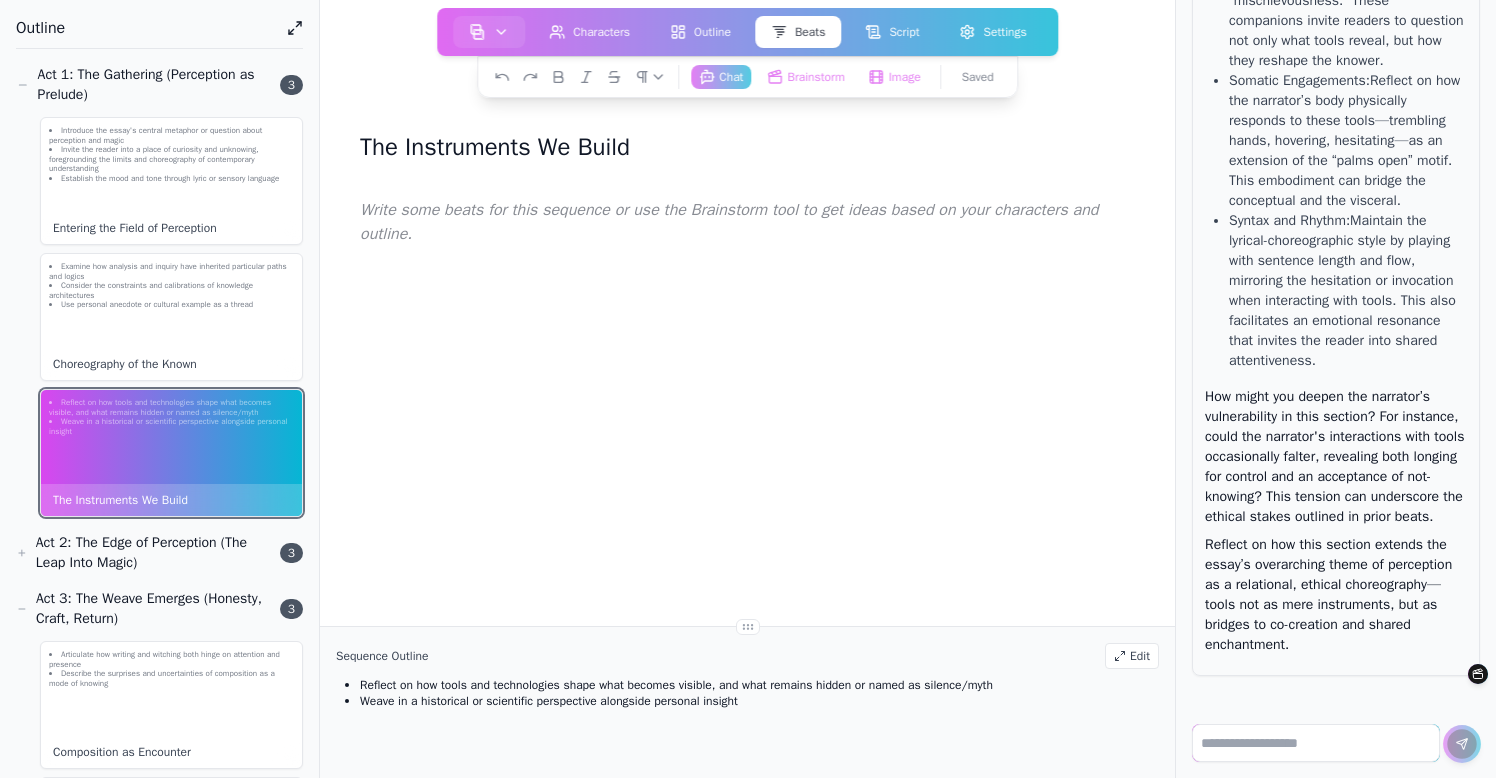 click at bounding box center (1316, 743) 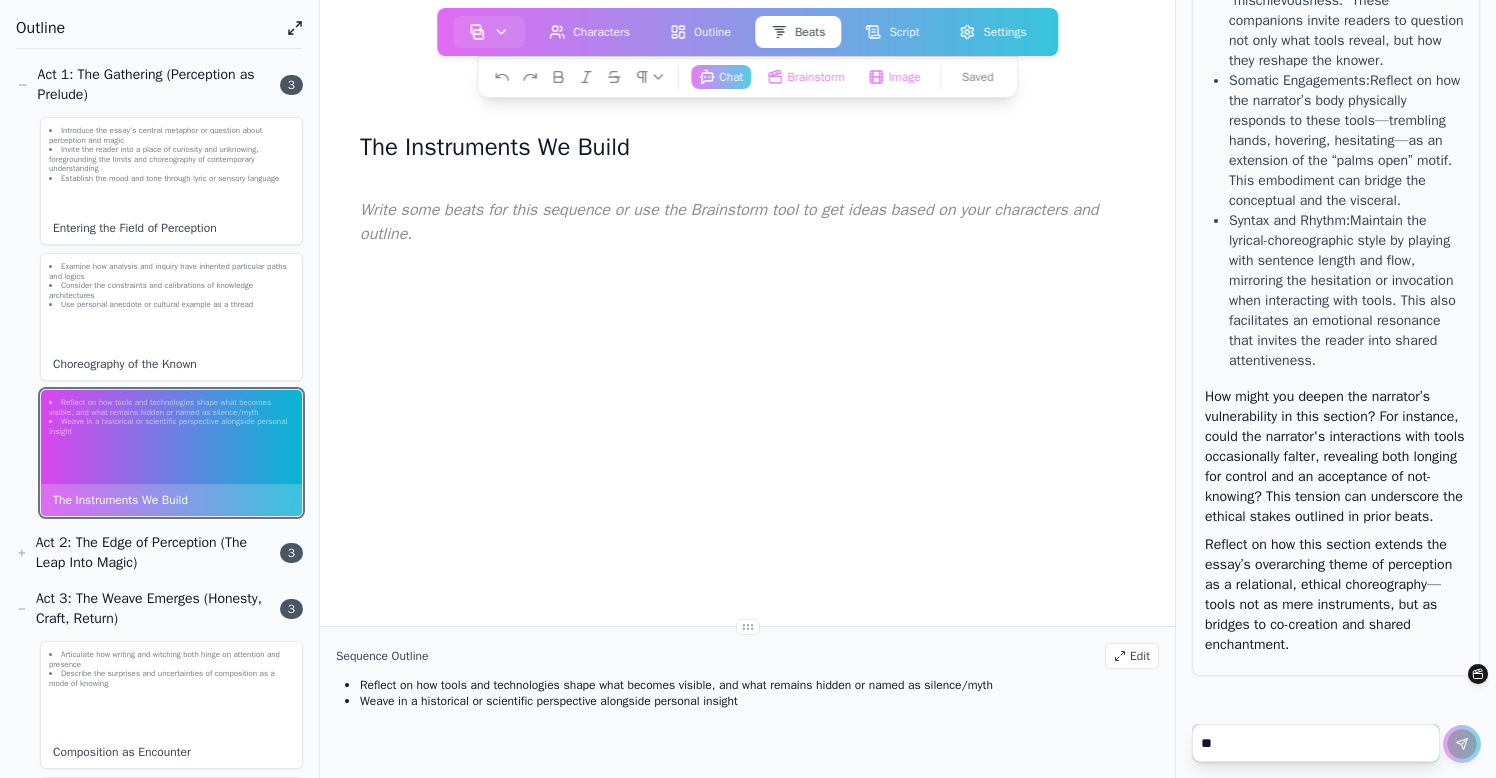 scroll, scrollTop: 219140, scrollLeft: 0, axis: vertical 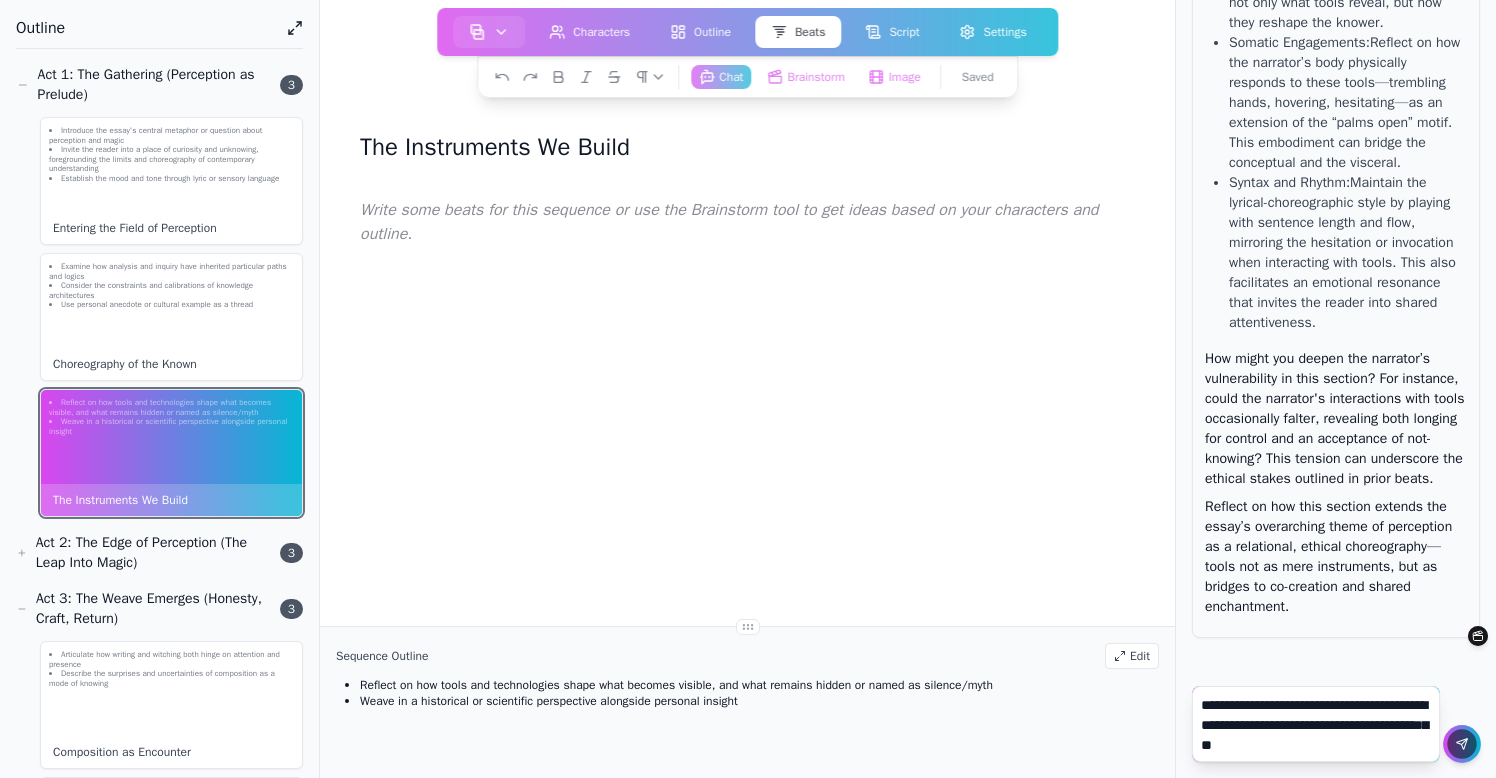 type on "**********" 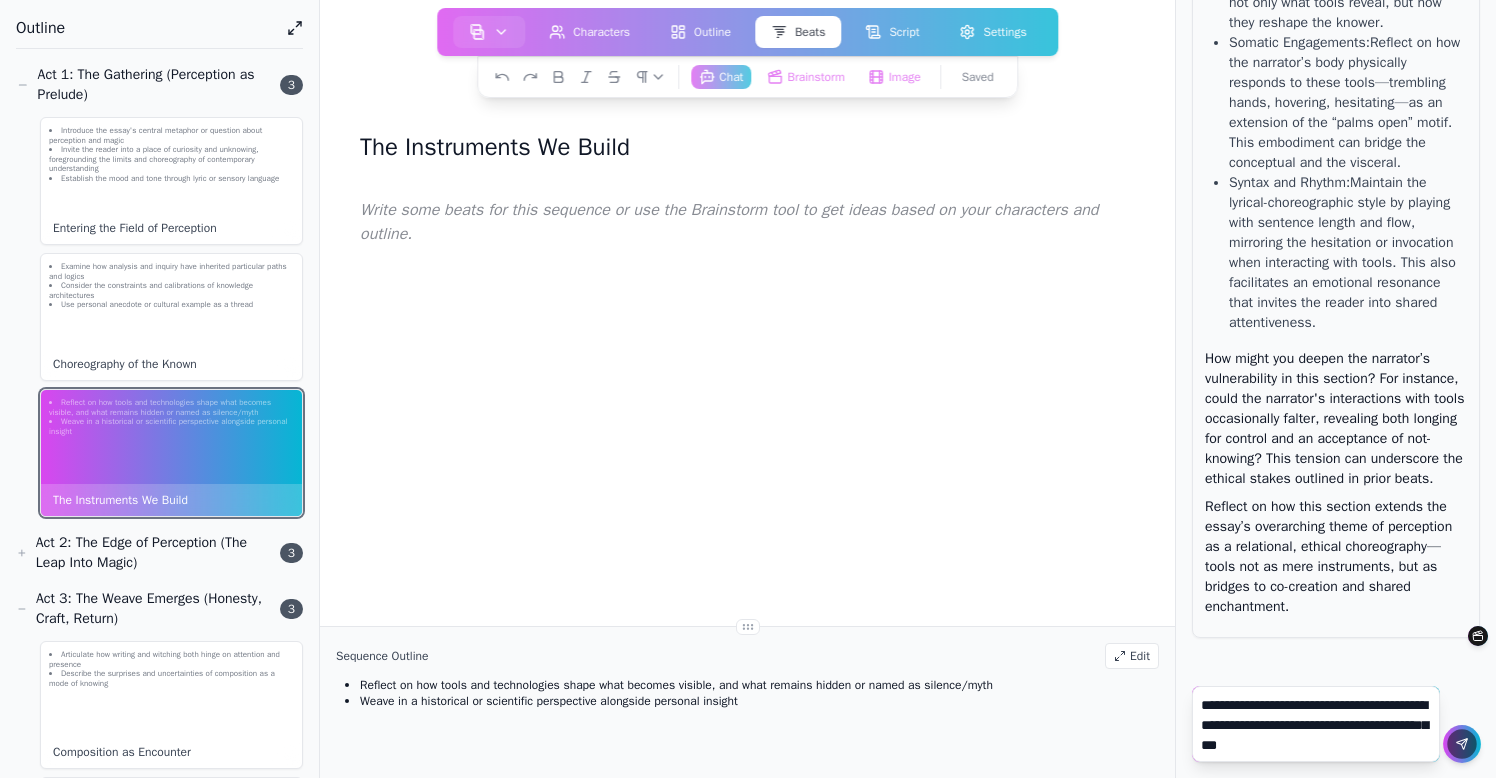 type 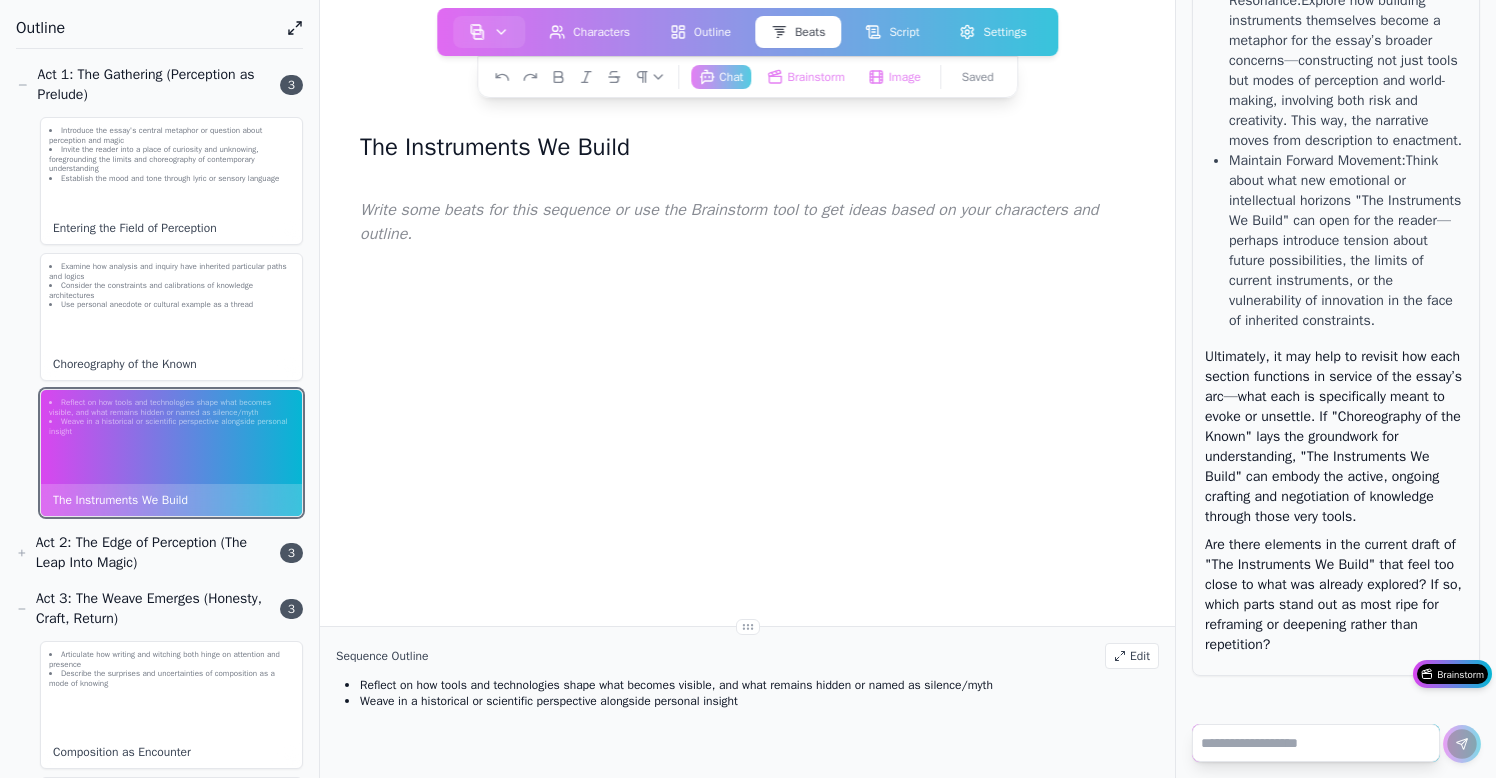 scroll, scrollTop: 219933, scrollLeft: 0, axis: vertical 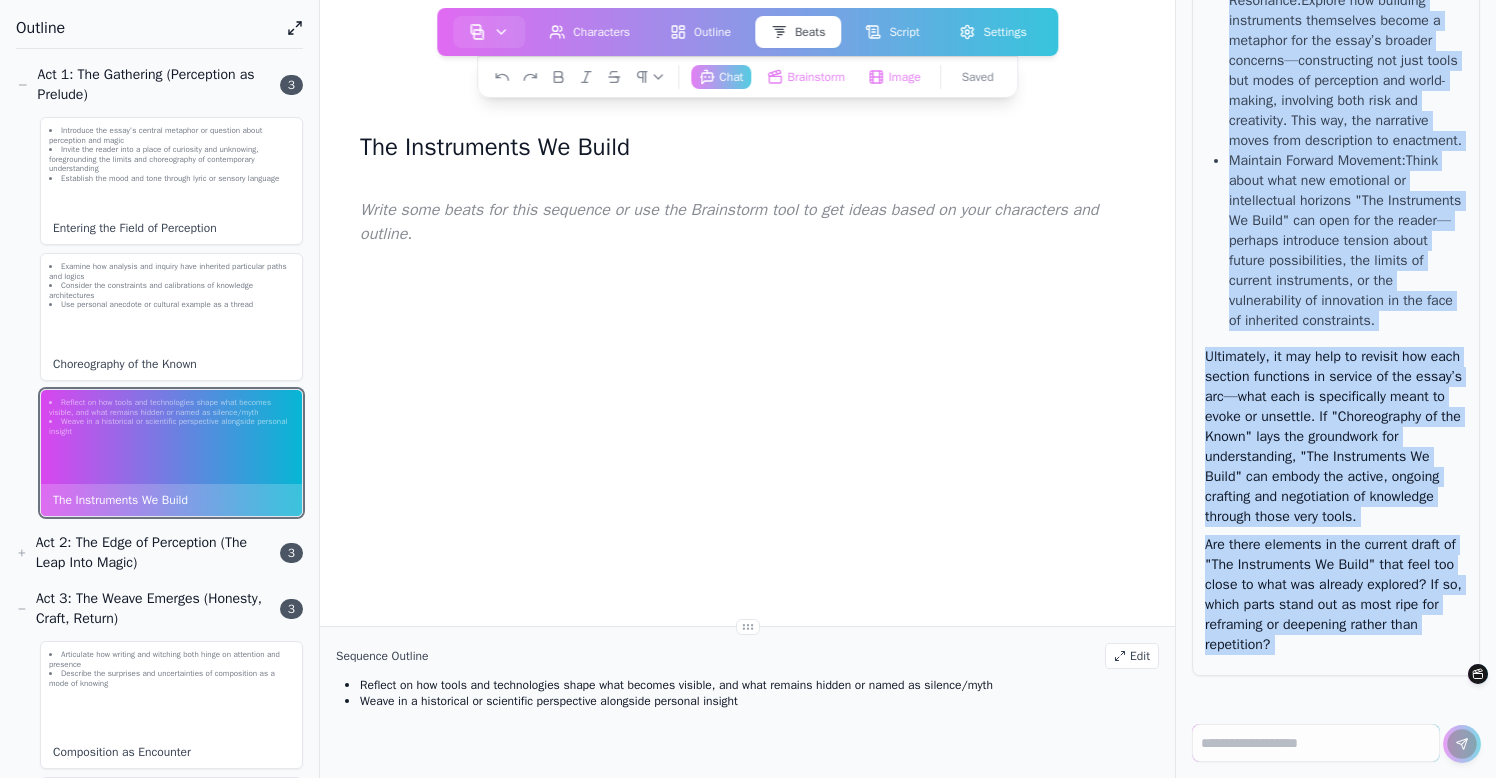 drag, startPoint x: 1206, startPoint y: 121, endPoint x: 1376, endPoint y: 782, distance: 682.5108 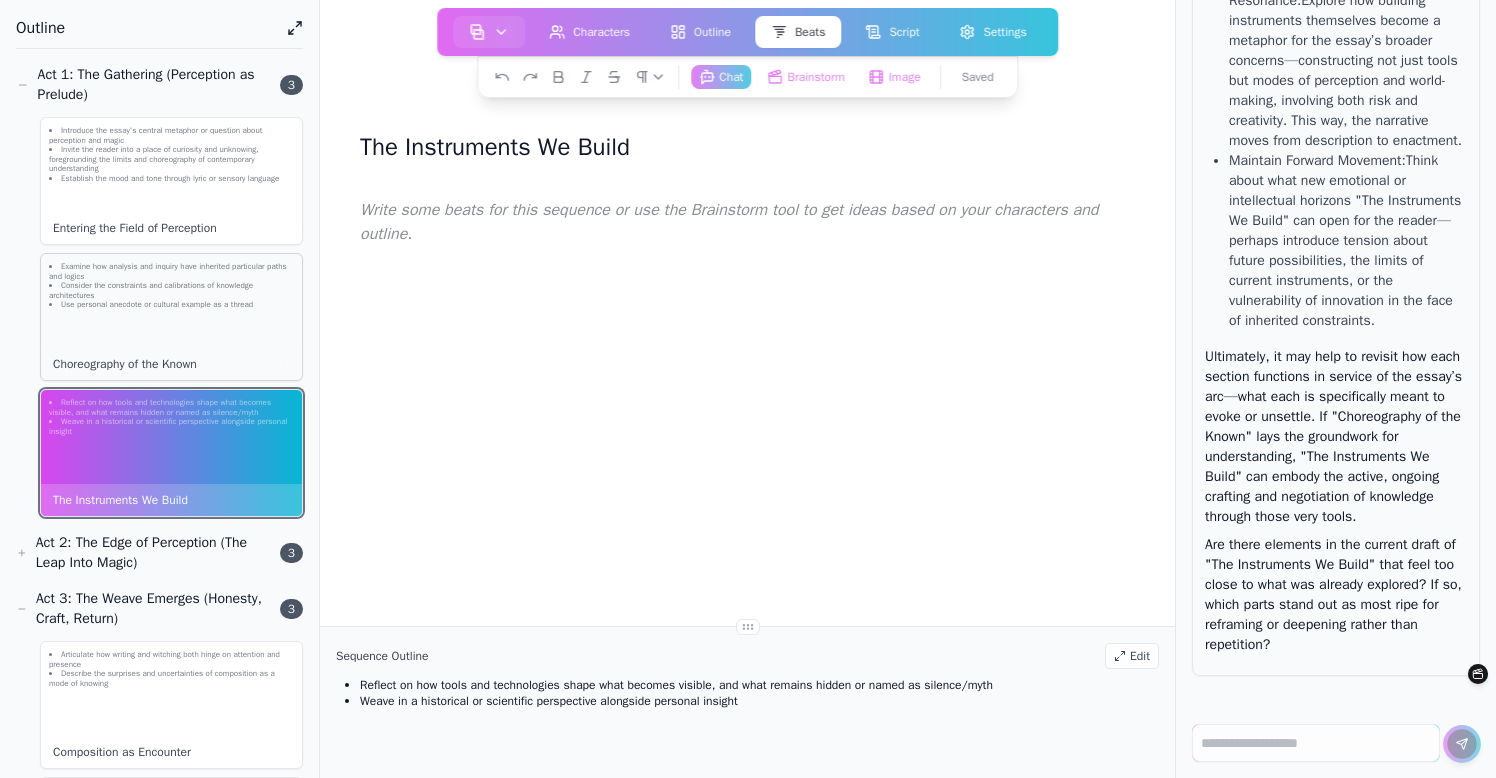 click on "Consider the constraints and calibrations of knowledge architectures" 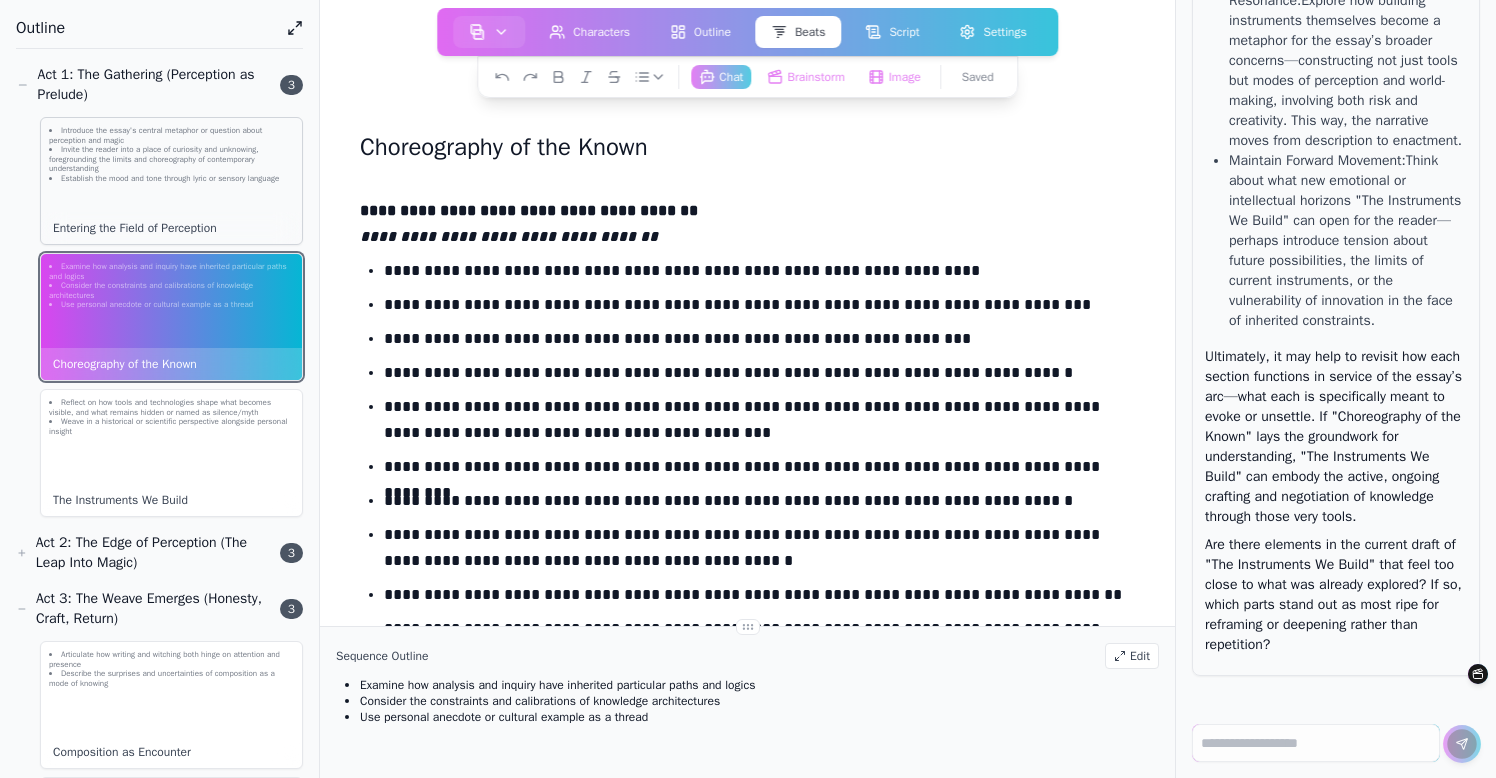 click on "Invite the reader into a place of curiosity and unknowing, foregrounding the limits and choreography of contemporary understanding" 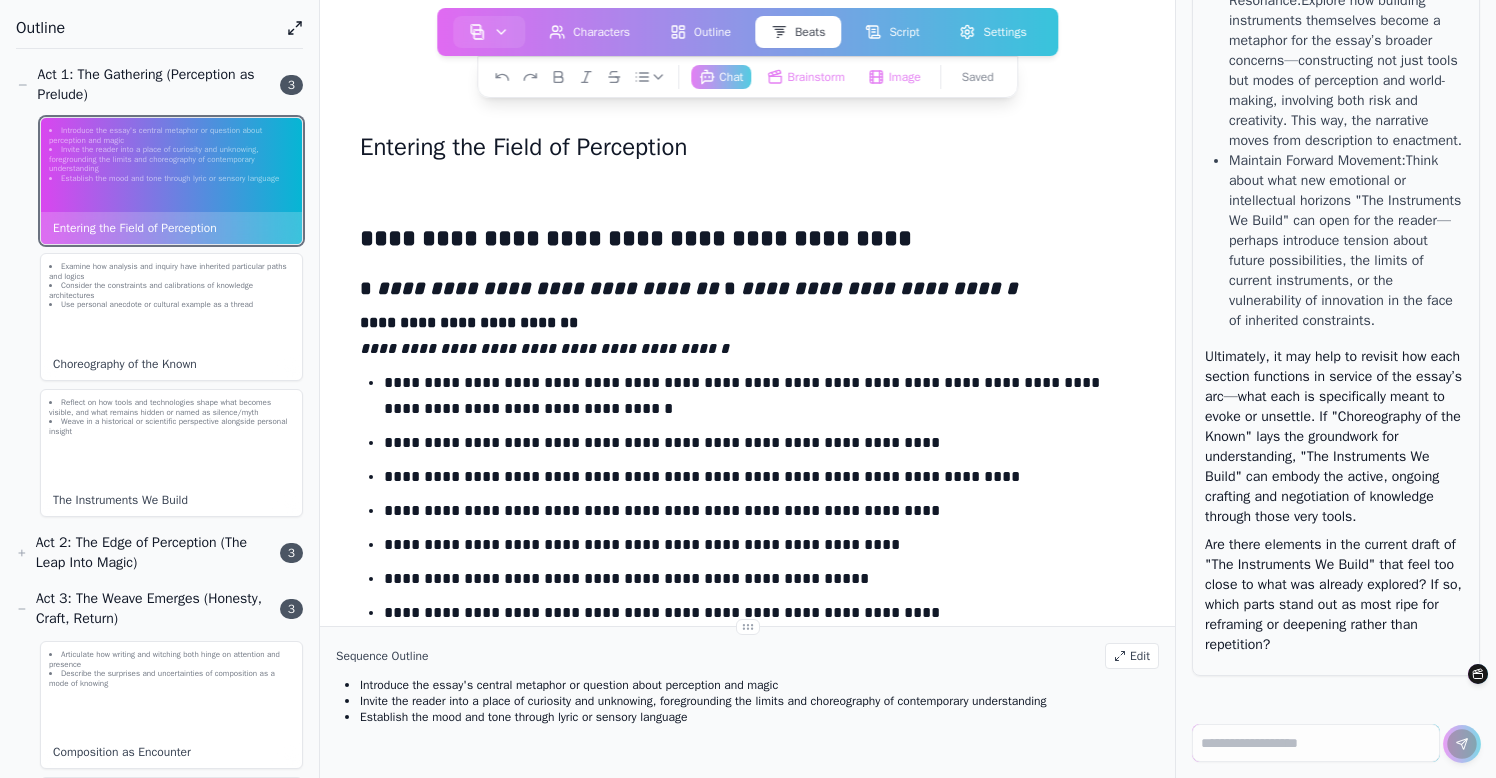 click 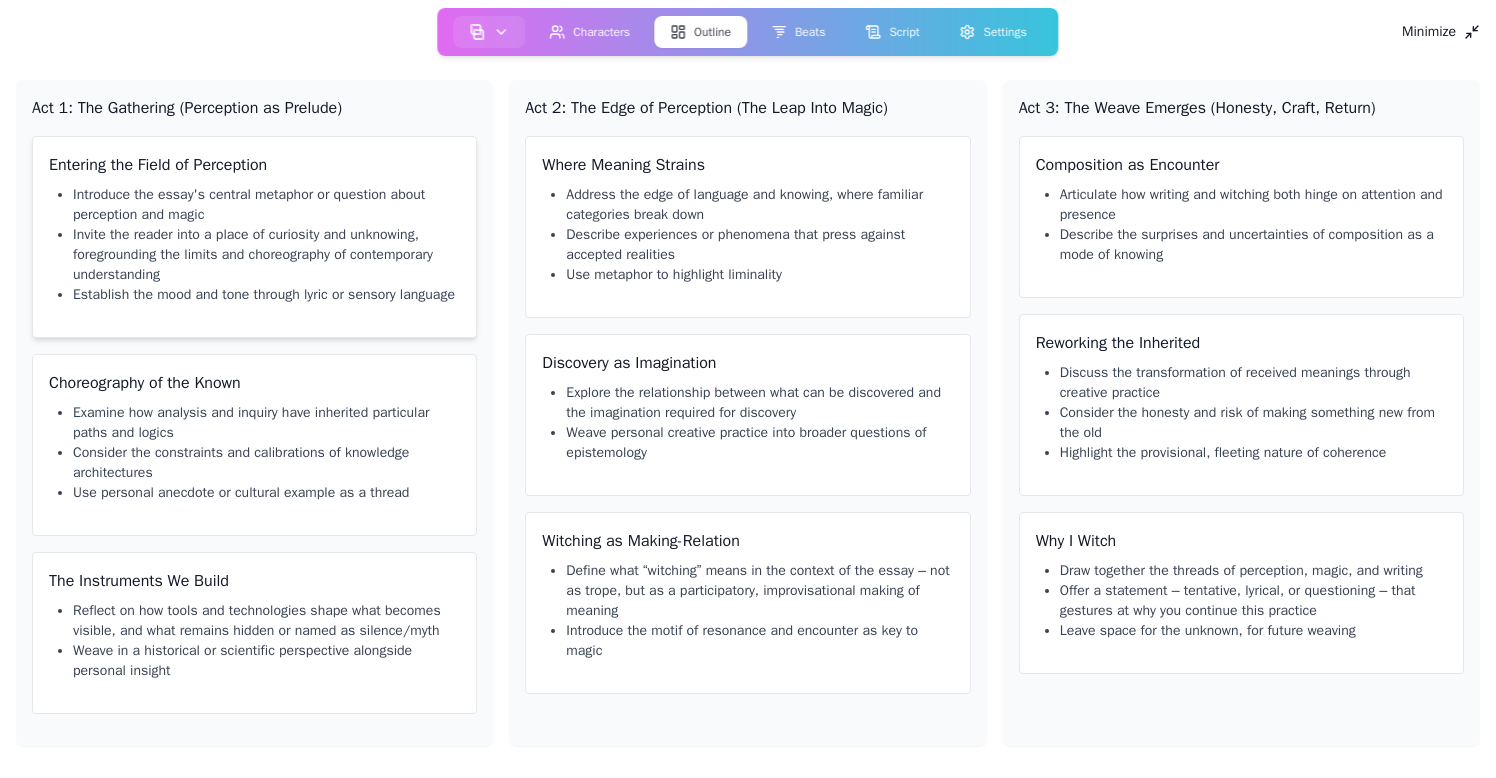 click on "Introduce the essay's central metaphor or question about perception and magic" at bounding box center (266, 205) 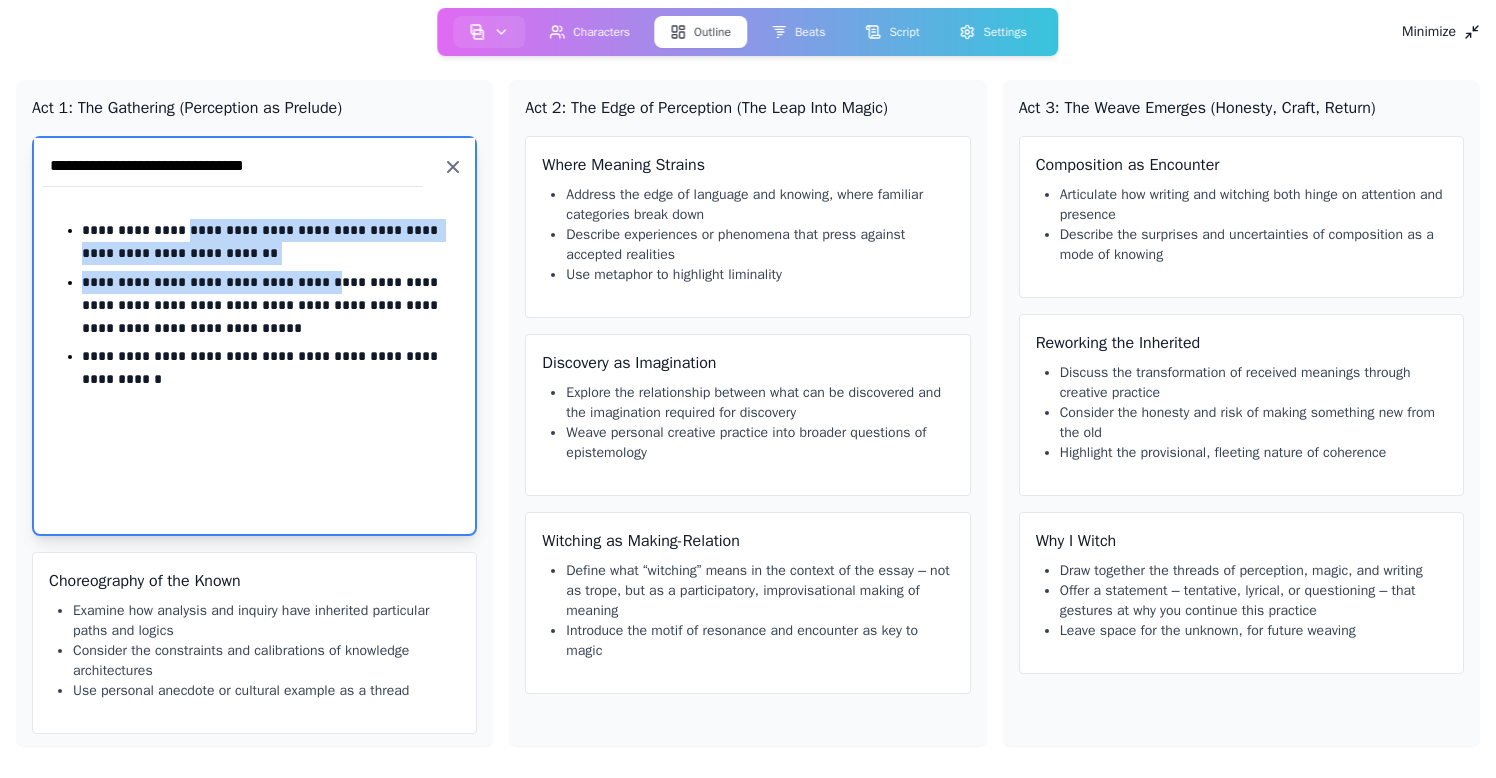 drag, startPoint x: 180, startPoint y: 220, endPoint x: 292, endPoint y: 260, distance: 118.92855 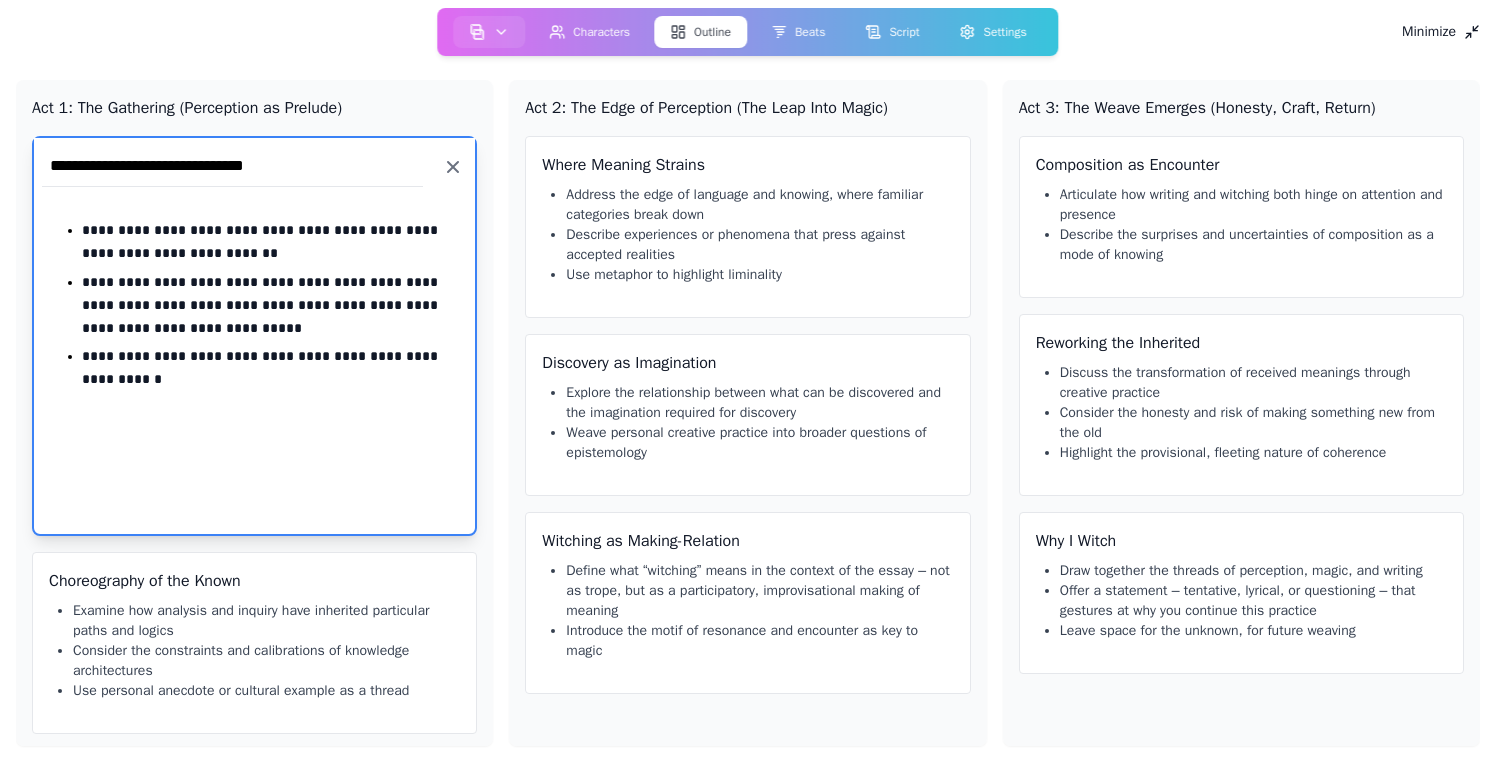 click on "Act 1: The Gathering (Perception as Prelude)" at bounding box center (254, 108) 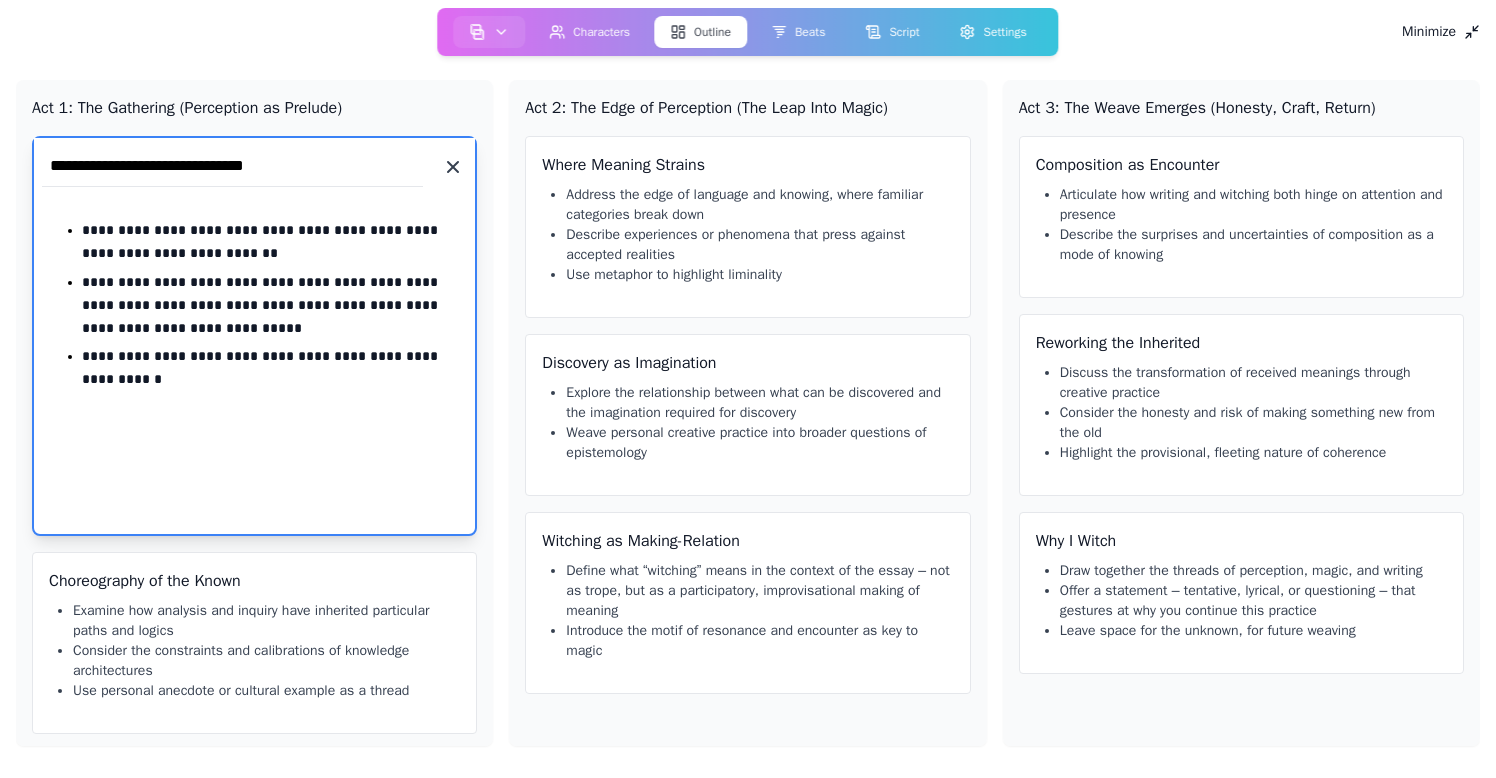 click 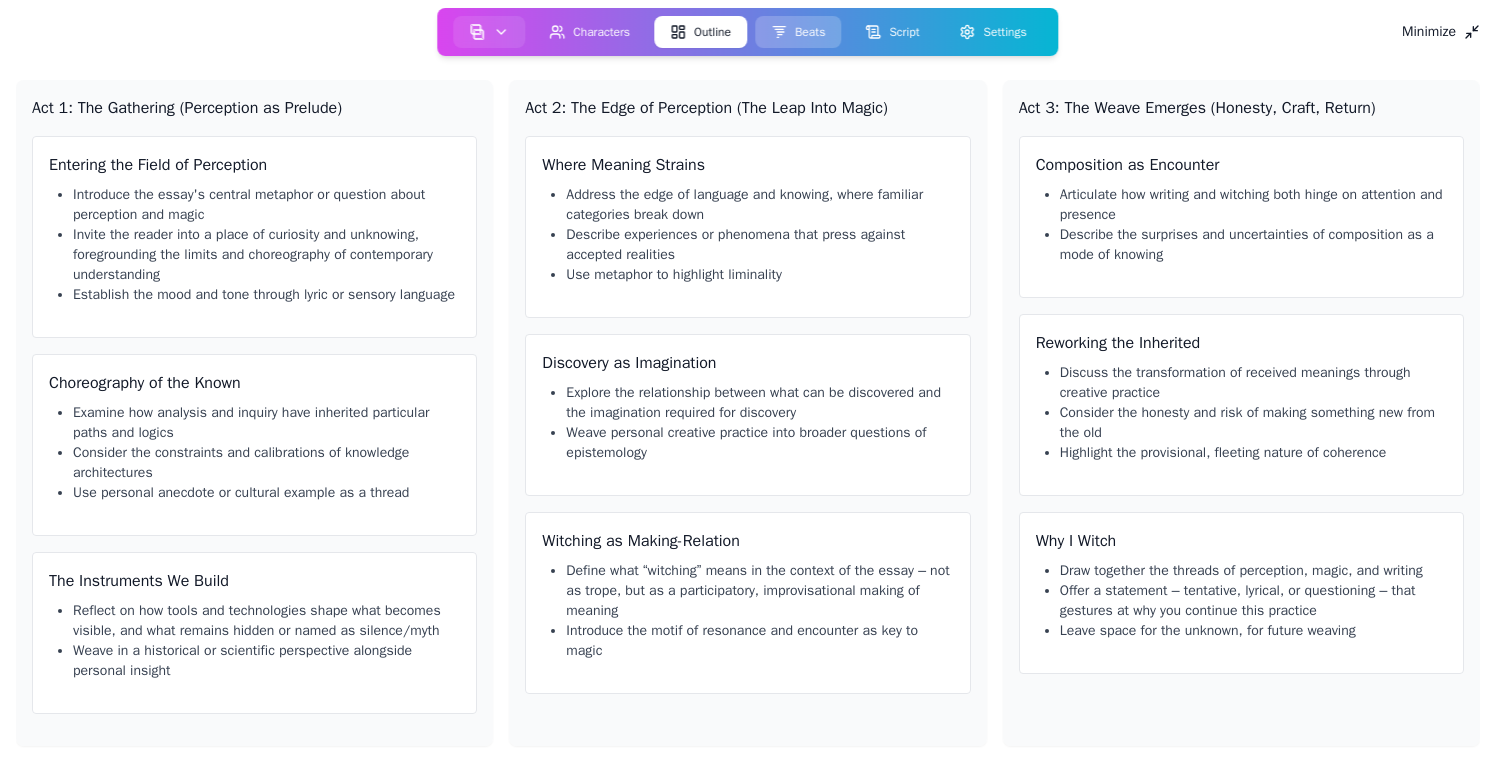 click on "Beats" at bounding box center [798, 32] 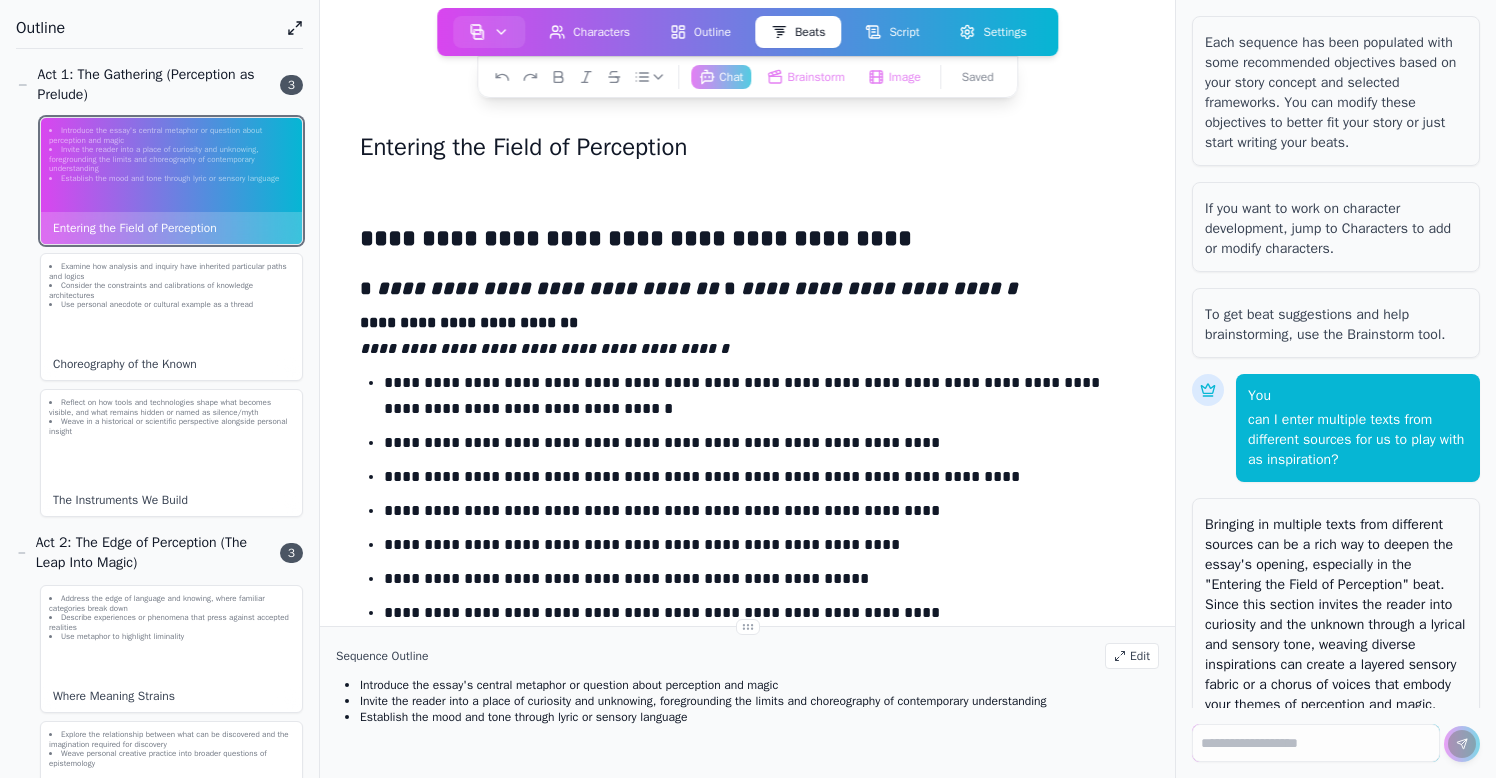 scroll, scrollTop: 220968, scrollLeft: 0, axis: vertical 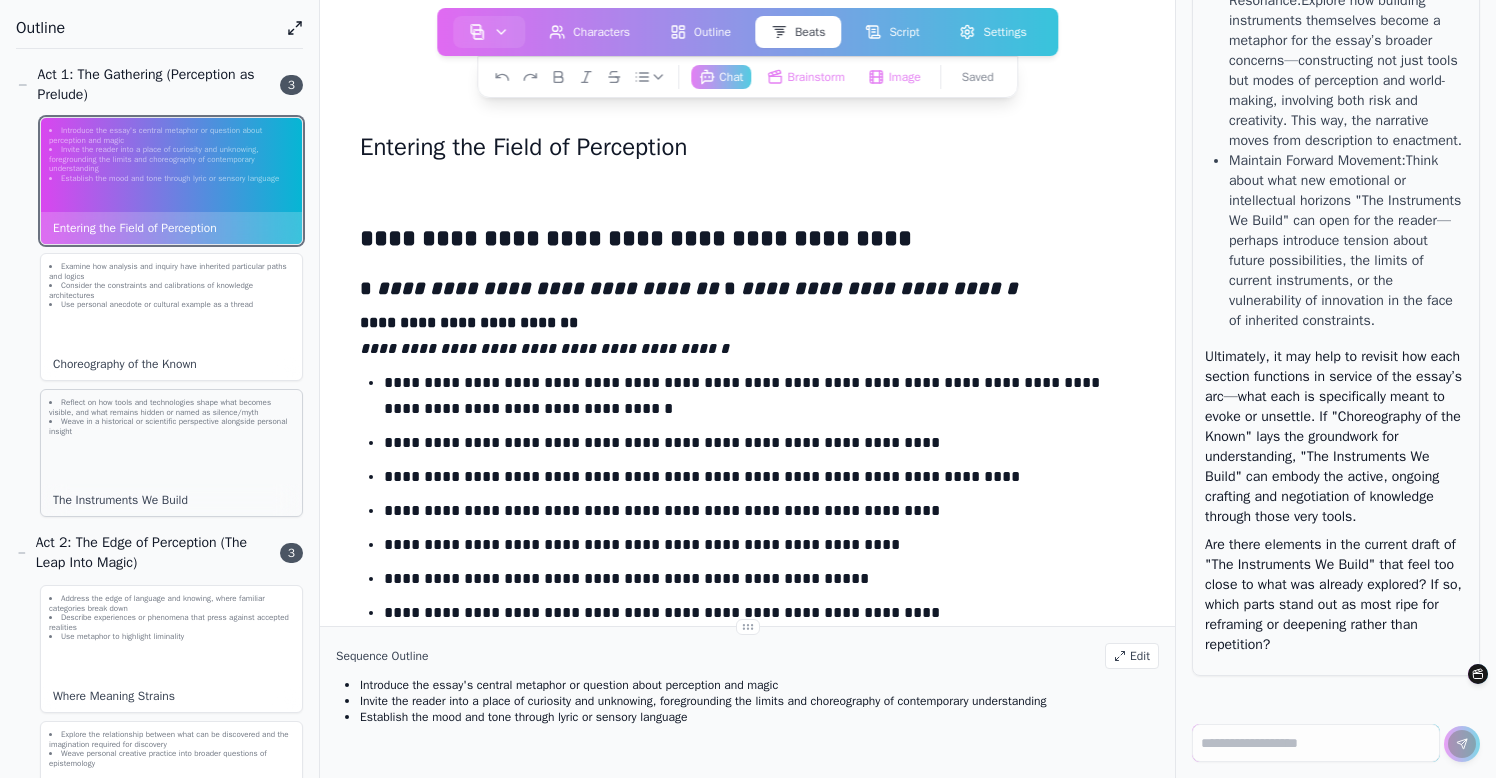 click on "Weave in a historical or scientific perspective alongside personal insight" 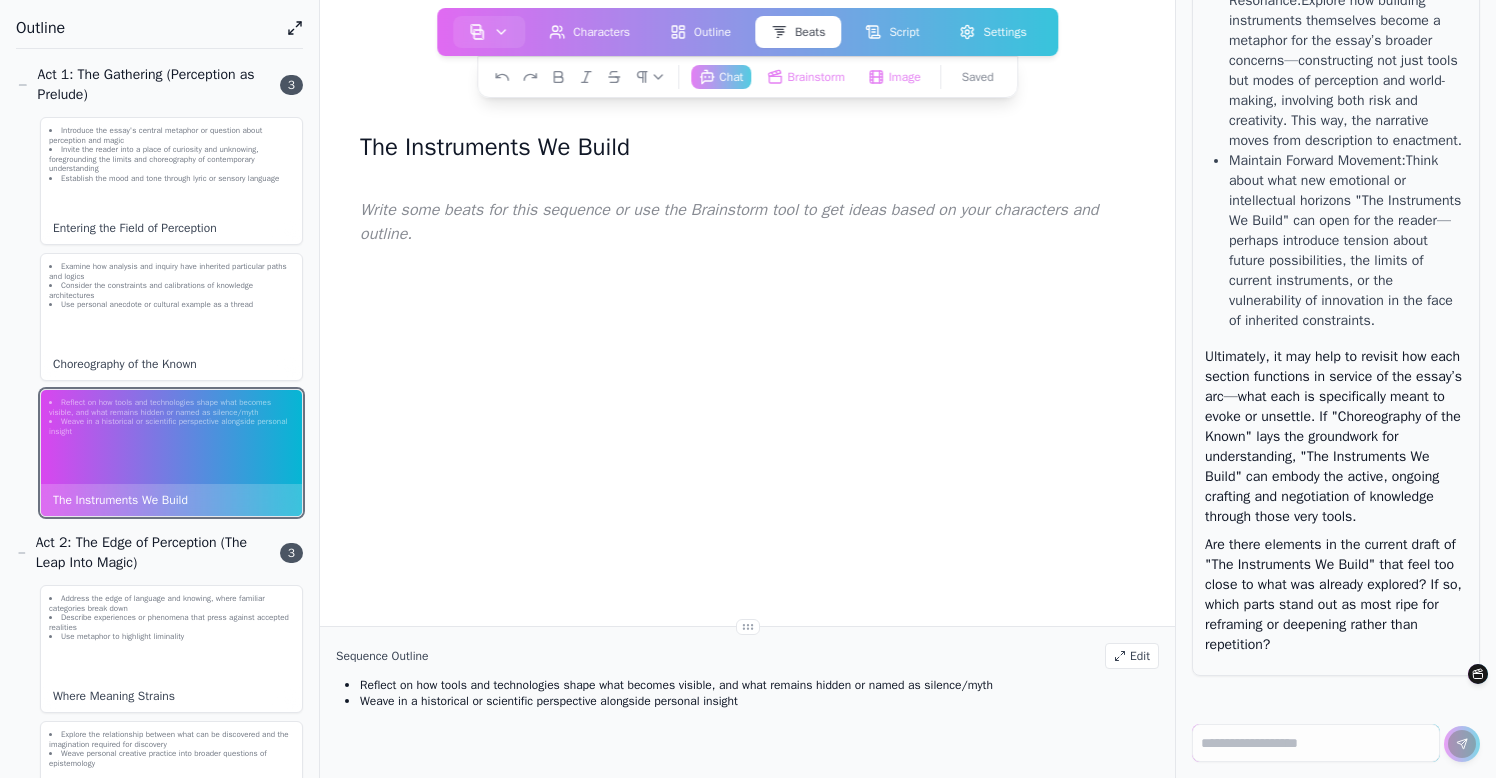 click 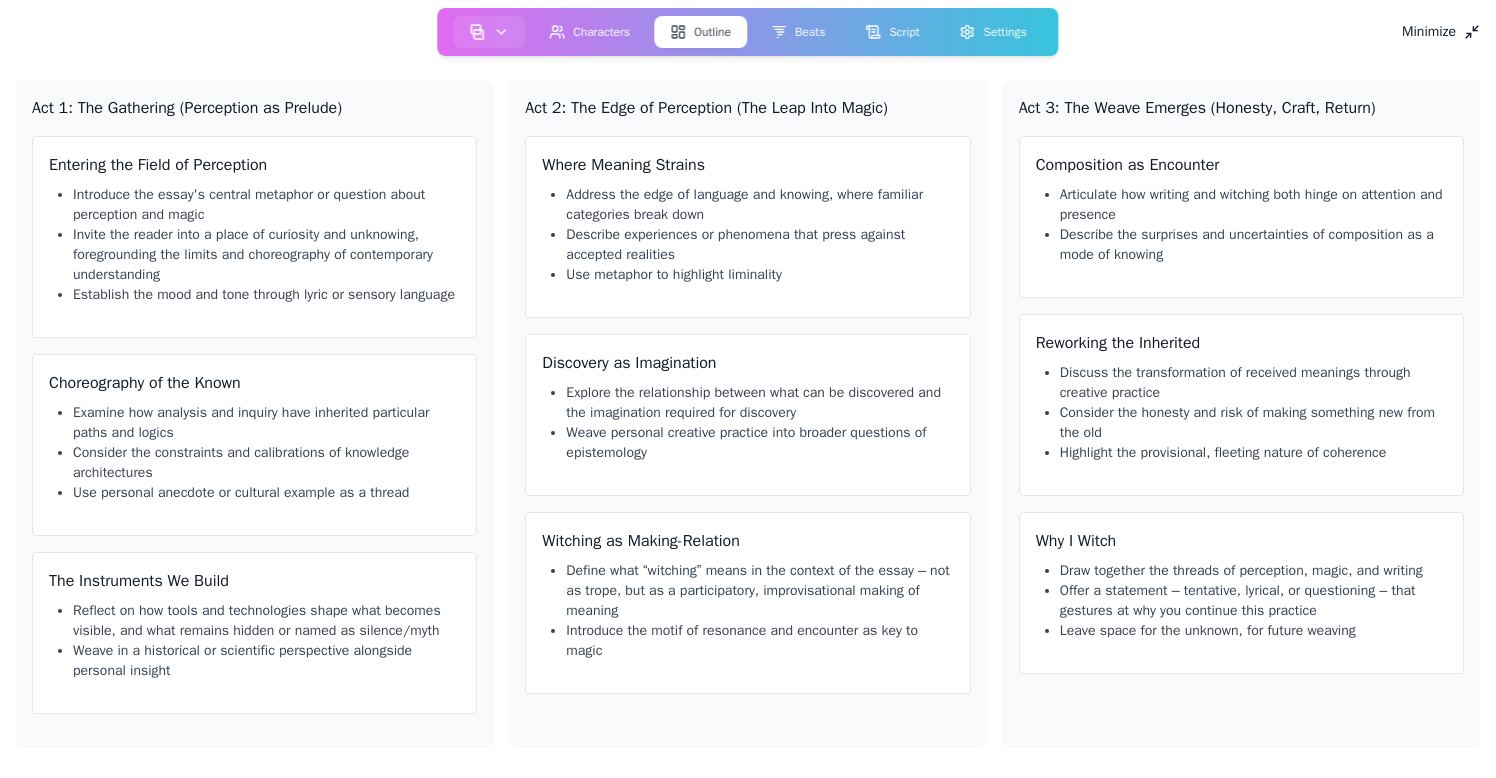 click 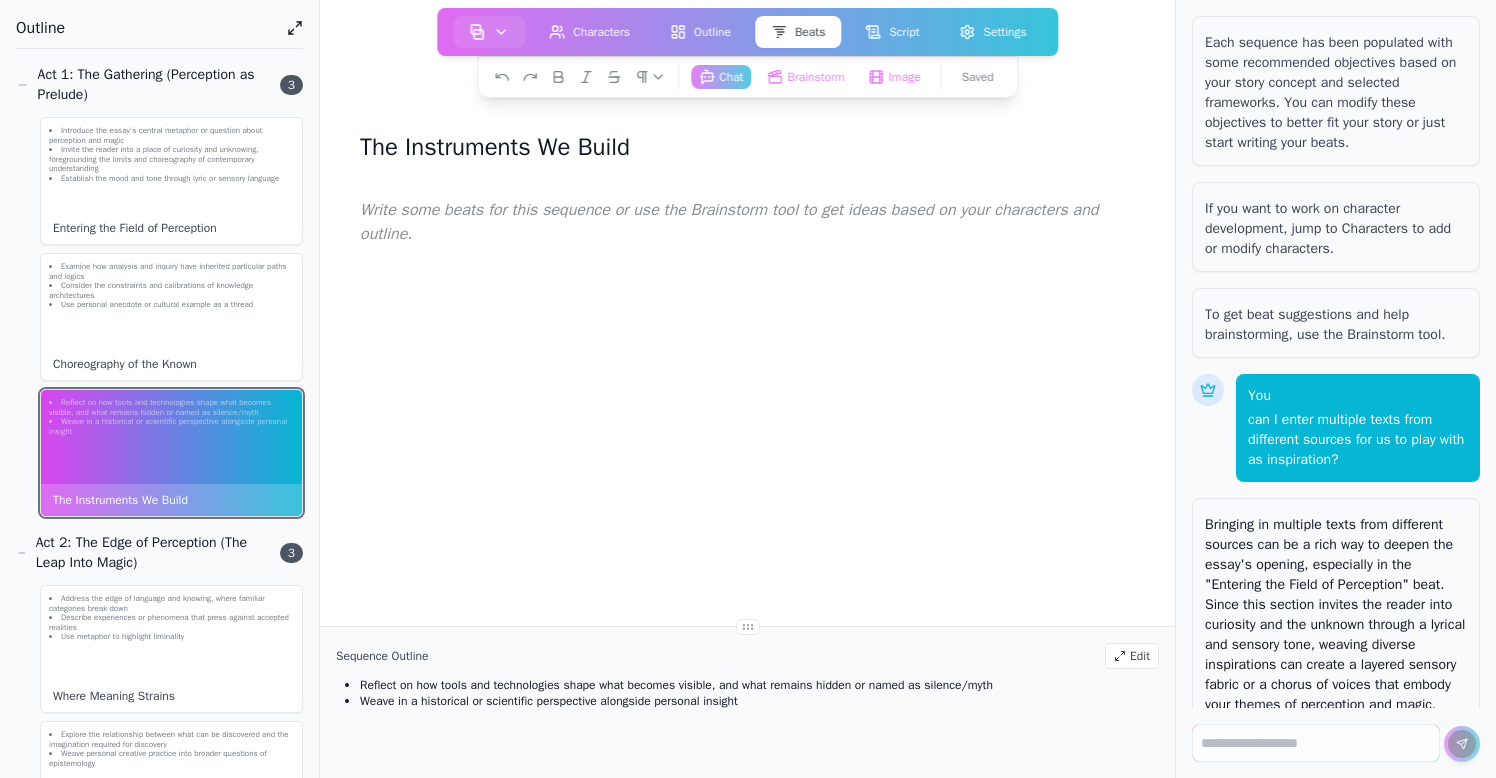 scroll, scrollTop: 220968, scrollLeft: 0, axis: vertical 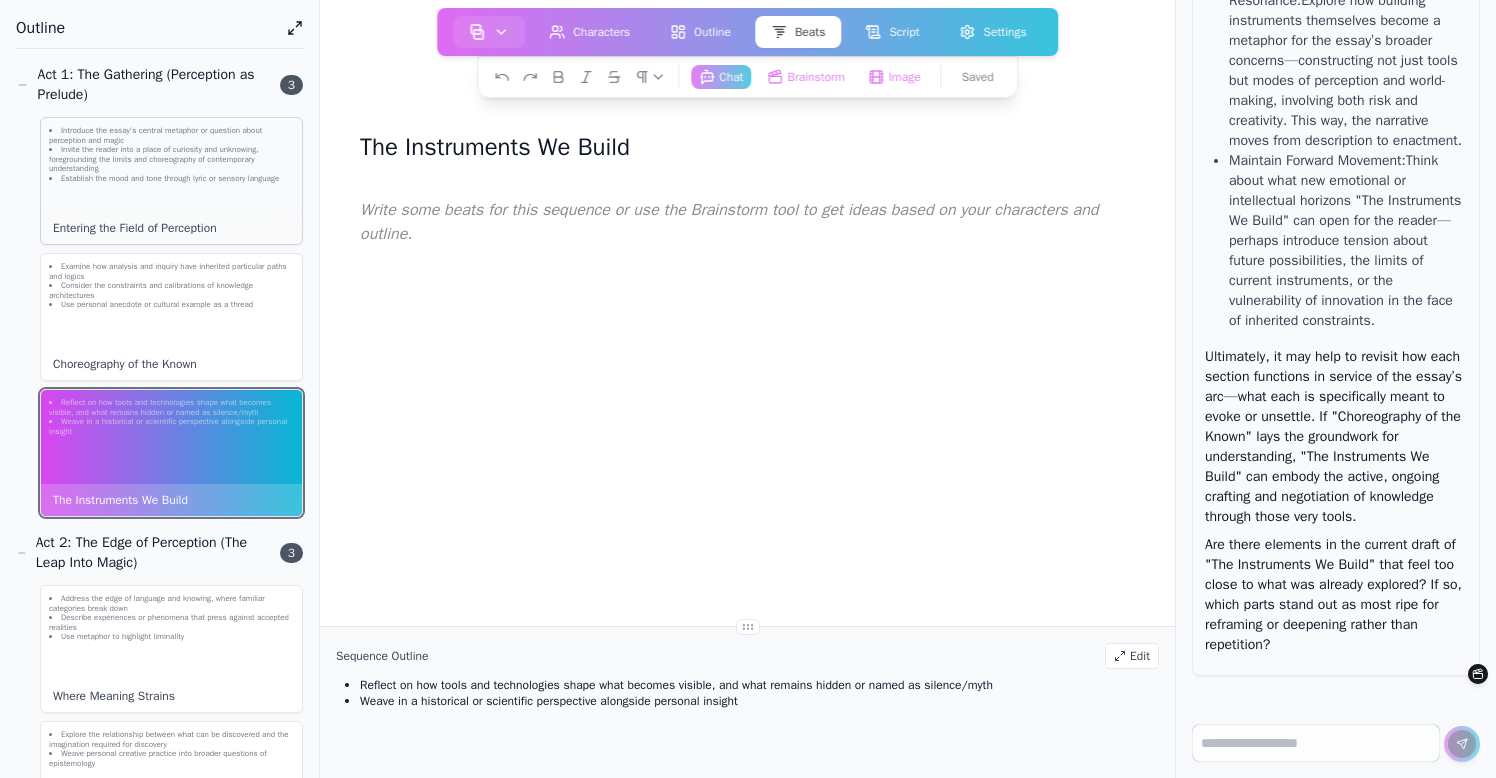 click on "Invite the reader into a place of curiosity and unknowing, foregrounding the limits and choreography of contemporary understanding" 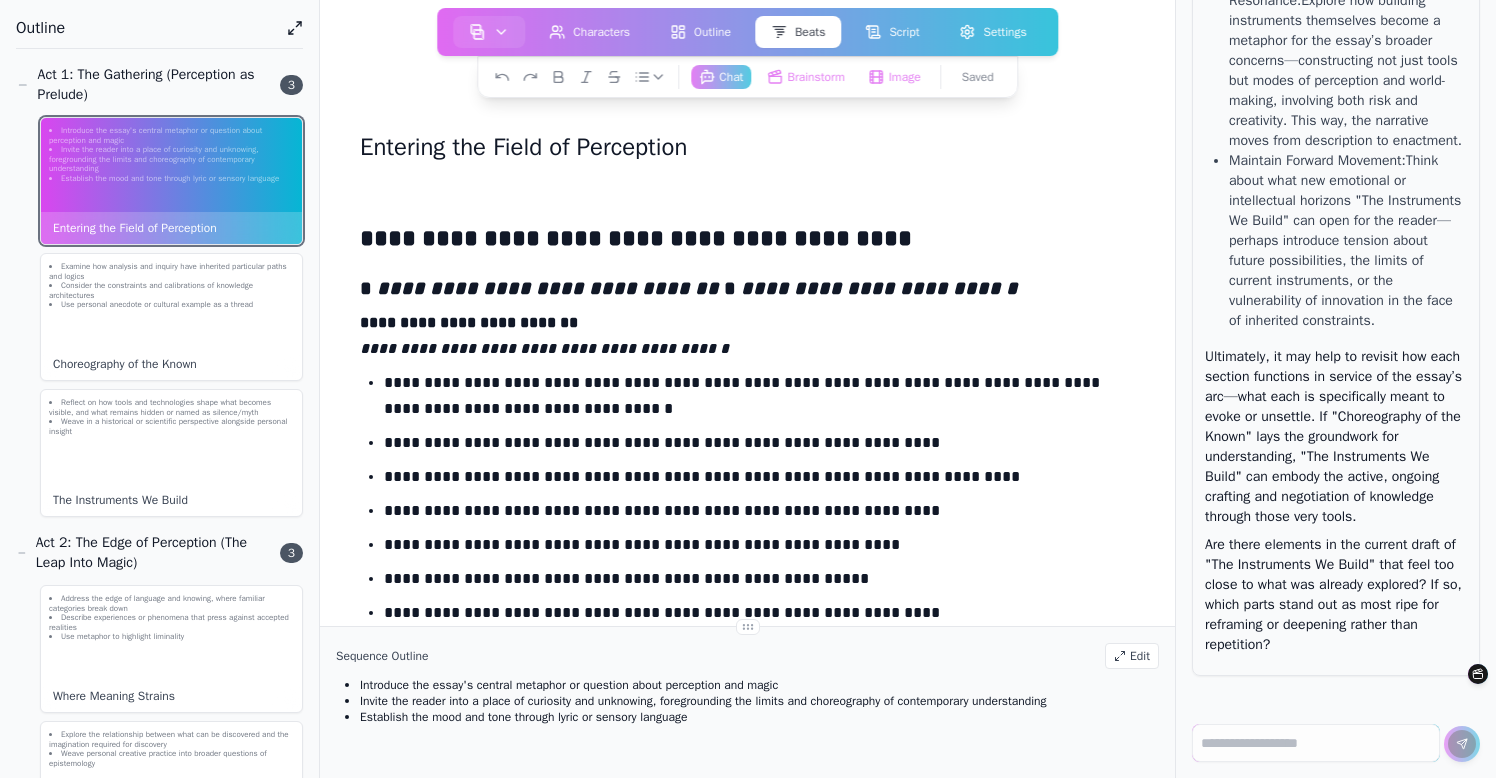 scroll, scrollTop: 0, scrollLeft: 0, axis: both 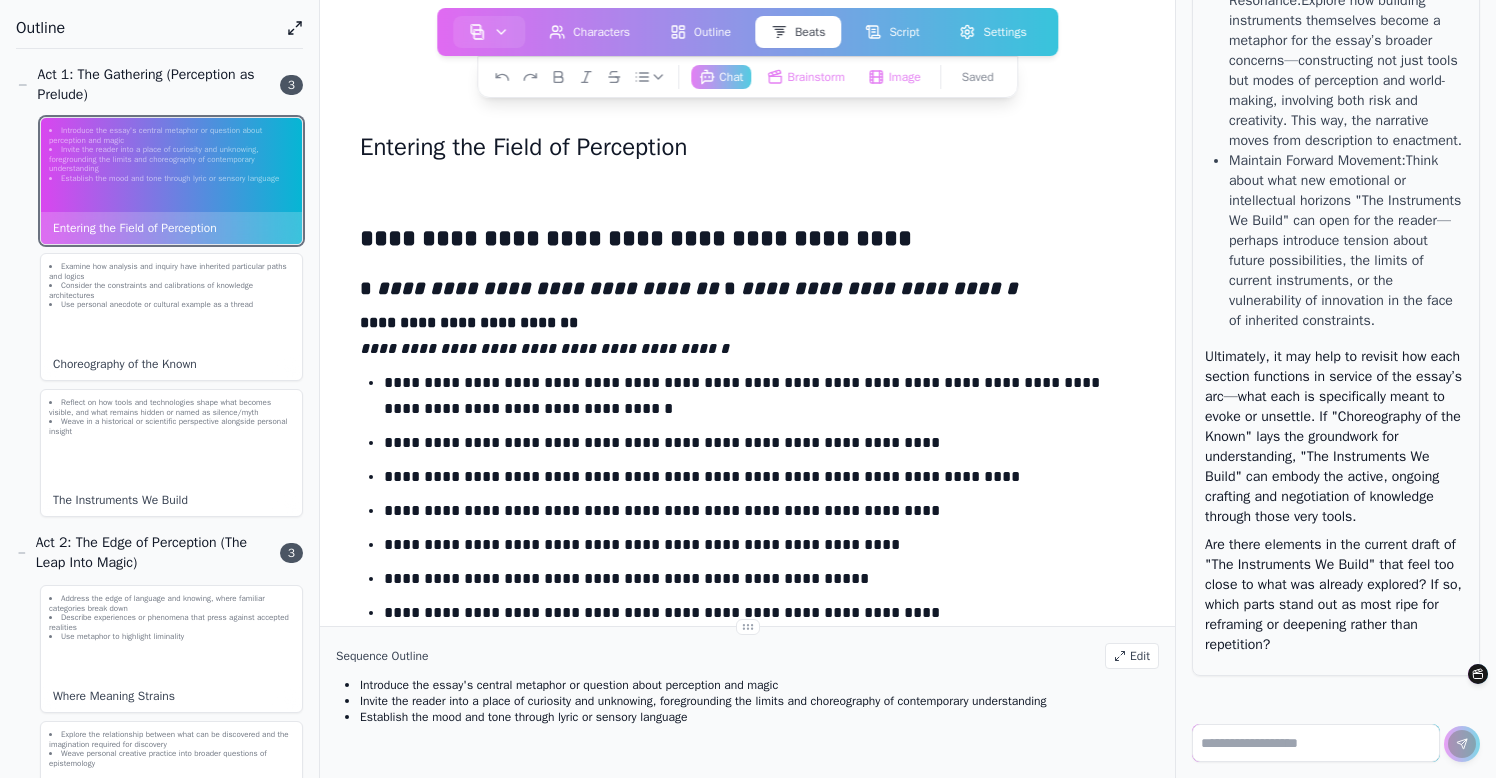 click at bounding box center [1316, 743] 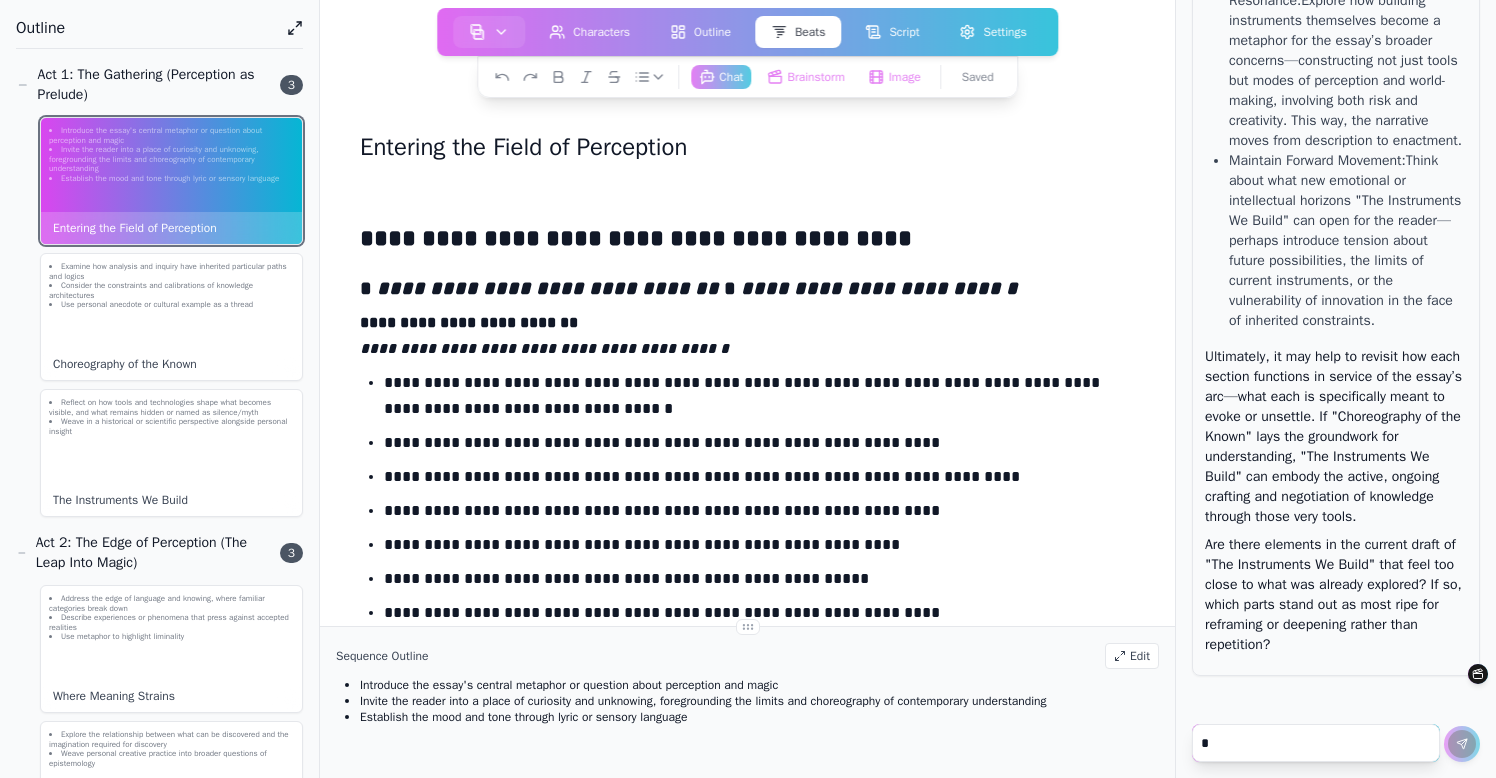 scroll, scrollTop: 220966, scrollLeft: 0, axis: vertical 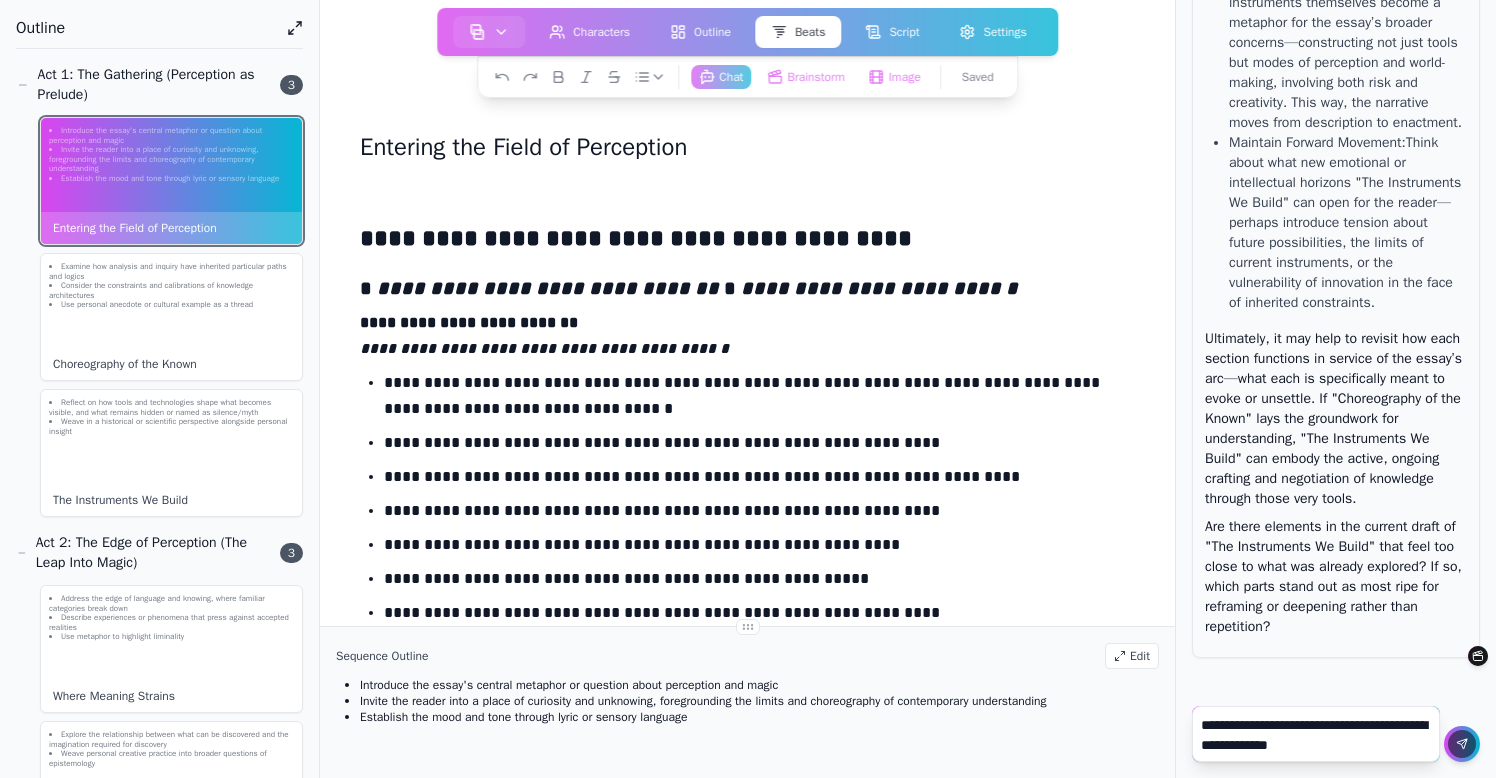 type on "**********" 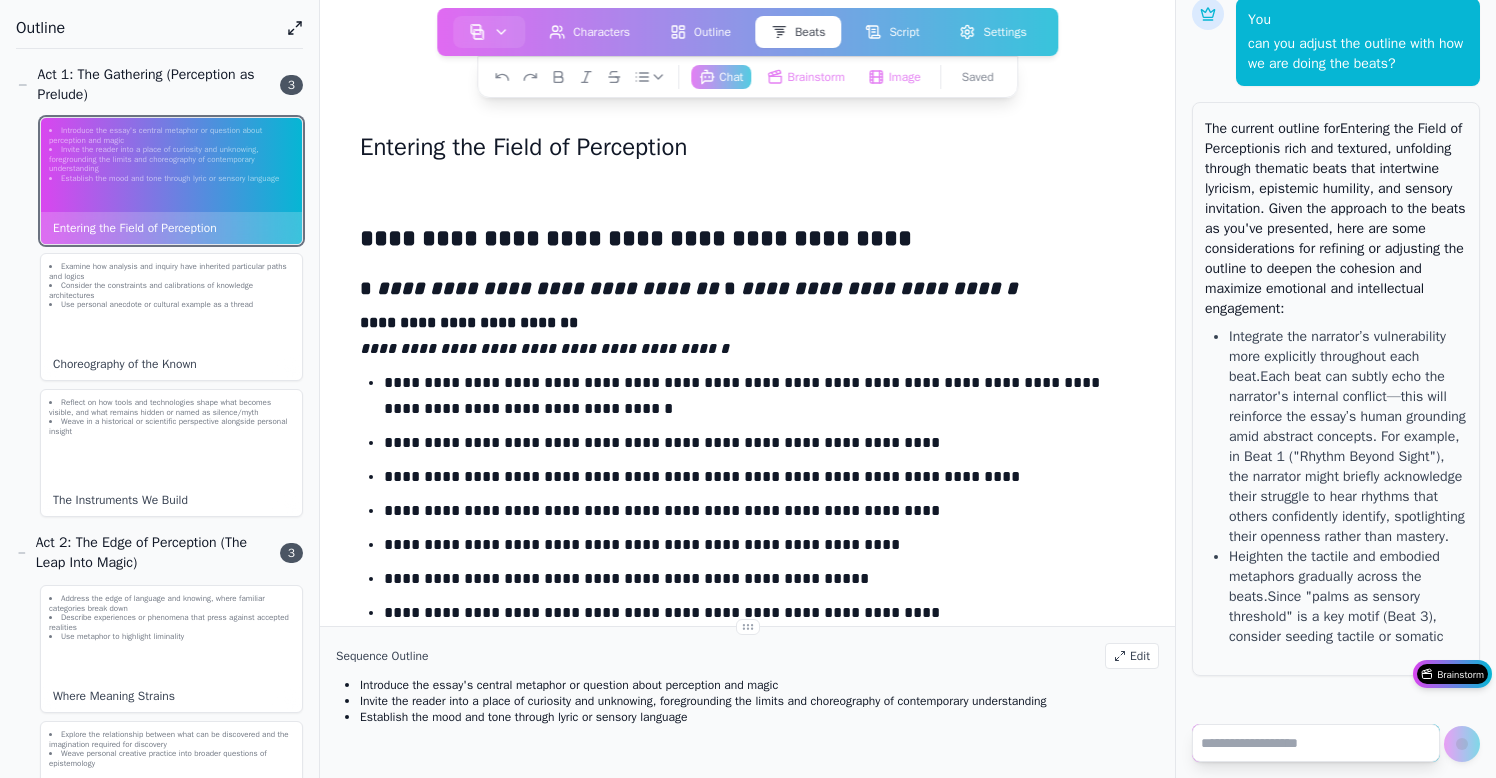 scroll, scrollTop: 221722, scrollLeft: 0, axis: vertical 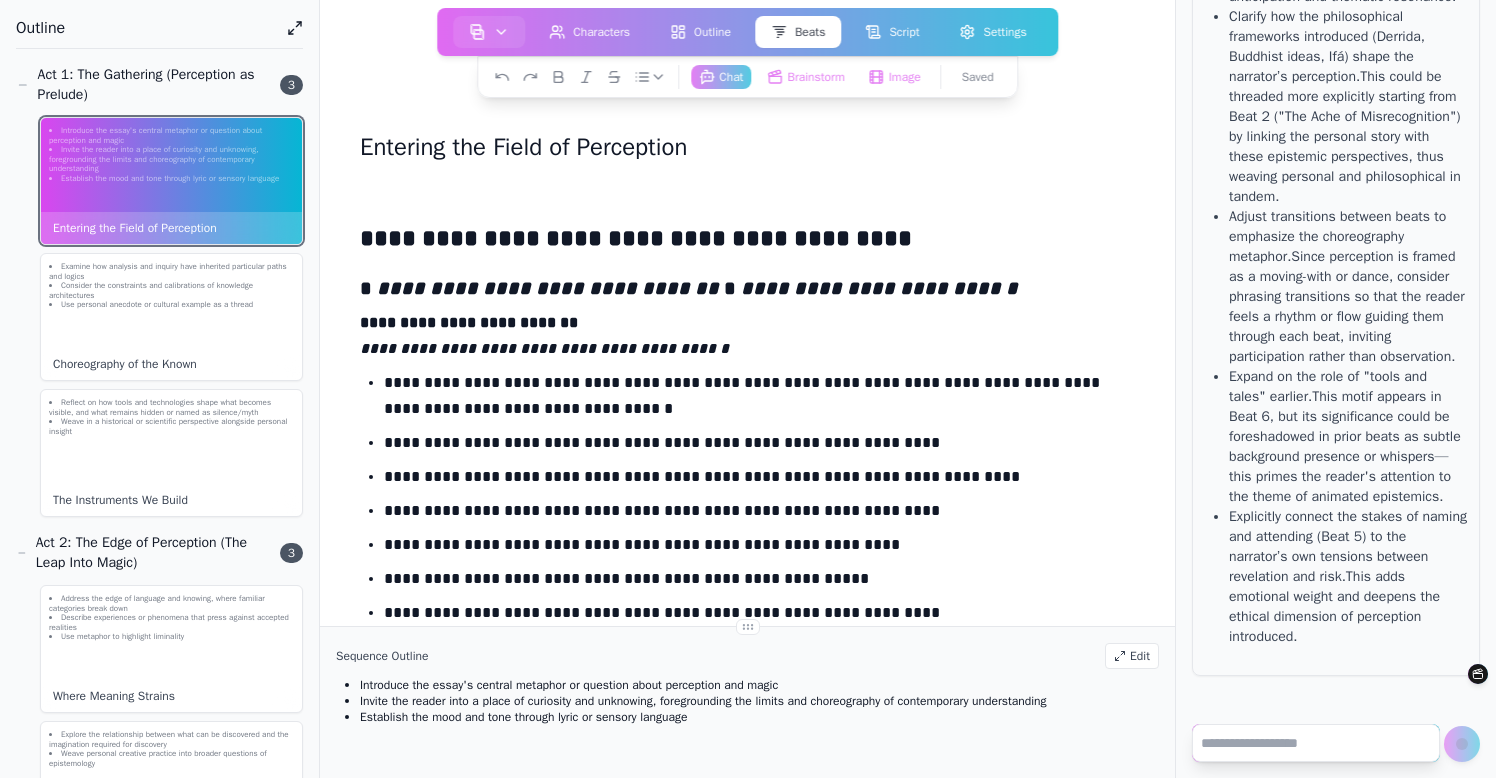 click at bounding box center (1316, 743) 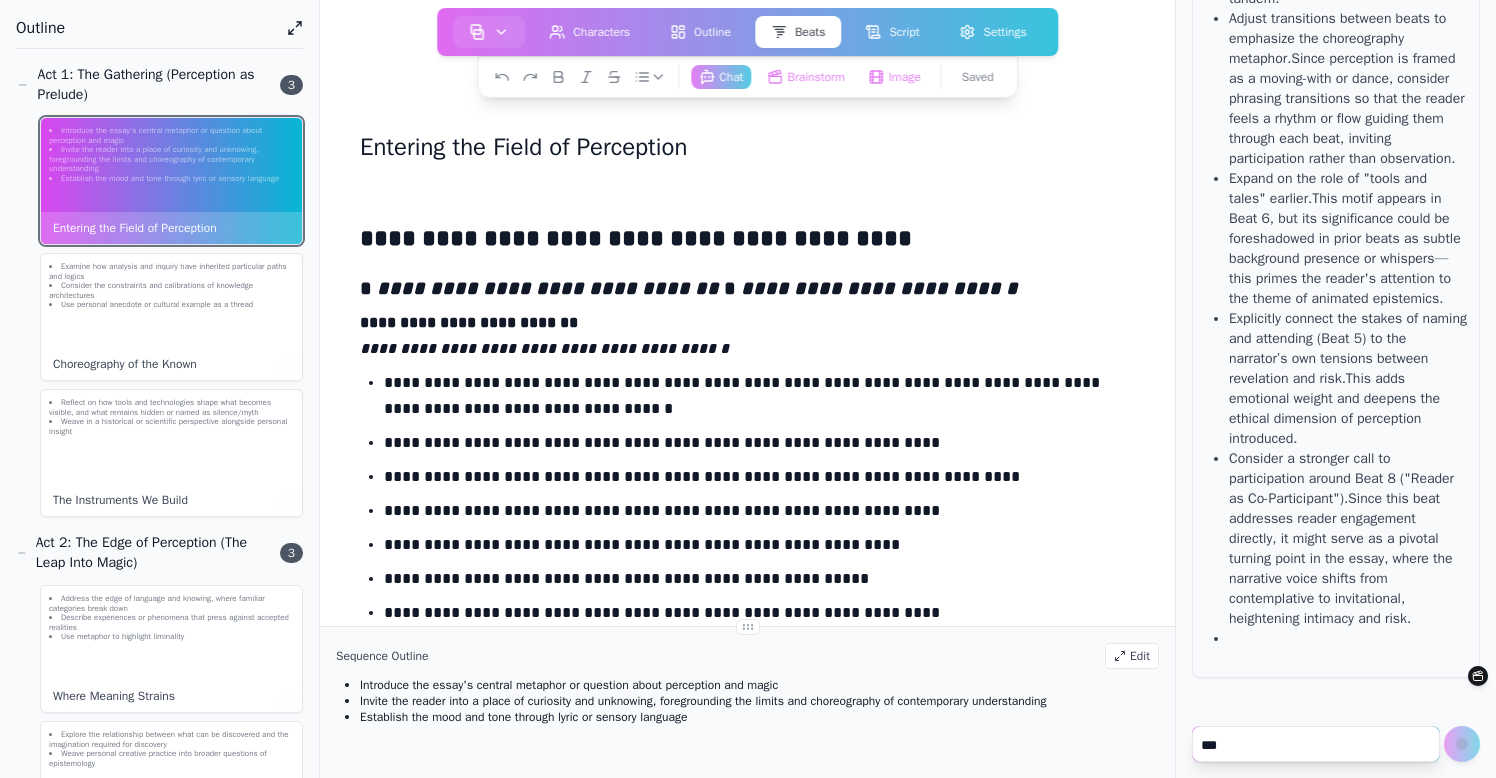scroll, scrollTop: 221942, scrollLeft: 0, axis: vertical 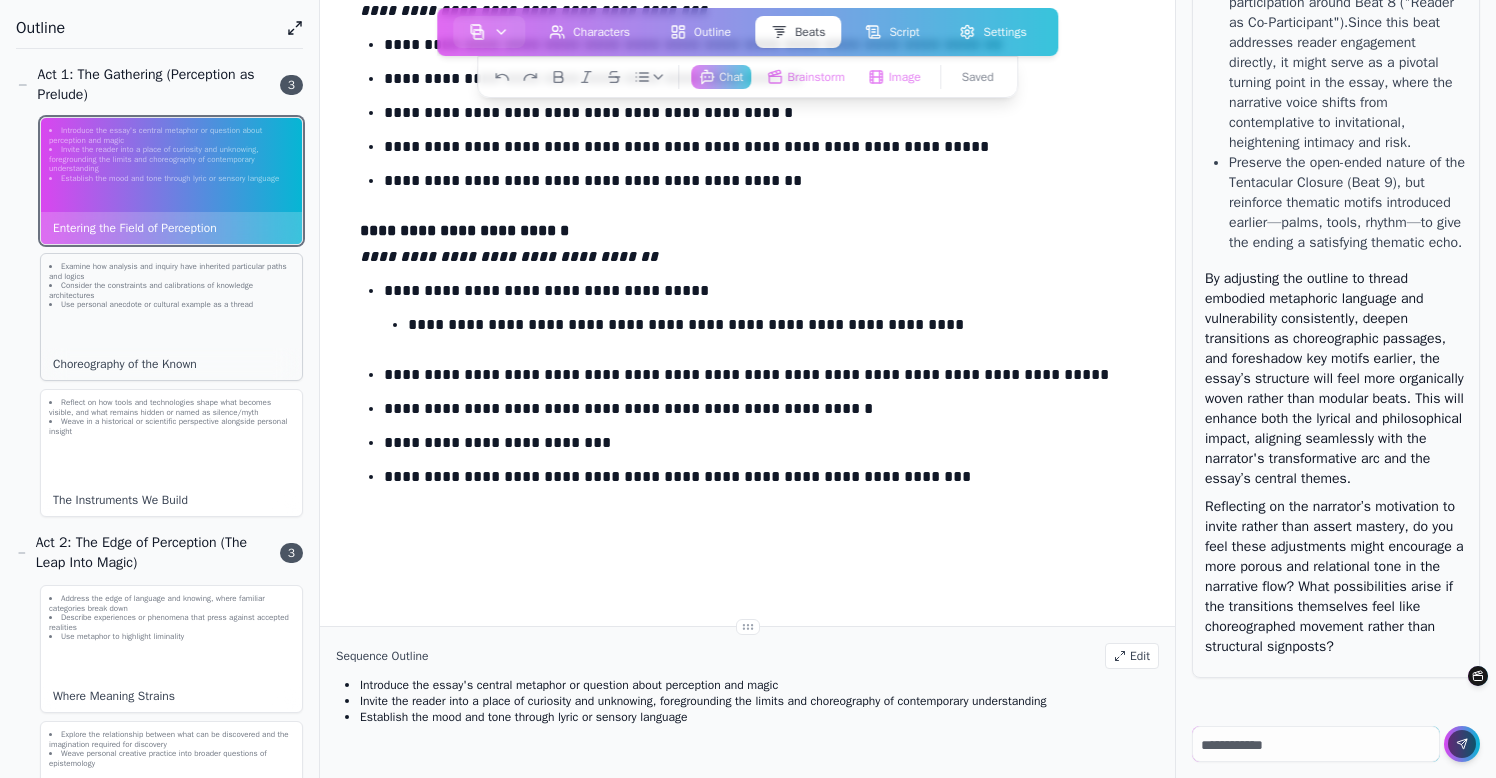 click on "Consider the constraints and calibrations of knowledge architectures" 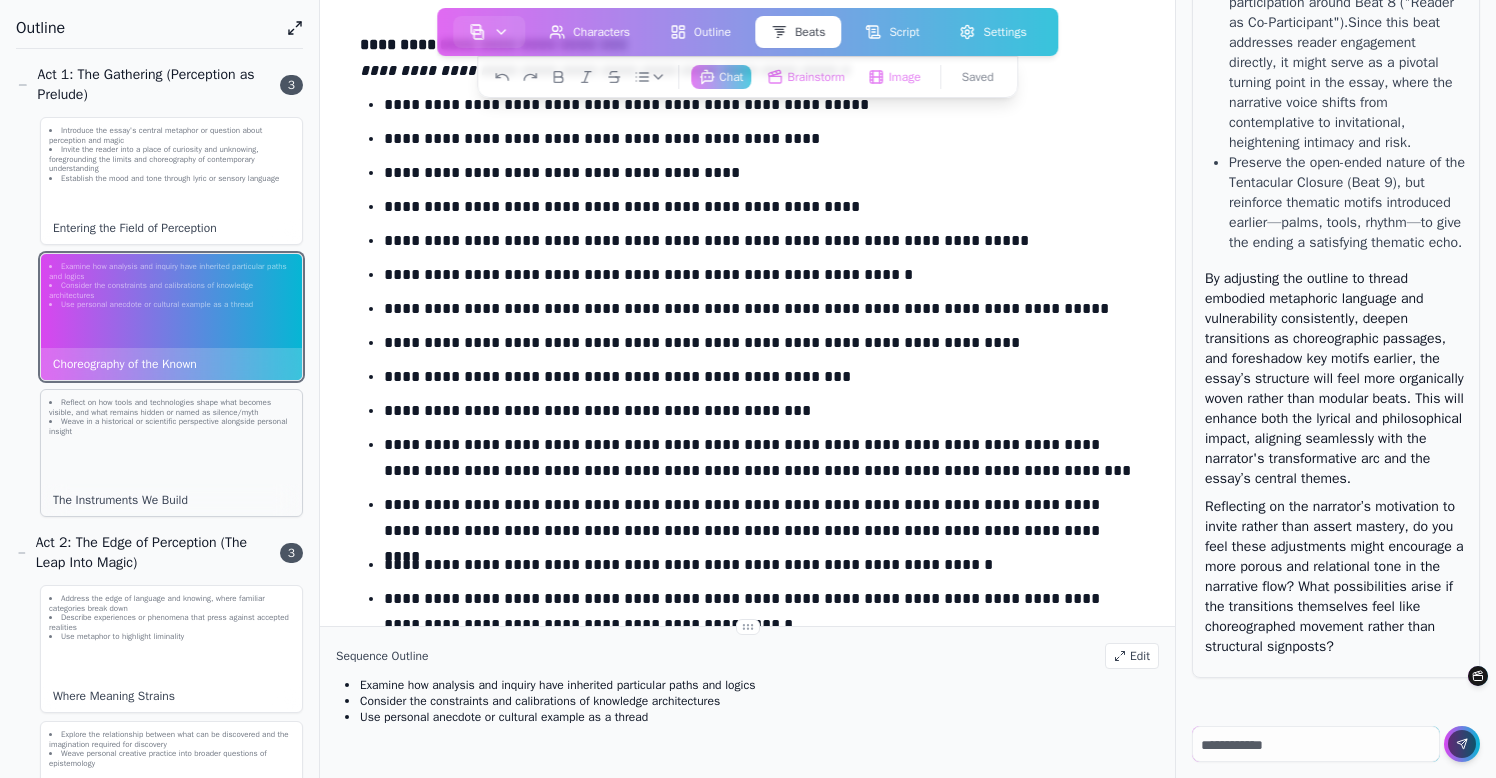 click on "Reflect on how tools and technologies shape what becomes visible, and what remains hidden or named as silence/myth" 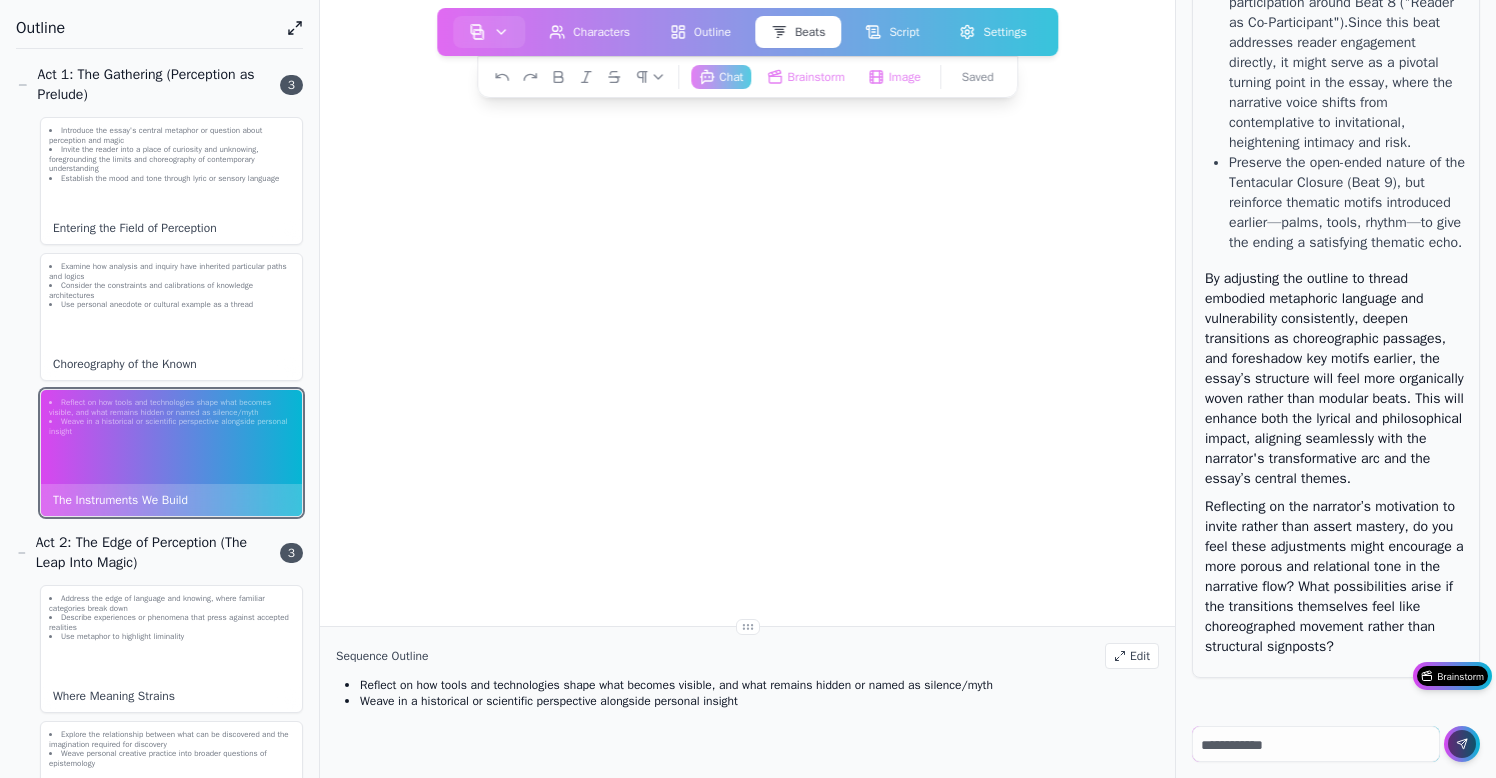 scroll, scrollTop: 223216, scrollLeft: 0, axis: vertical 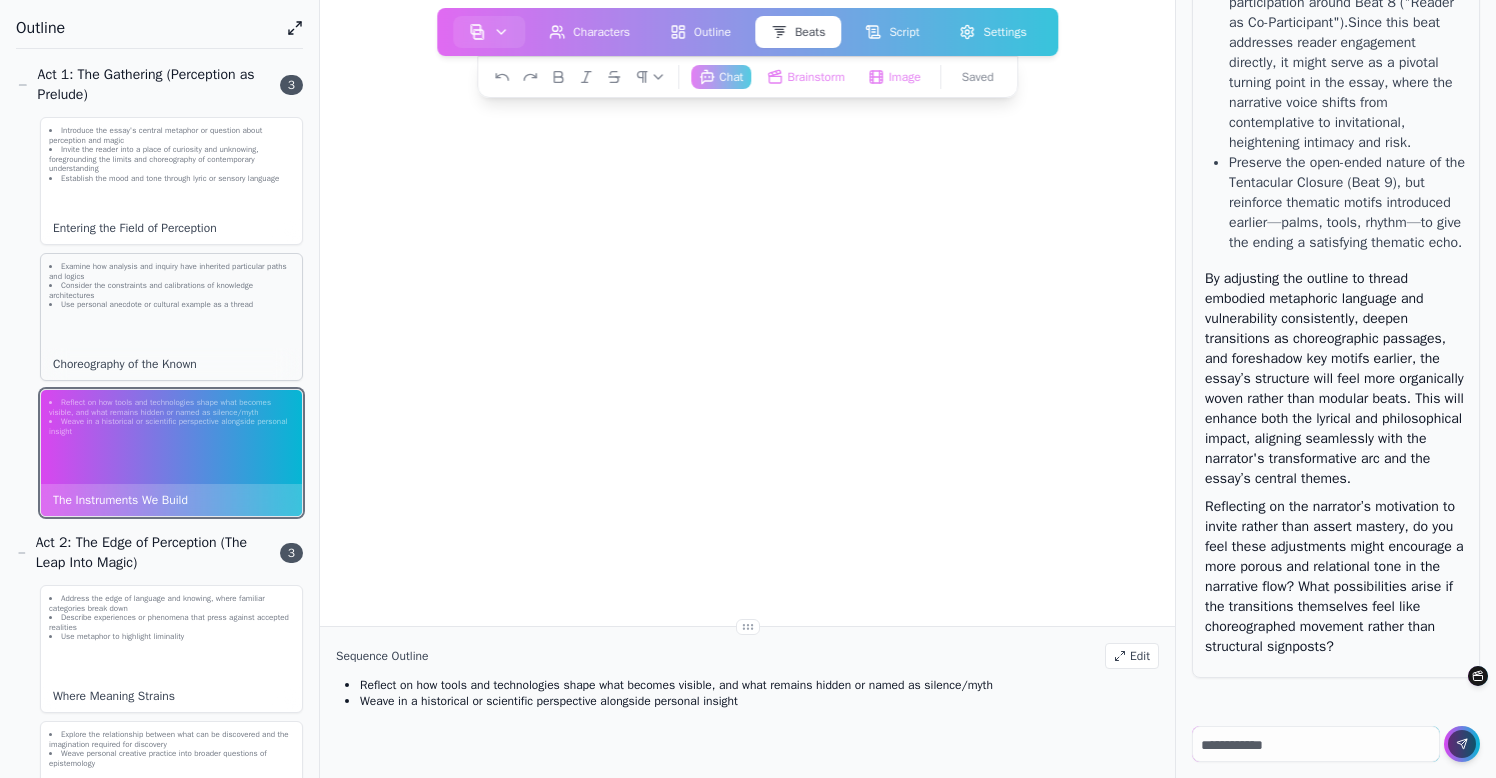 click on "Consider the constraints and calibrations of knowledge architectures" 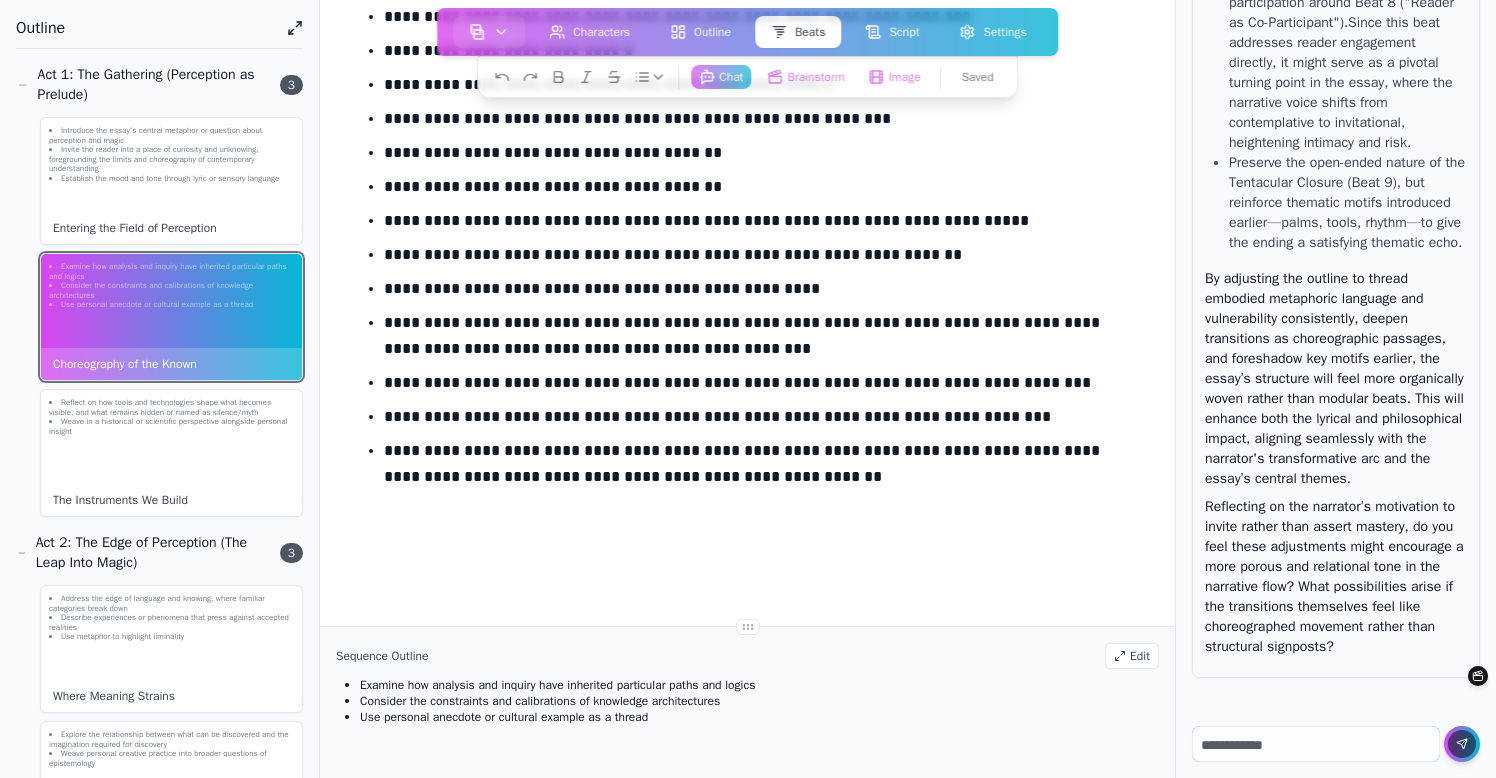 scroll, scrollTop: 3860, scrollLeft: 0, axis: vertical 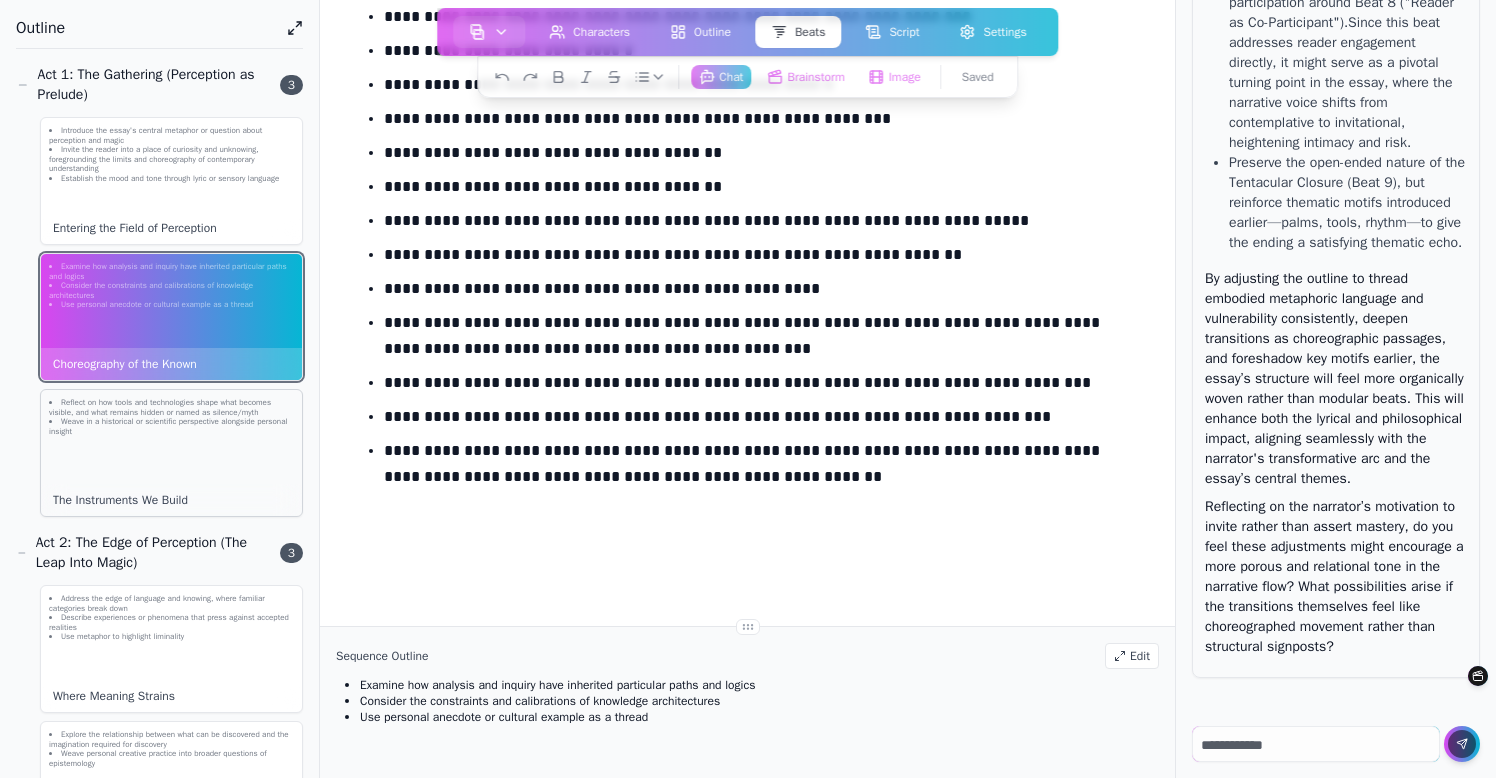 click on "Reflect on how tools and technologies shape what becomes visible, and what remains hidden or named as silence/myth" 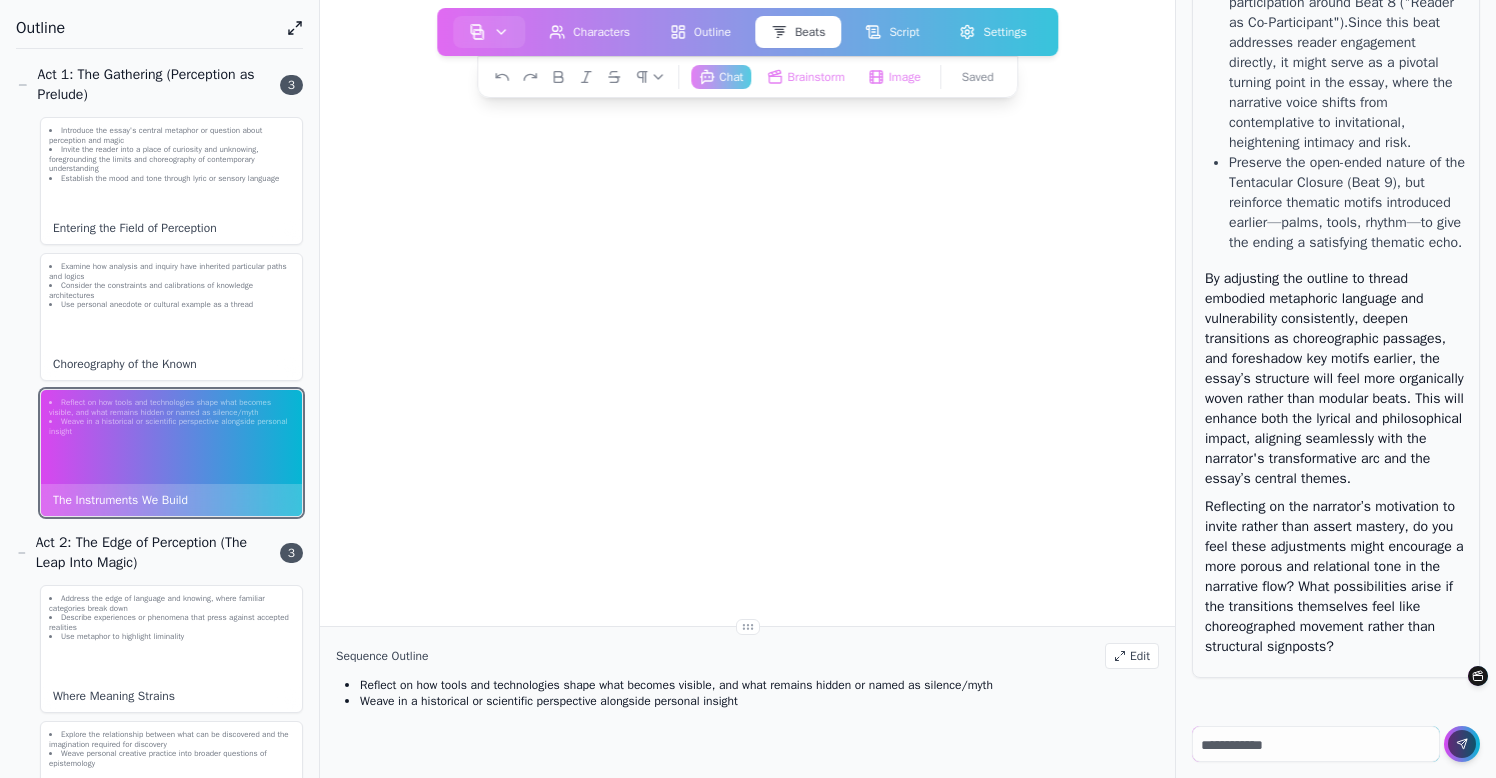 scroll, scrollTop: 422, scrollLeft: 0, axis: vertical 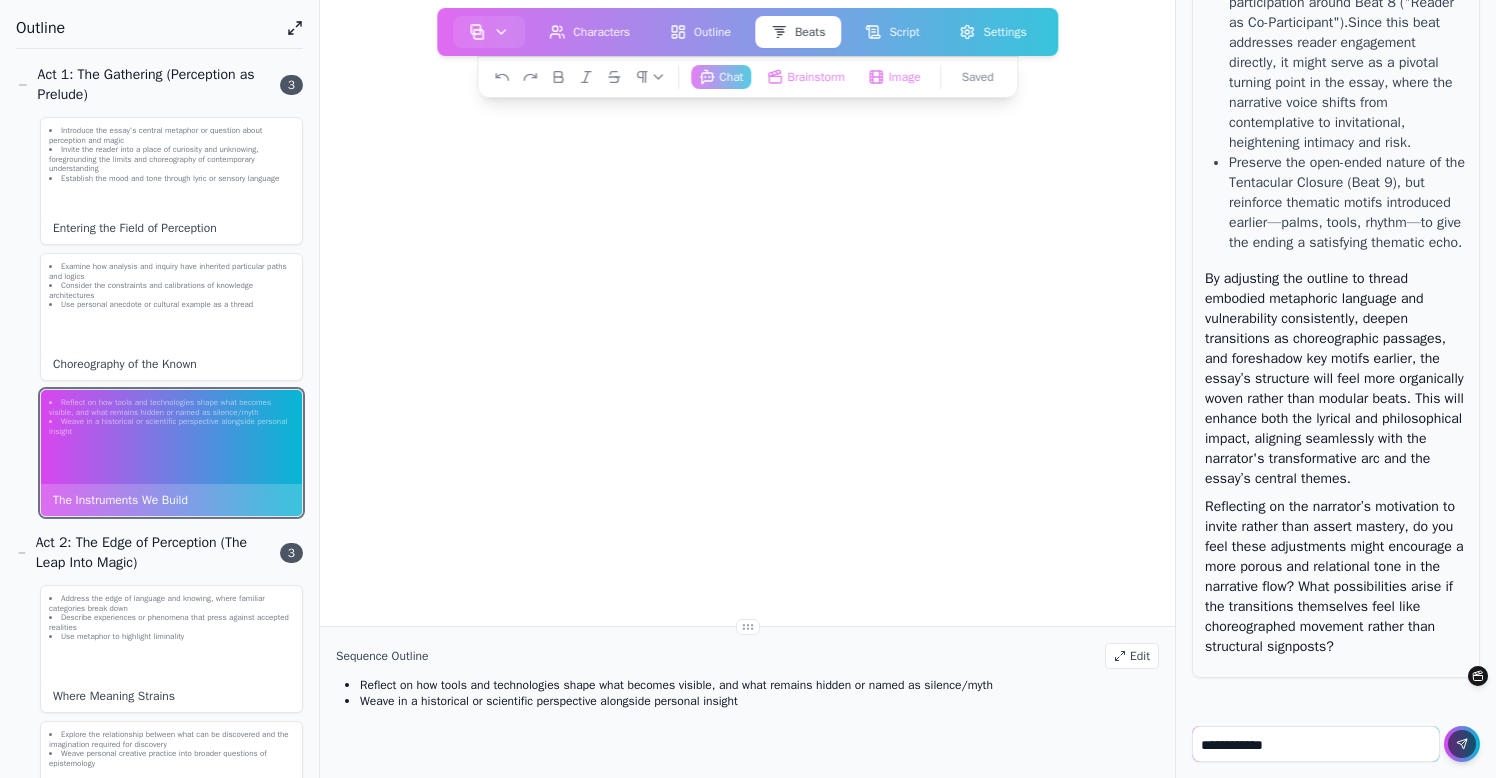 click on "**********" at bounding box center (1316, 744) 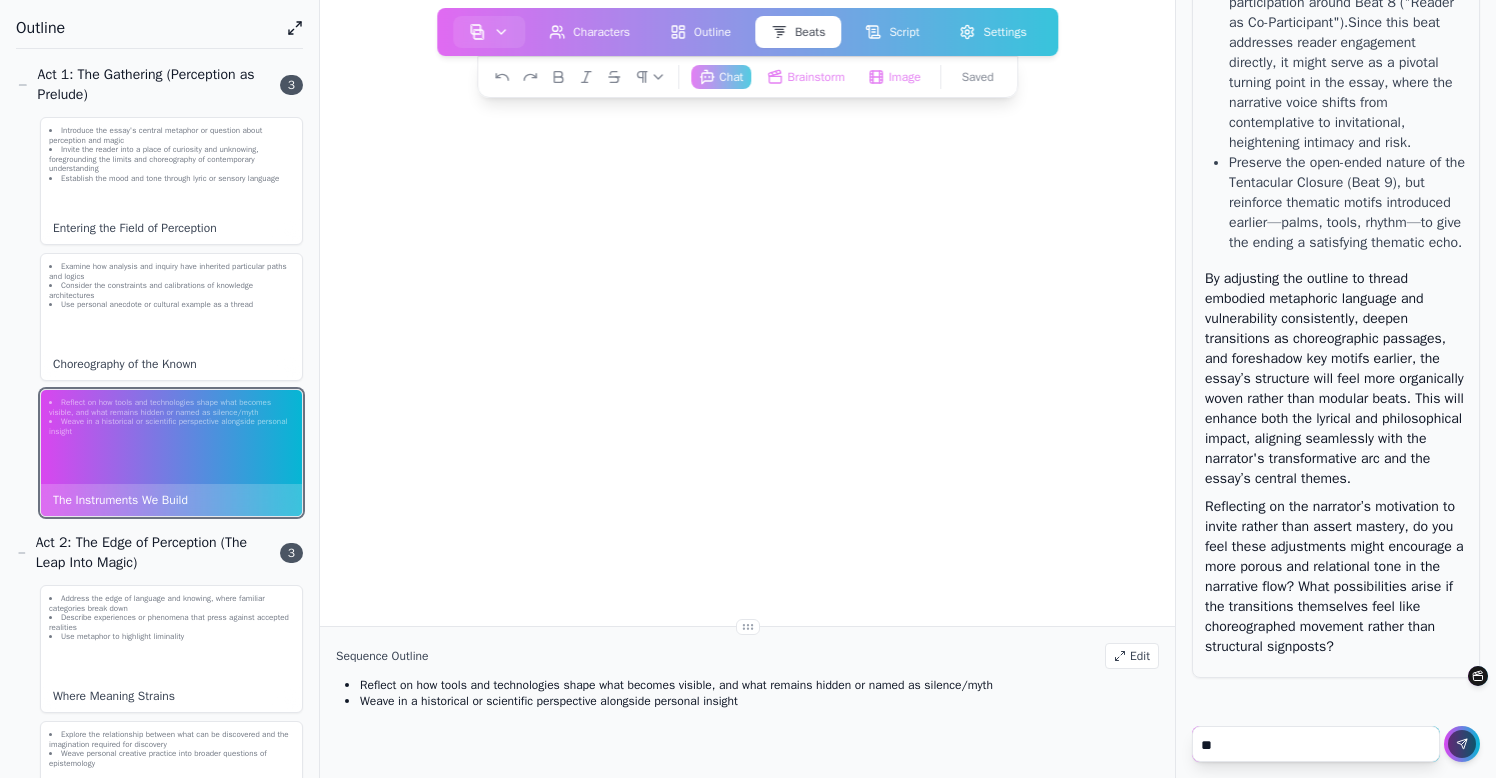 type on "*" 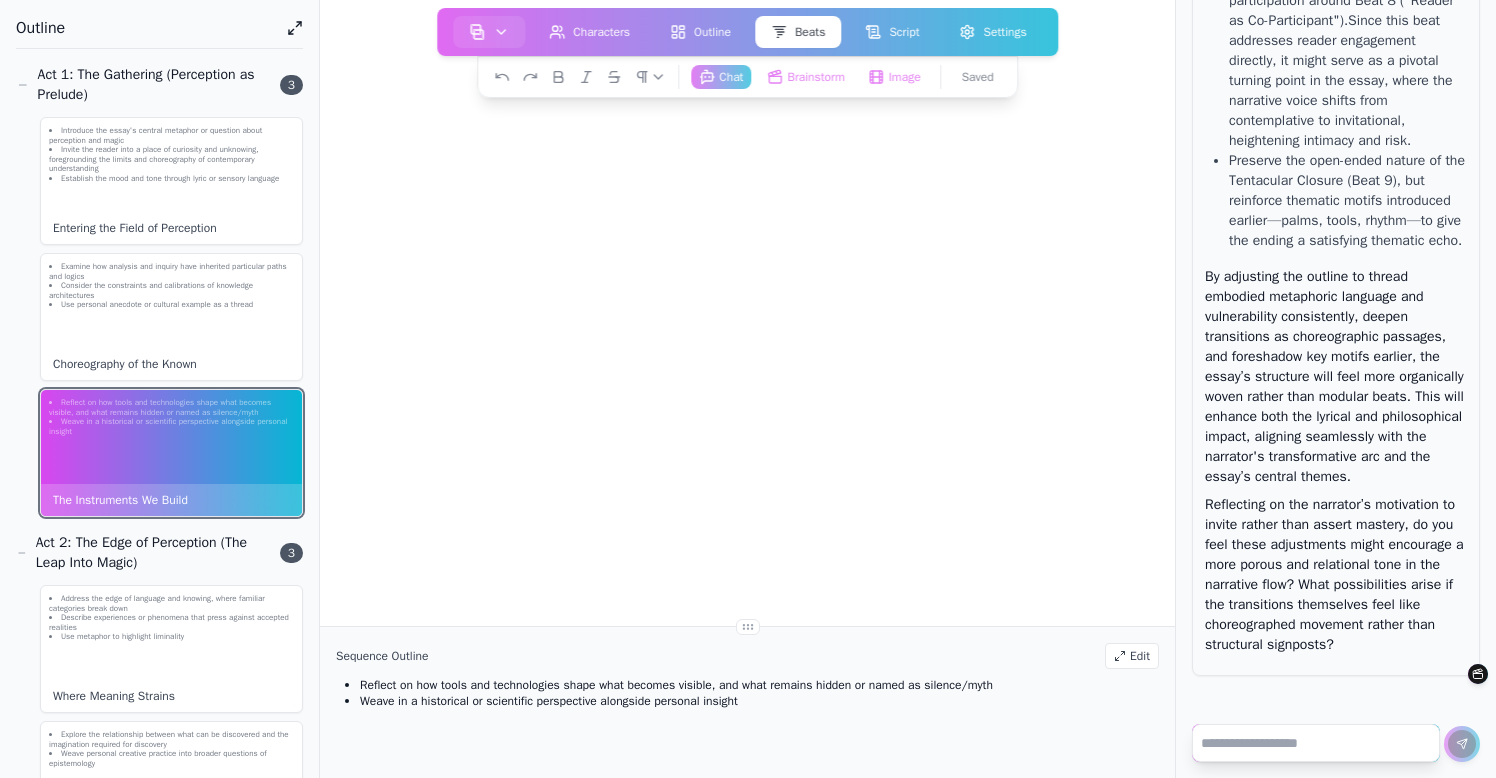 paste on "**********" 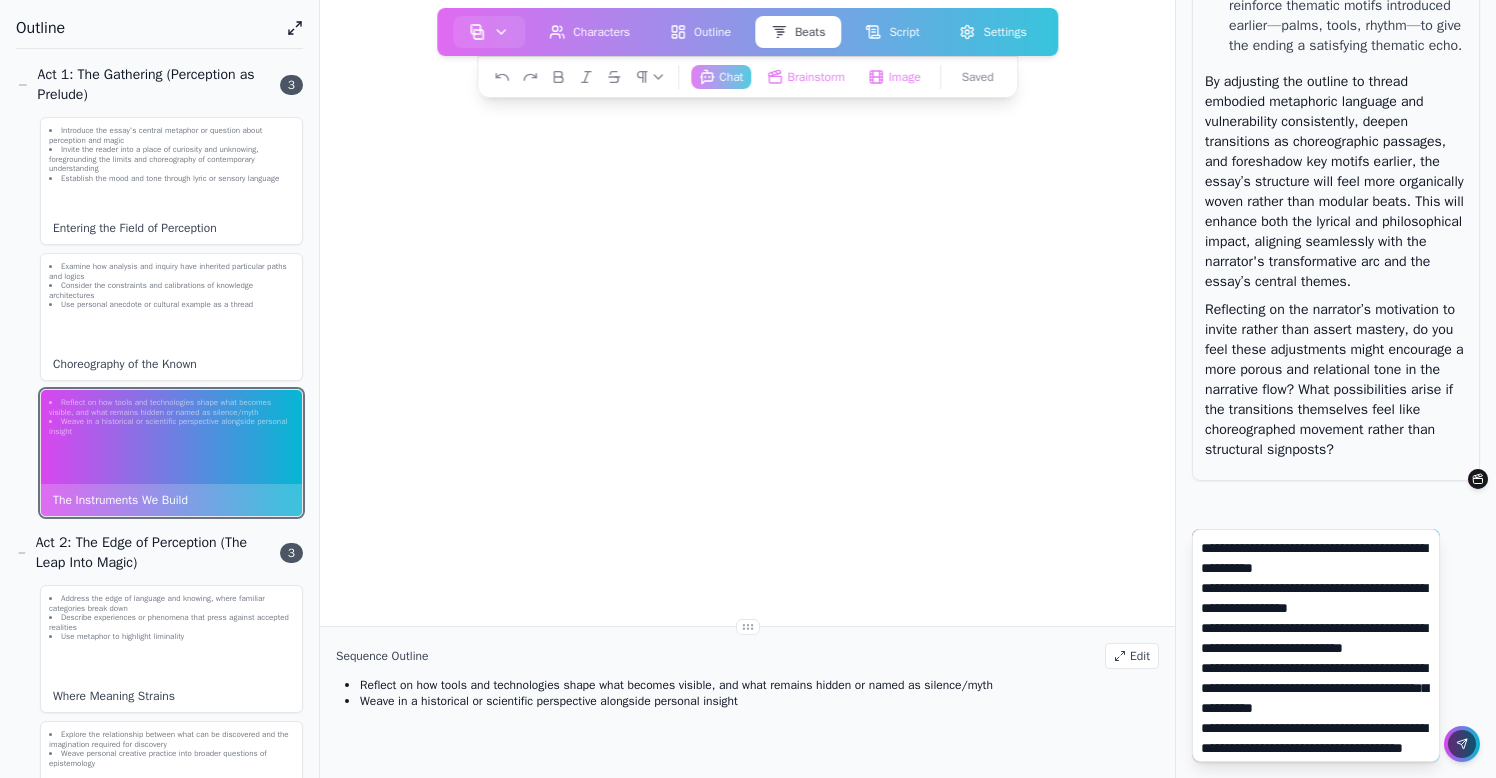 scroll, scrollTop: 1625, scrollLeft: 0, axis: vertical 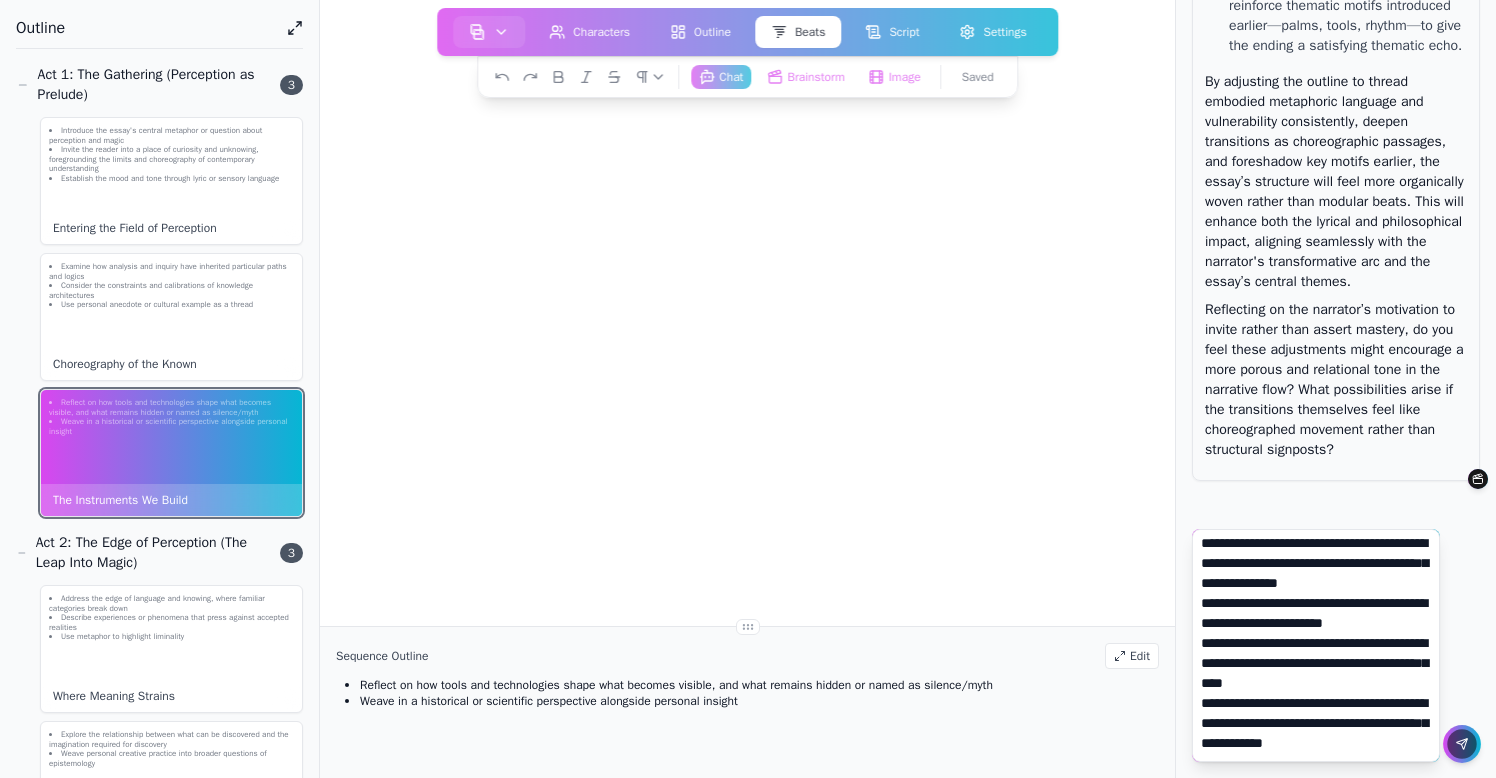 type on "**********" 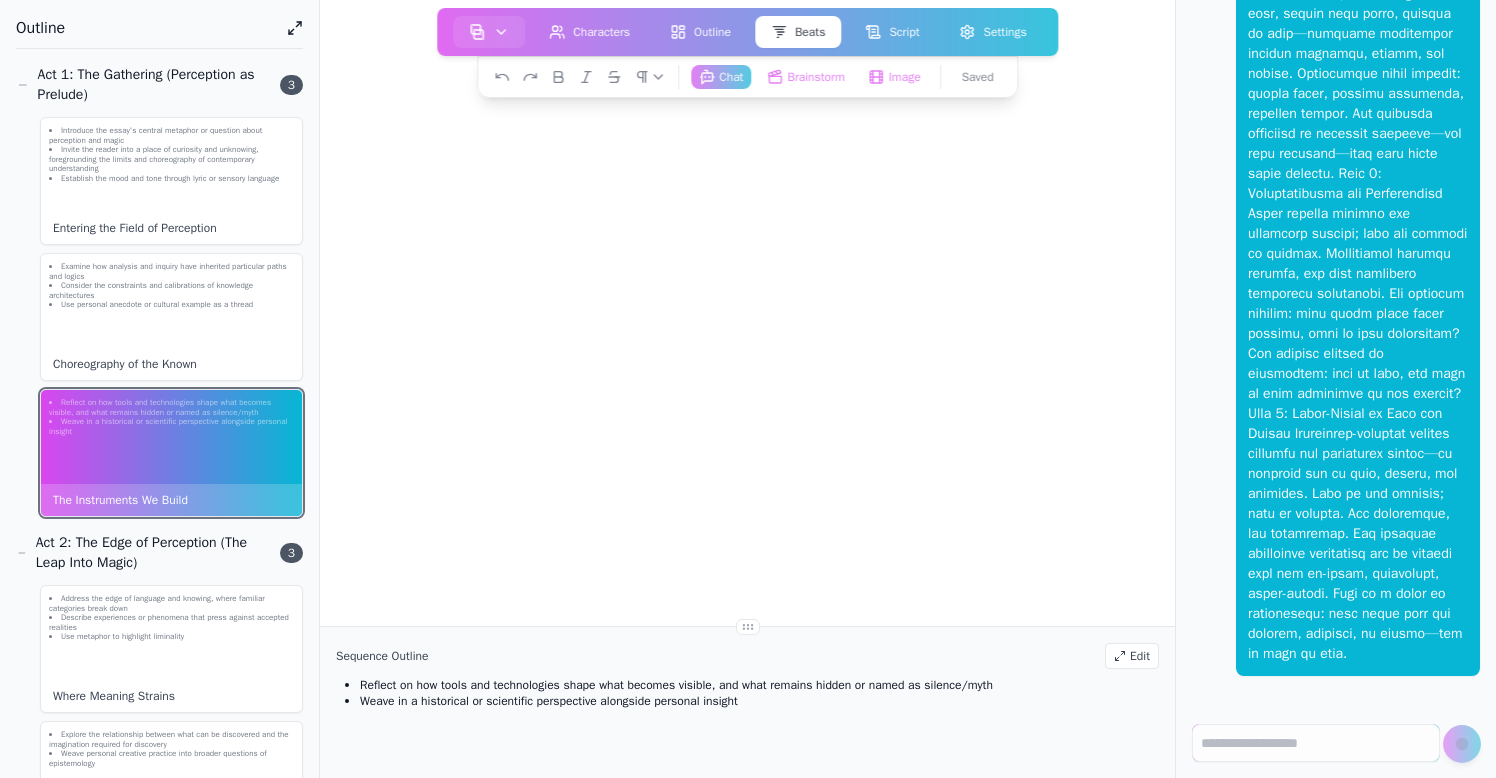 scroll, scrollTop: 0, scrollLeft: 0, axis: both 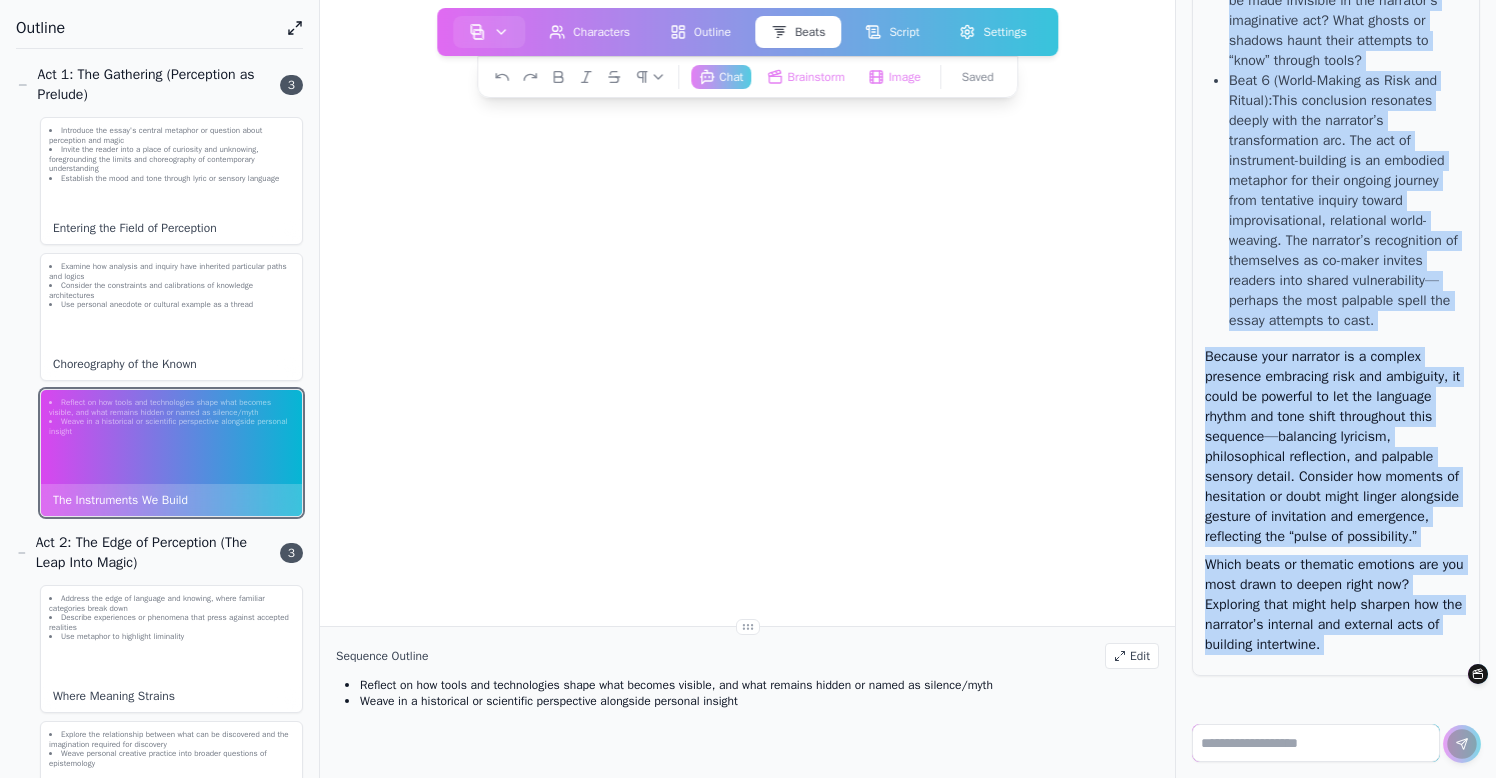 drag, startPoint x: 1209, startPoint y: 372, endPoint x: 1323, endPoint y: 738, distance: 383.3432 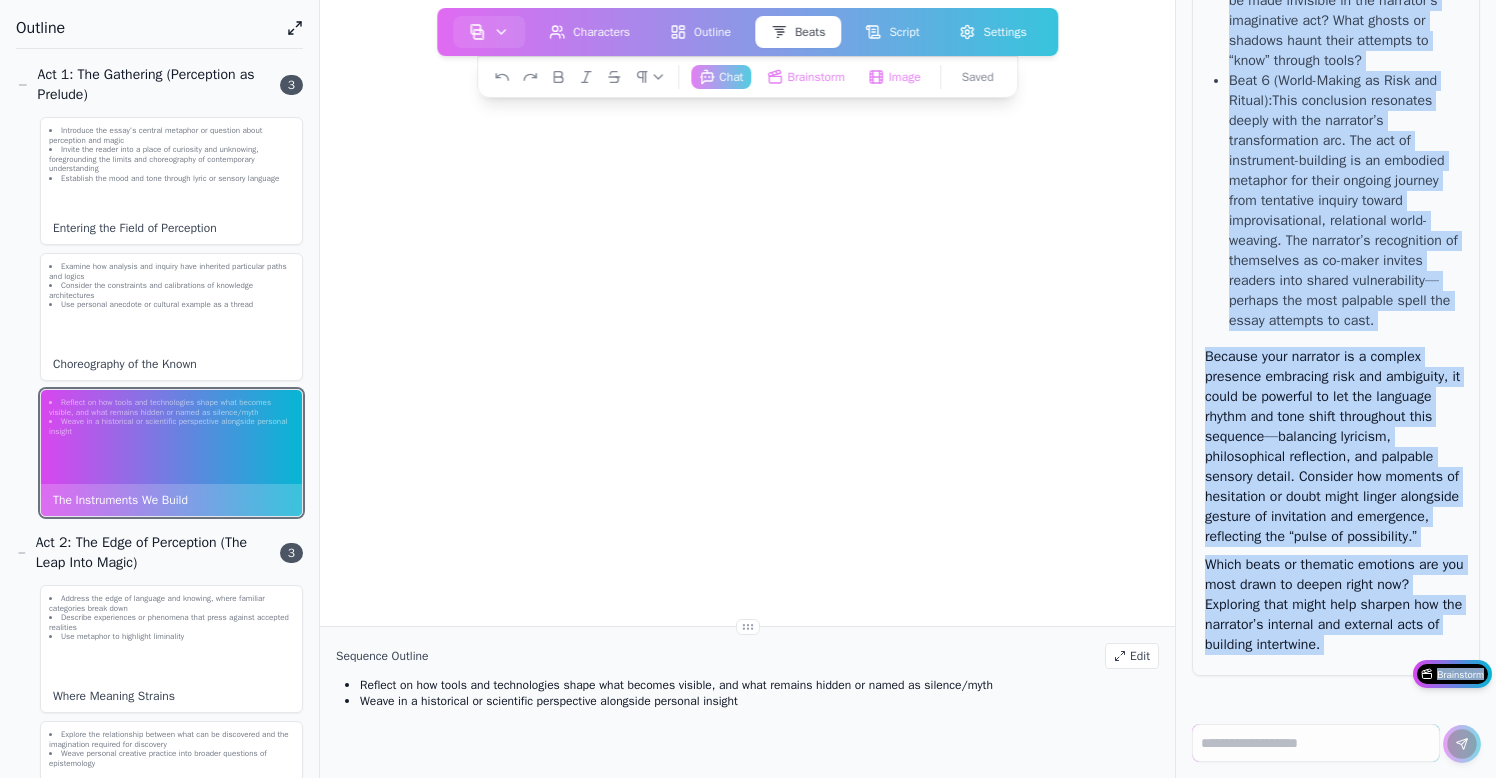 scroll, scrollTop: 227040, scrollLeft: 0, axis: vertical 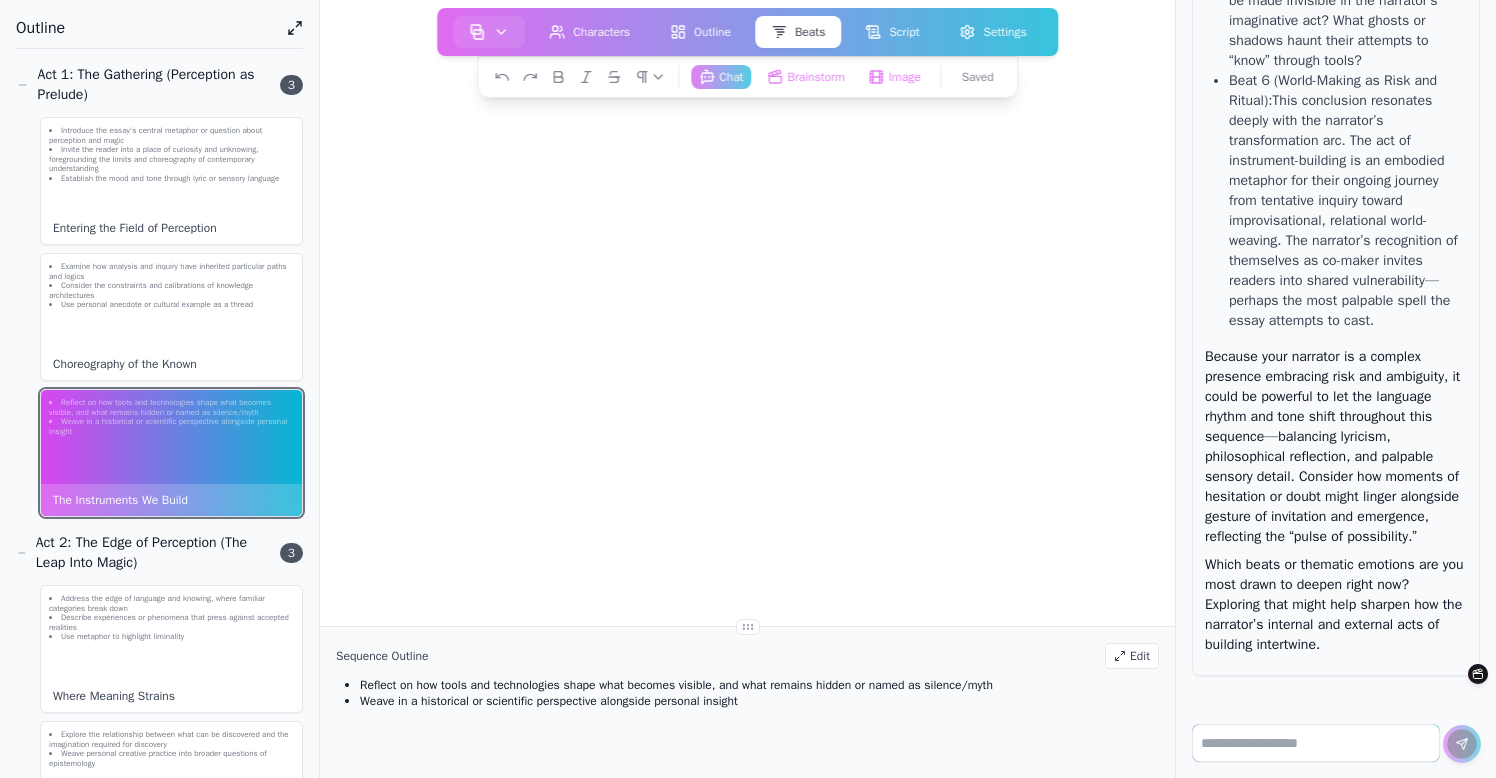 click at bounding box center (1316, 743) 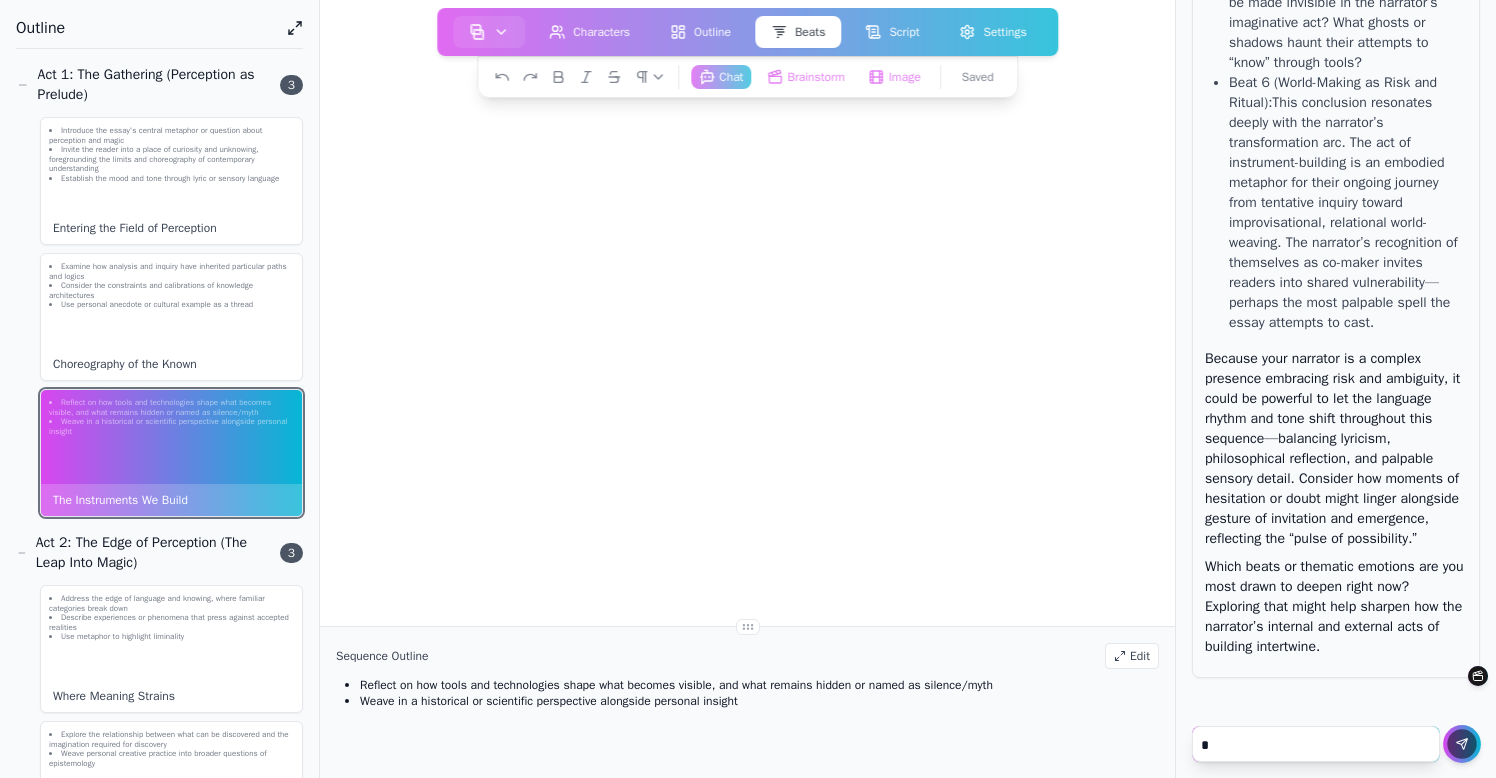 scroll, scrollTop: 227034, scrollLeft: 0, axis: vertical 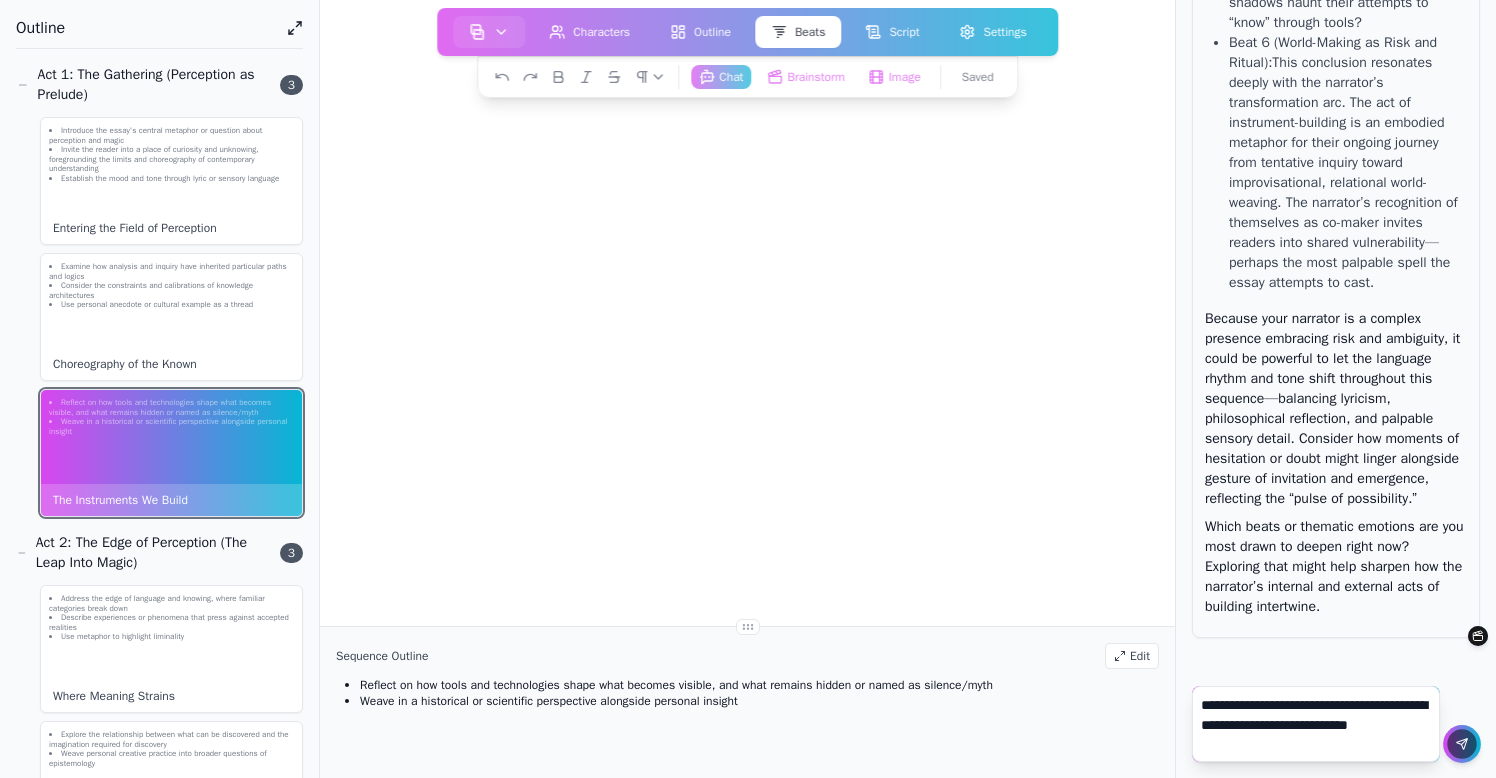type on "**********" 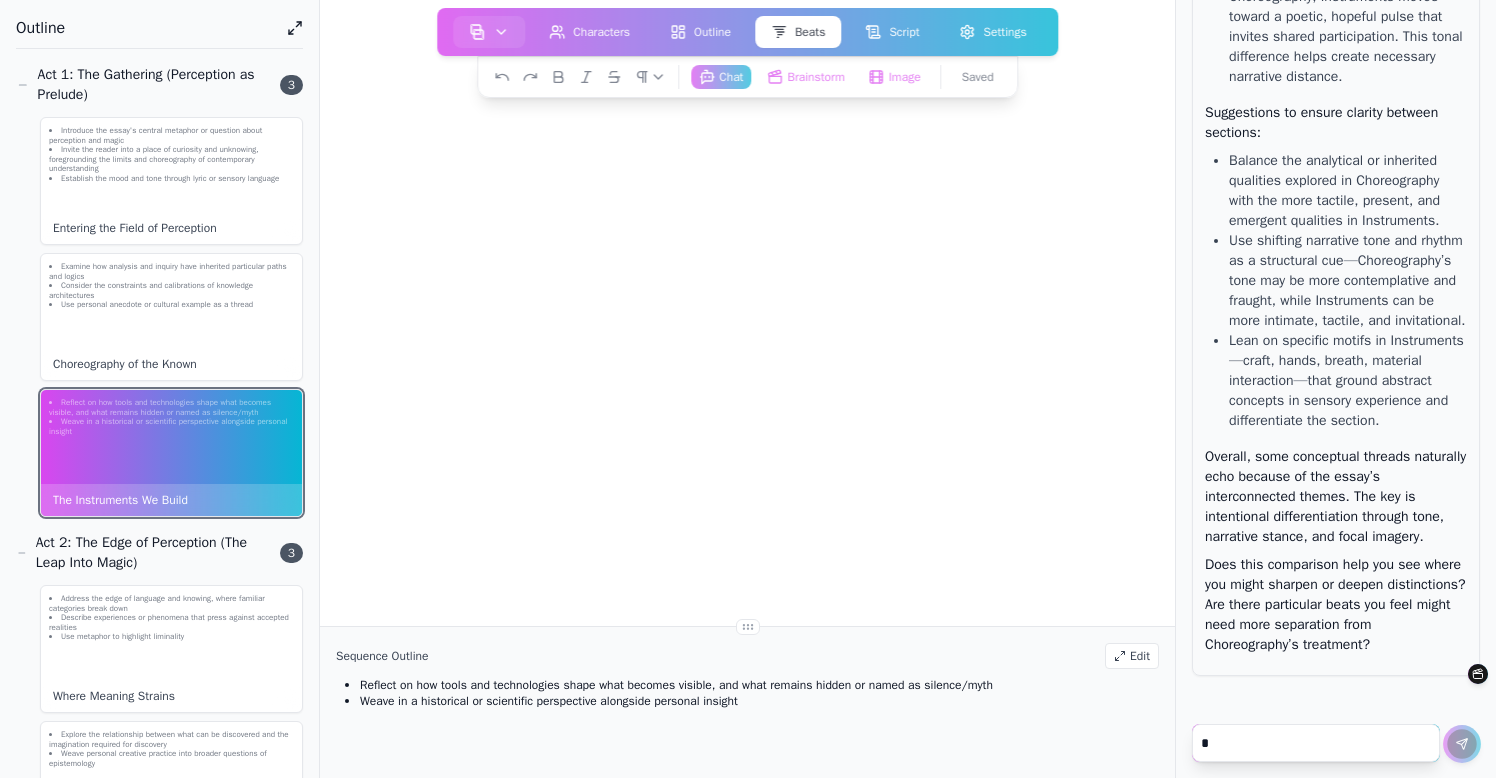 scroll, scrollTop: 229656, scrollLeft: 0, axis: vertical 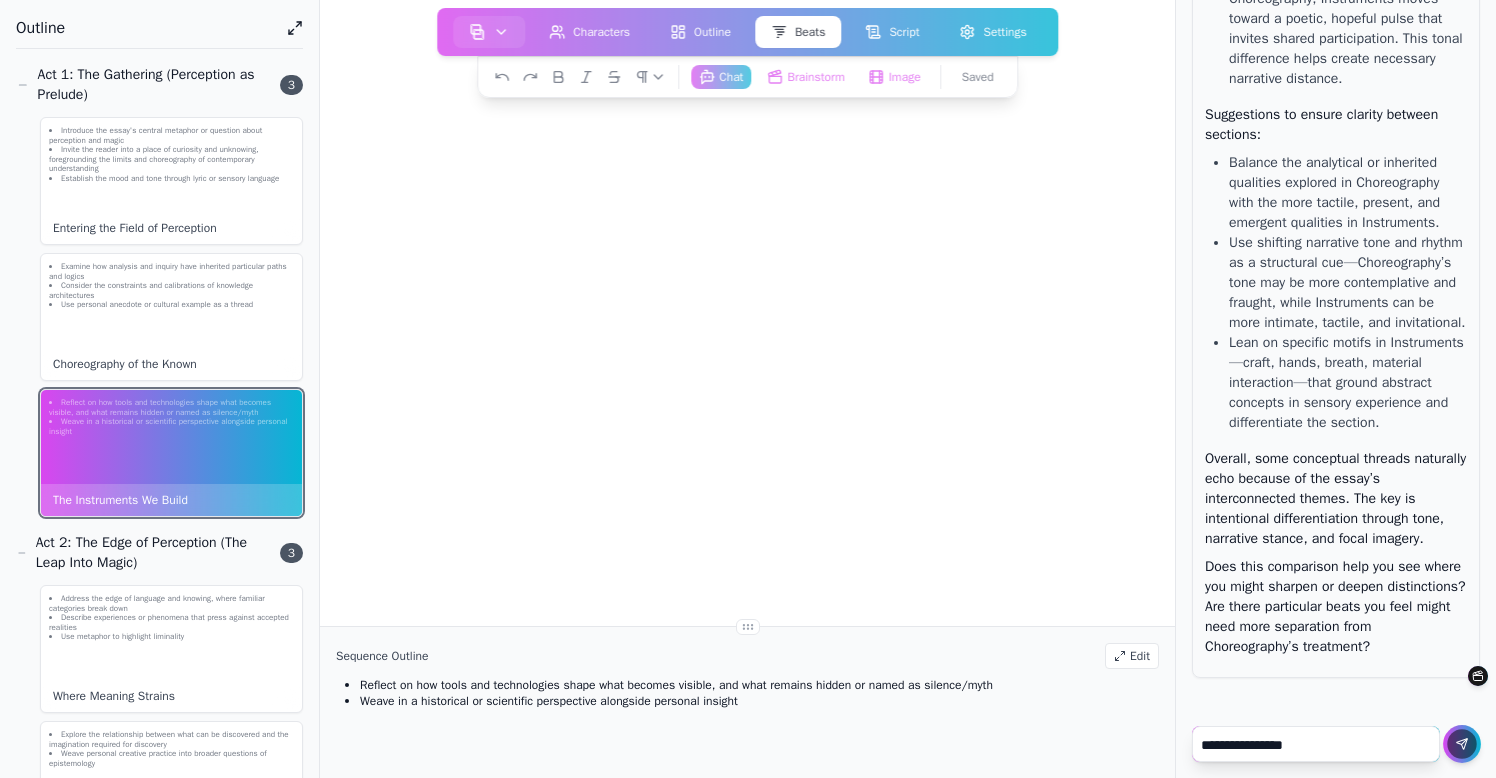 type on "**********" 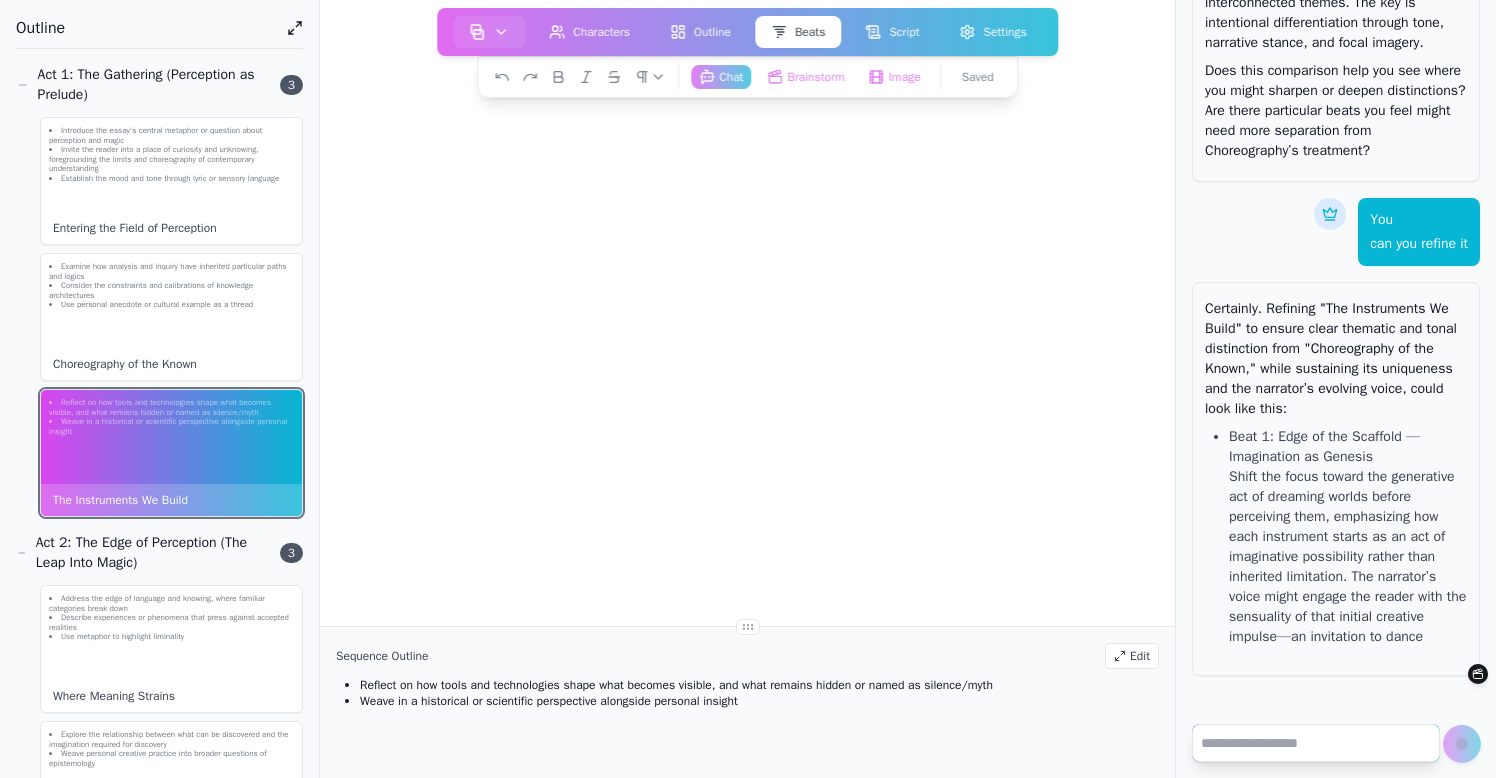 scroll, scrollTop: 230188, scrollLeft: 0, axis: vertical 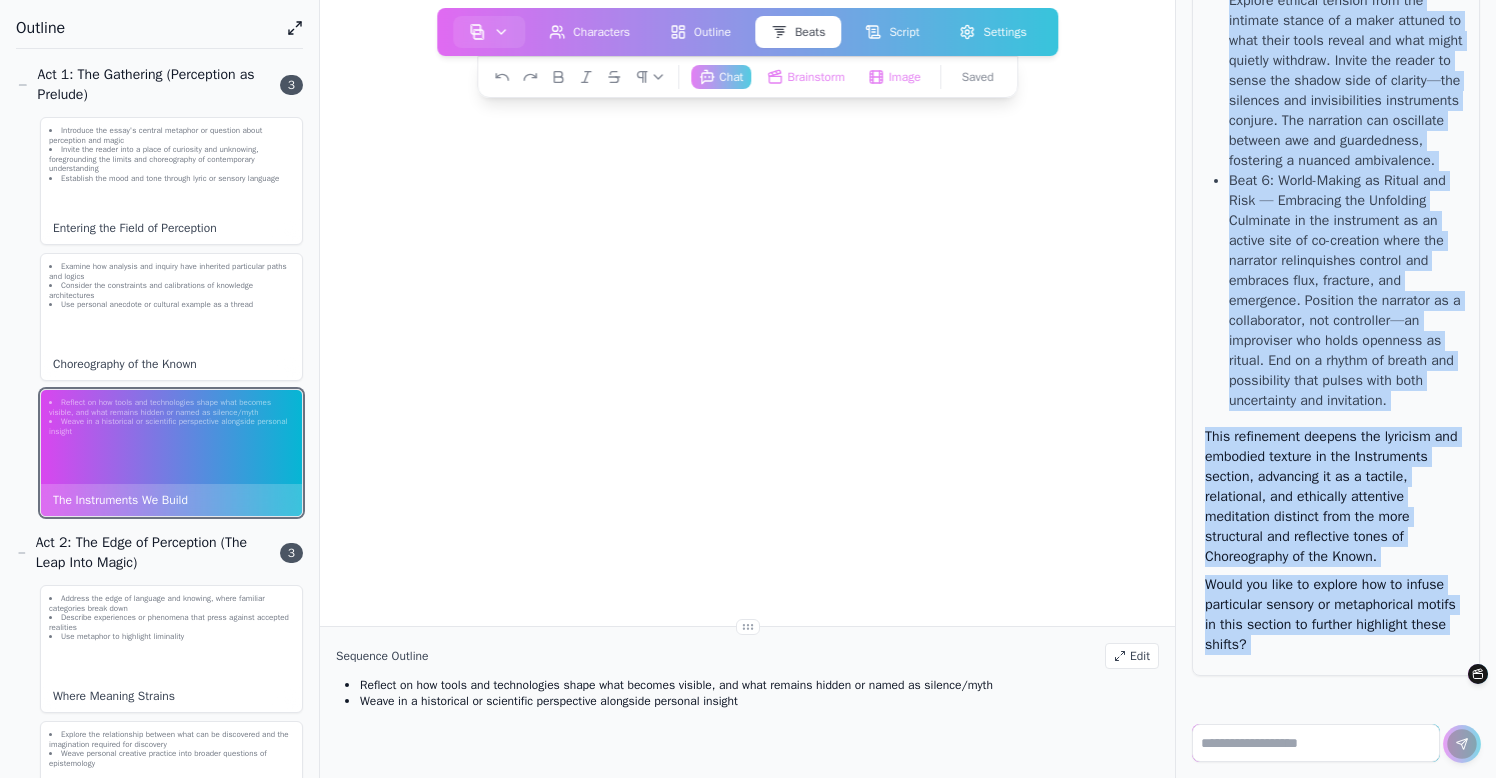 drag, startPoint x: 1268, startPoint y: 172, endPoint x: 1360, endPoint y: 731, distance: 566.5201 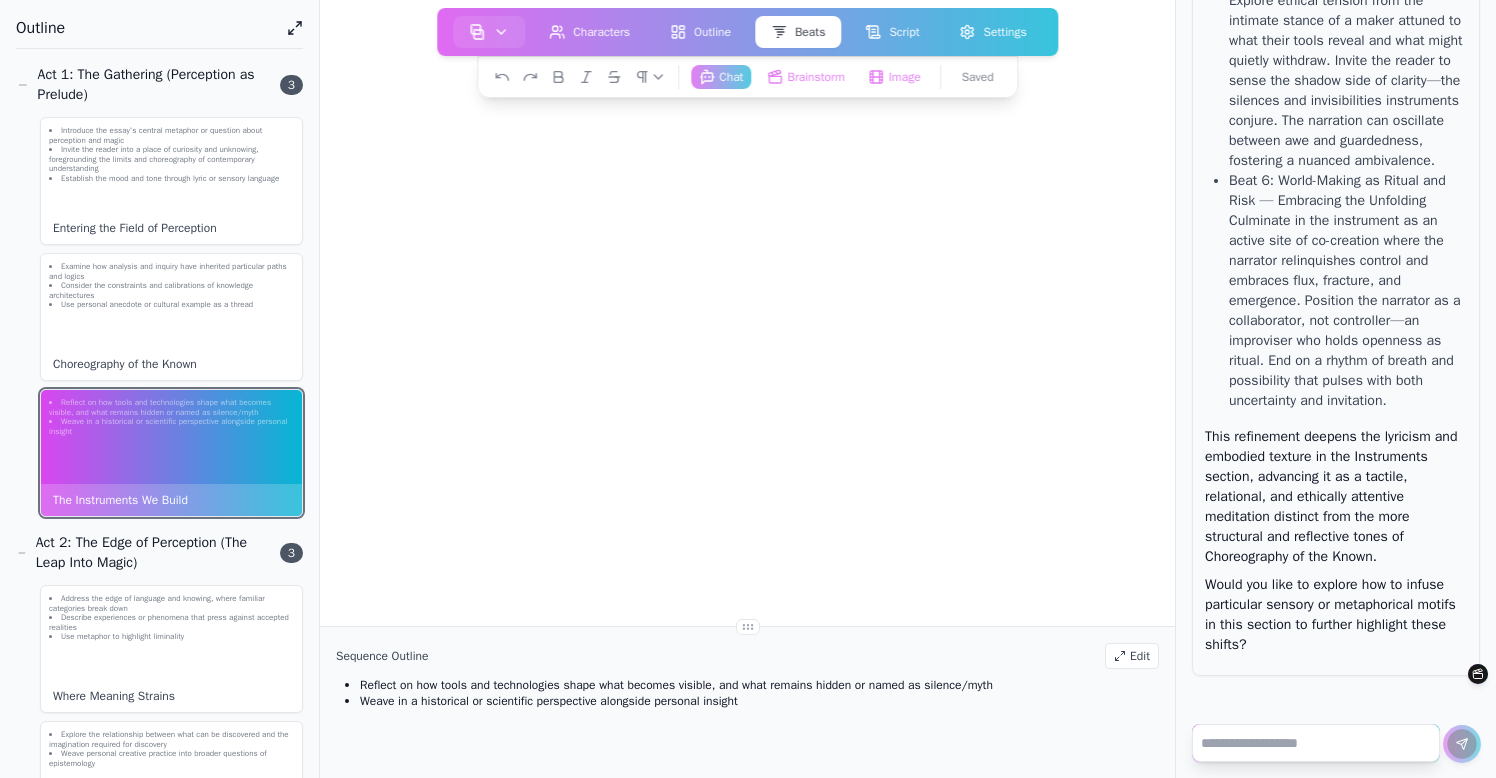 click at bounding box center (1316, 743) 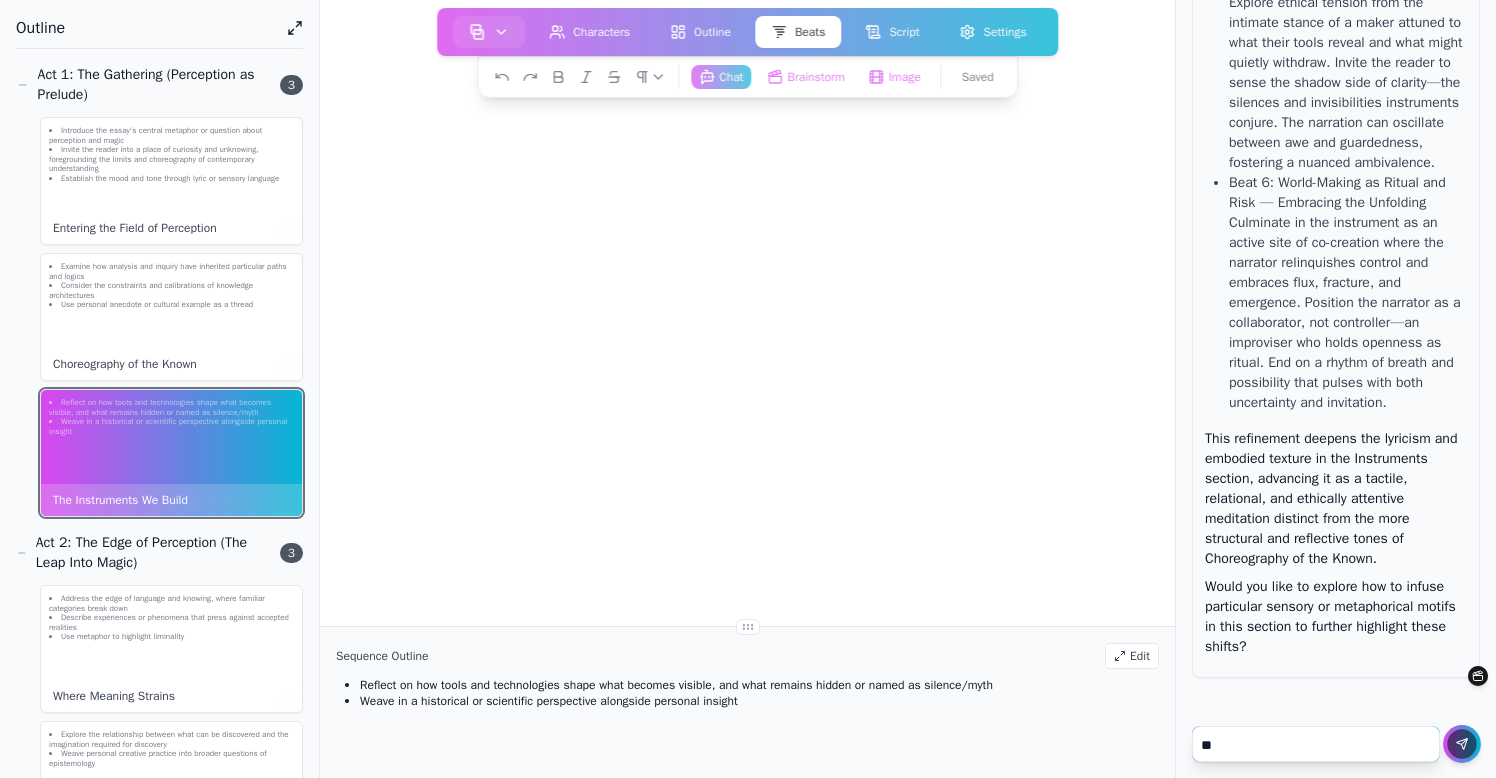 type on "***" 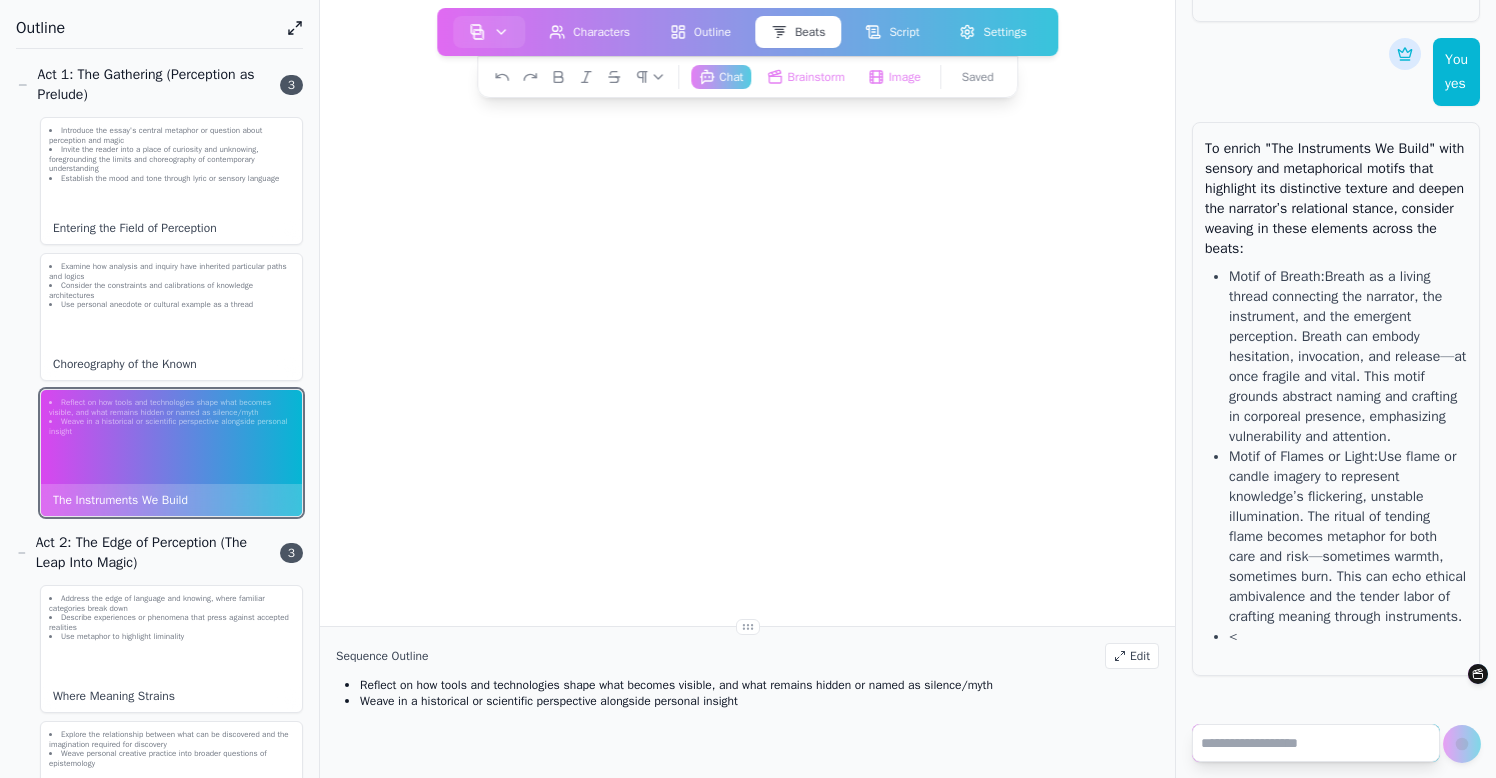 scroll, scrollTop: 232282, scrollLeft: 0, axis: vertical 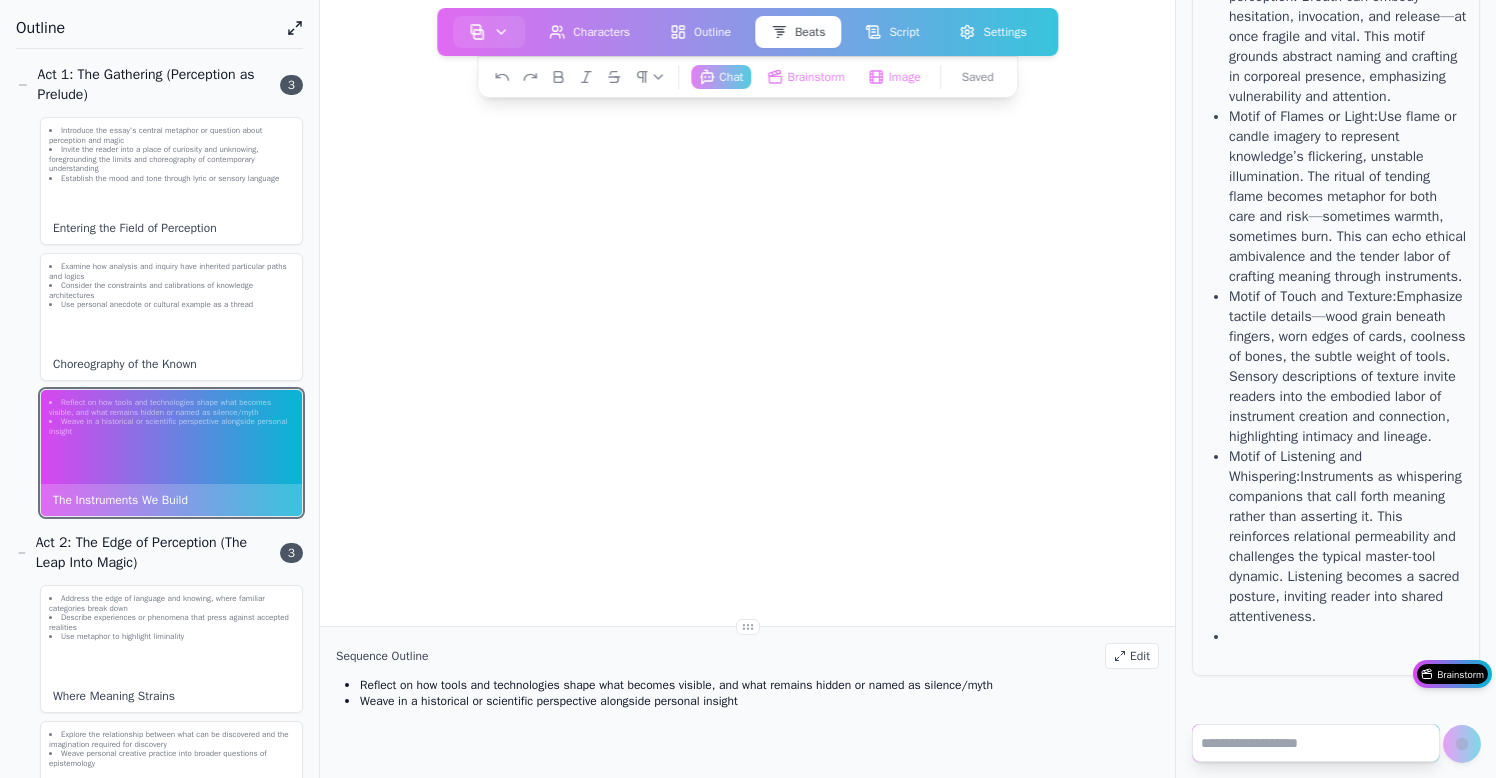 click on "To enrich "The Instruments We Build" with sensory and metaphorical motifs that highlight its distinctive texture and deepen the narrator’s relational stance, consider weaving in these elements across the beats:
Motif of Breath:  Breath as a living thread connecting the narrator, the instrument, and the emergent perception. Breath can embody hesitation, invocation, and release—at once fragile and vital. This motif grounds abstract naming and crafting in corporeal presence, emphasizing vulnerability and attention.
Motif of Flames or Light:  Use flame or candle imagery to represent knowledge’s flickering, unstable illumination. The ritual of tending flame becomes metaphor for both care and risk—sometimes warmth, sometimes burn. This can echo ethical ambivalence and the tender labor of crafting meaning through instruments.
Motif of Touch and Texture:
Motif of Listening and Whispering:" at bounding box center [1336, 229] 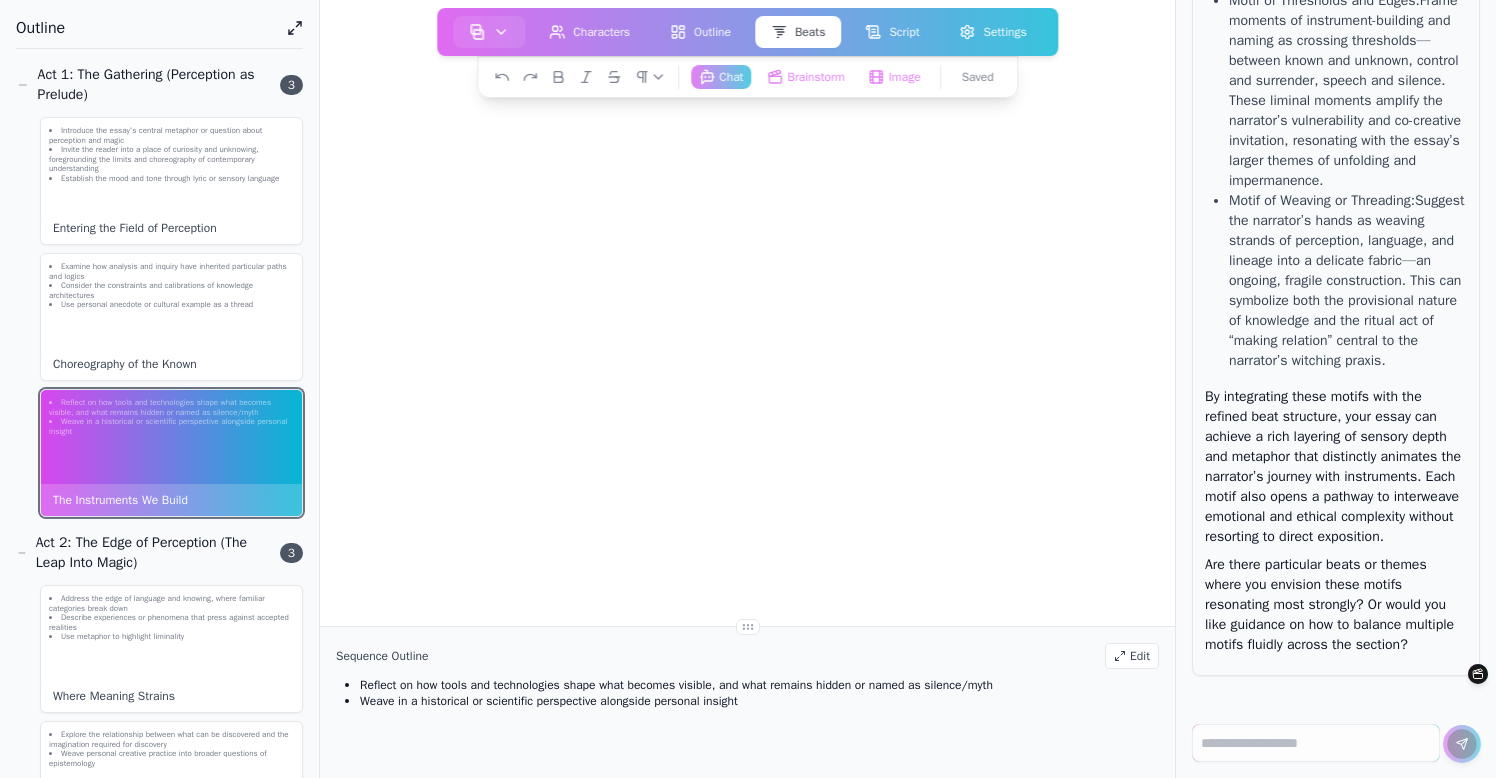 scroll, scrollTop: 230312, scrollLeft: 0, axis: vertical 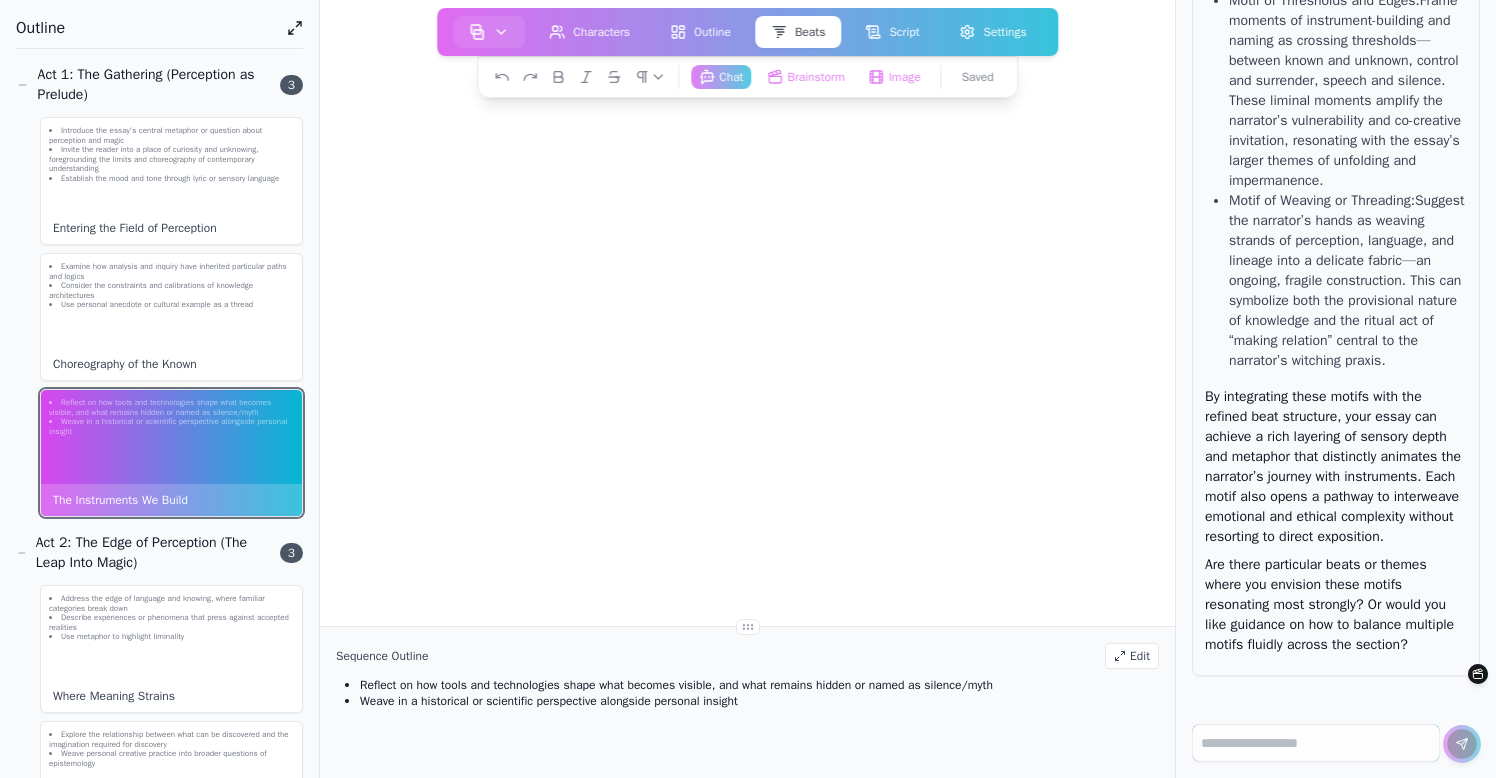 drag, startPoint x: 1268, startPoint y: 150, endPoint x: 1392, endPoint y: 389, distance: 269.25266 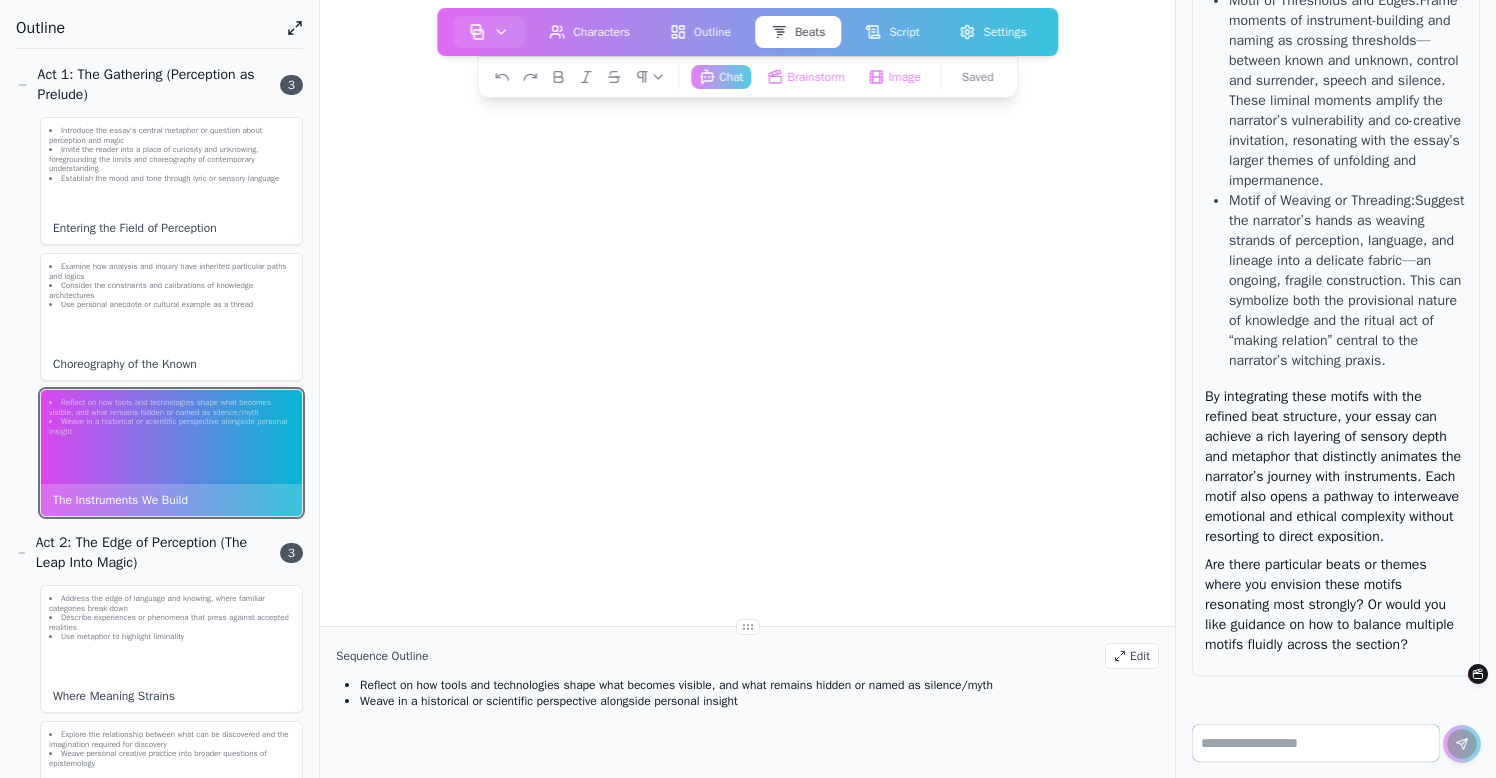 scroll, scrollTop: 0, scrollLeft: 0, axis: both 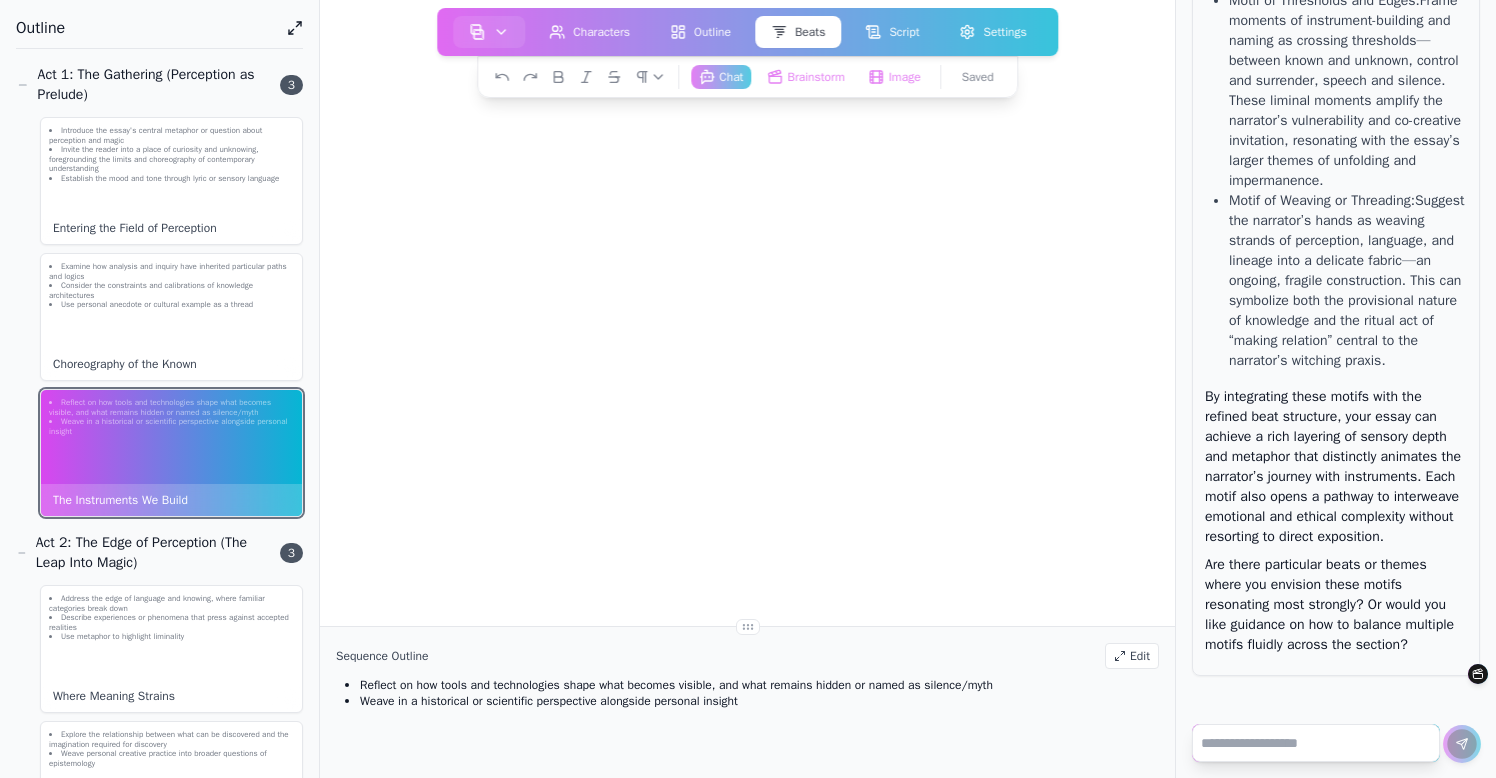 paste on "**********" 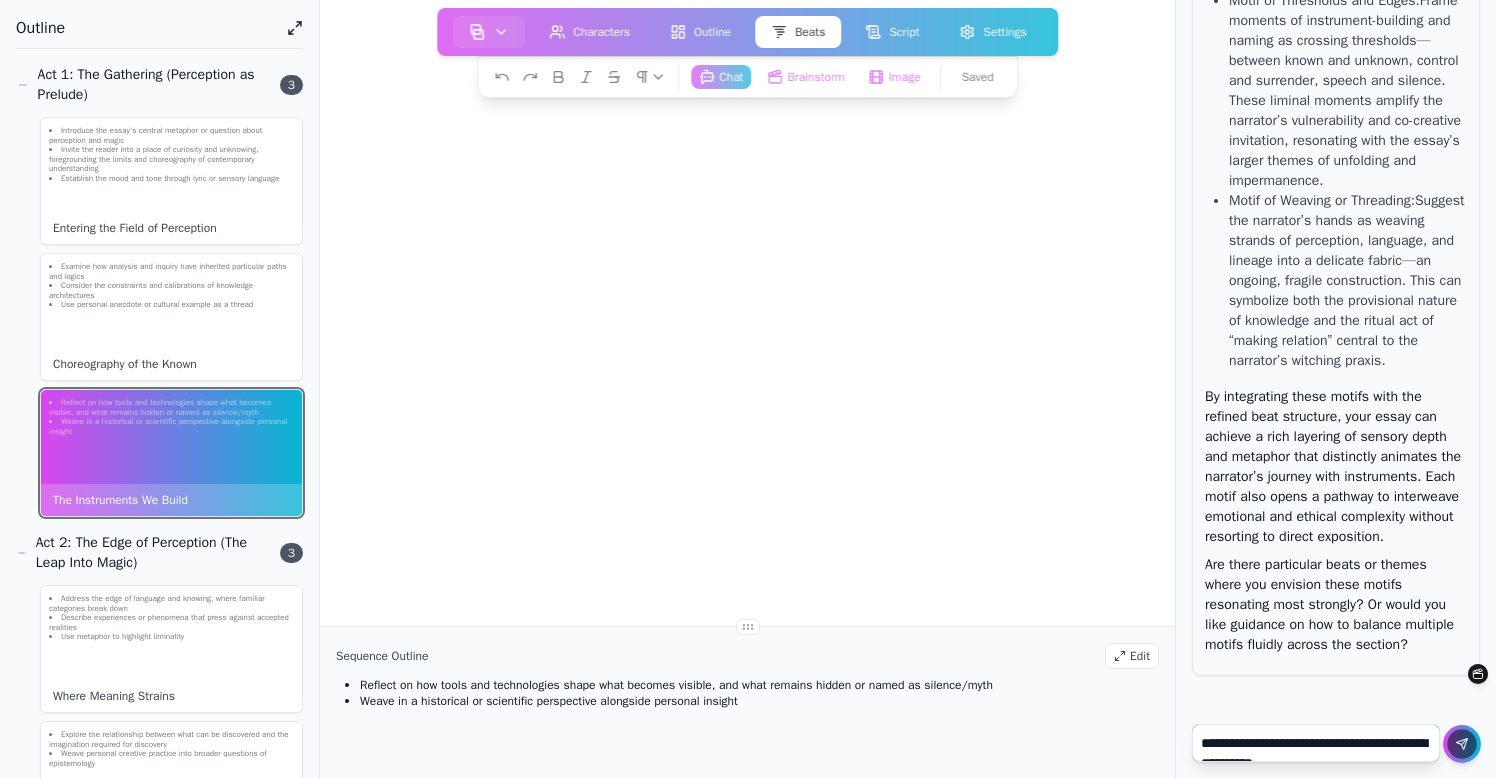 scroll, scrollTop: 2425, scrollLeft: 0, axis: vertical 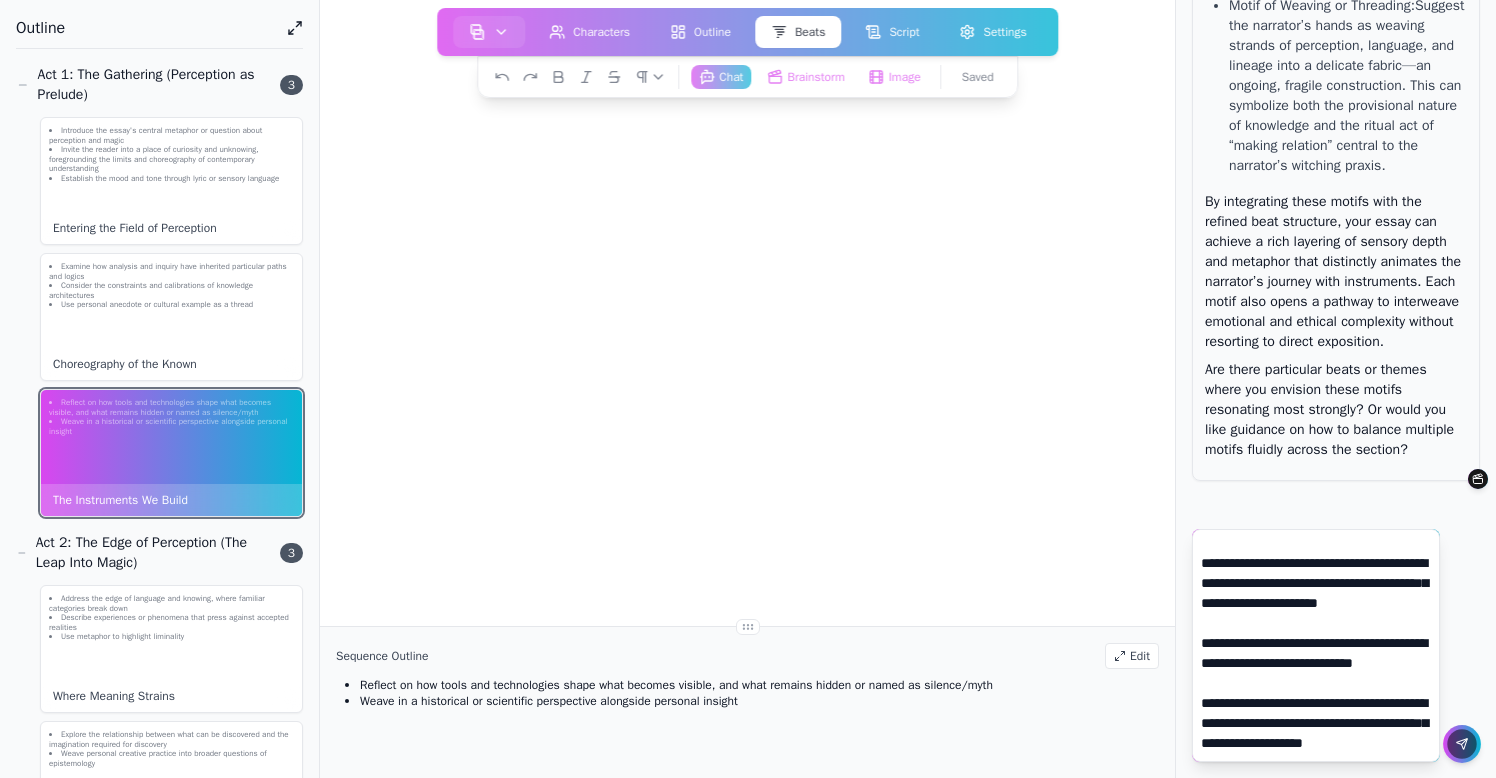 type on "**********" 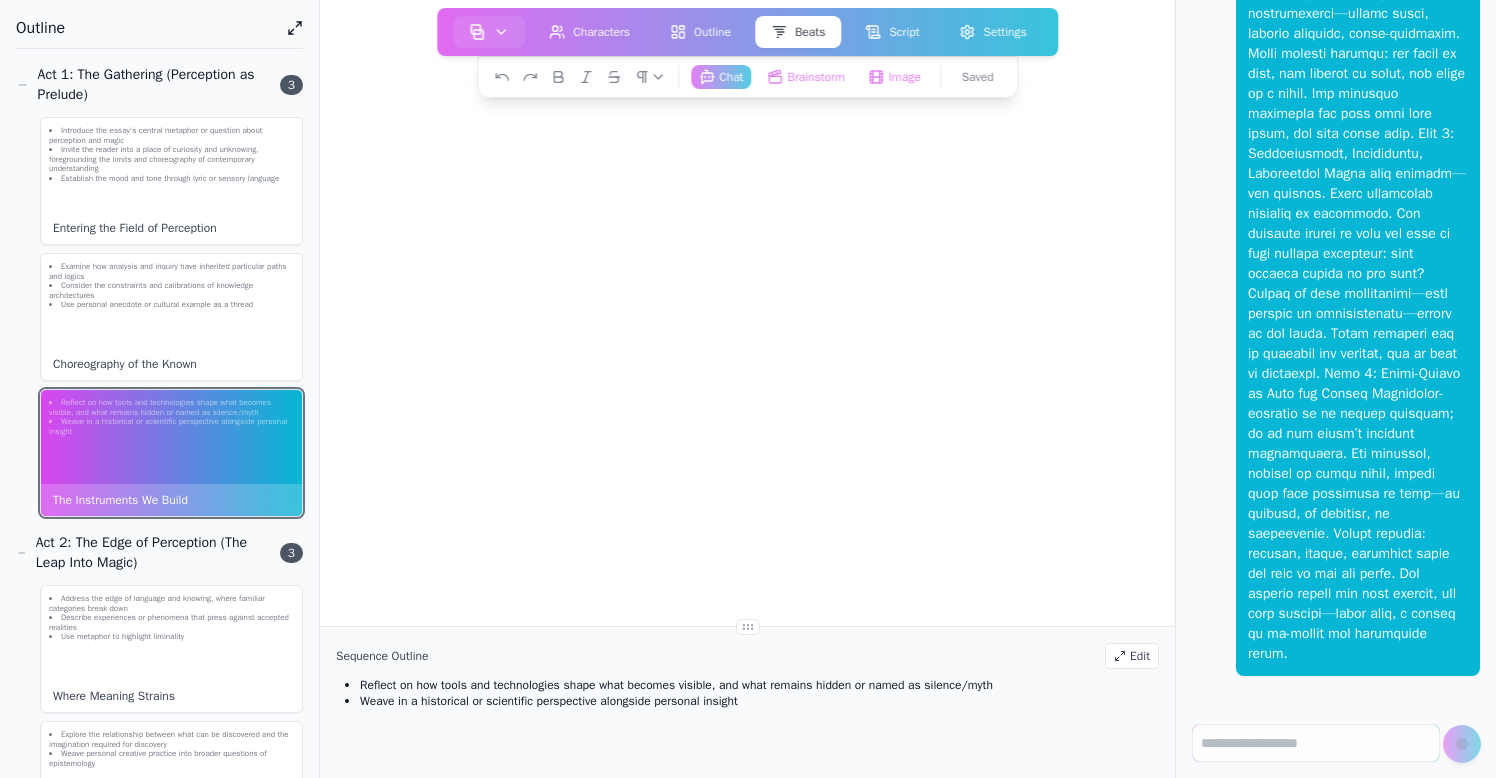 scroll, scrollTop: 0, scrollLeft: 0, axis: both 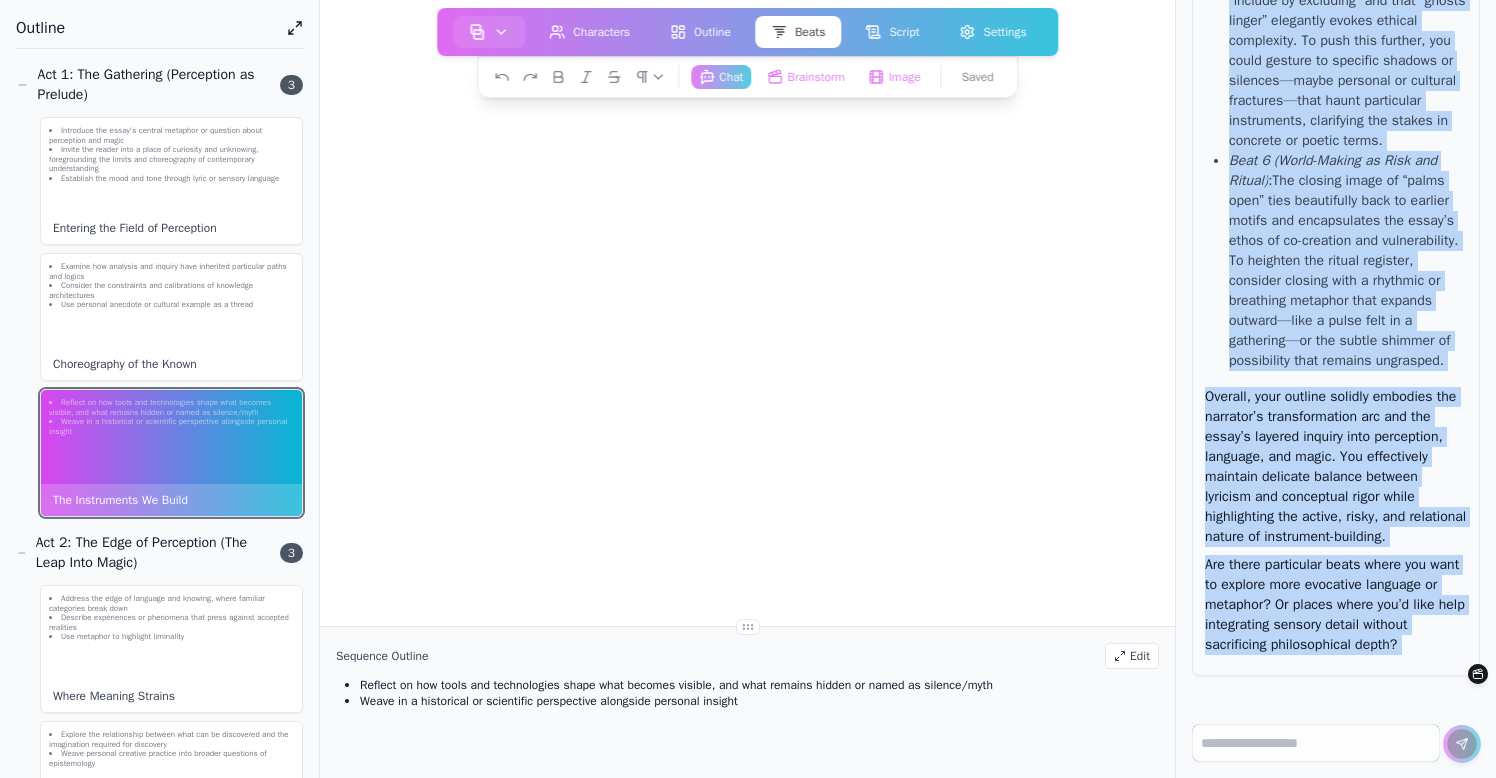 drag, startPoint x: 1207, startPoint y: 425, endPoint x: 1244, endPoint y: 773, distance: 349.96143 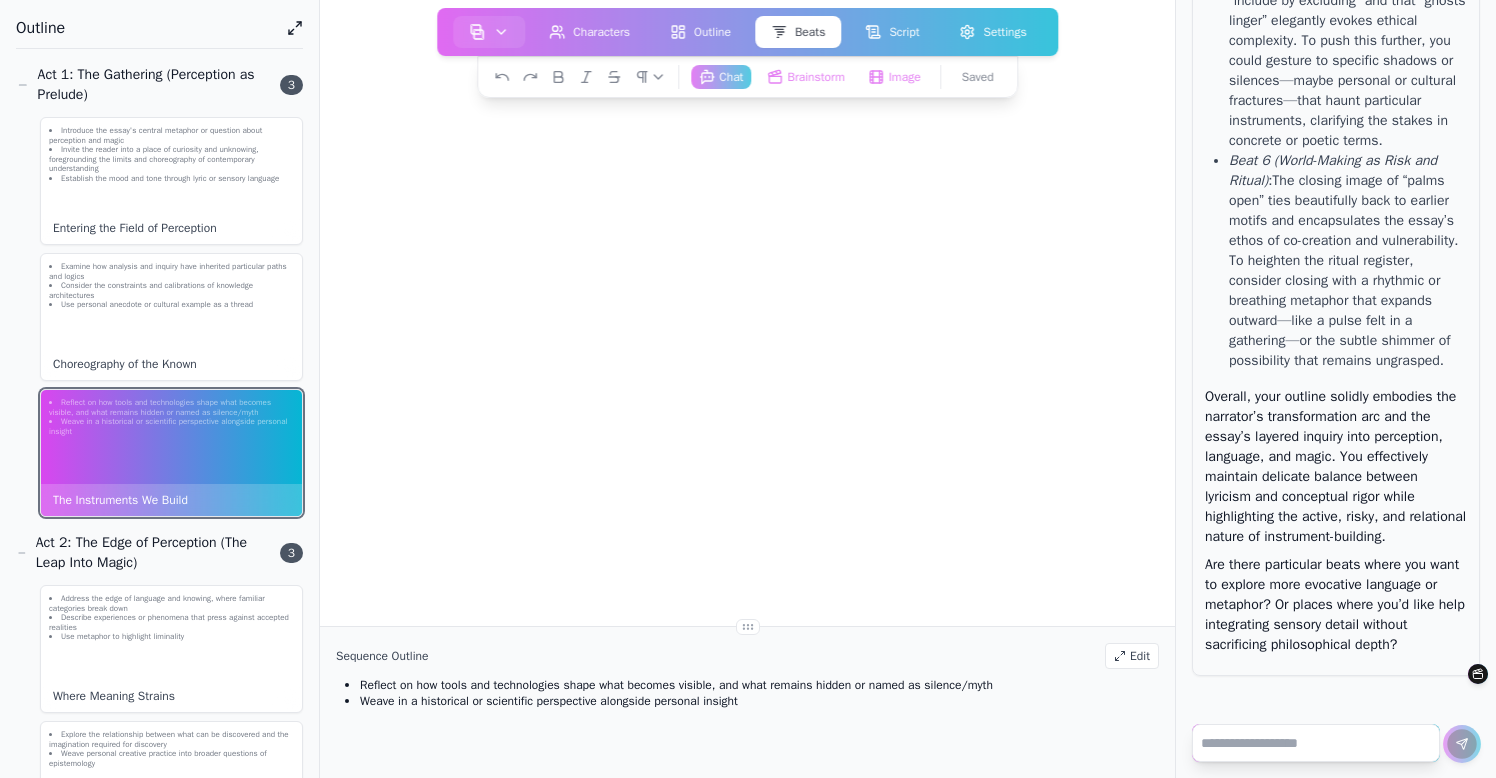 click at bounding box center [1316, 743] 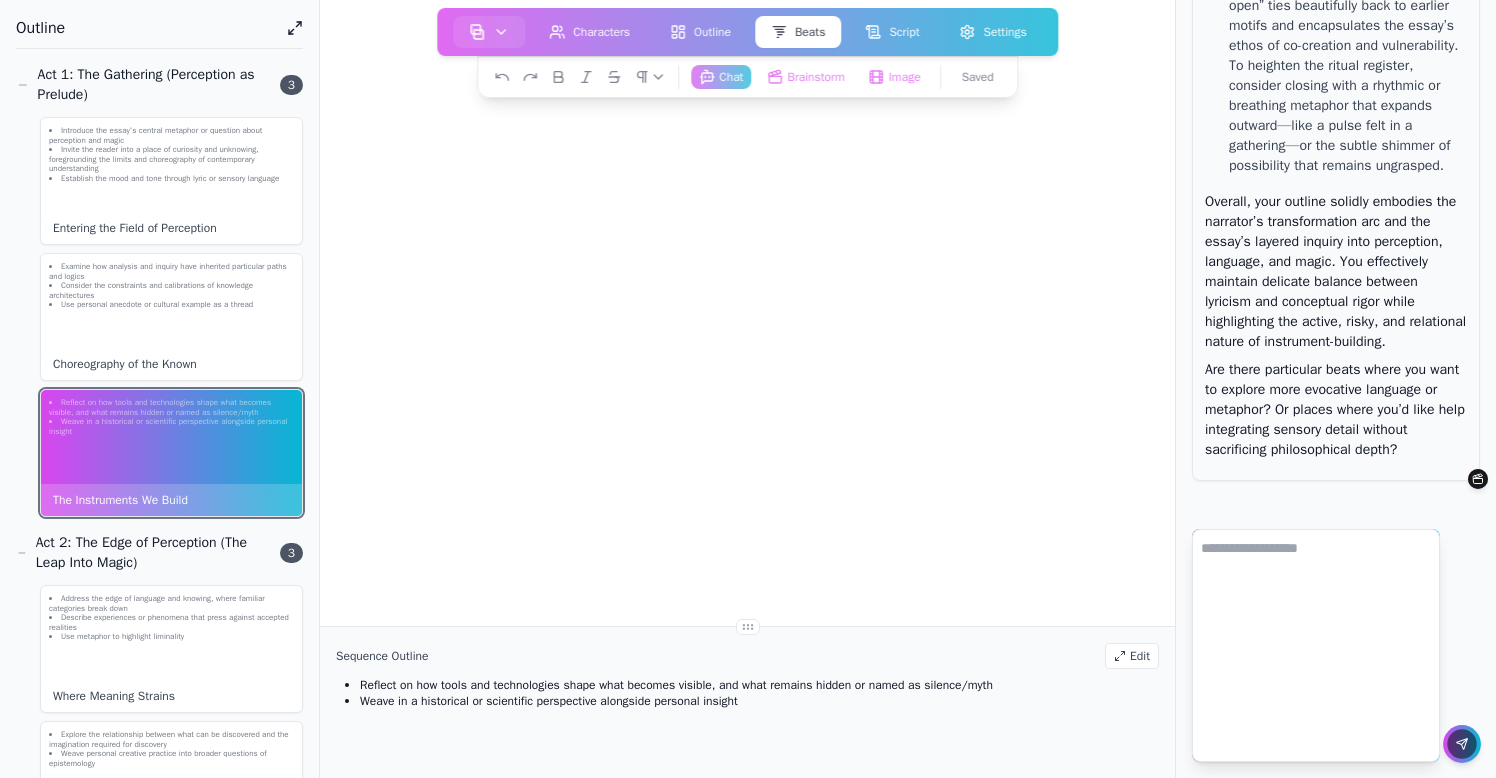 scroll, scrollTop: 0, scrollLeft: 0, axis: both 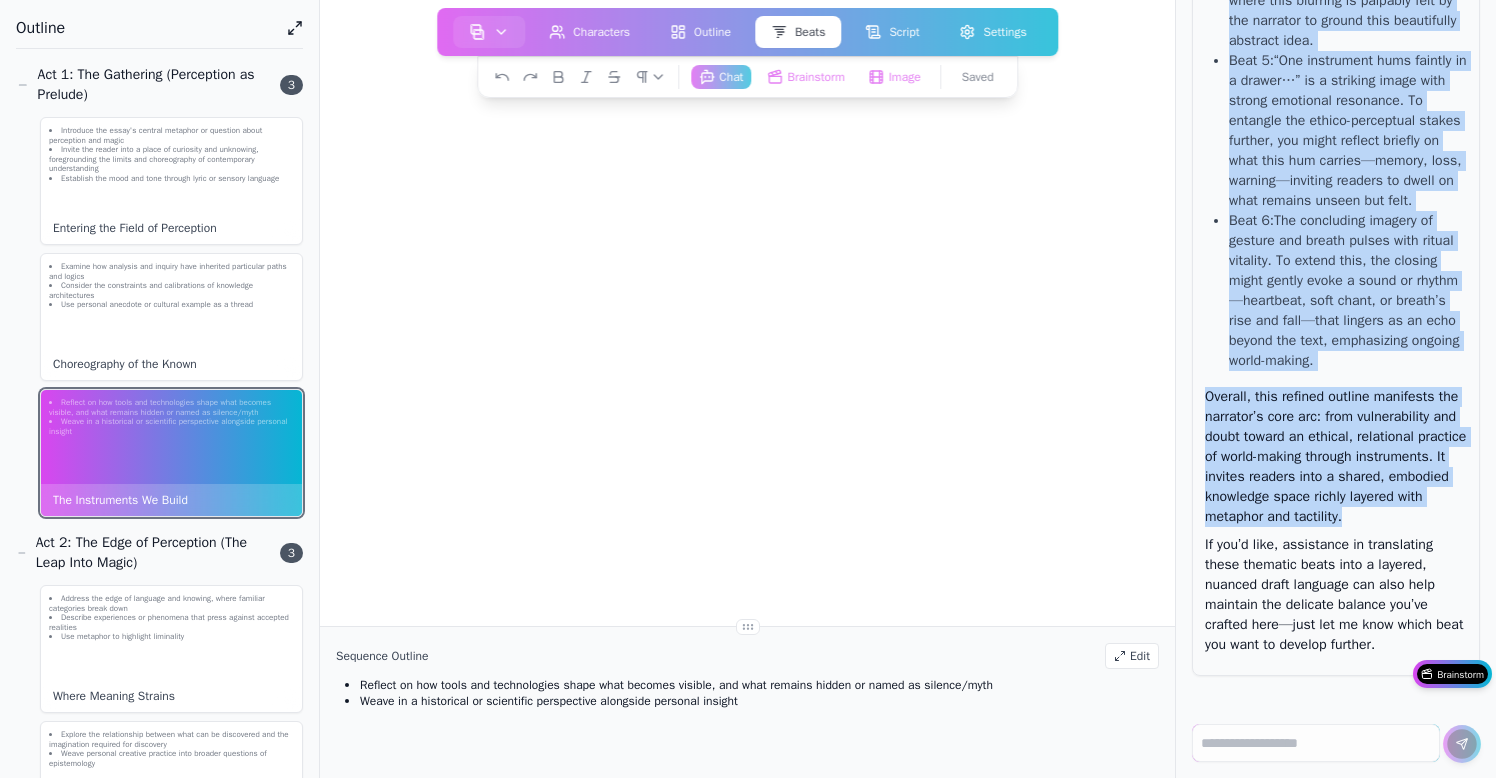 drag, startPoint x: 1205, startPoint y: 130, endPoint x: 1401, endPoint y: 514, distance: 431.12875 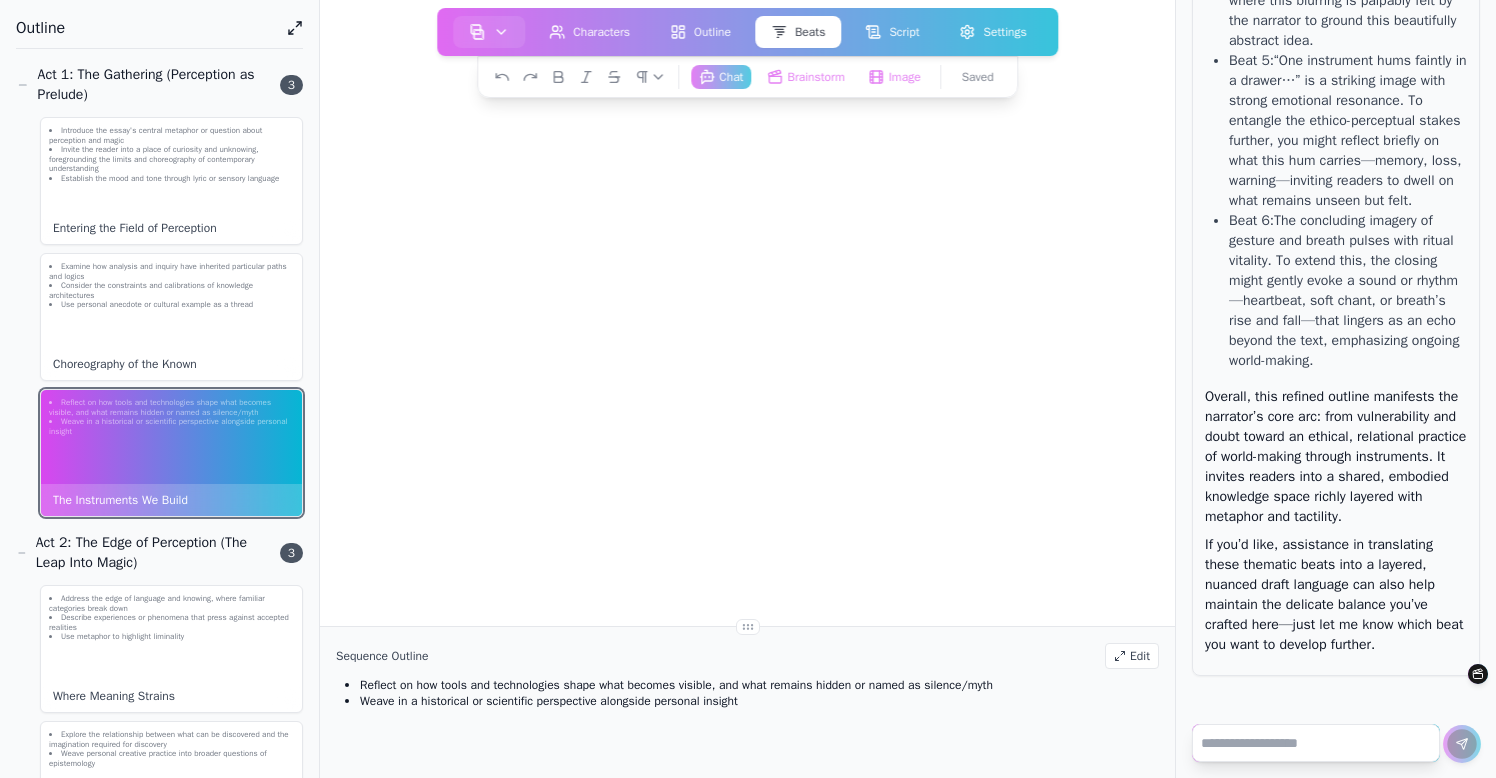click at bounding box center (1316, 743) 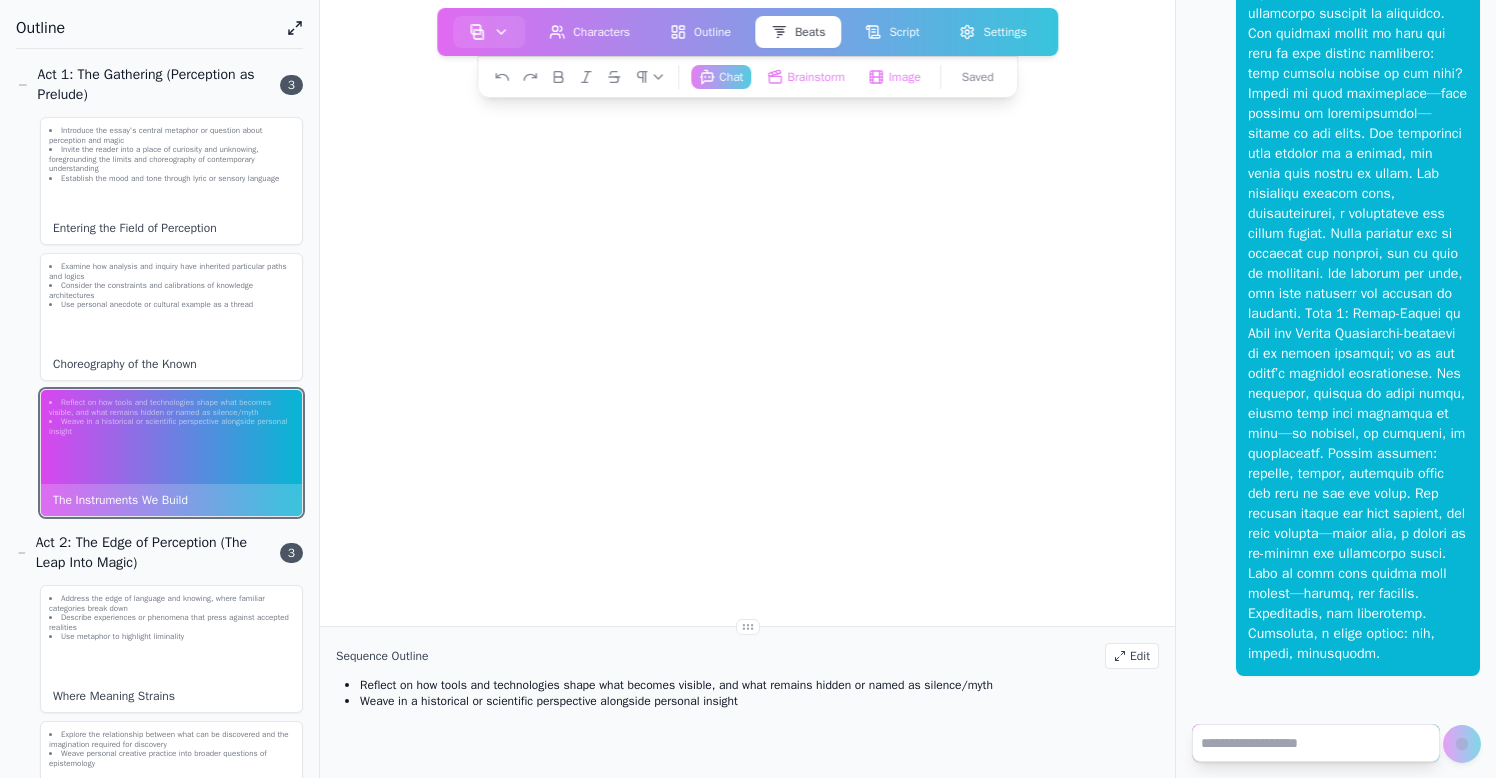 scroll, scrollTop: 0, scrollLeft: 0, axis: both 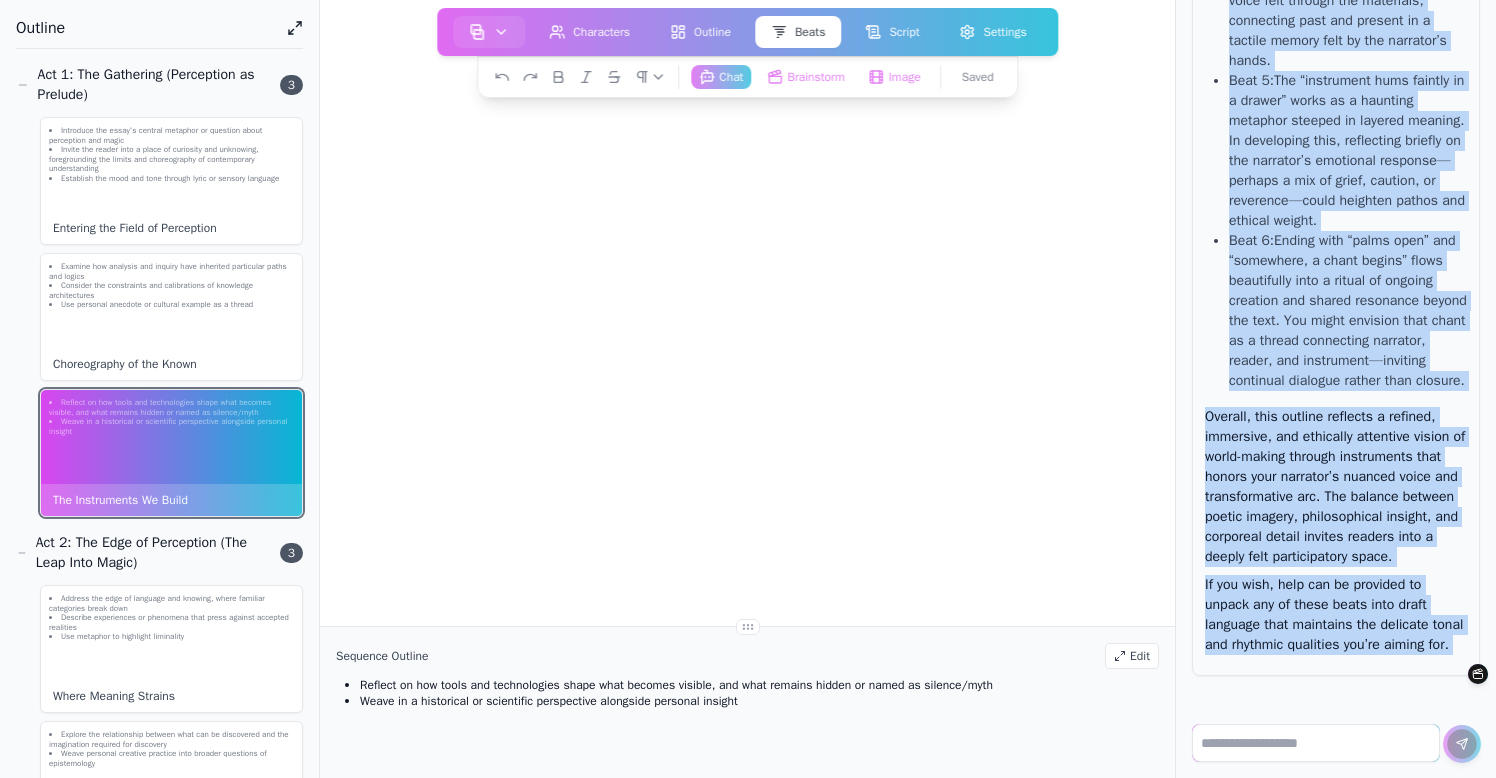 drag, startPoint x: 1230, startPoint y: 450, endPoint x: 1300, endPoint y: 749, distance: 307.0847 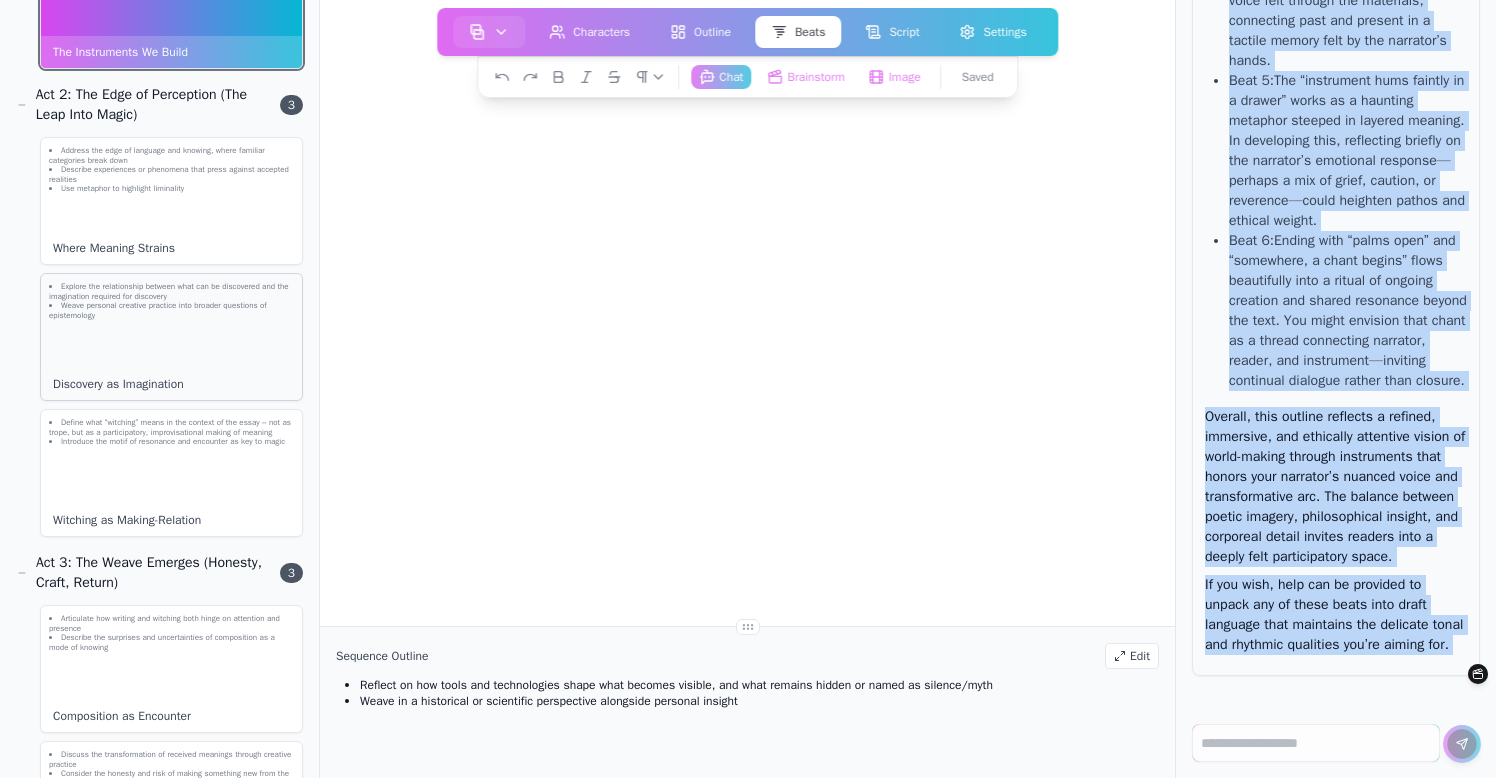 scroll, scrollTop: 445, scrollLeft: 0, axis: vertical 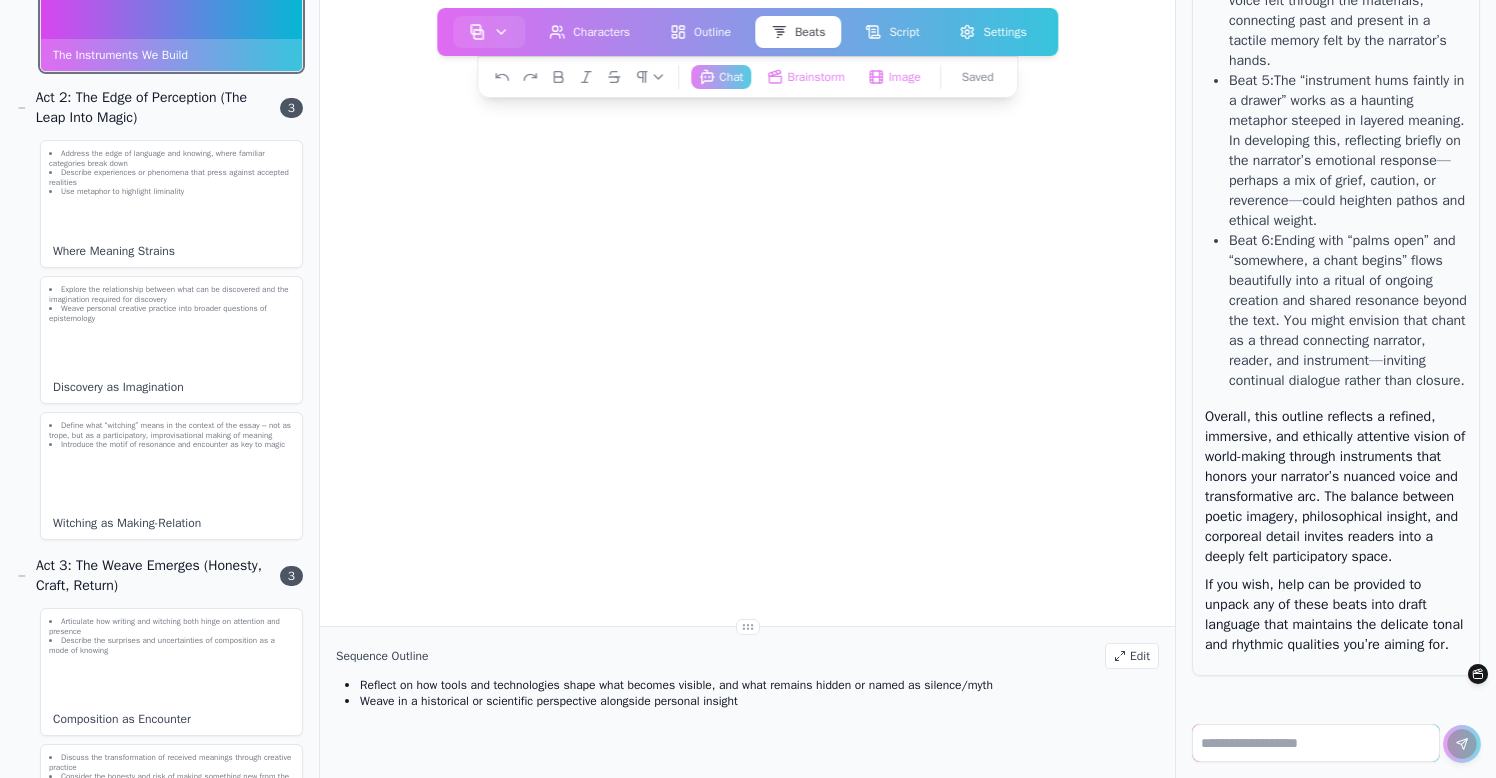 click at bounding box center [1316, 743] 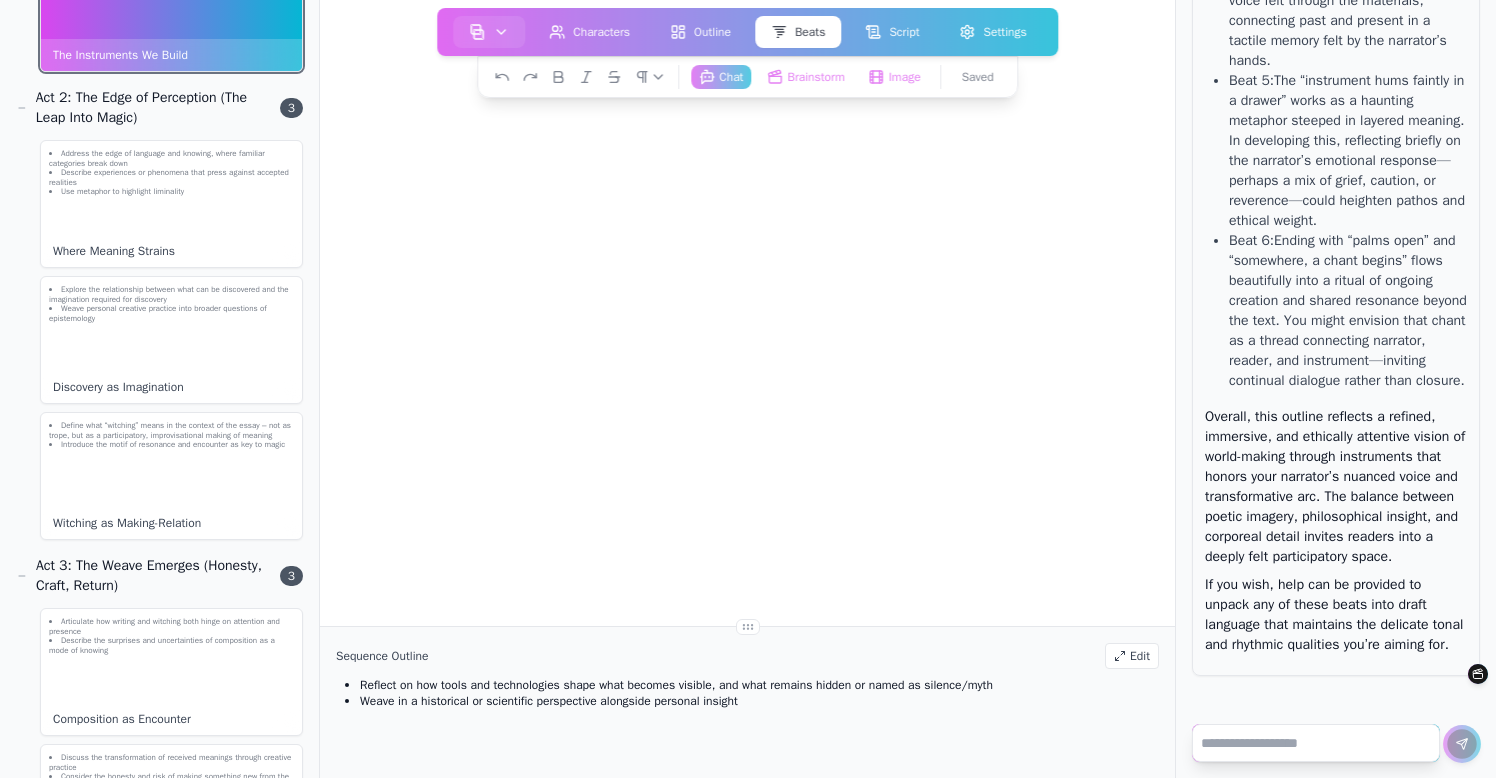 paste on "**********" 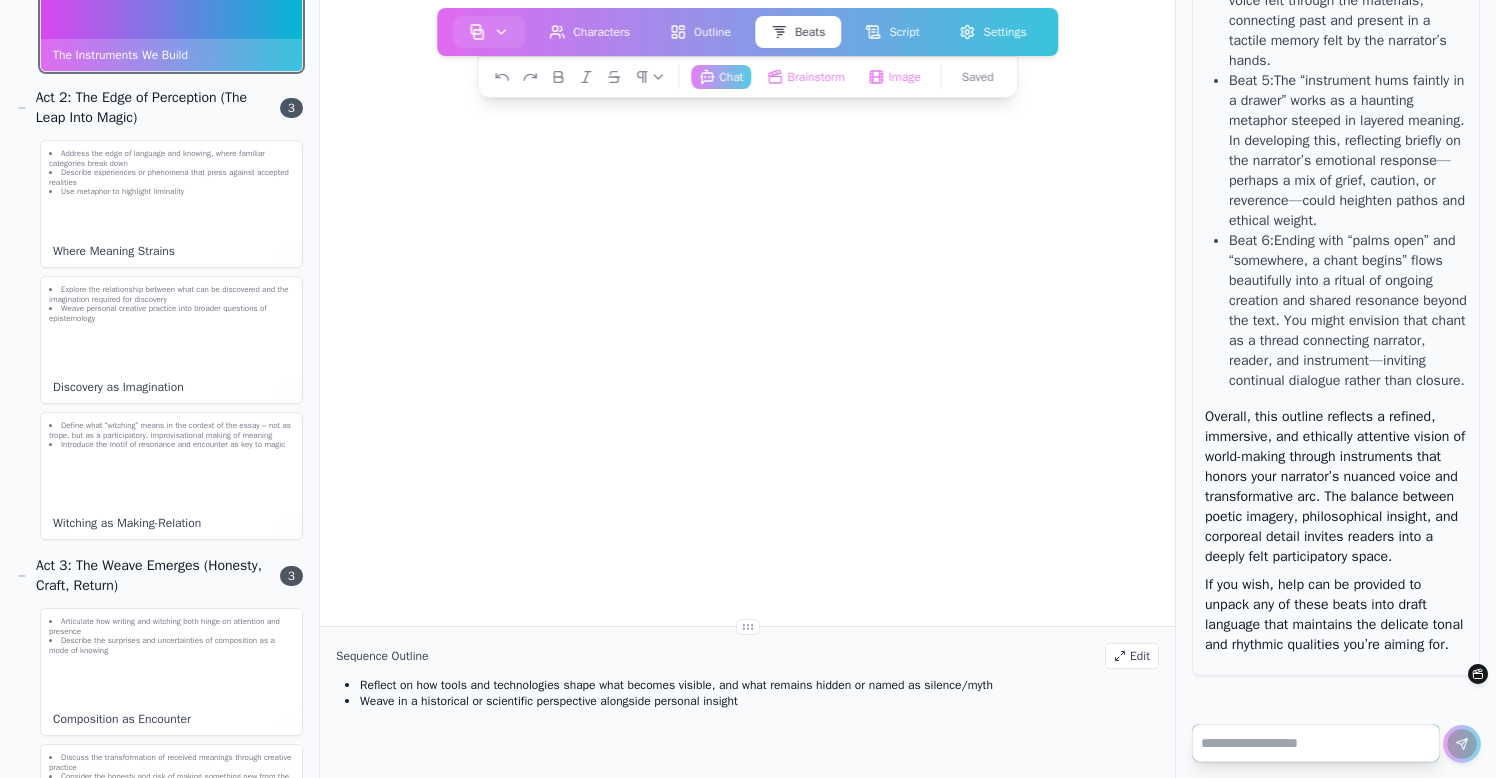 type on "**********" 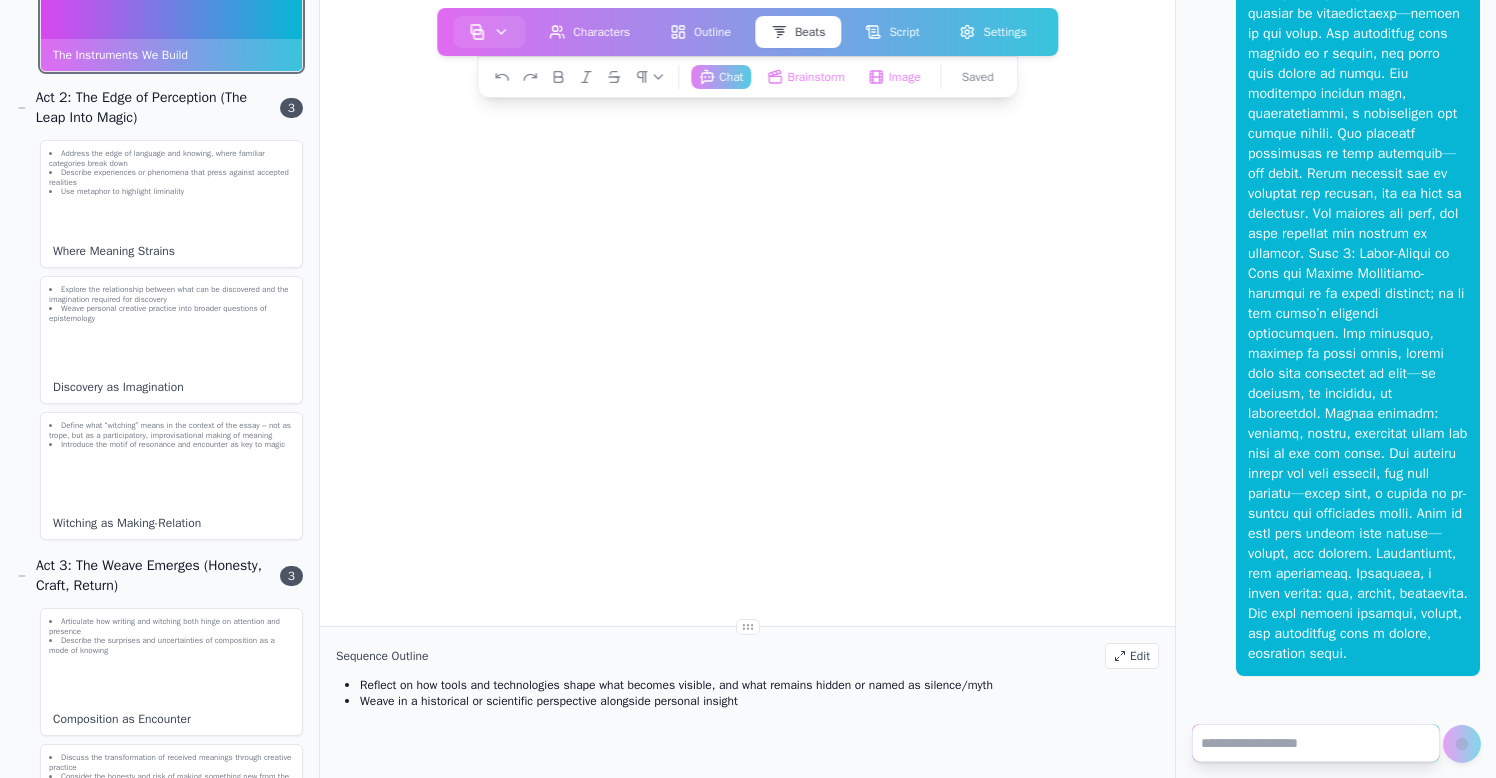 scroll, scrollTop: 0, scrollLeft: 0, axis: both 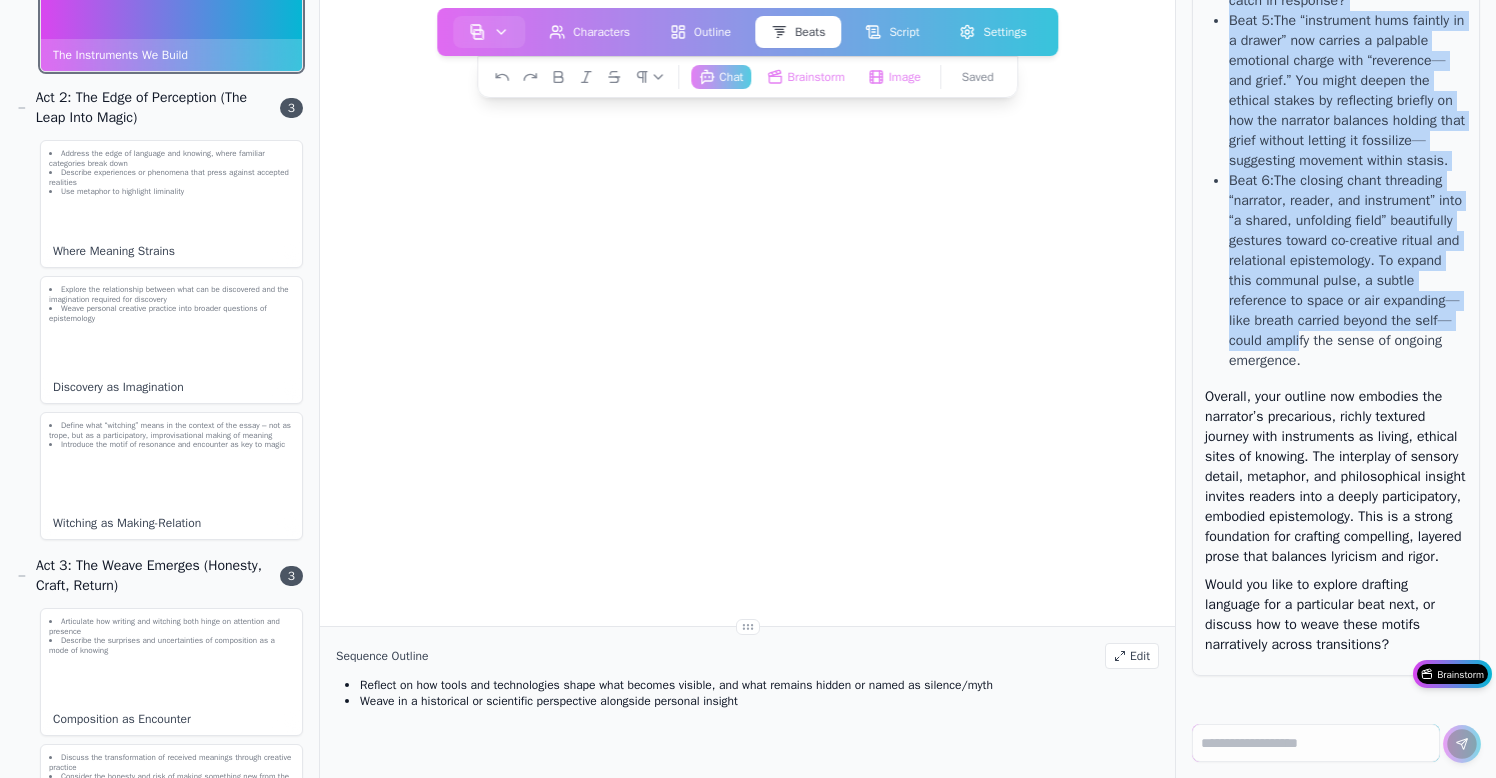 drag, startPoint x: 1208, startPoint y: 527, endPoint x: 1299, endPoint y: 394, distance: 161.1521 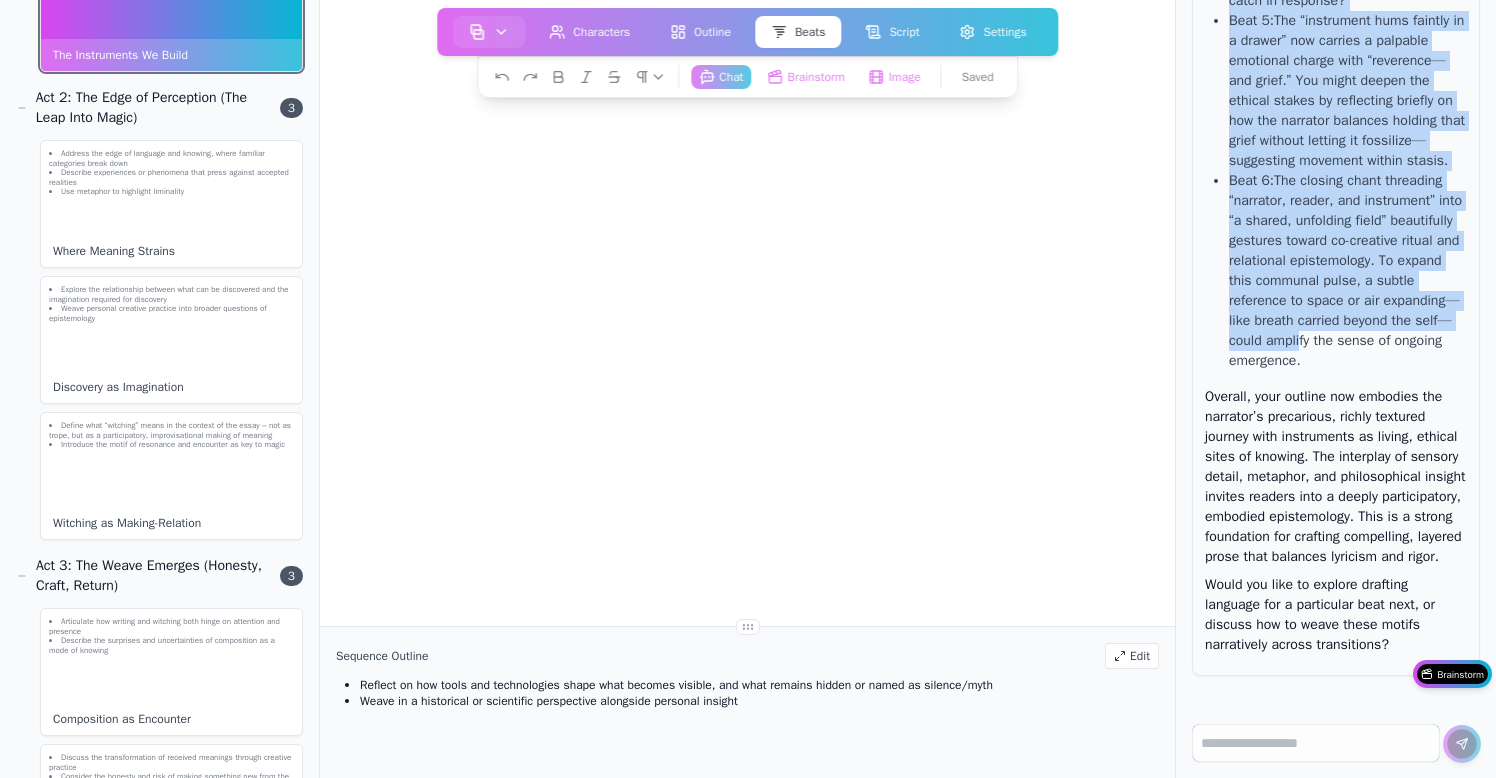 drag, startPoint x: 1316, startPoint y: 407, endPoint x: 1202, endPoint y: 139, distance: 291.23874 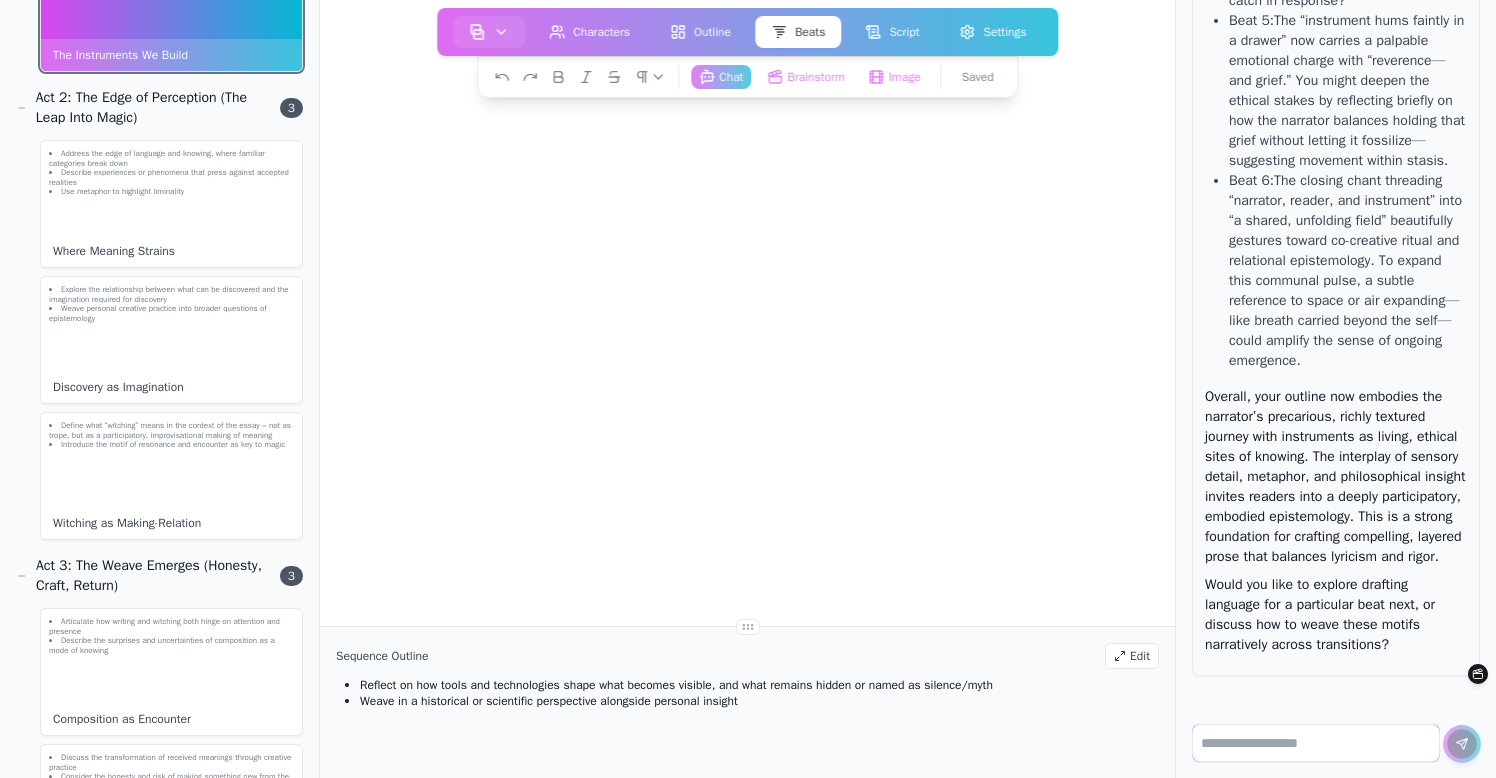click at bounding box center [1316, 743] 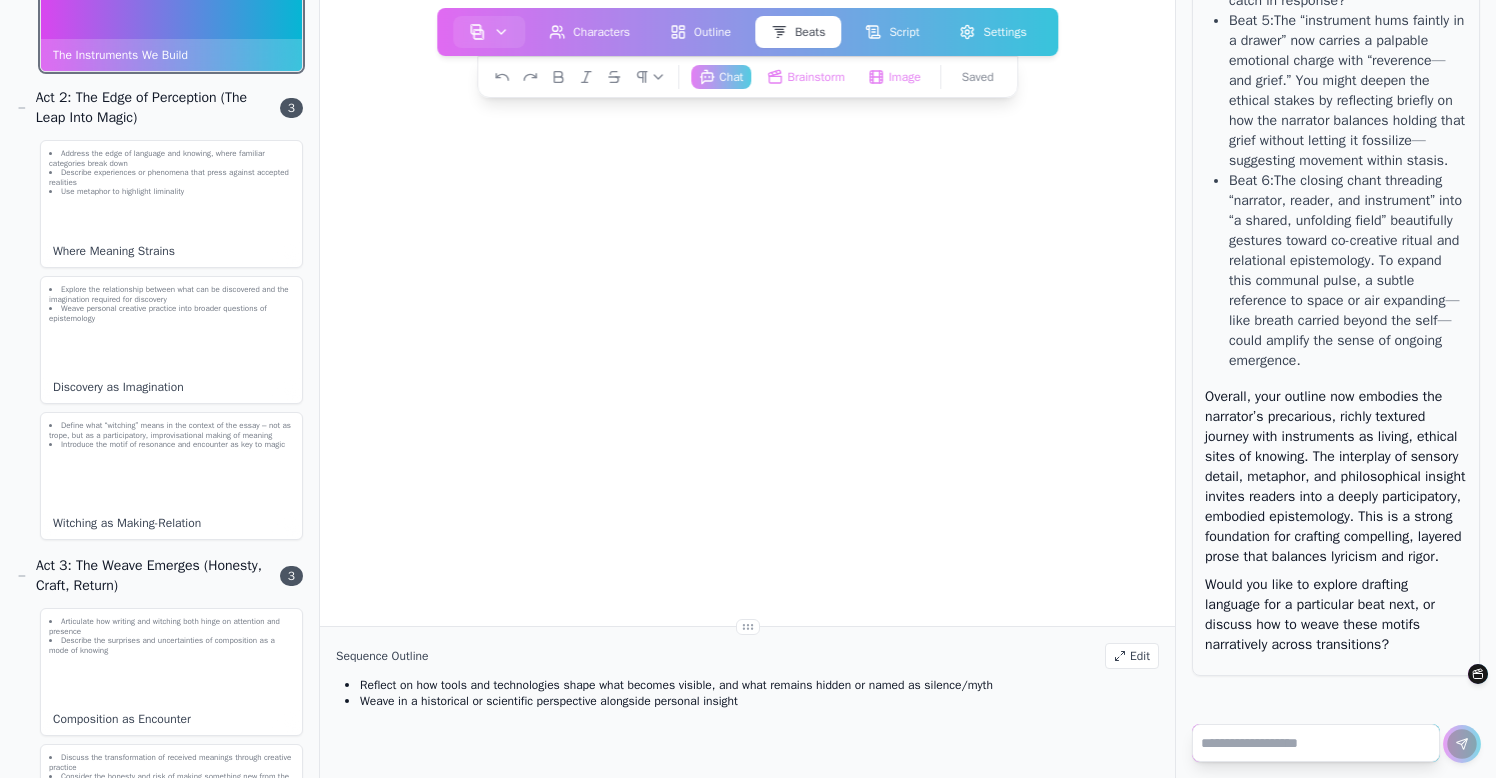 paste on "**********" 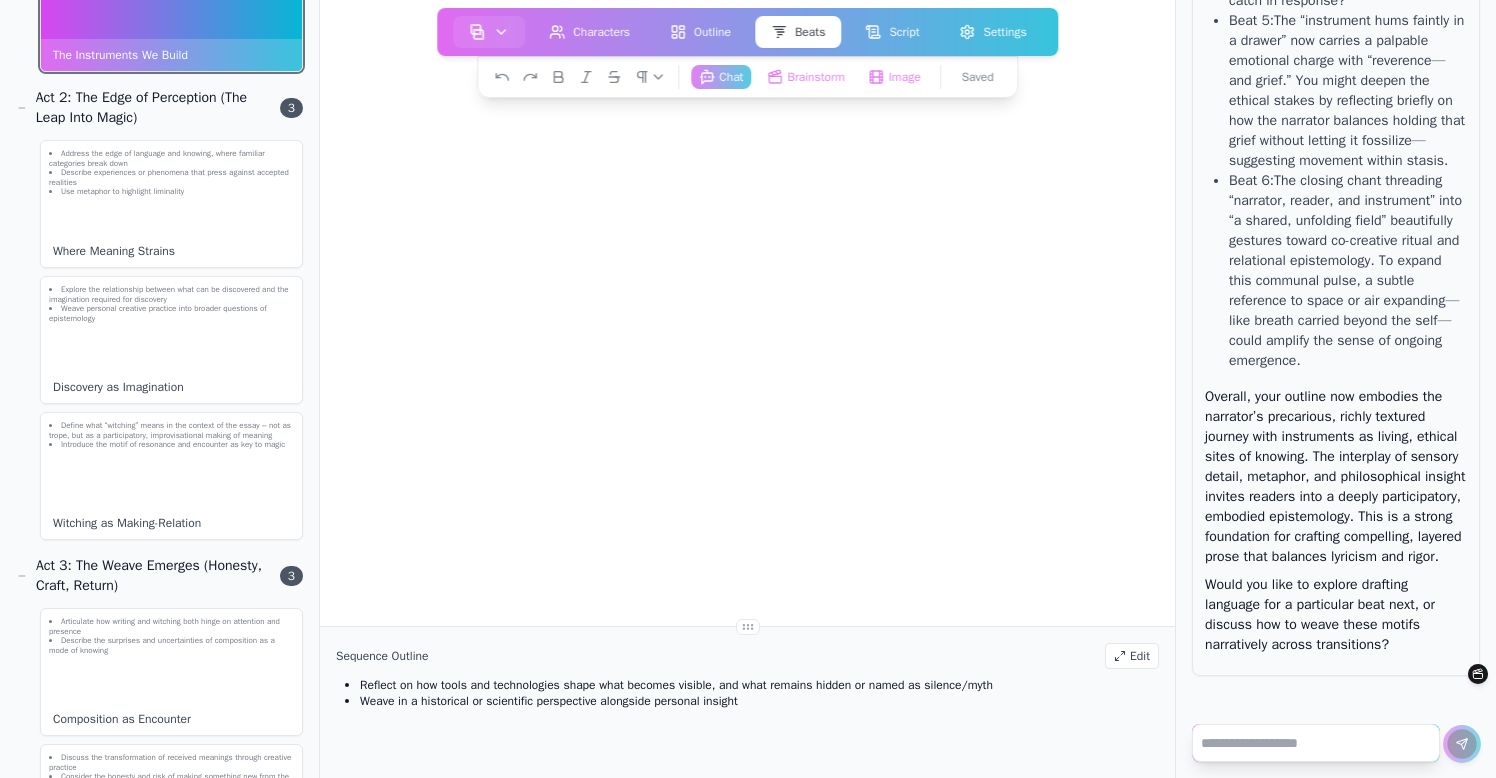 type on "**********" 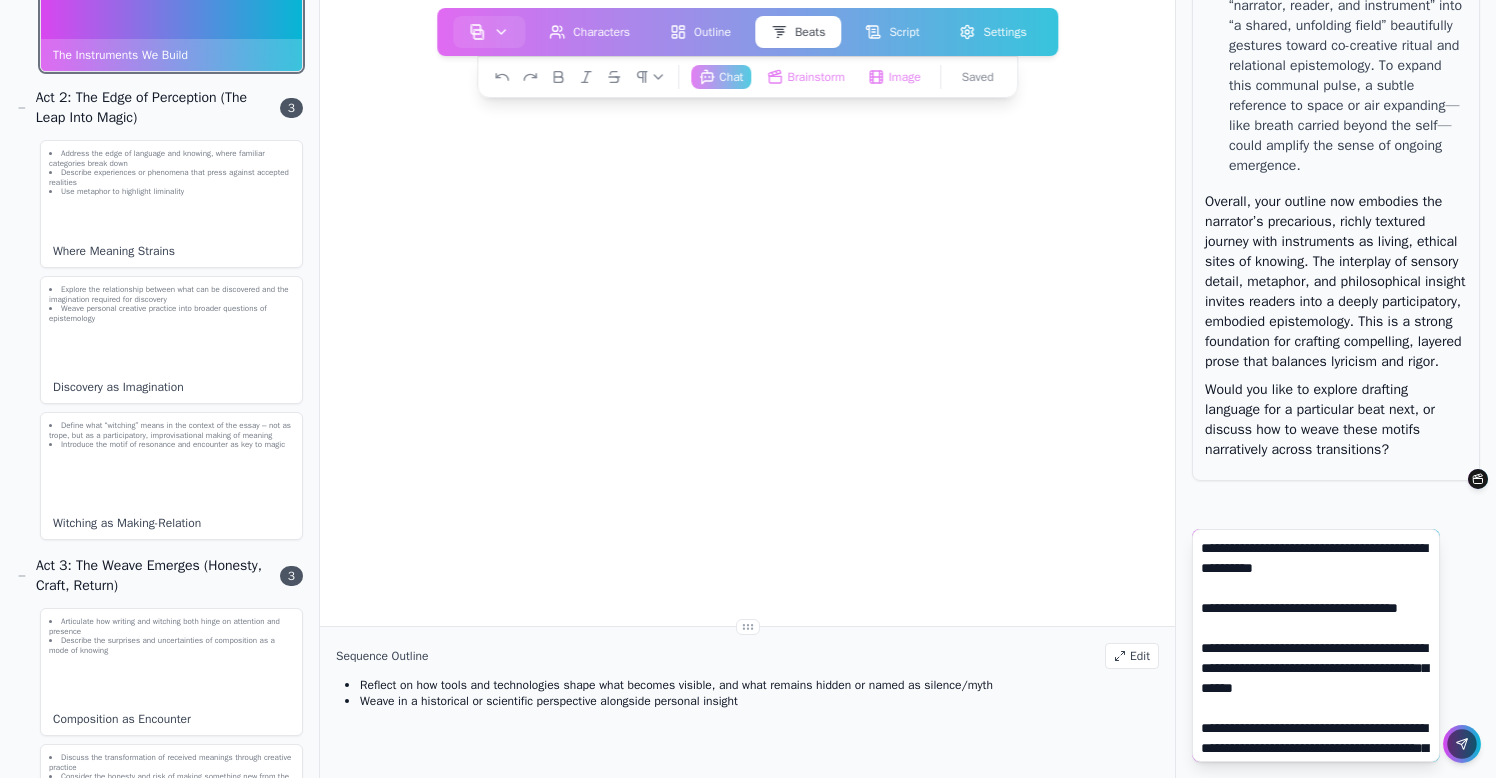 scroll, scrollTop: 3885, scrollLeft: 0, axis: vertical 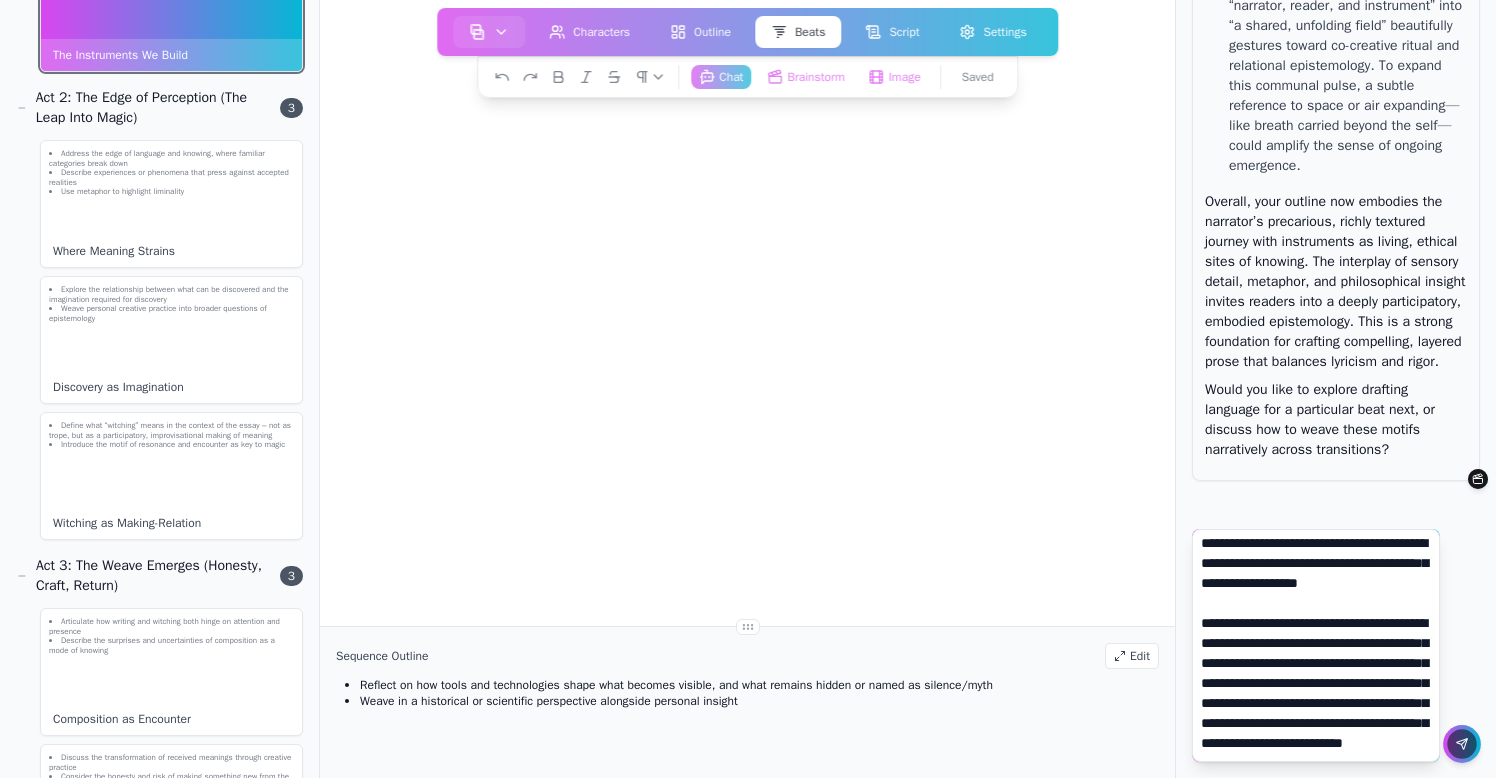 type 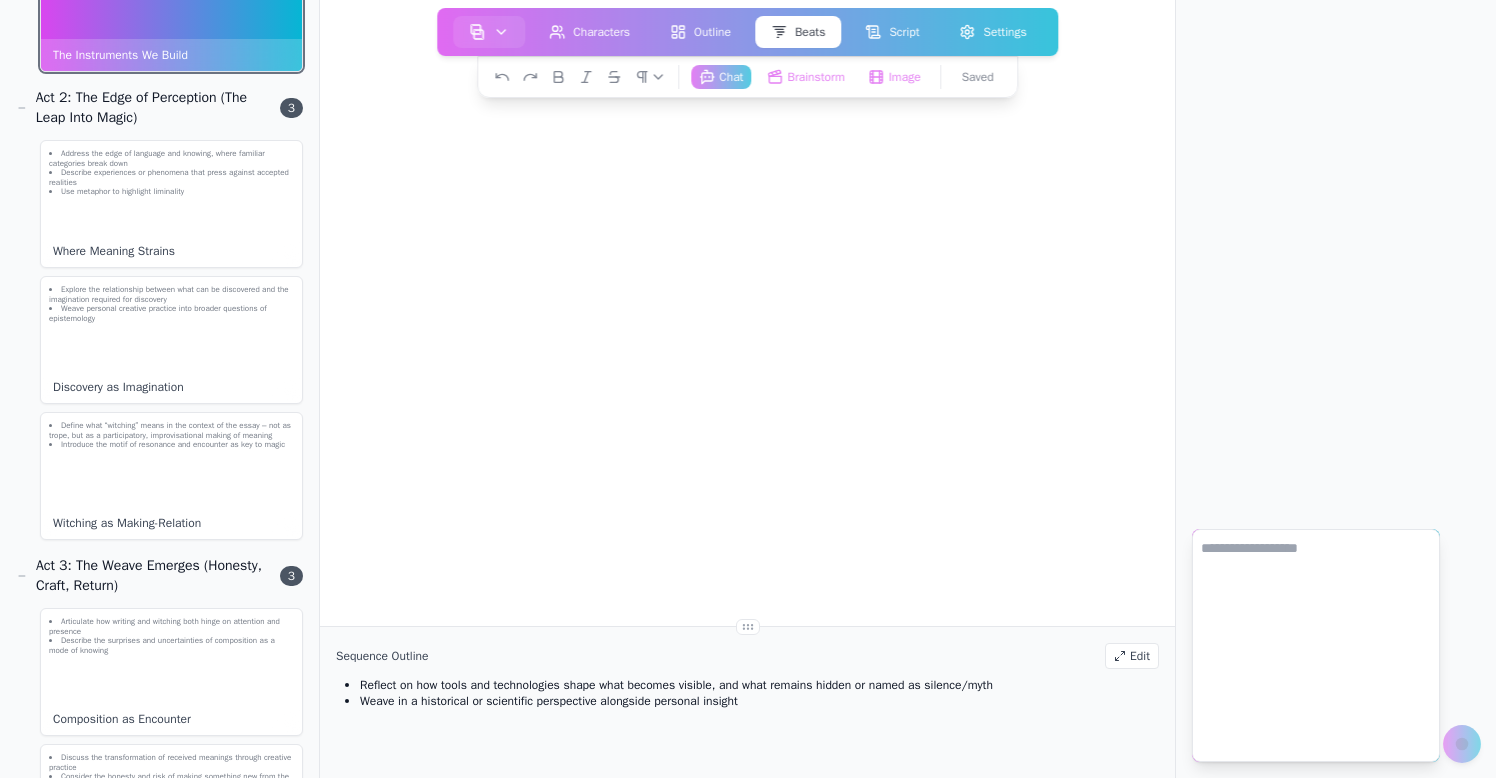 scroll, scrollTop: 0, scrollLeft: 0, axis: both 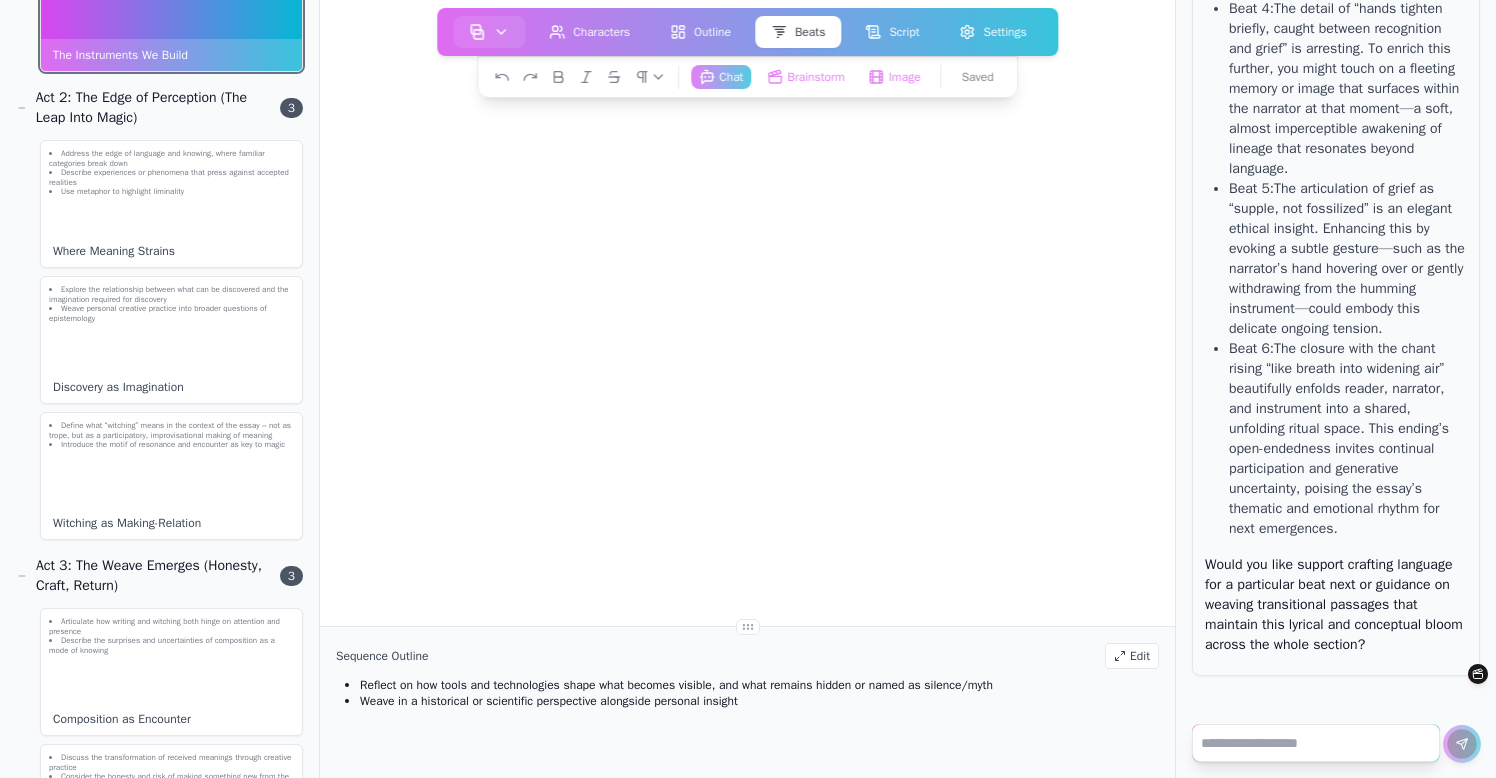 click 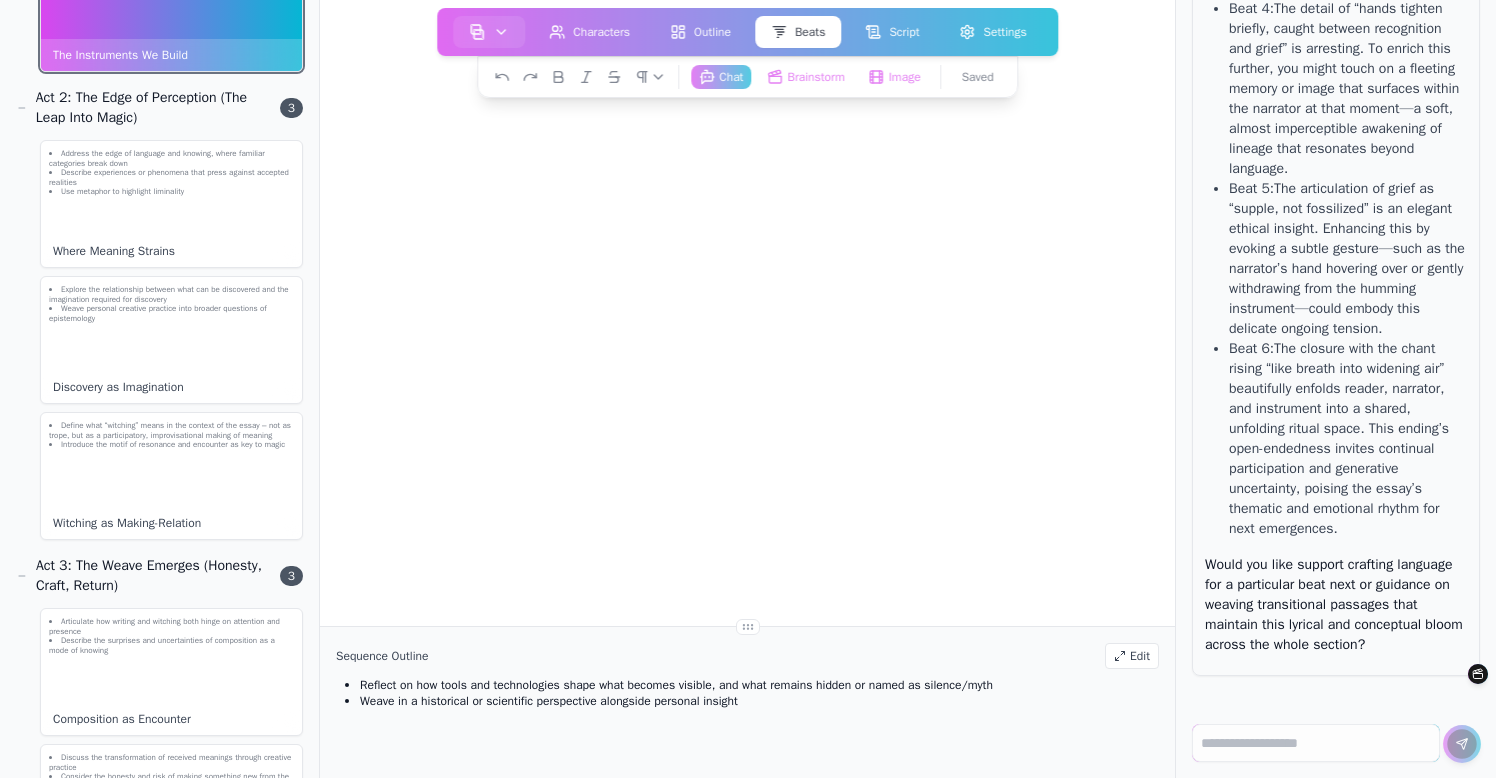 click 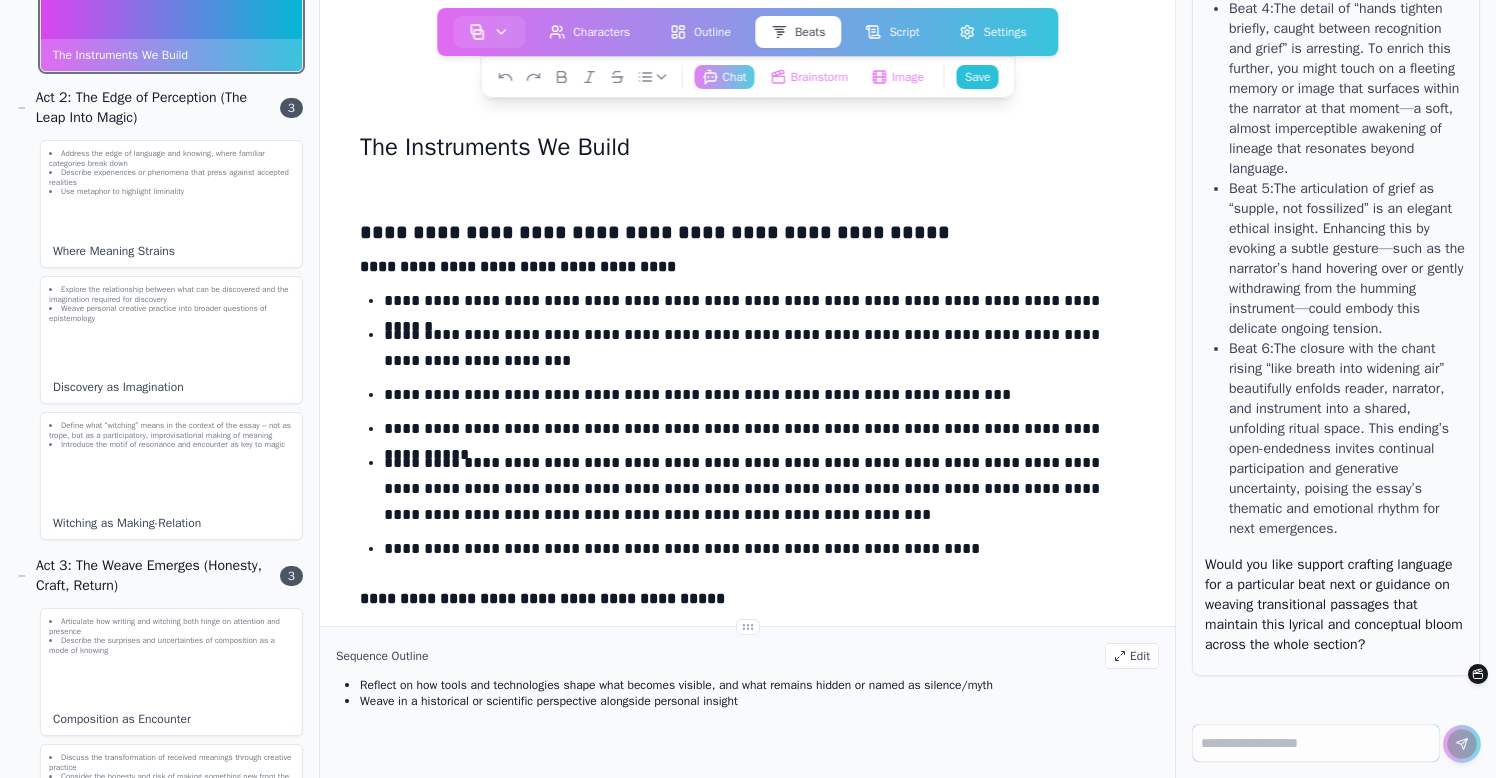 scroll, scrollTop: 0, scrollLeft: 0, axis: both 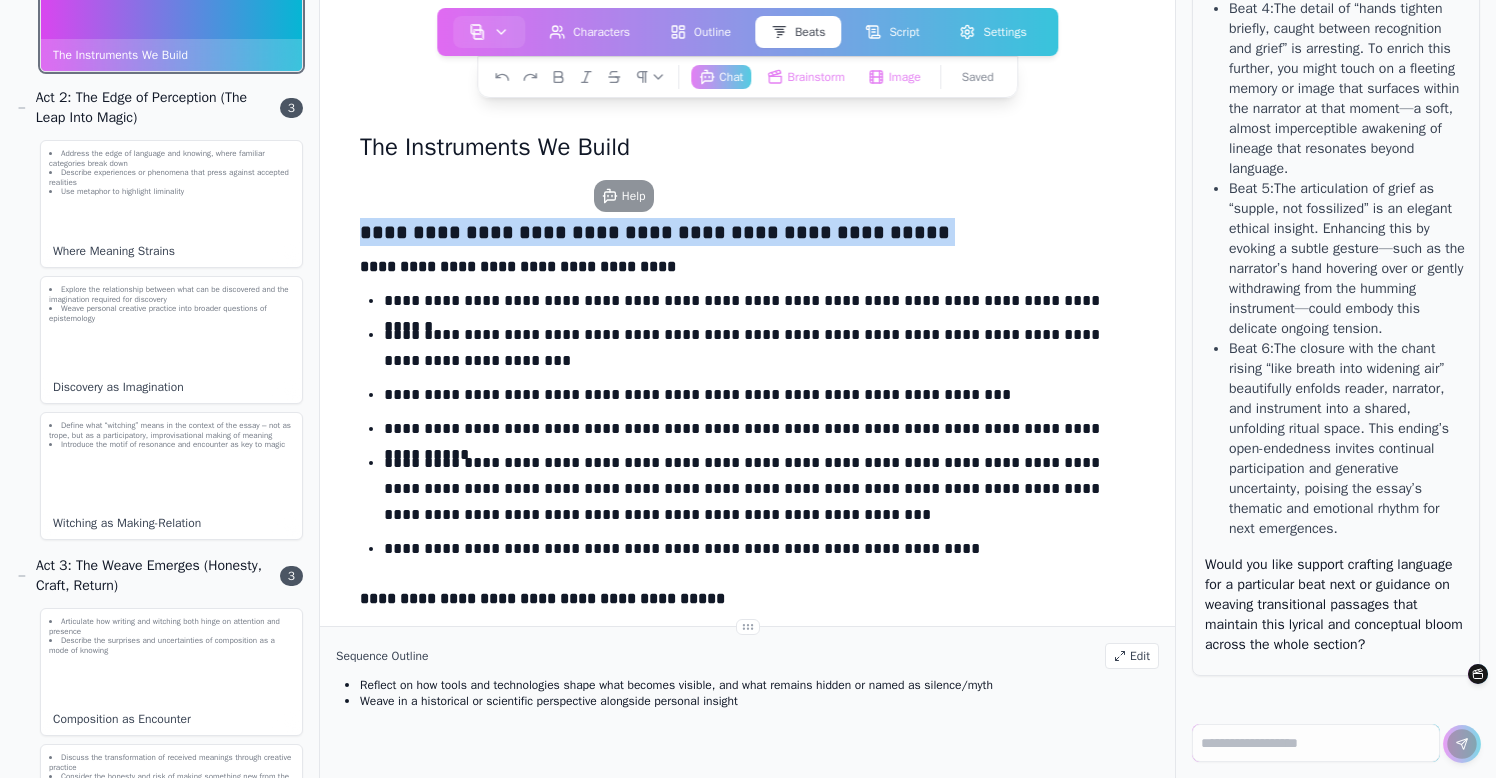 drag, startPoint x: 360, startPoint y: 232, endPoint x: 952, endPoint y: 244, distance: 592.1216 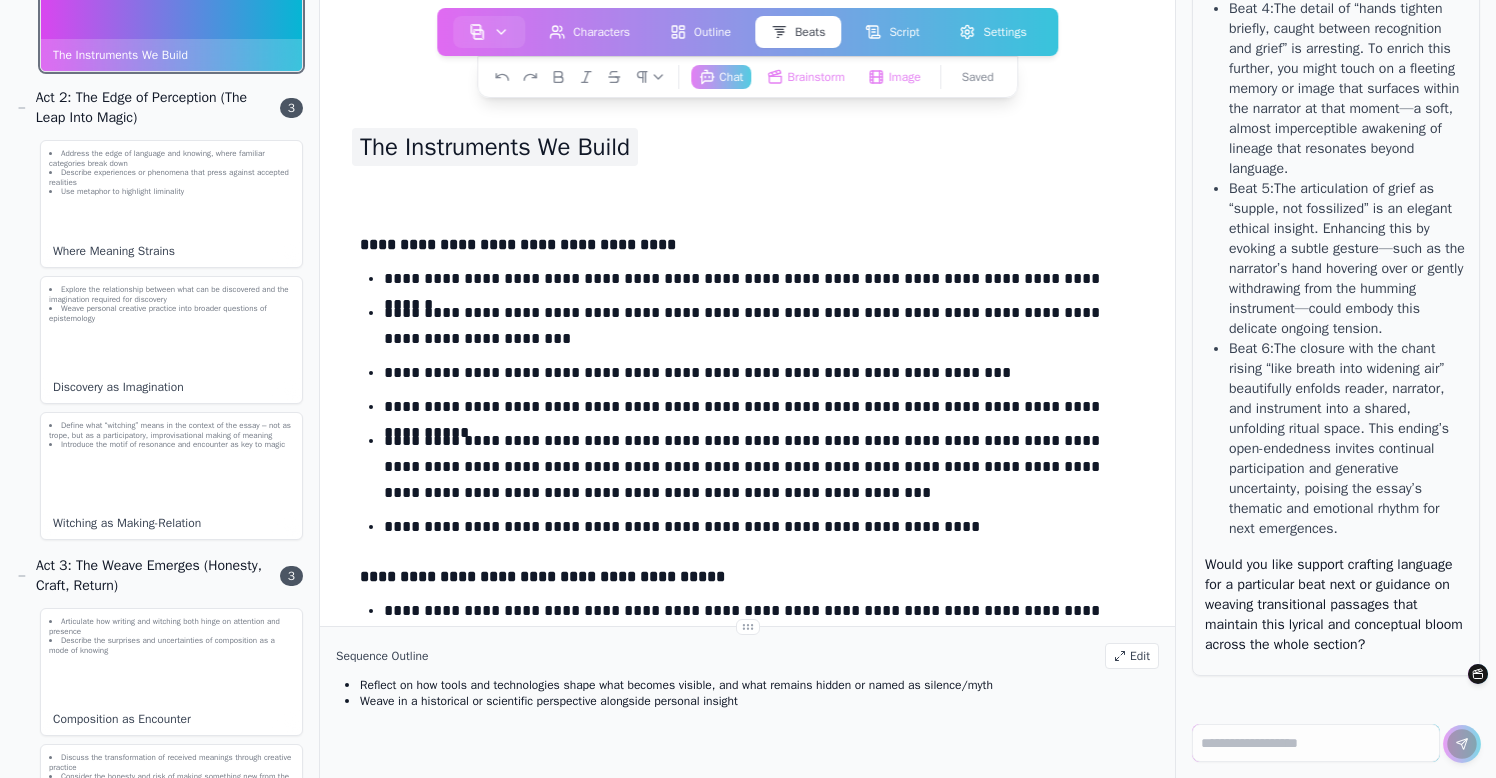 scroll, scrollTop: 0, scrollLeft: 0, axis: both 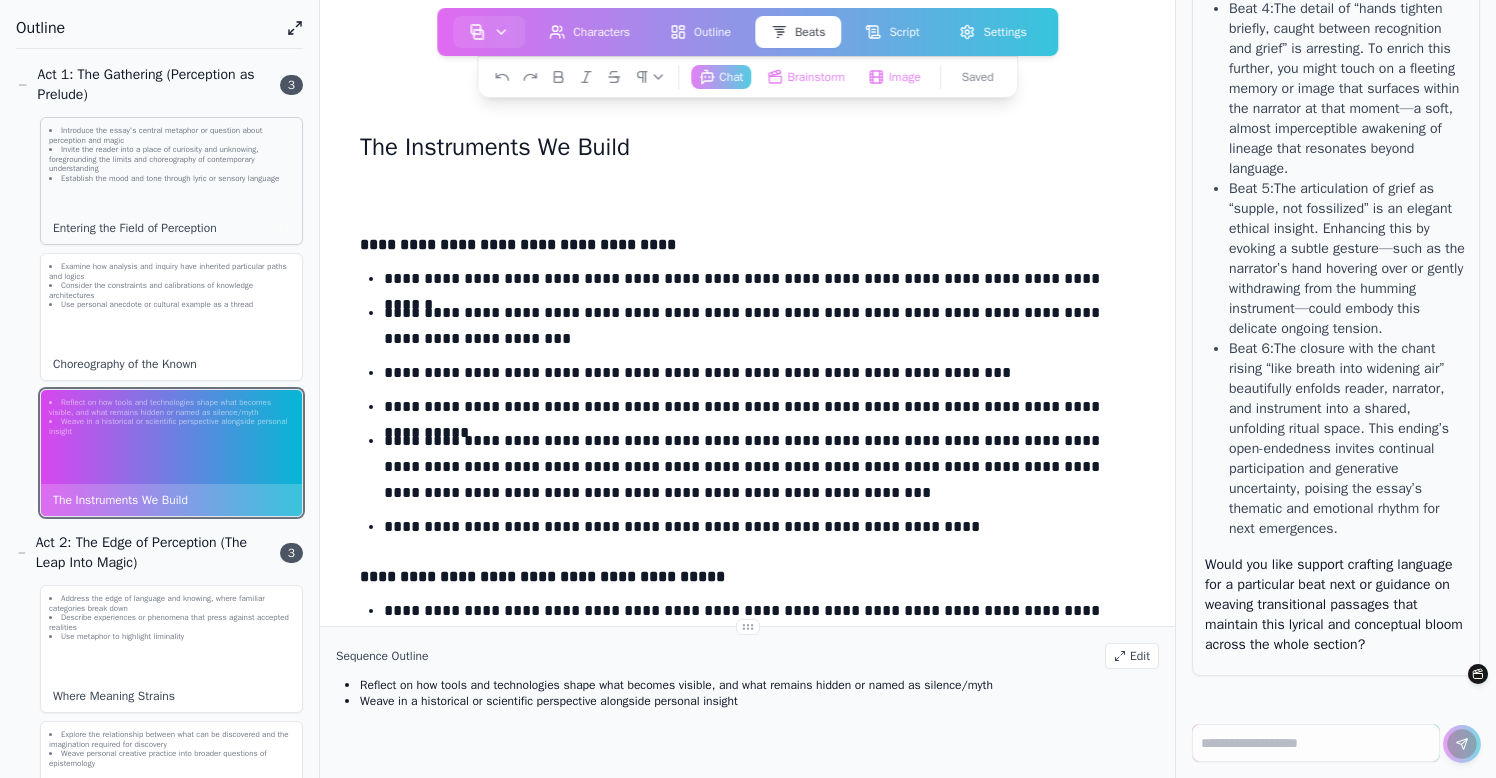 click on "Invite the reader into a place of curiosity and unknowing, foregrounding the limits and choreography of contemporary understanding" 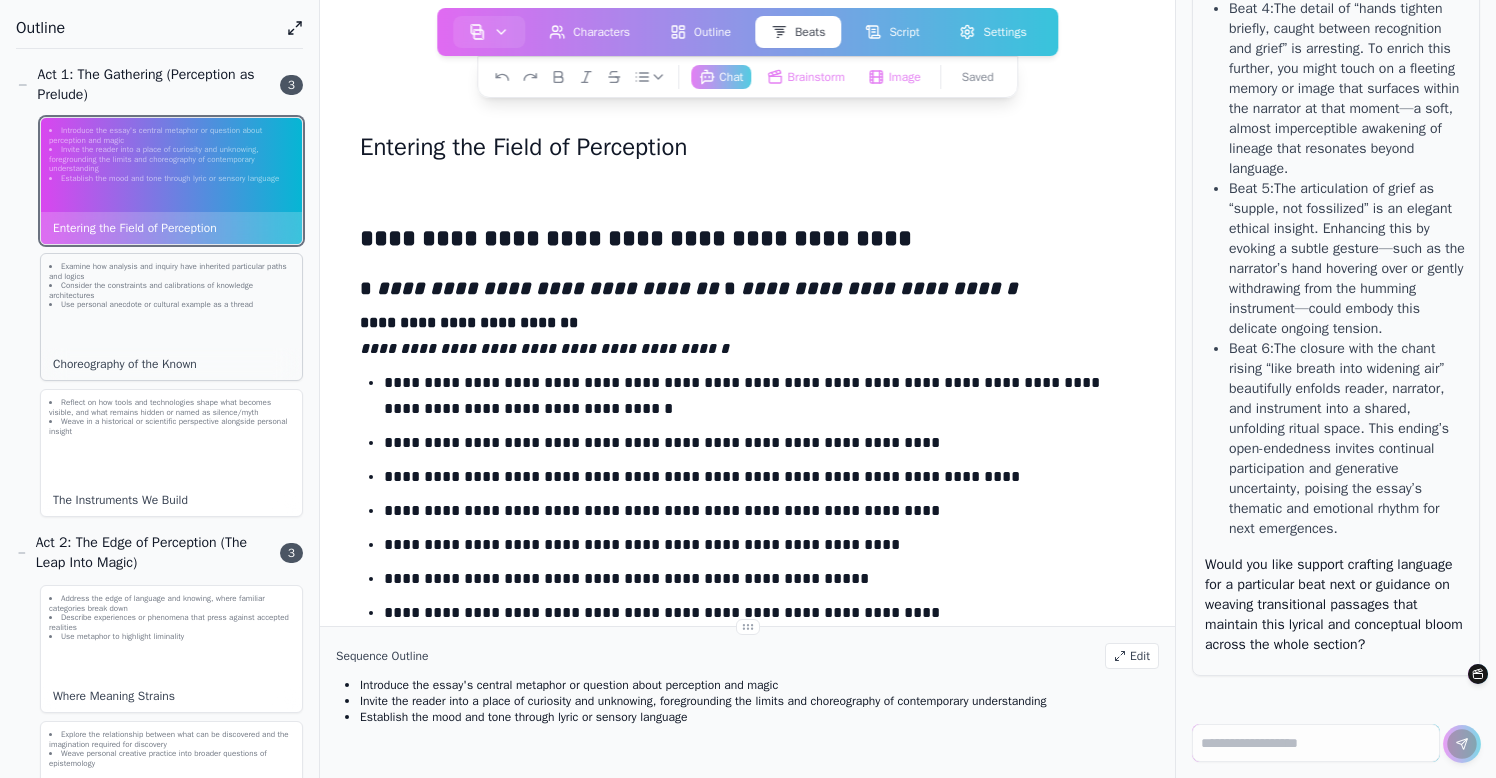 click on "Examine how analysis and inquiry have inherited particular paths and logics" 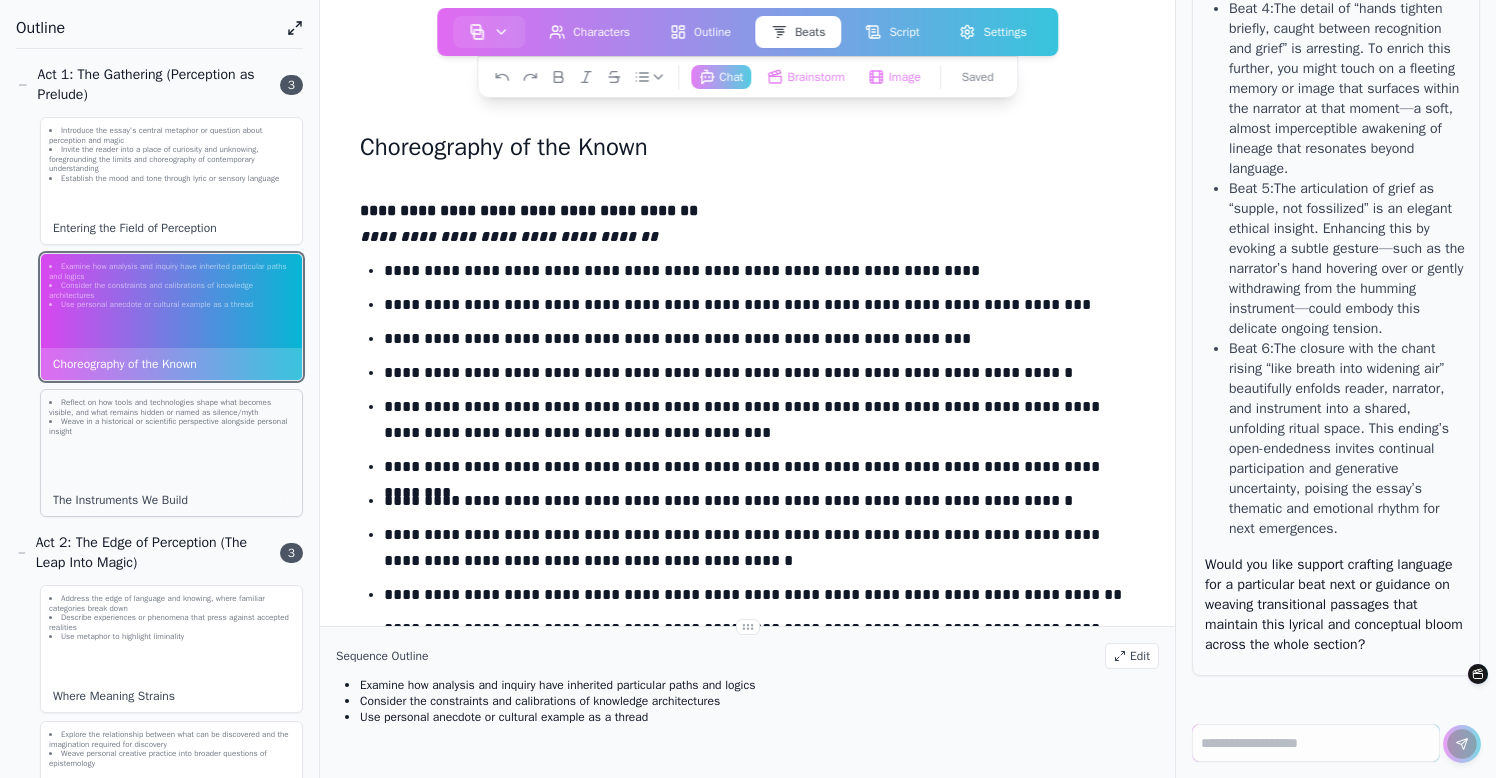 click on "Weave in a historical or scientific perspective alongside personal insight" 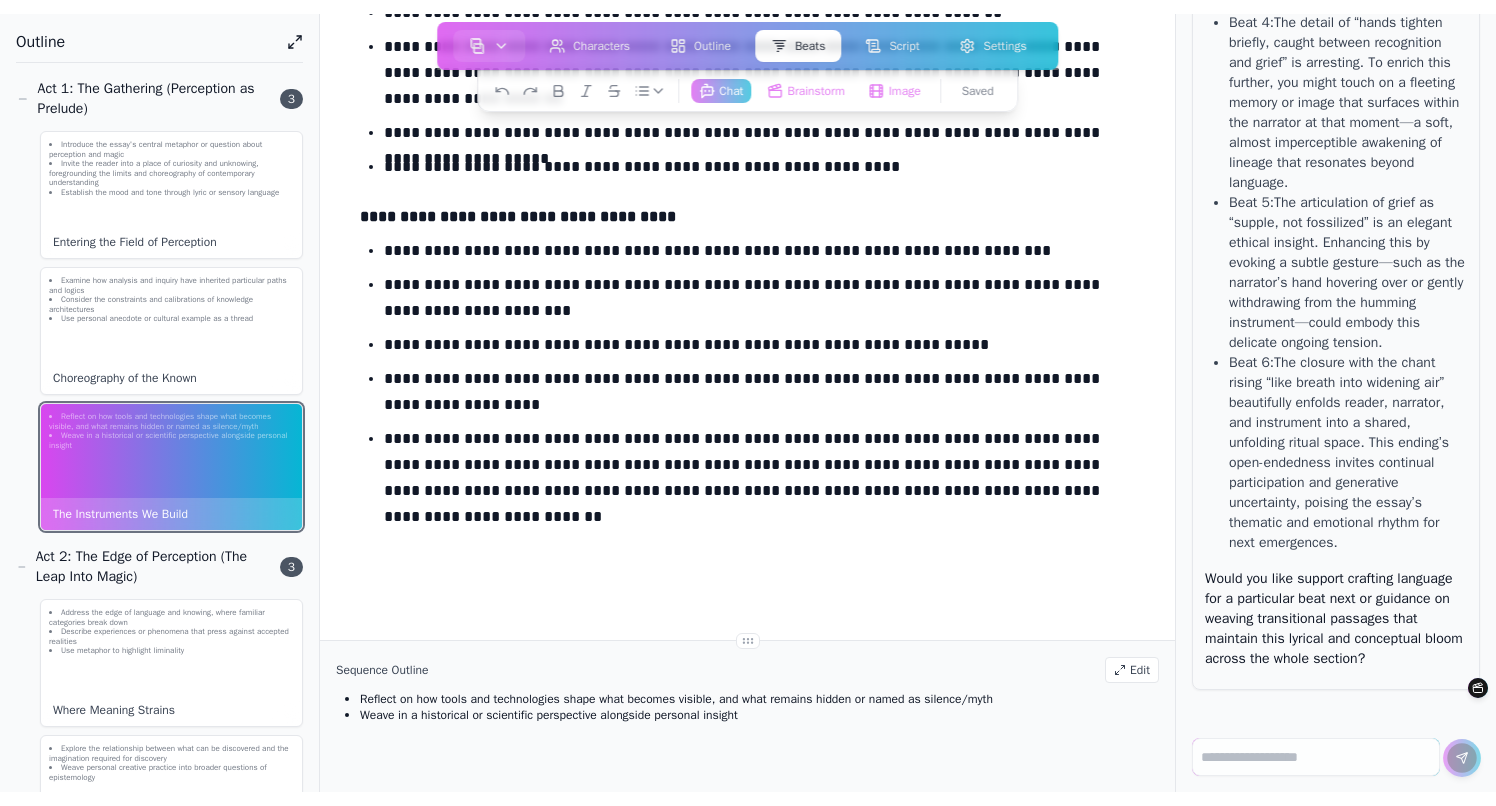 scroll, scrollTop: 1788, scrollLeft: 0, axis: vertical 